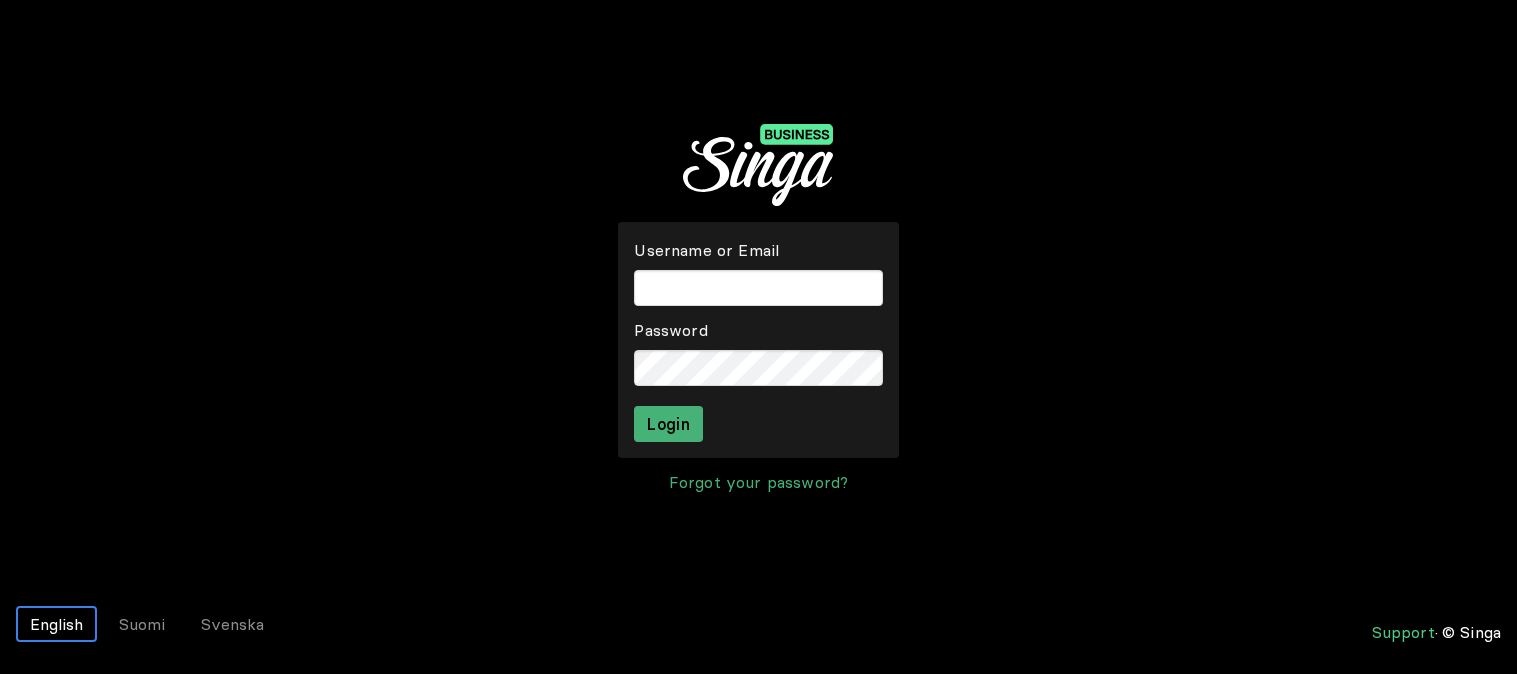 scroll, scrollTop: 0, scrollLeft: 0, axis: both 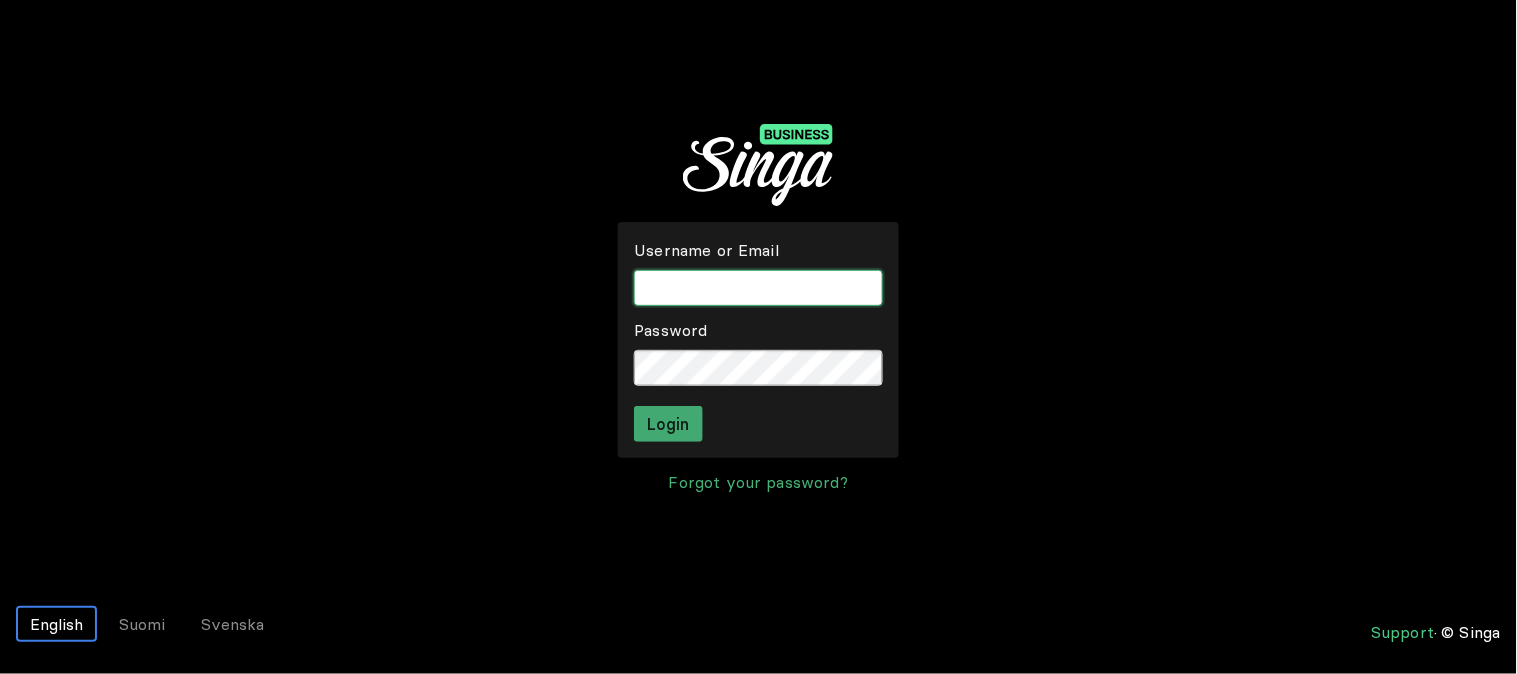 type on "jacob@striker.nu" 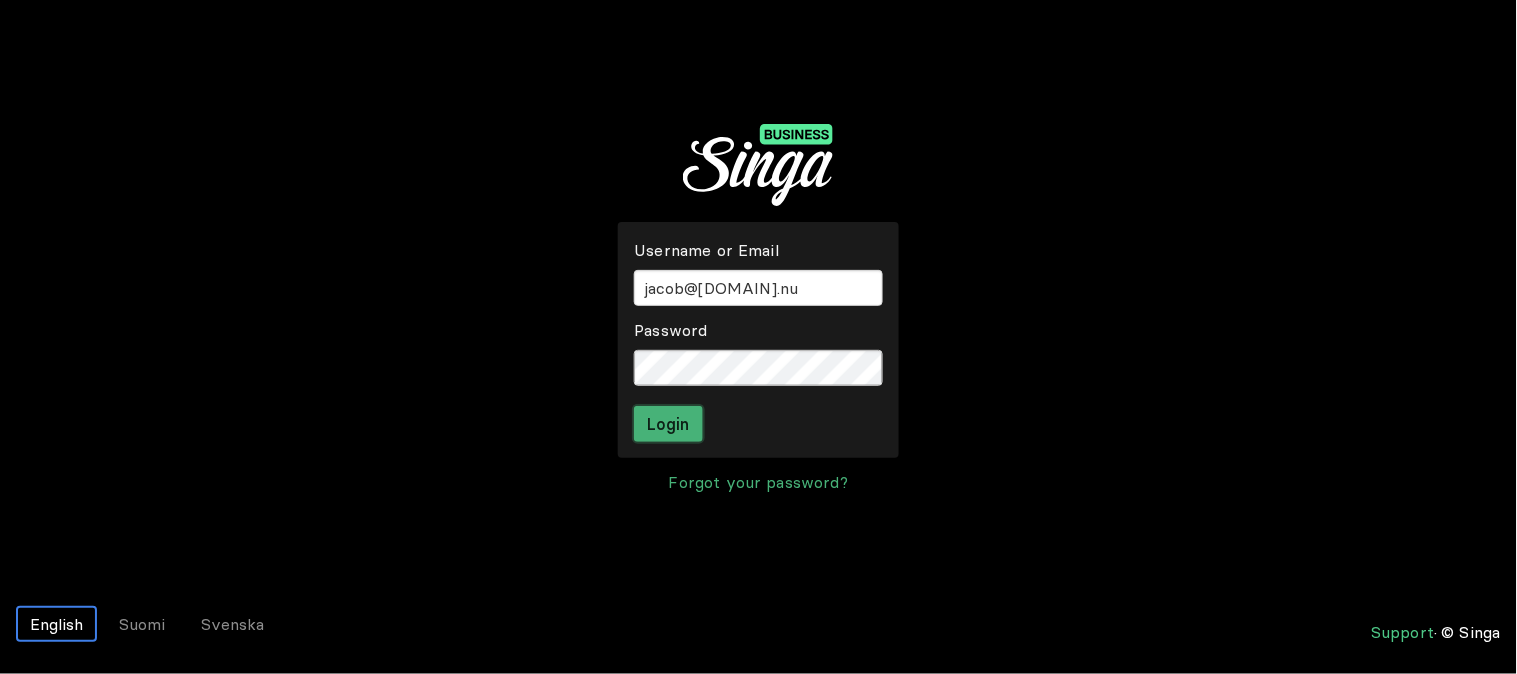 click on "Login" at bounding box center [668, 424] 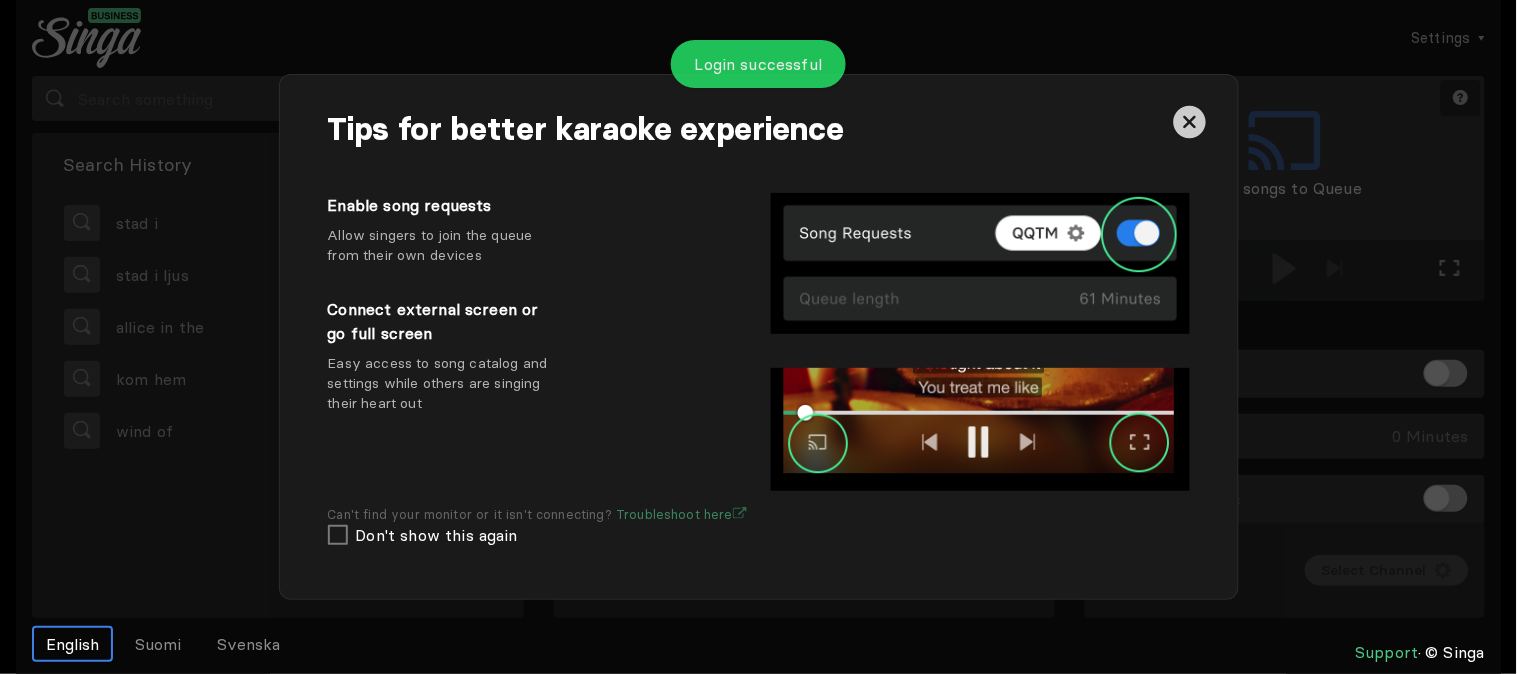 click at bounding box center (1189, 121) 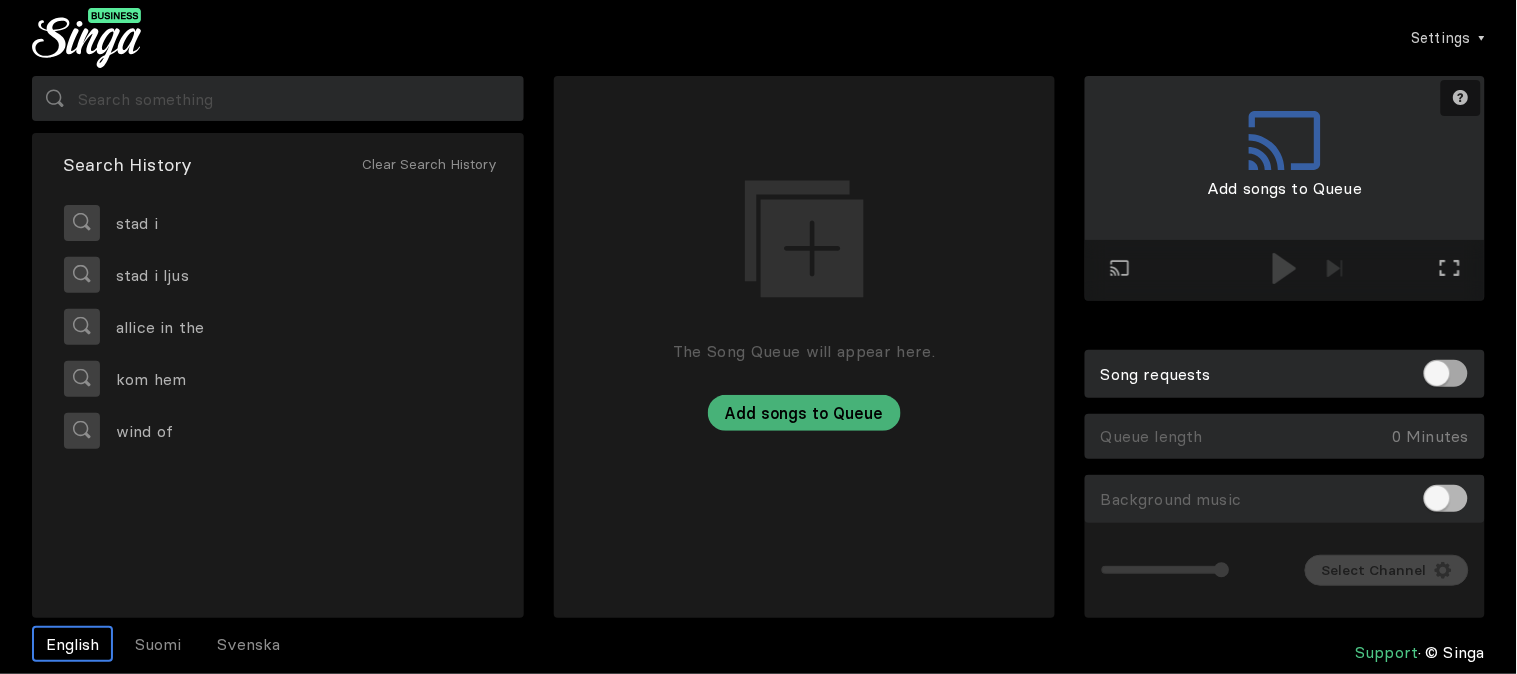 click at bounding box center [1446, 373] 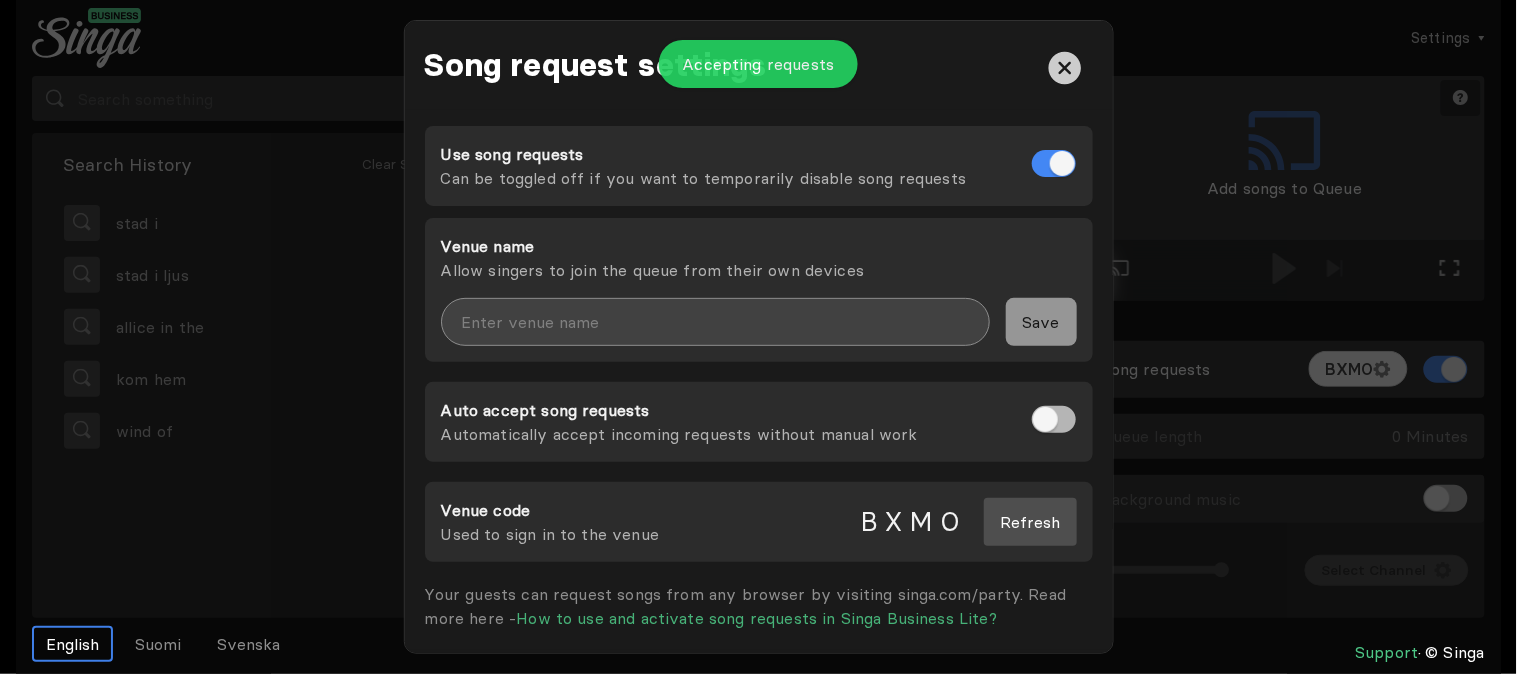 click at bounding box center [715, 322] 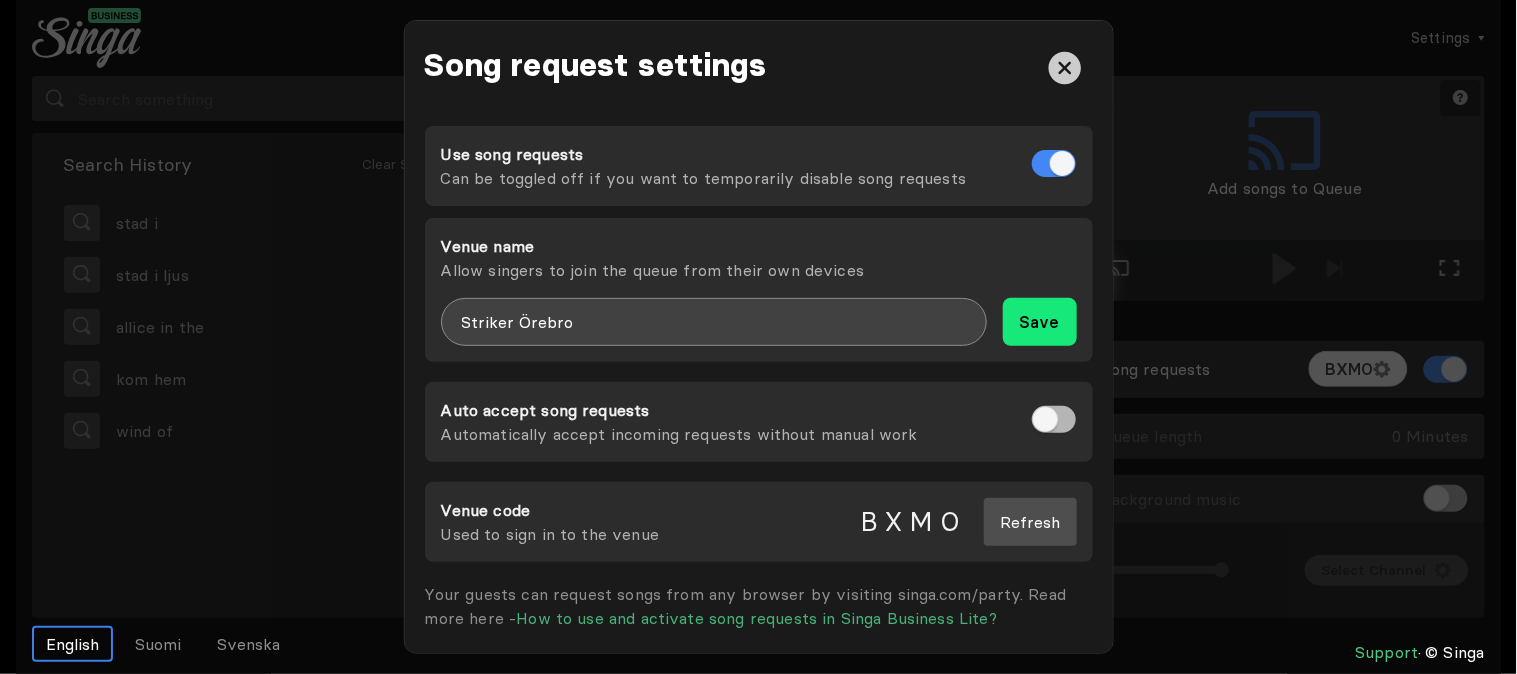 type on "Striker Örebro" 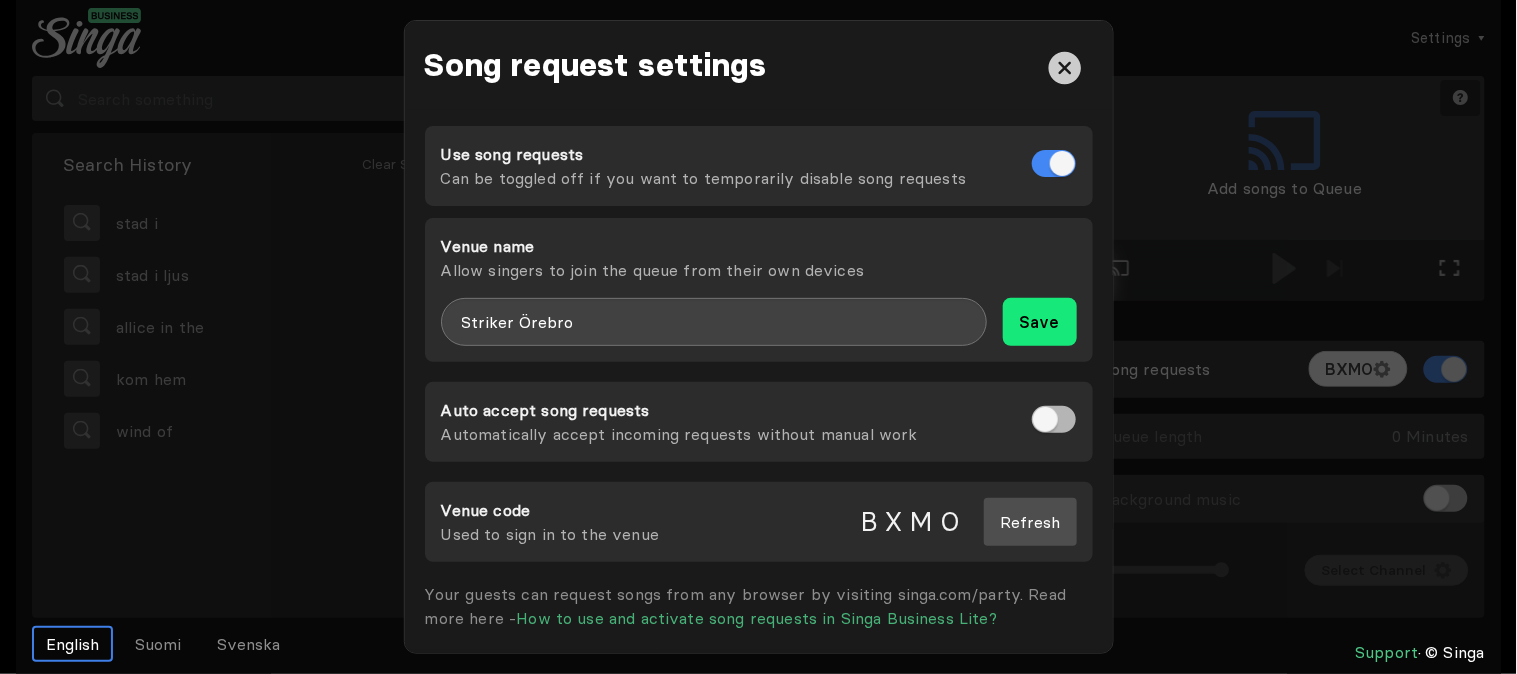 click on "Save" at bounding box center (1040, 322) 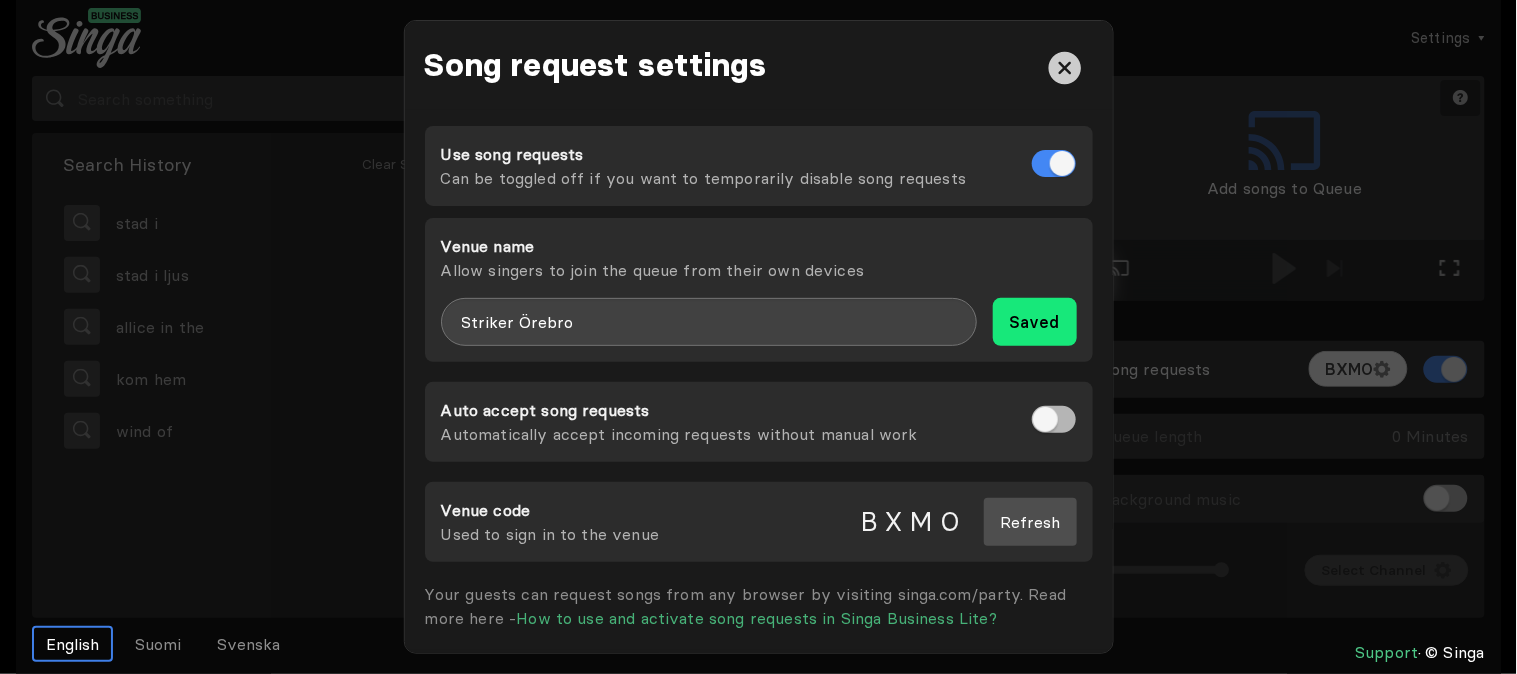 click at bounding box center [1064, 68] 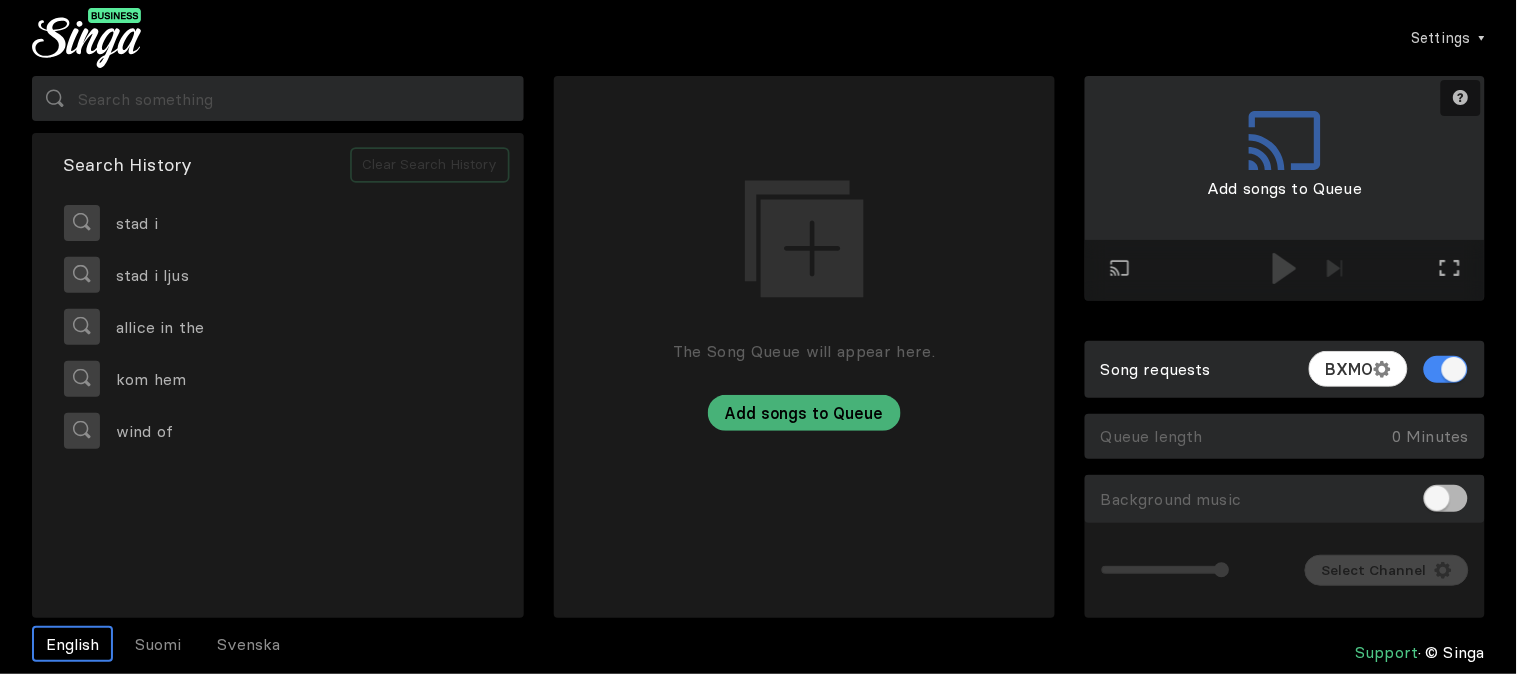 click on "Clear Search History" at bounding box center (430, 165) 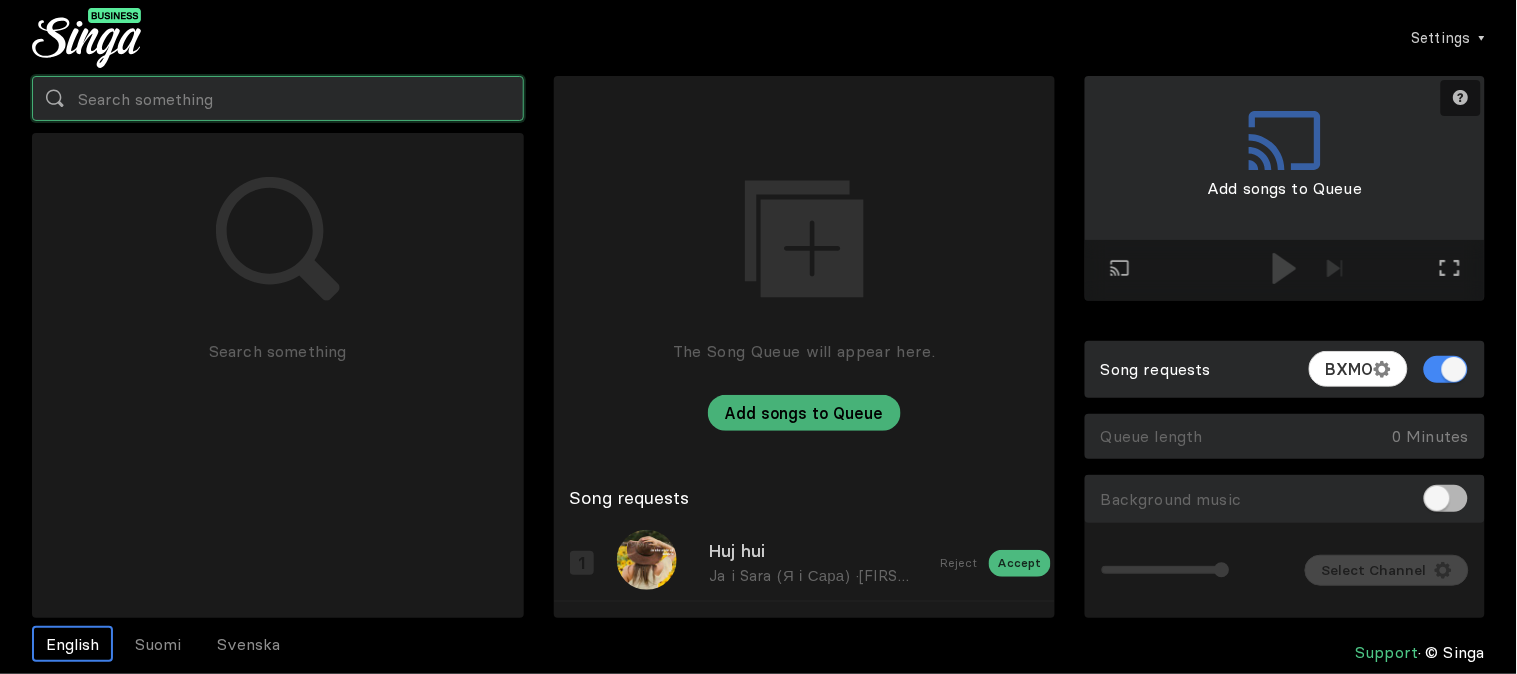 click at bounding box center [278, 98] 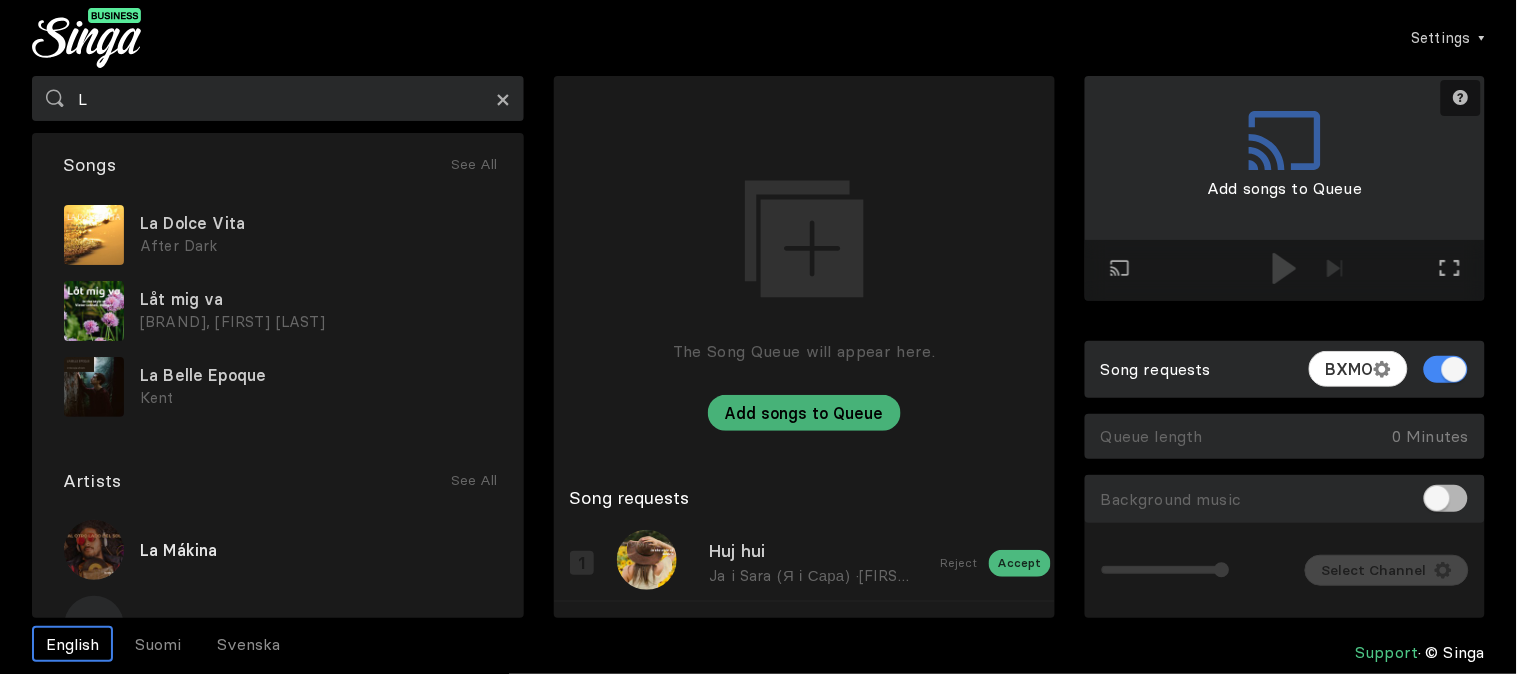 click on "×" at bounding box center (504, 99) 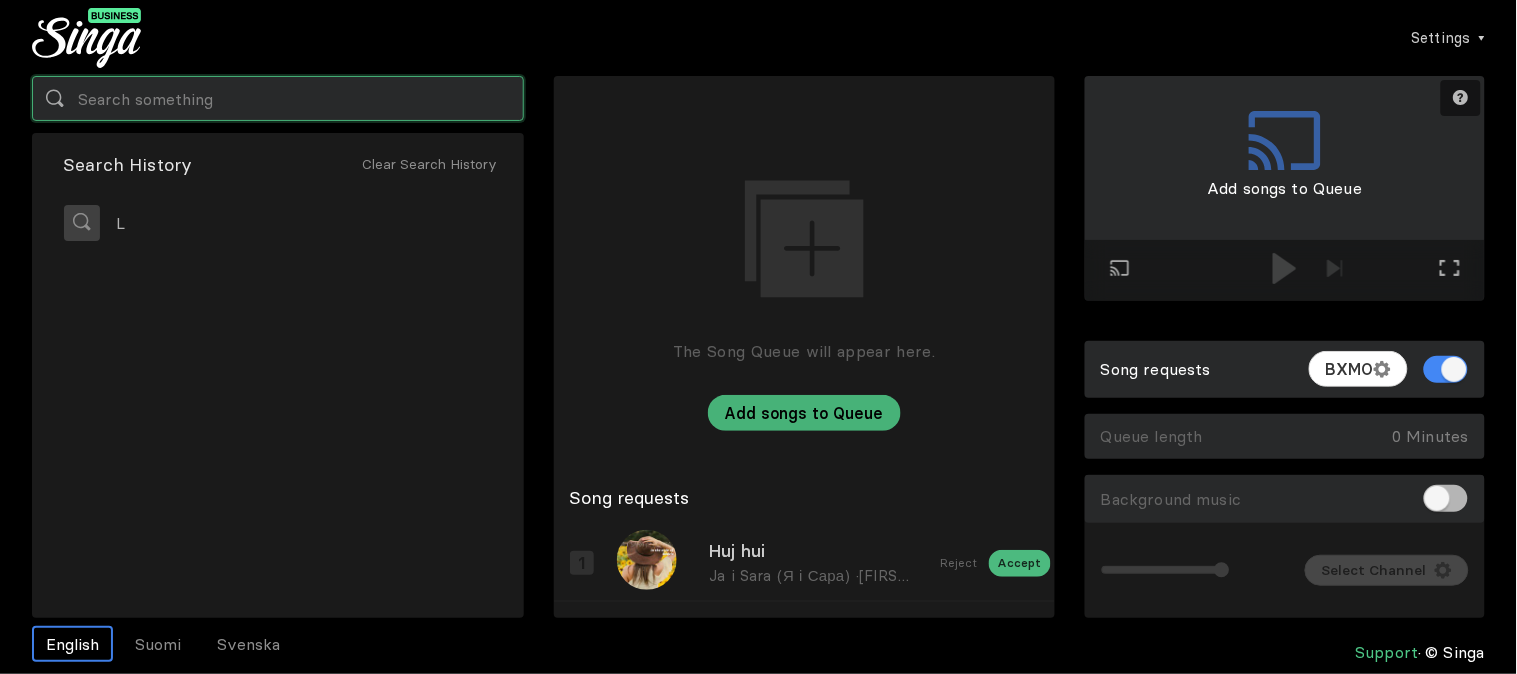 click at bounding box center [278, 98] 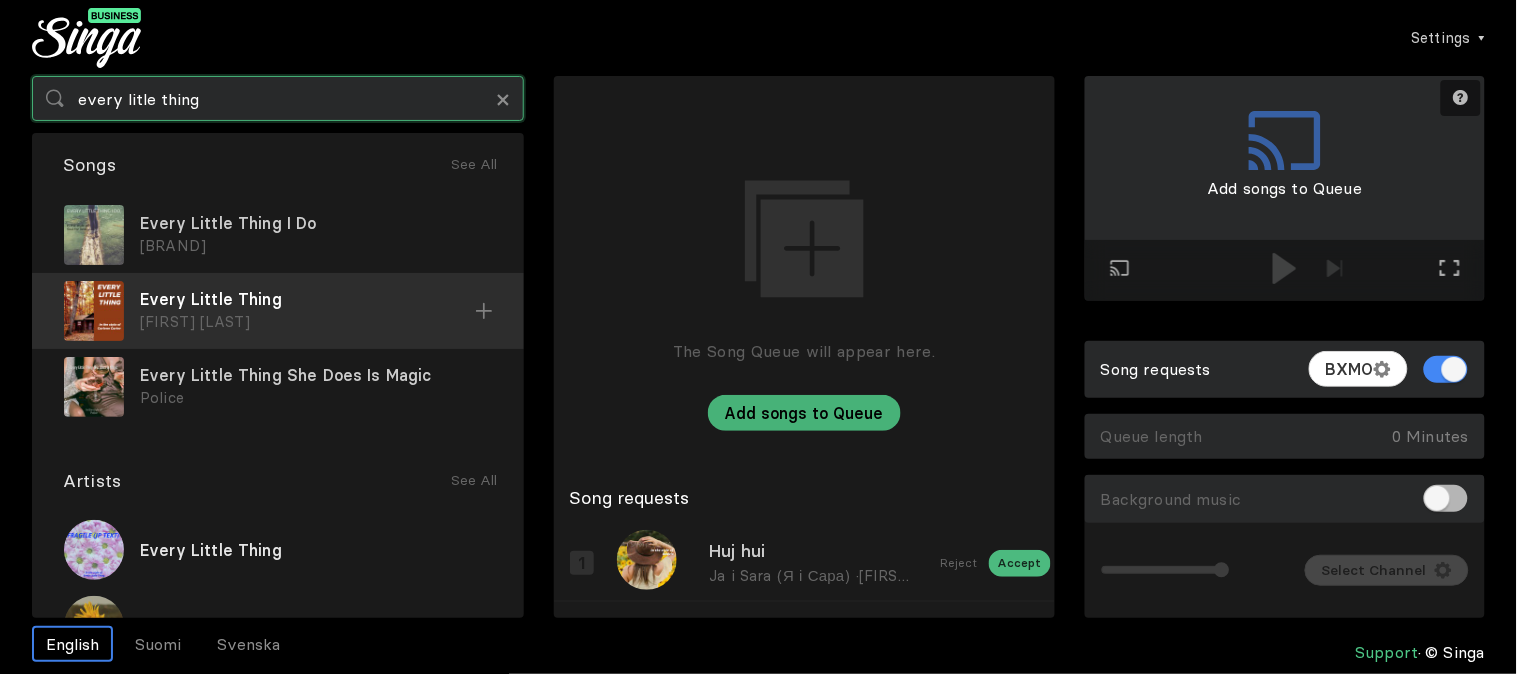 type on "every litle thing" 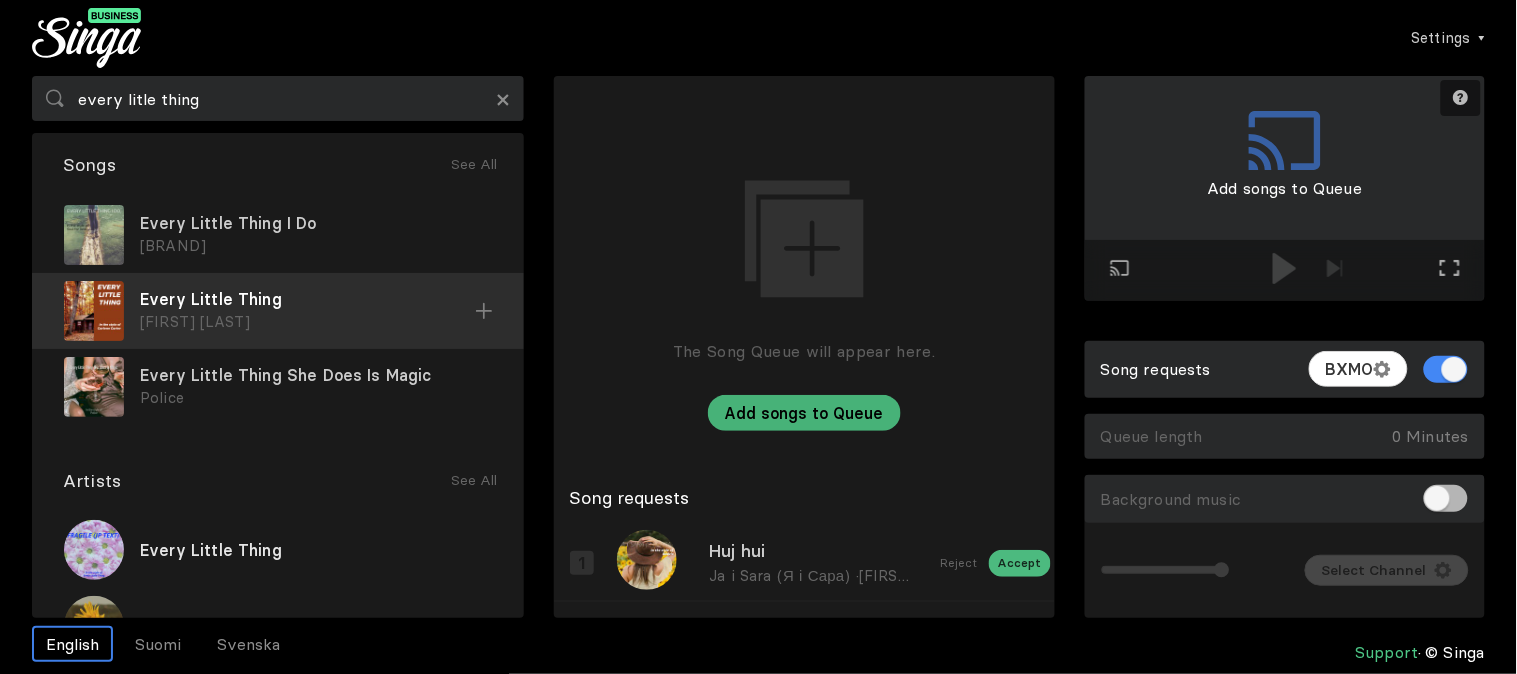 click on "Every Little Thing" at bounding box center (316, 223) 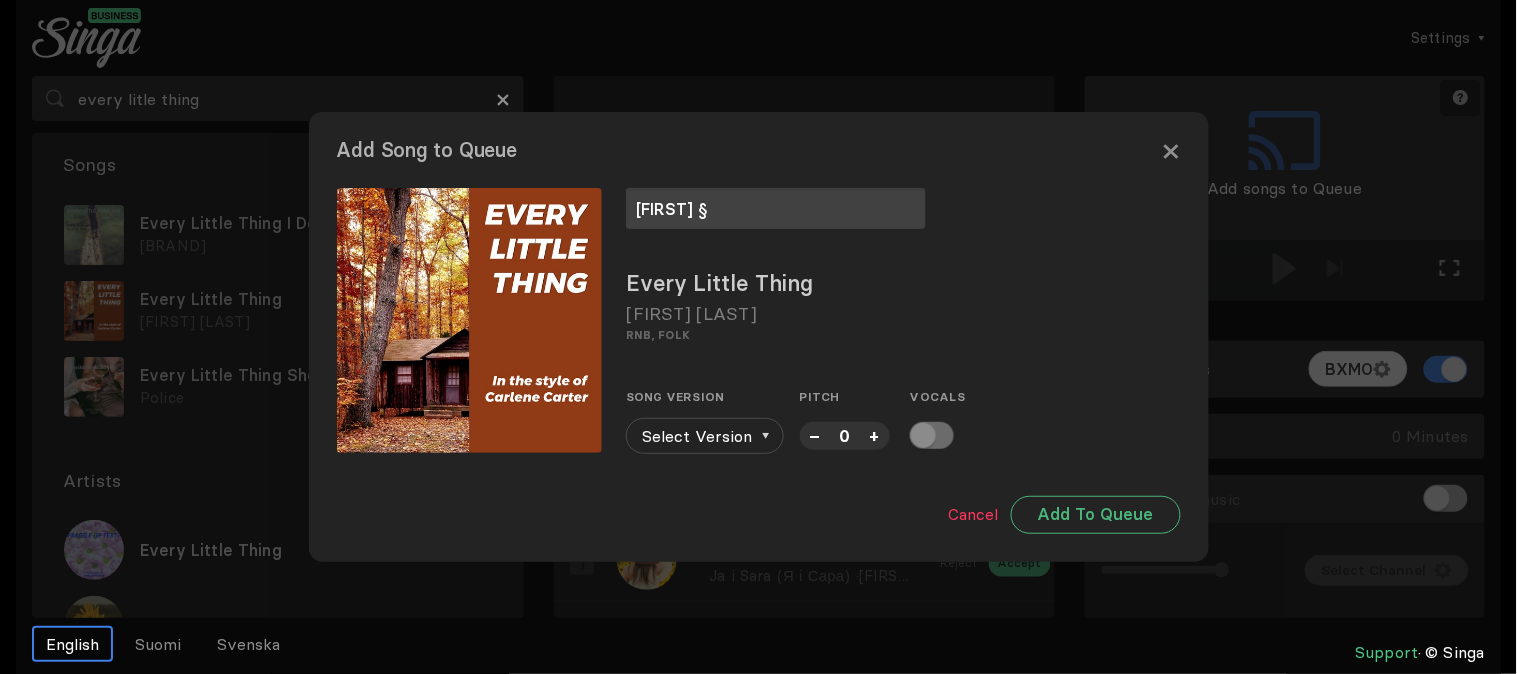 type on "[FIRST] §" 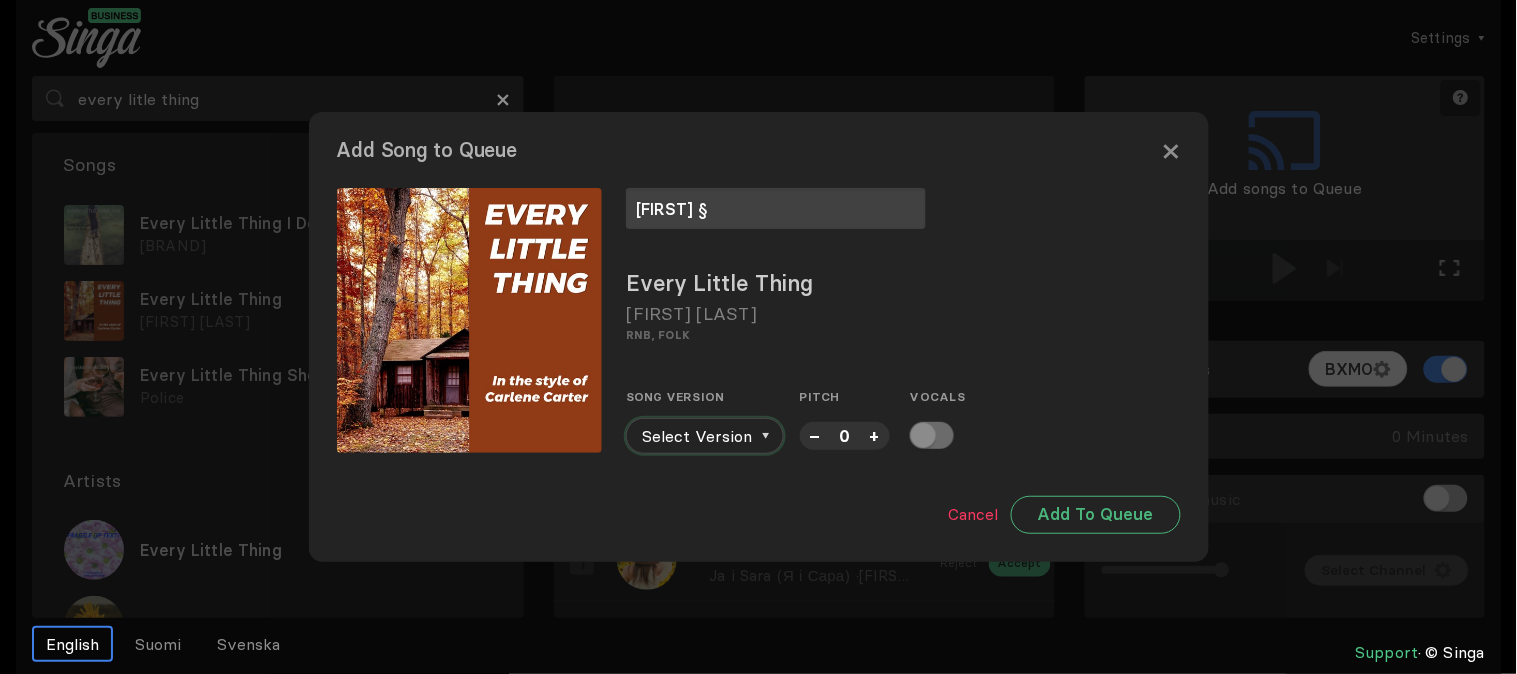 click on "Select Version" at bounding box center [705, 436] 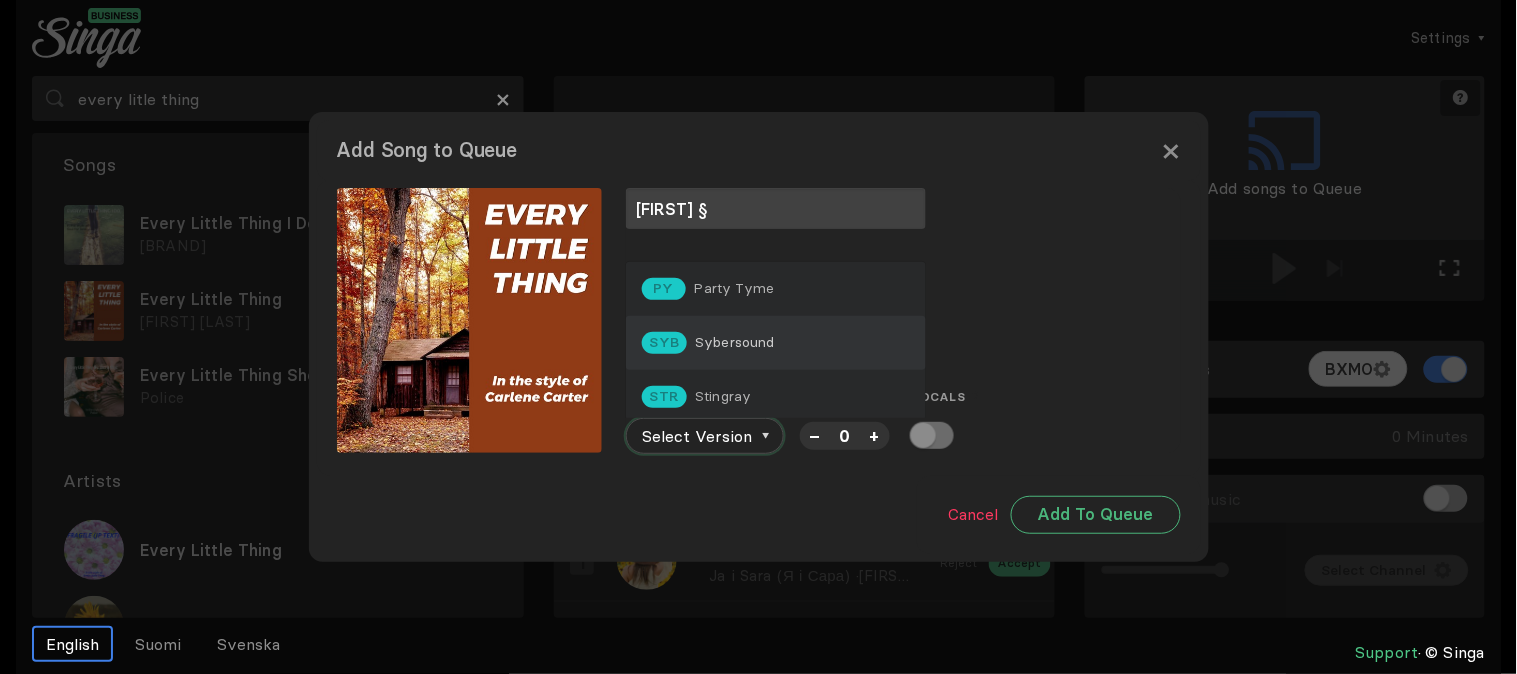 scroll, scrollTop: 60, scrollLeft: 0, axis: vertical 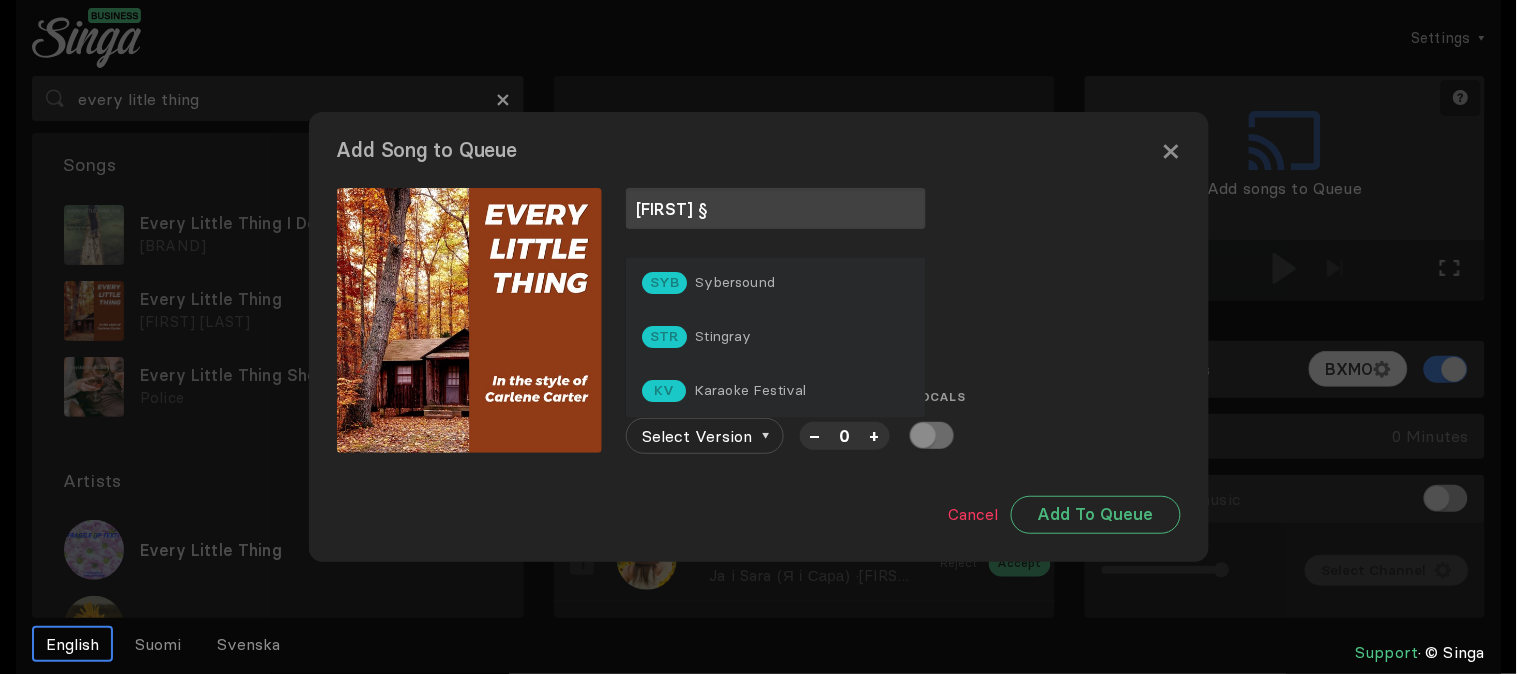 click on "Stingray" at bounding box center (734, 228) 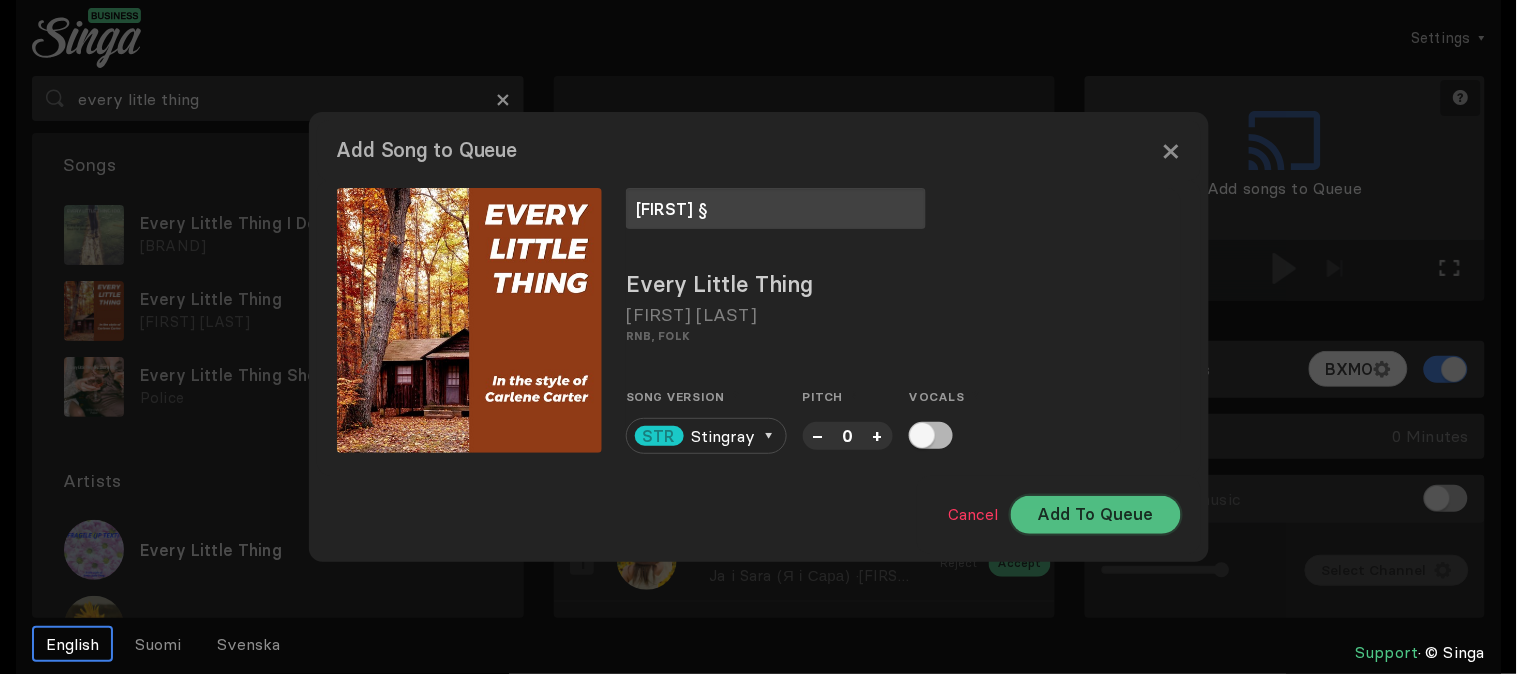 click on "Add To Queue" at bounding box center [1096, 515] 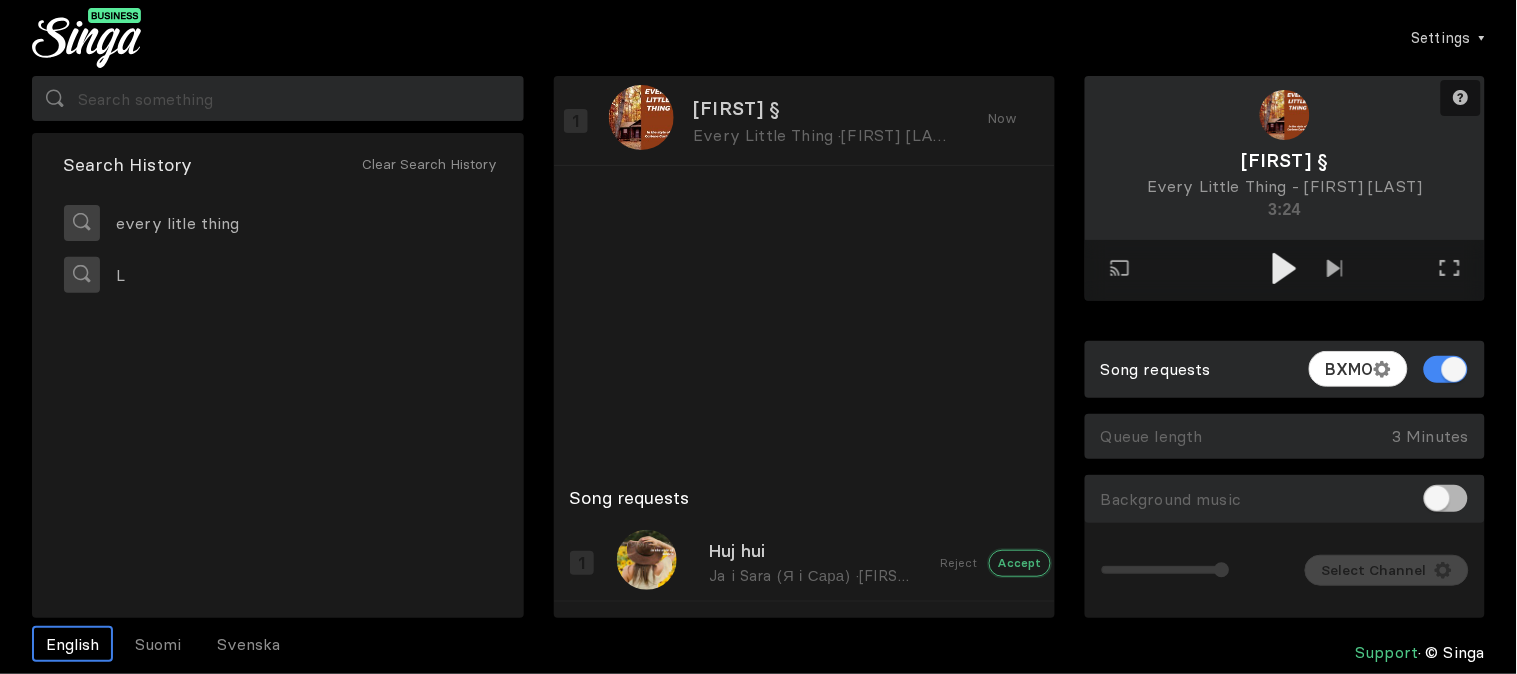 click on "Accept" at bounding box center [1020, 563] 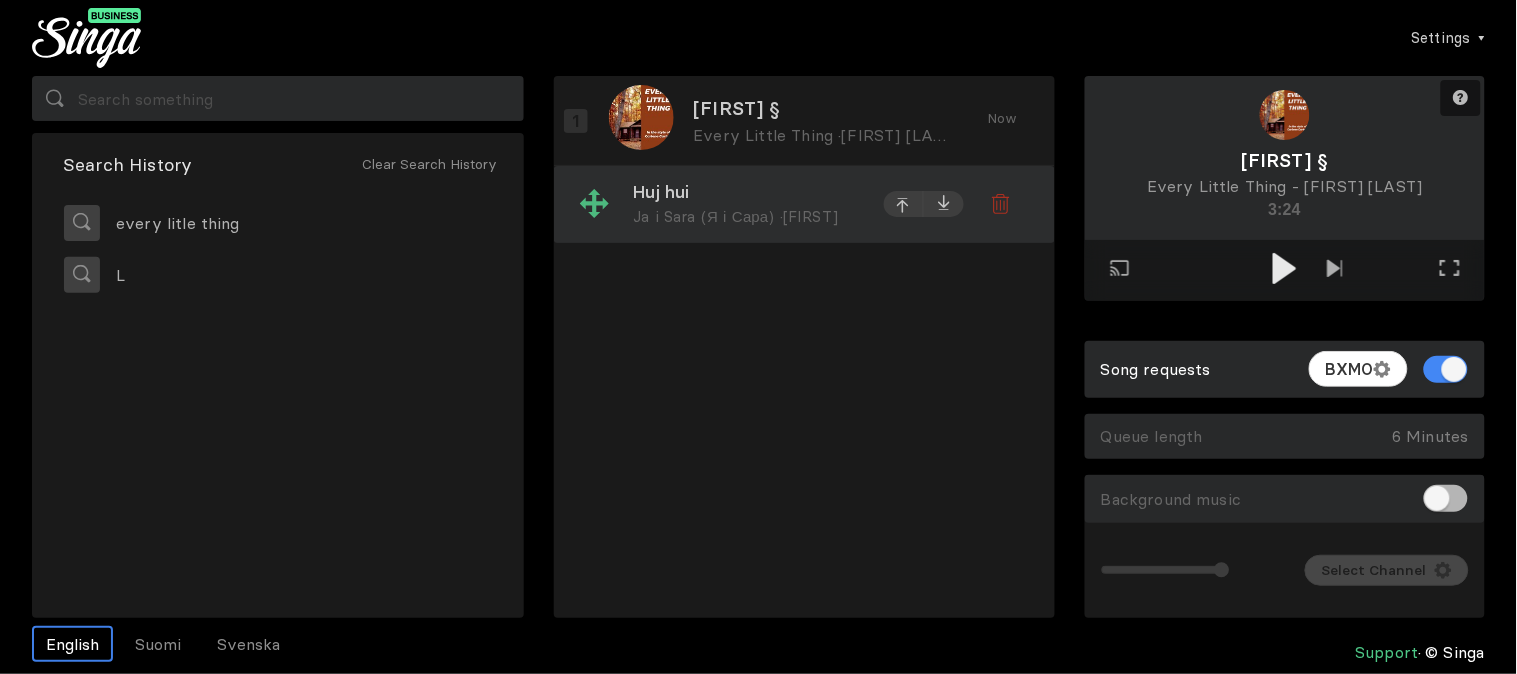 click on "Huj hui" at bounding box center (823, 108) 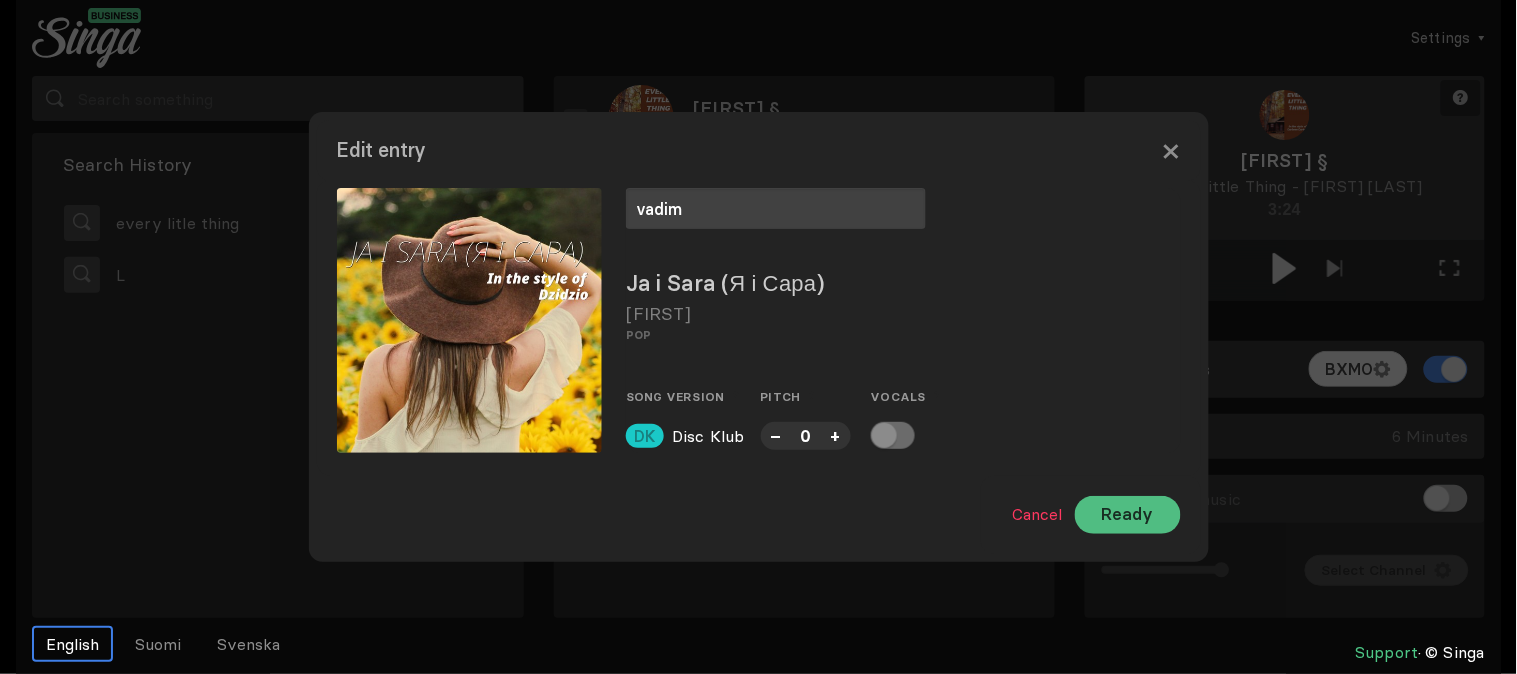 type on "vadim" 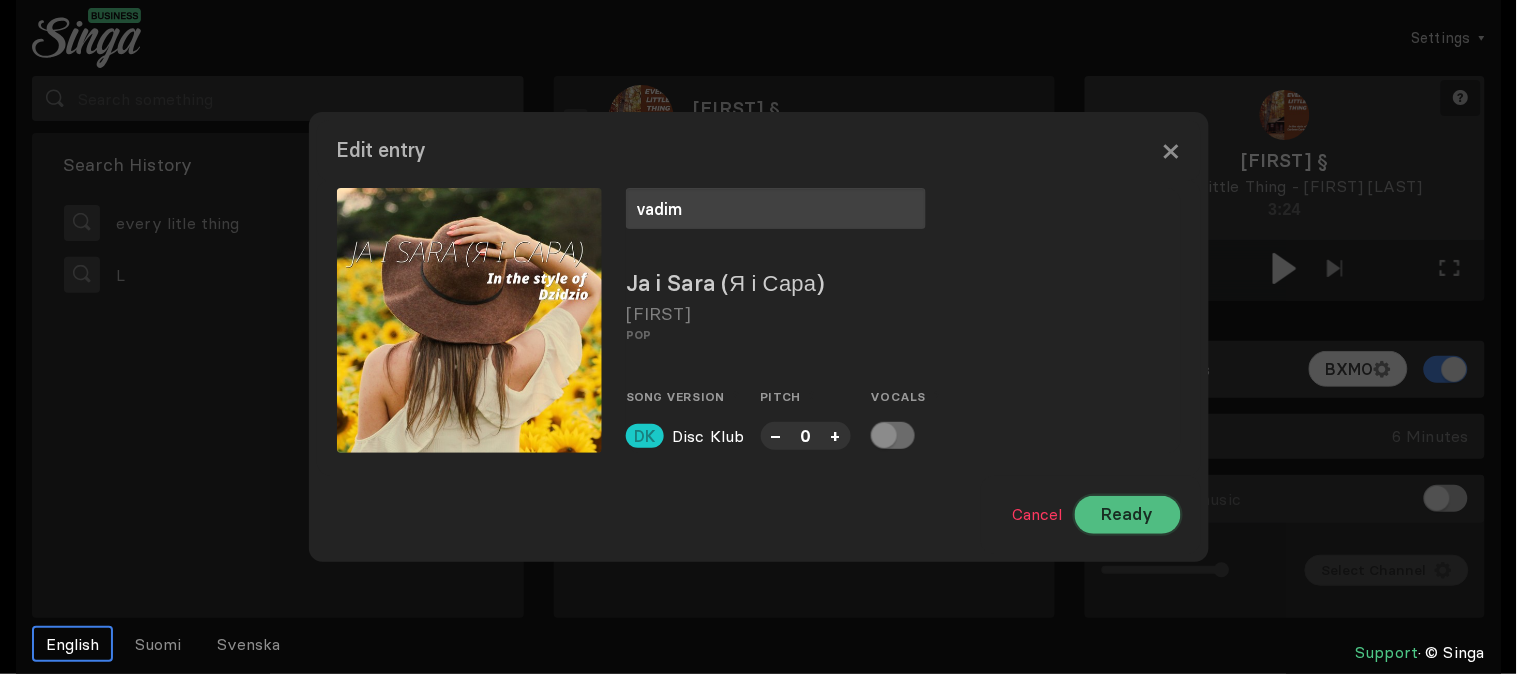 click on "Ready" at bounding box center (1128, 515) 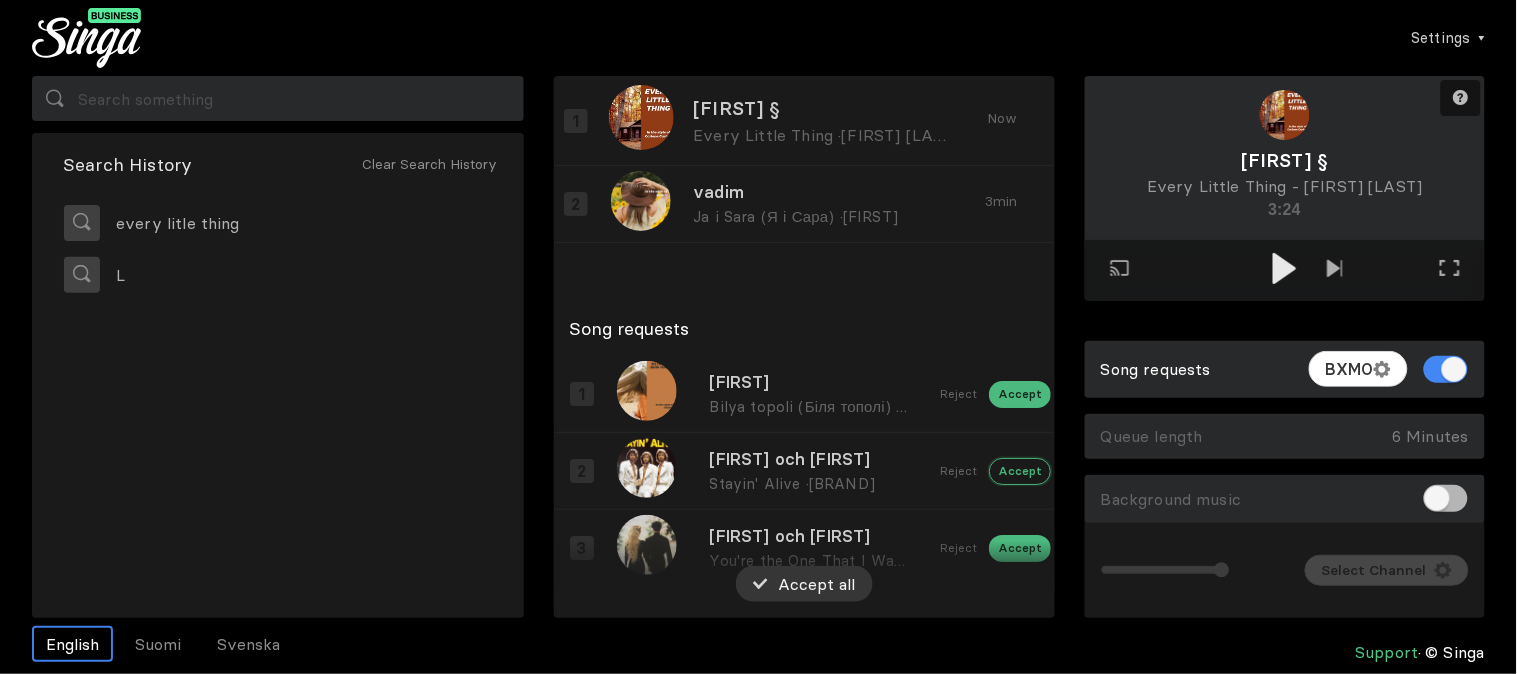 click on "Accept" at bounding box center (1020, 394) 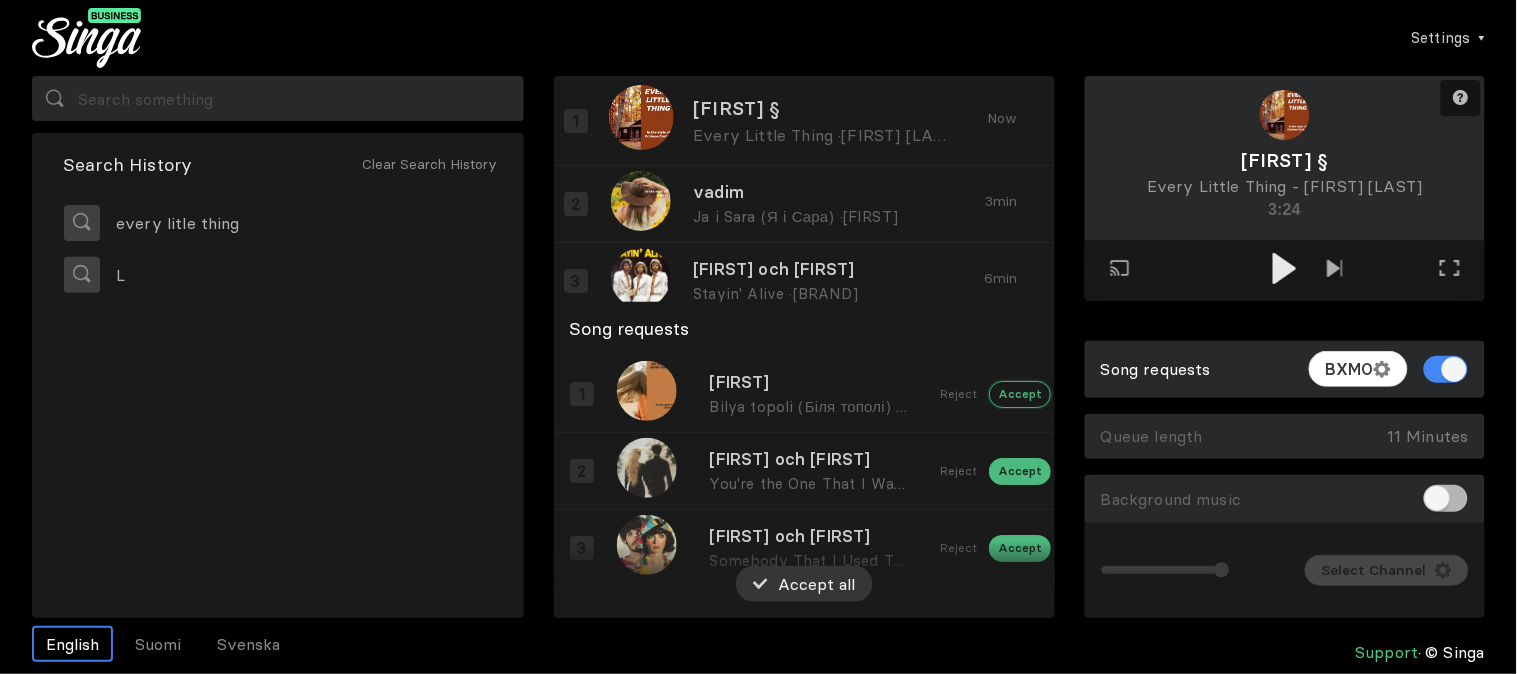 click on "Accept" at bounding box center [1020, 394] 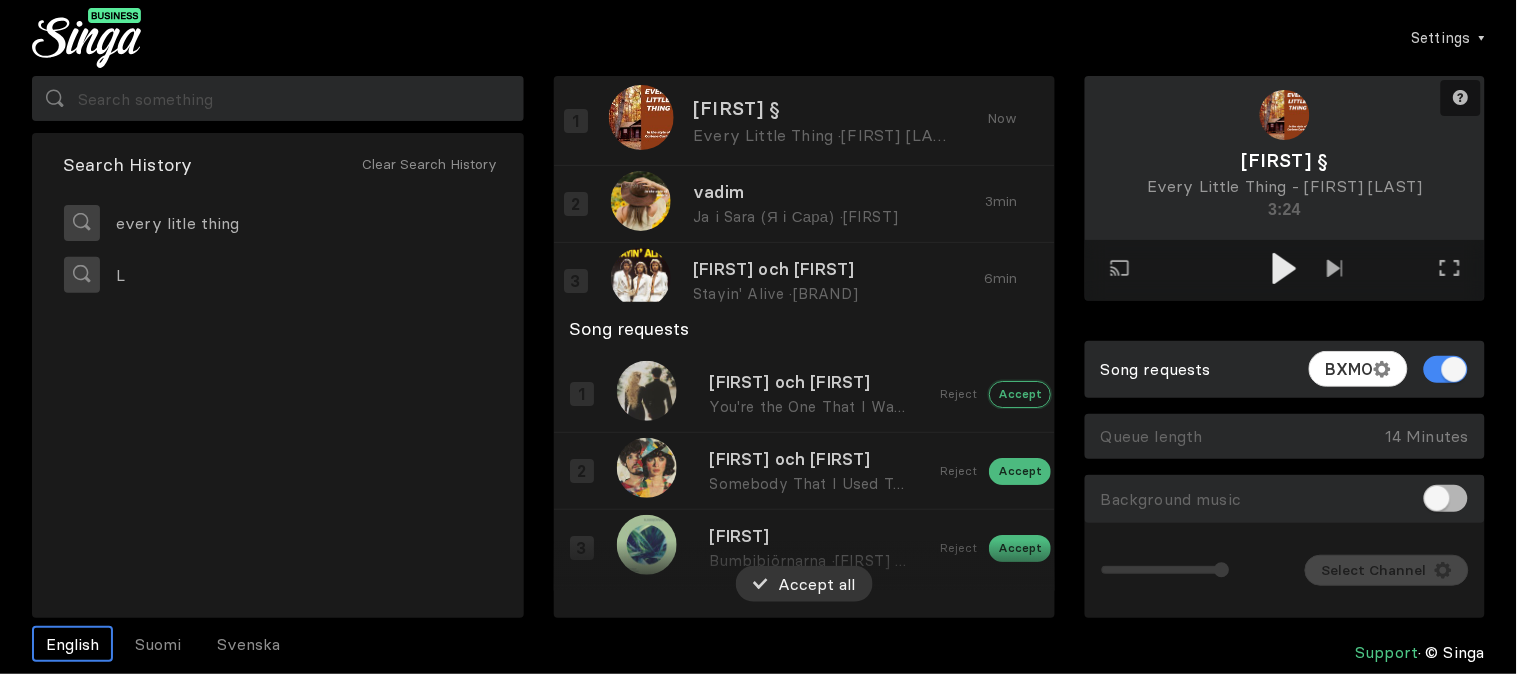click on "Accept" at bounding box center (1020, 394) 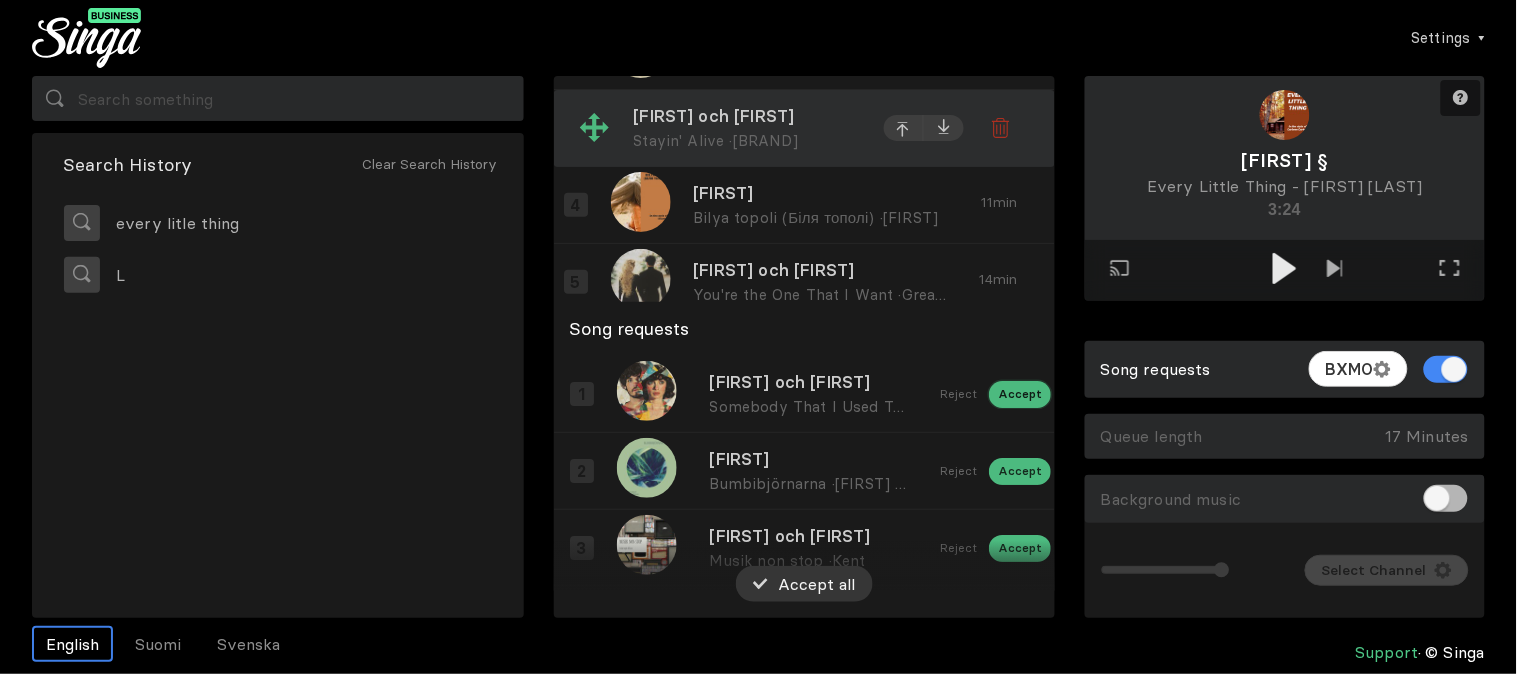 scroll, scrollTop: 171, scrollLeft: 0, axis: vertical 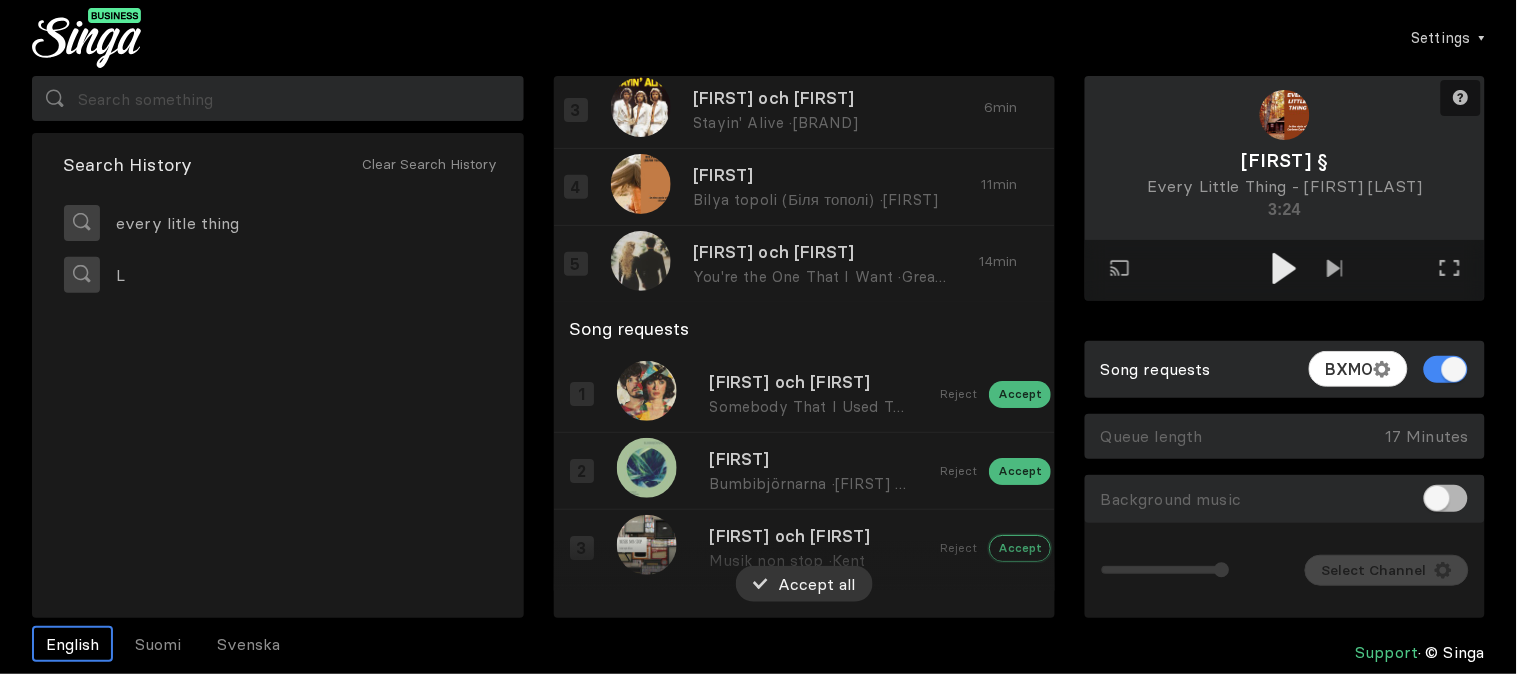 click on "Accept" at bounding box center (1020, 394) 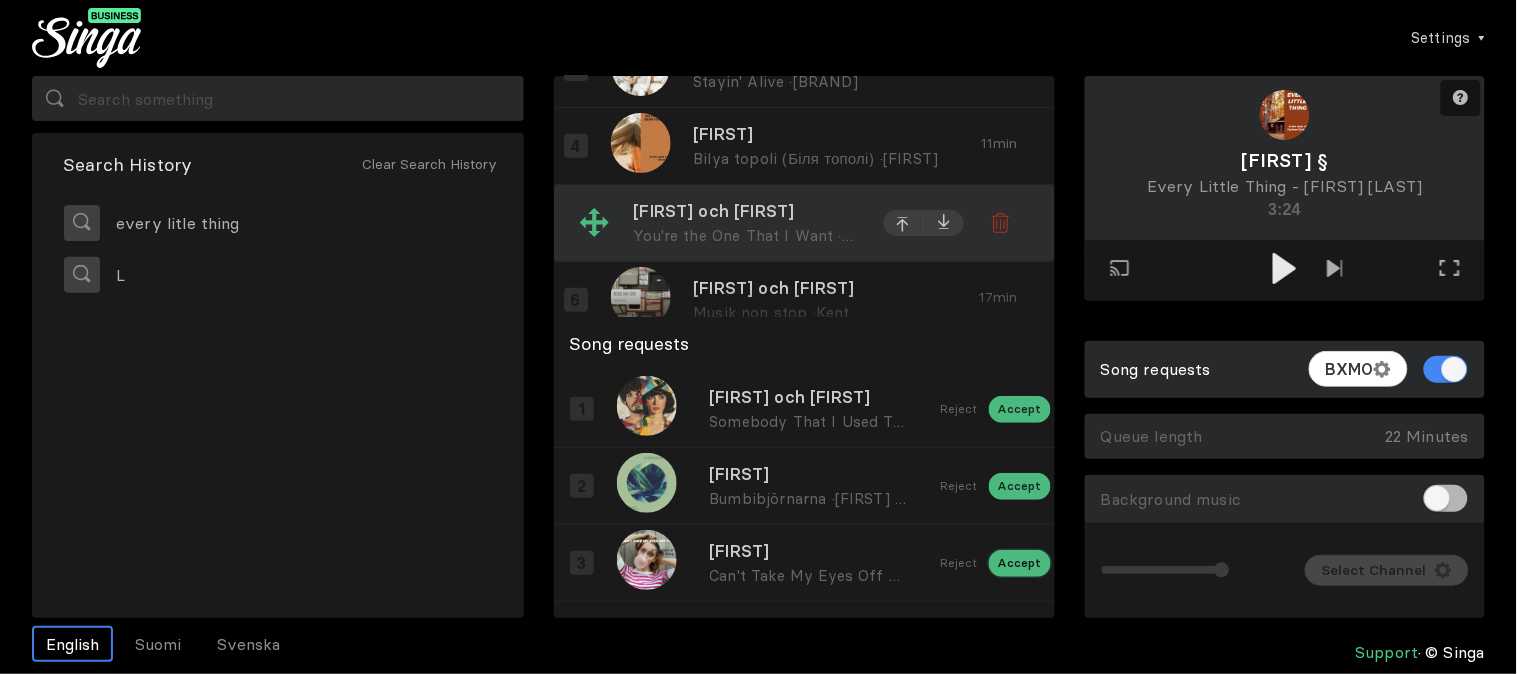 scroll, scrollTop: 233, scrollLeft: 0, axis: vertical 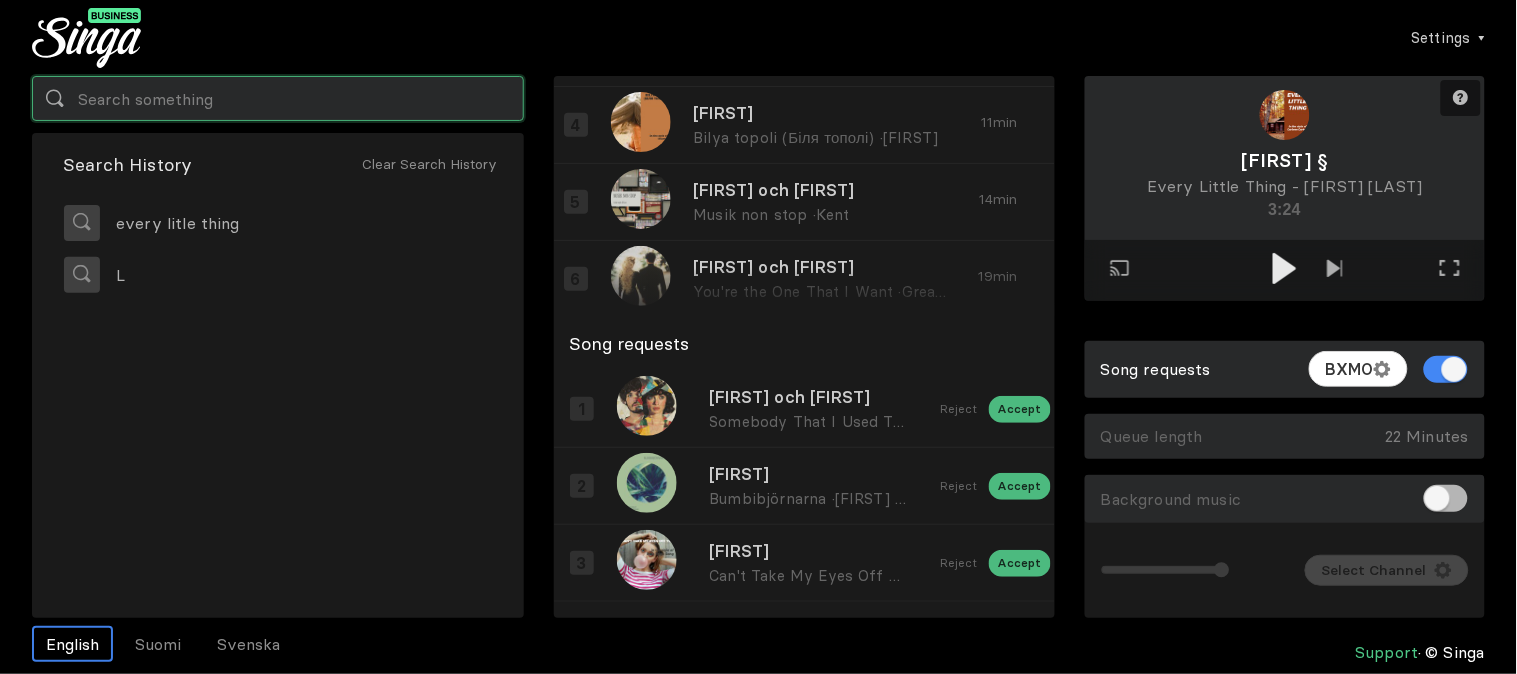 click at bounding box center (278, 98) 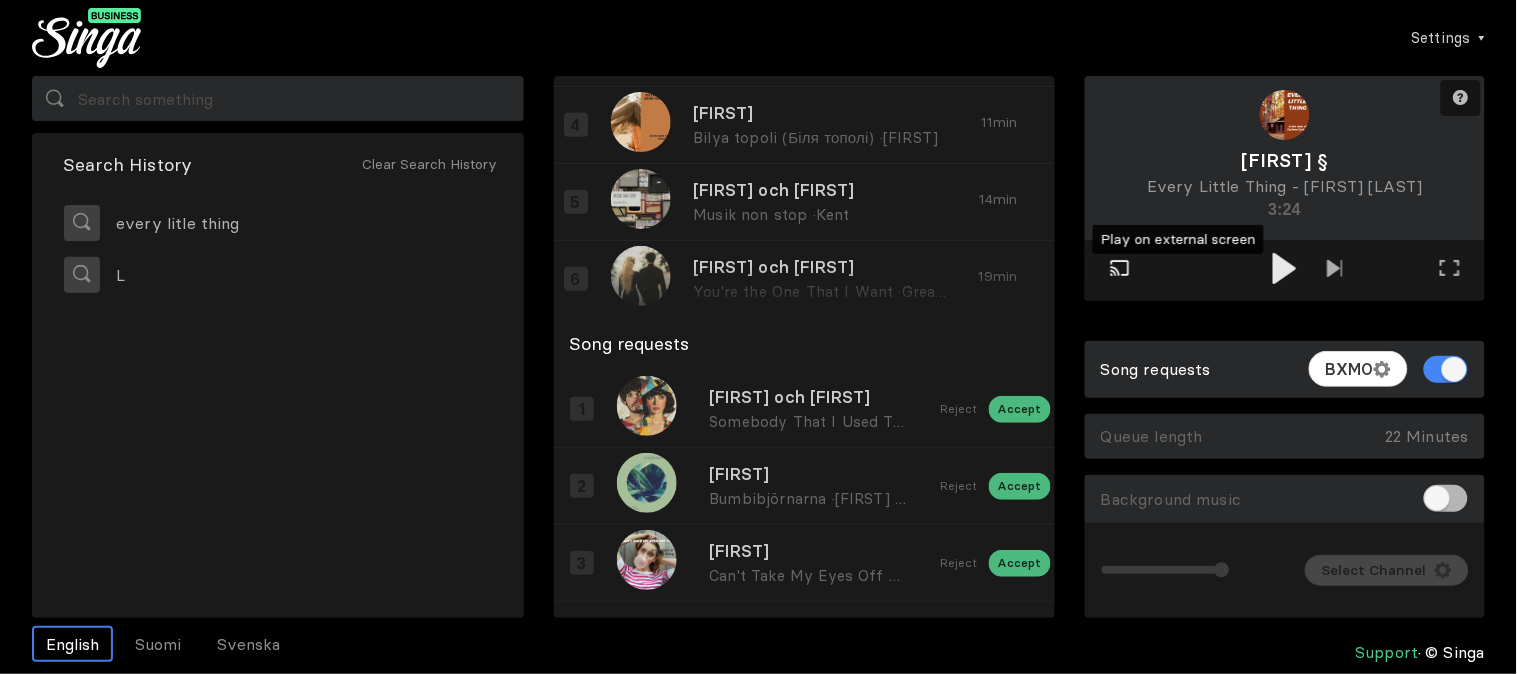 click at bounding box center (1120, 268) 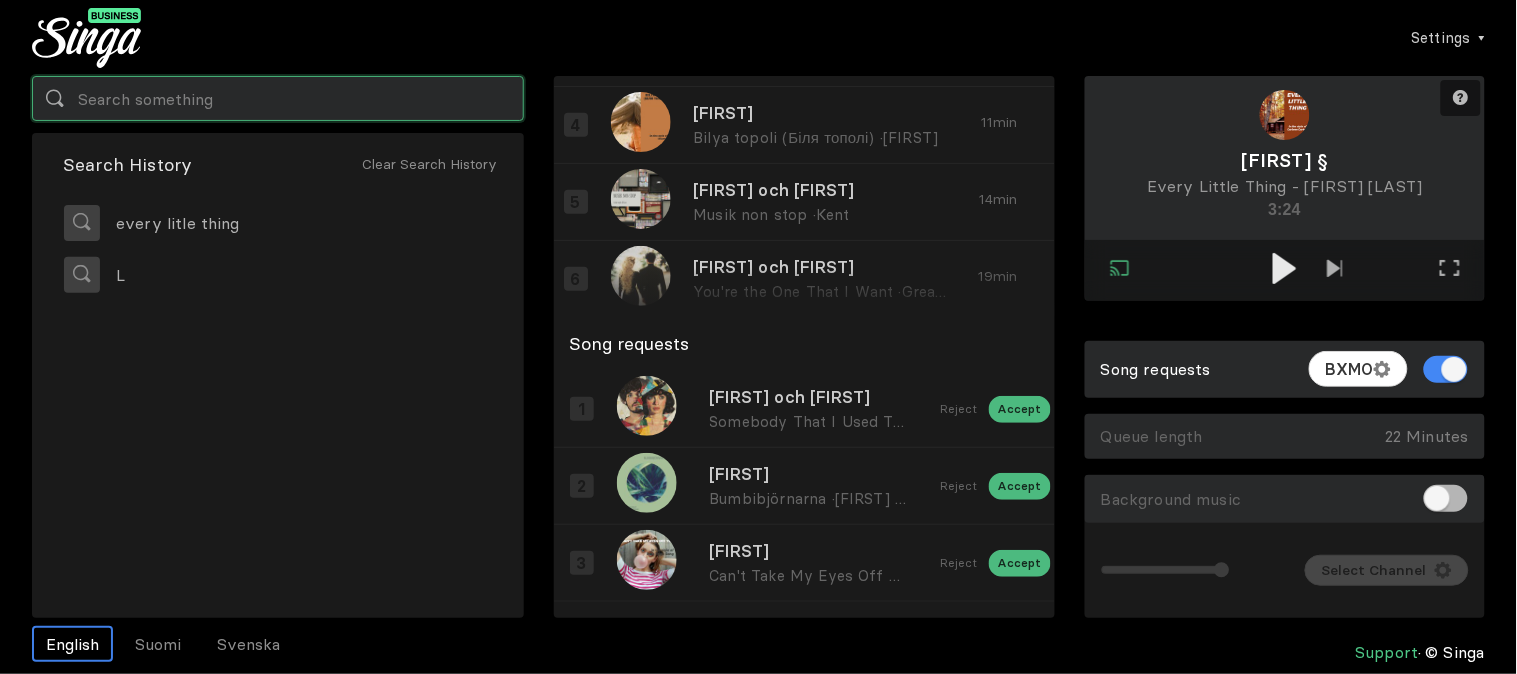 click at bounding box center [278, 98] 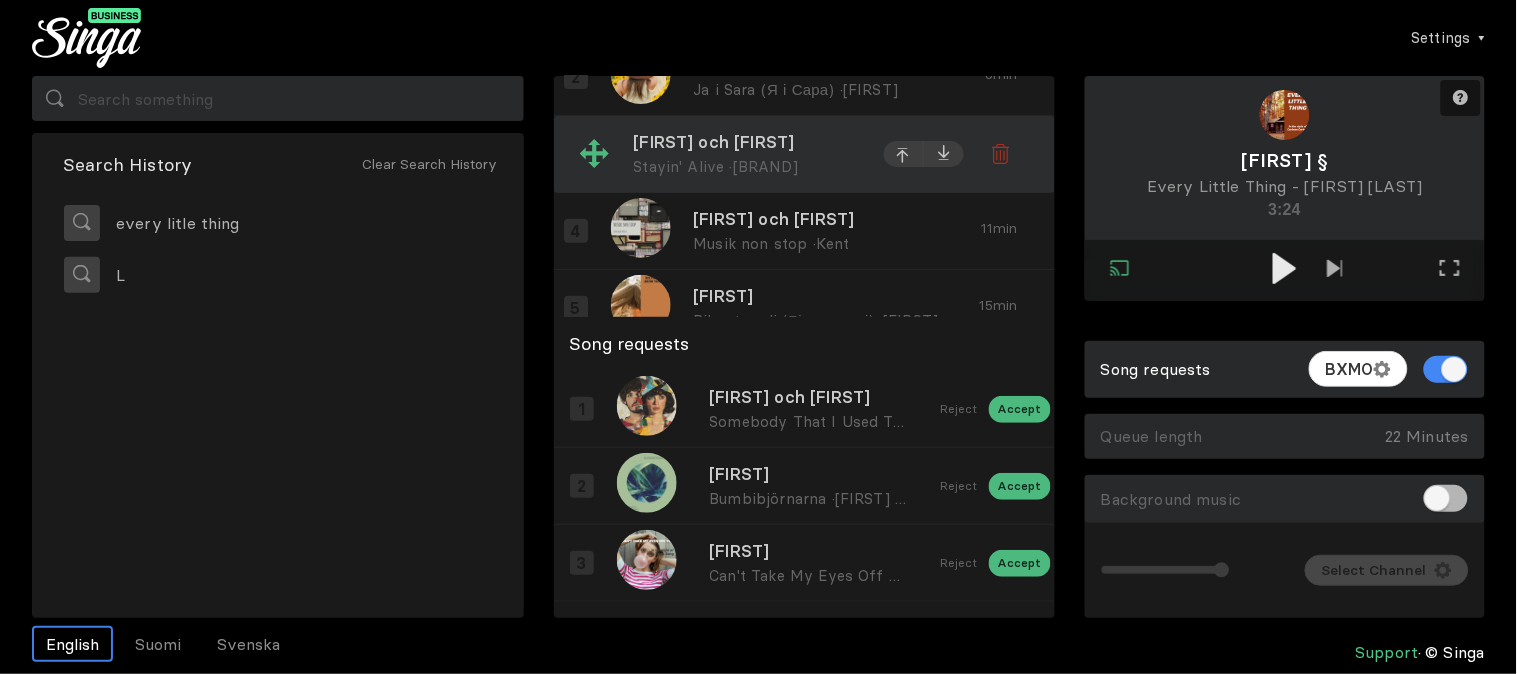 scroll, scrollTop: 0, scrollLeft: 0, axis: both 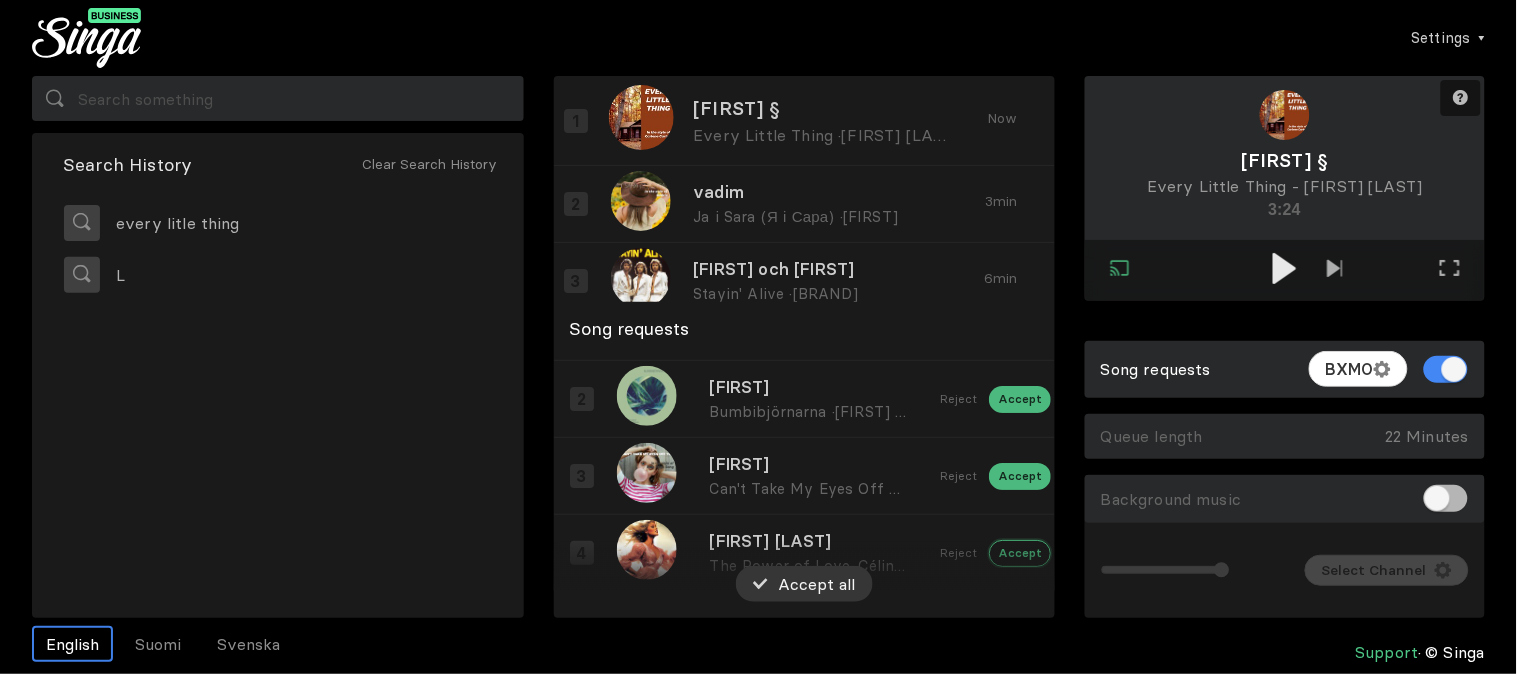 click on "Accept" at bounding box center (1020, 322) 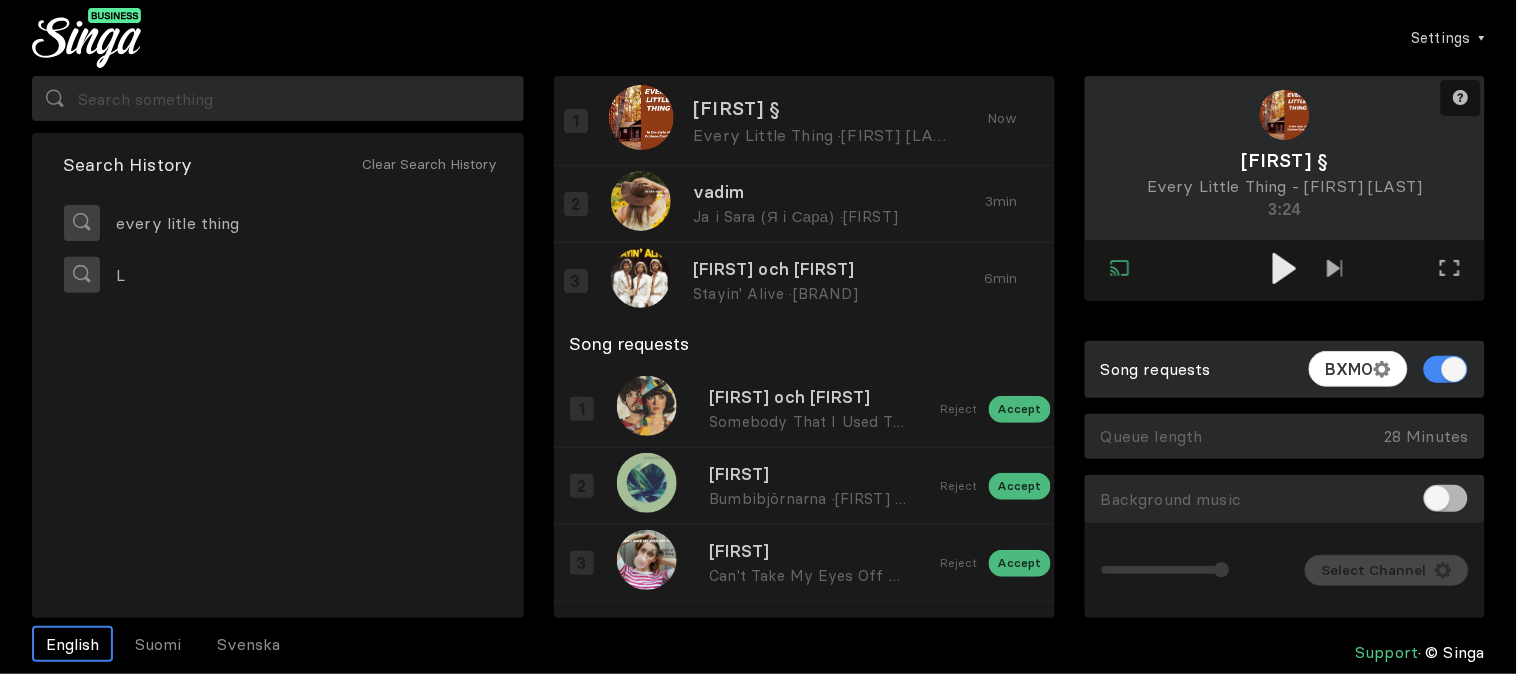 scroll, scrollTop: 0, scrollLeft: 0, axis: both 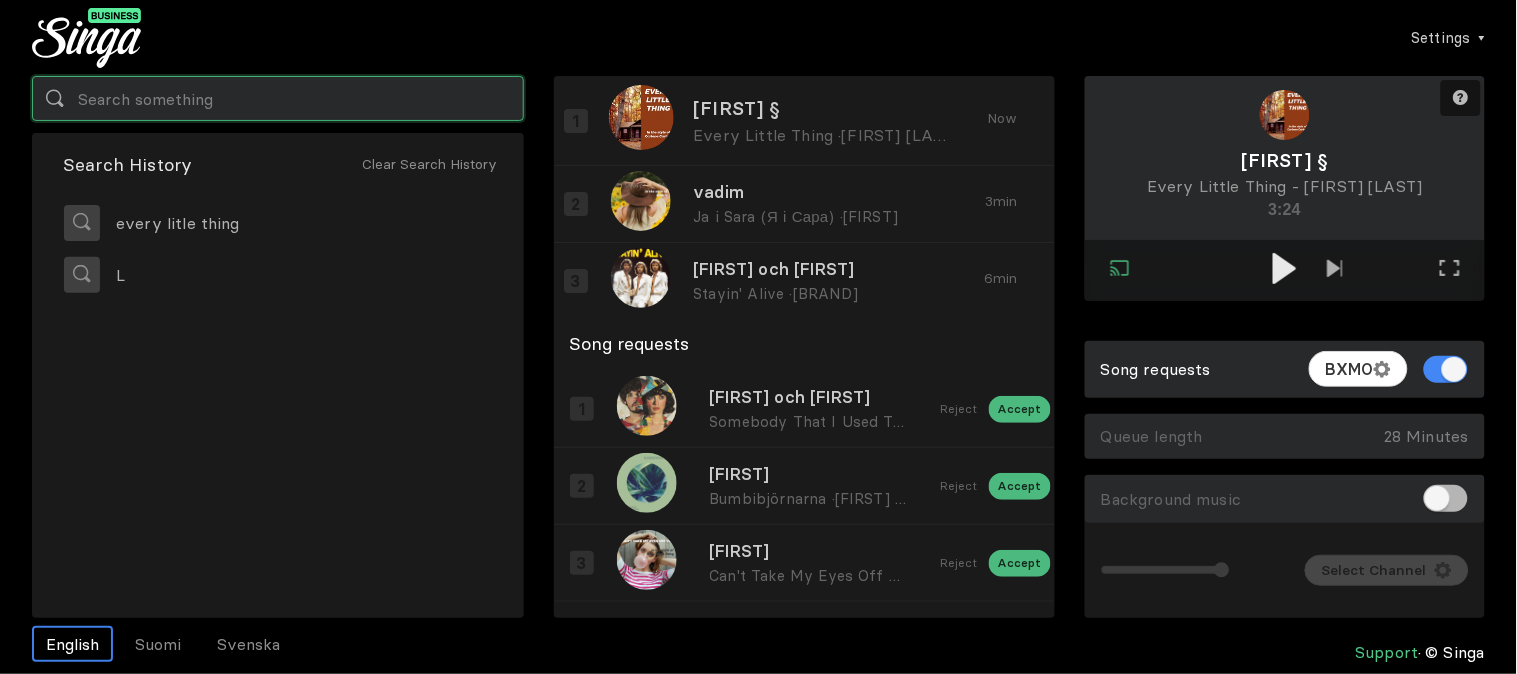 click at bounding box center [278, 98] 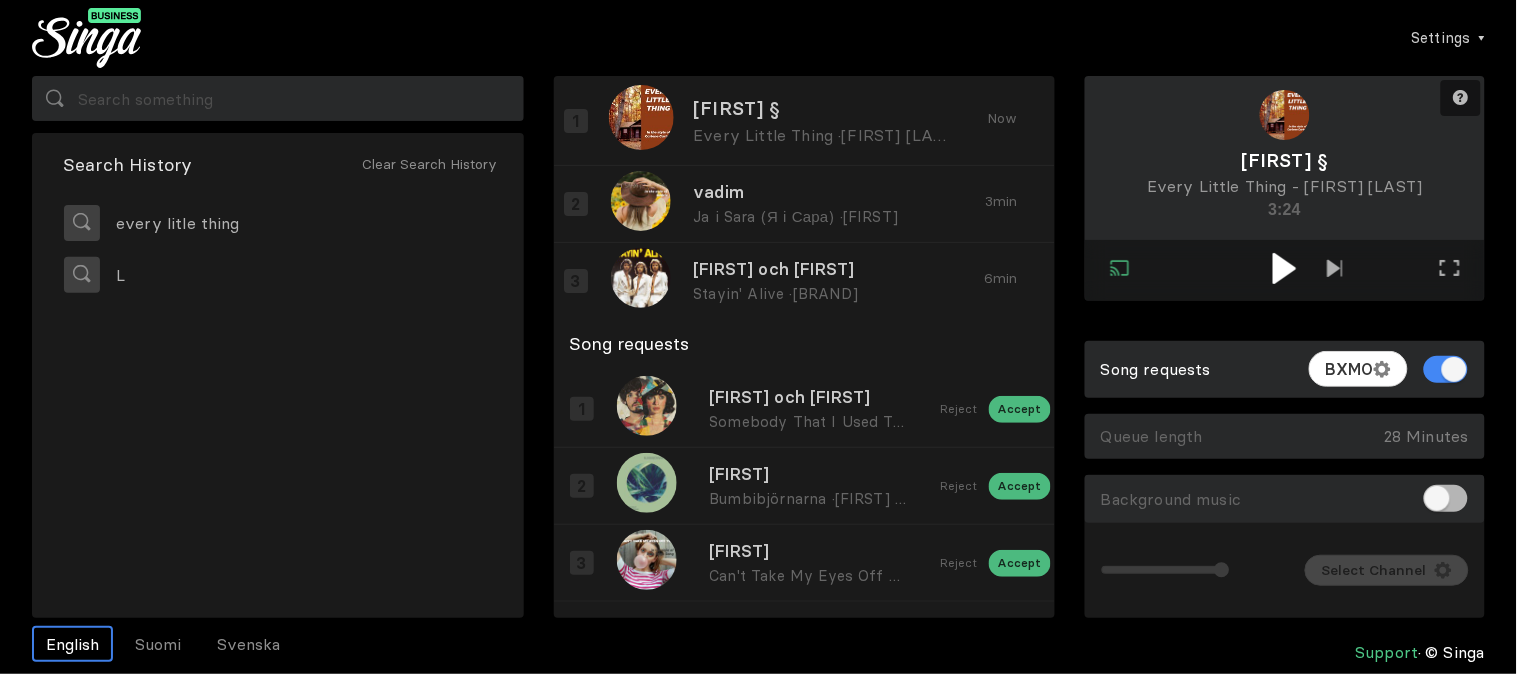 click at bounding box center [1284, 268] 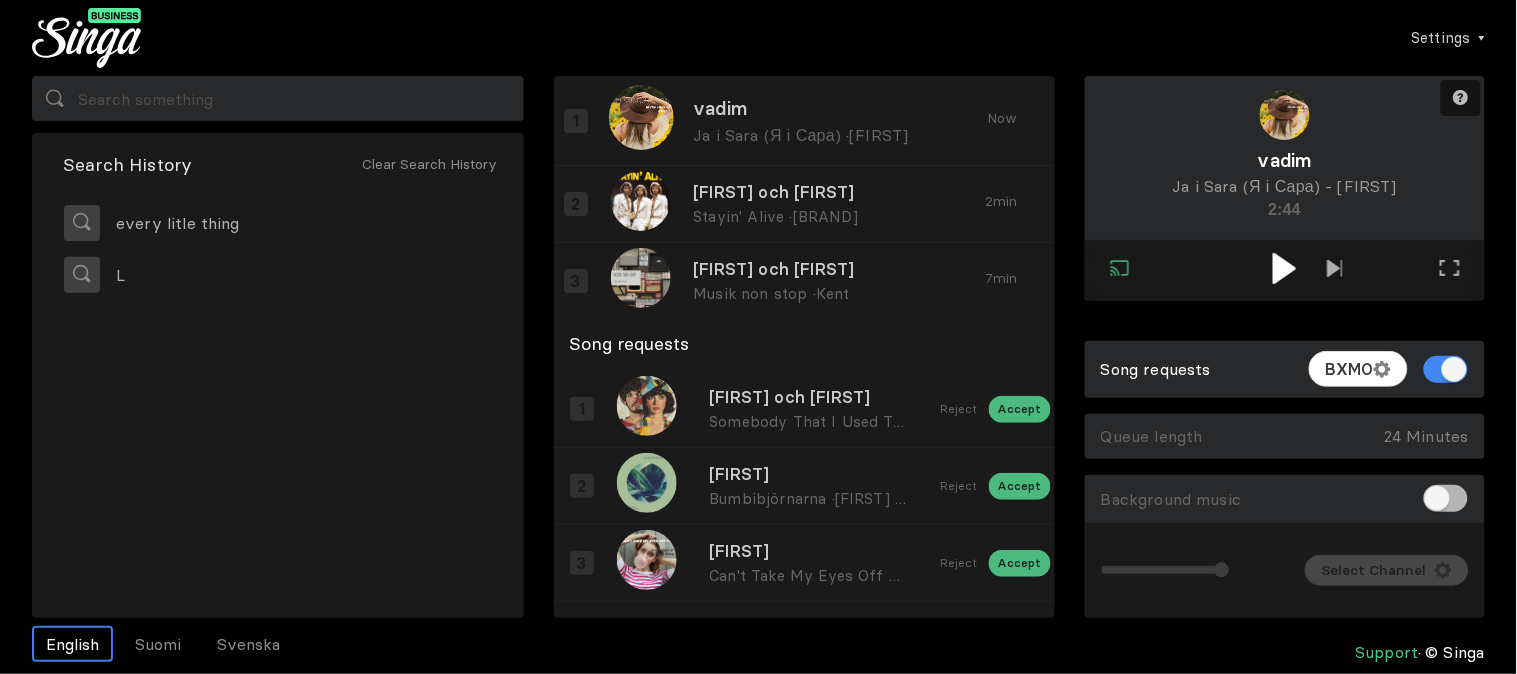 click at bounding box center (1285, 268) 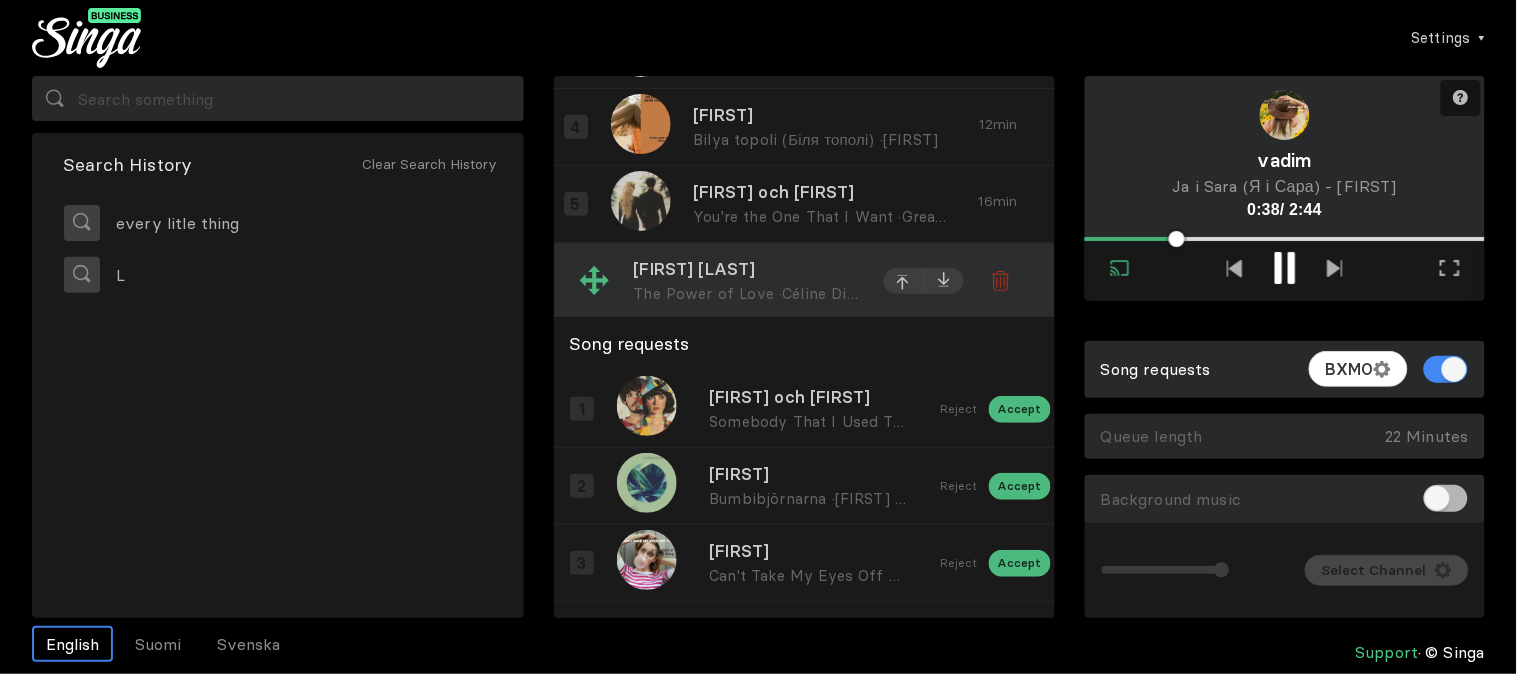 scroll, scrollTop: 233, scrollLeft: 0, axis: vertical 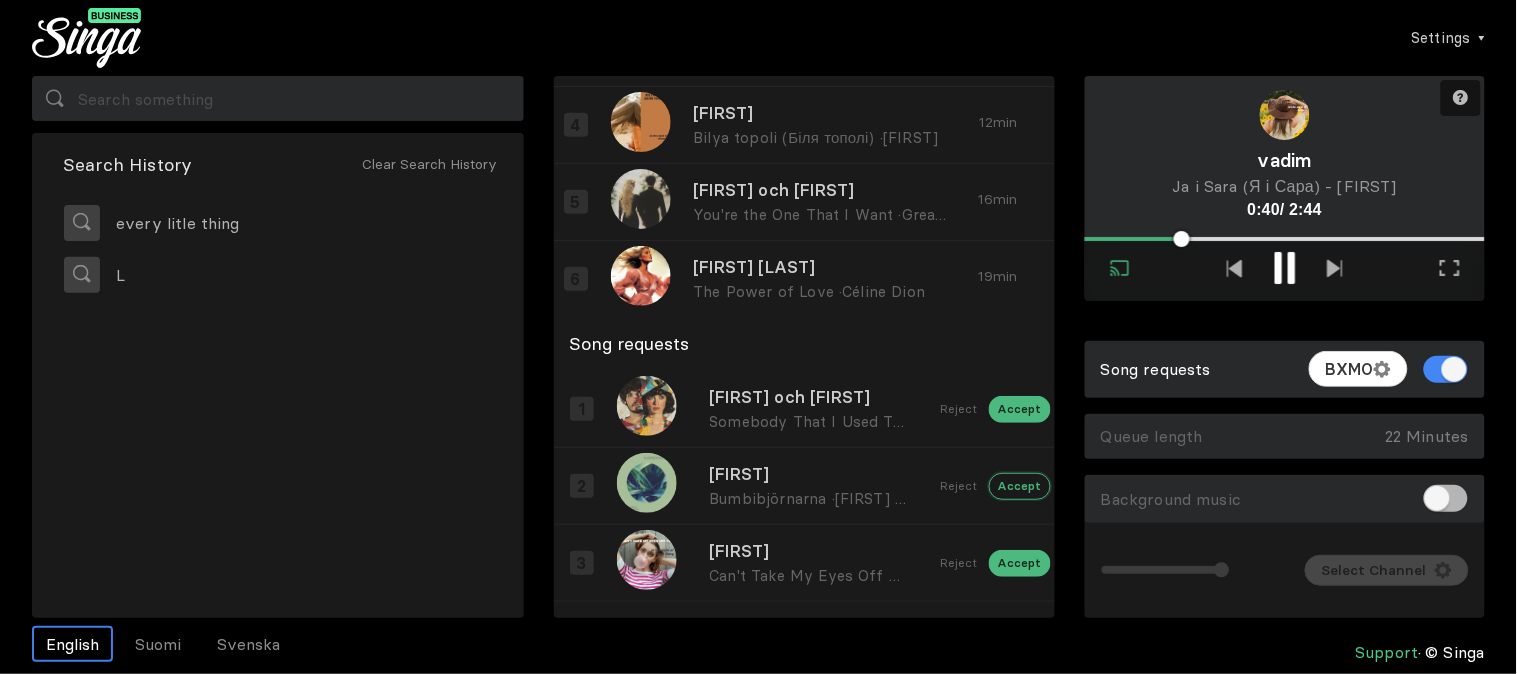 click on "Accept" at bounding box center (1020, 409) 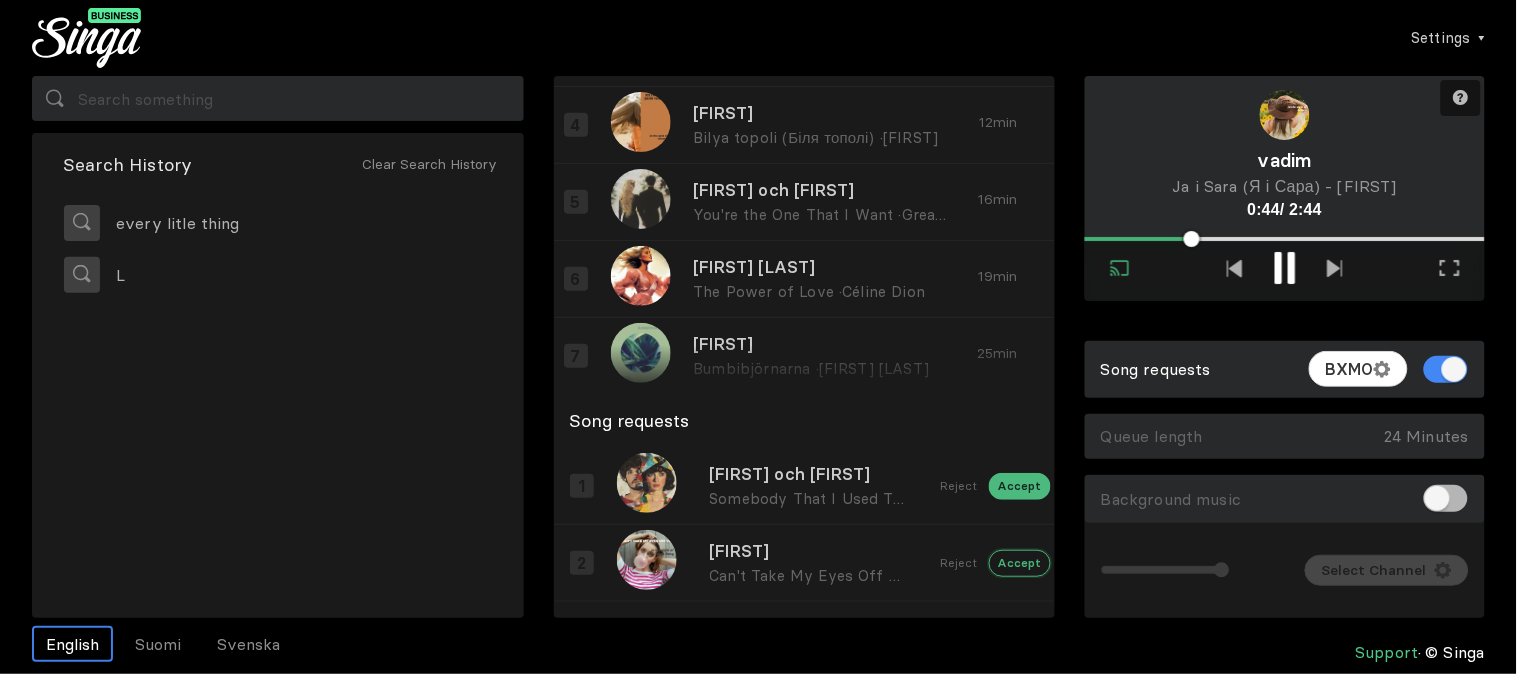 click on "Accept" at bounding box center (1020, 486) 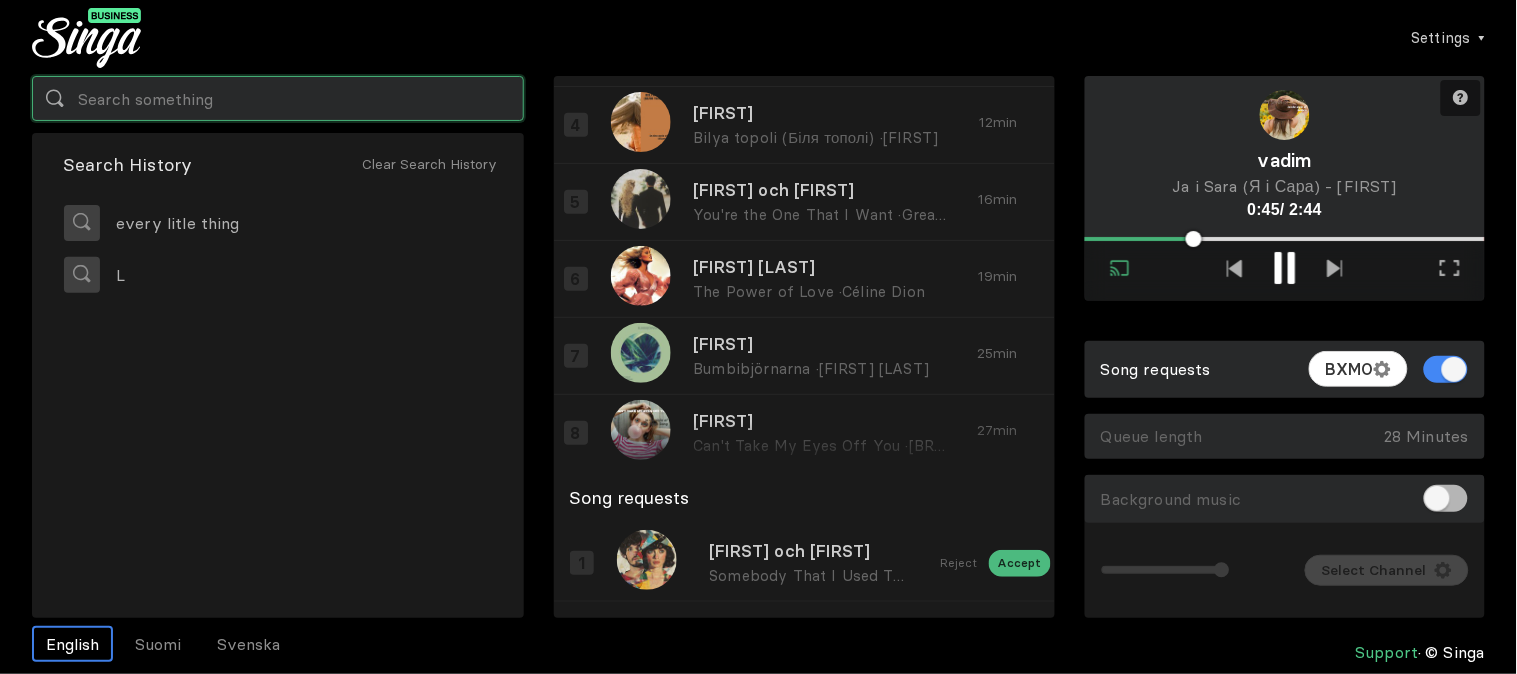 click at bounding box center (278, 98) 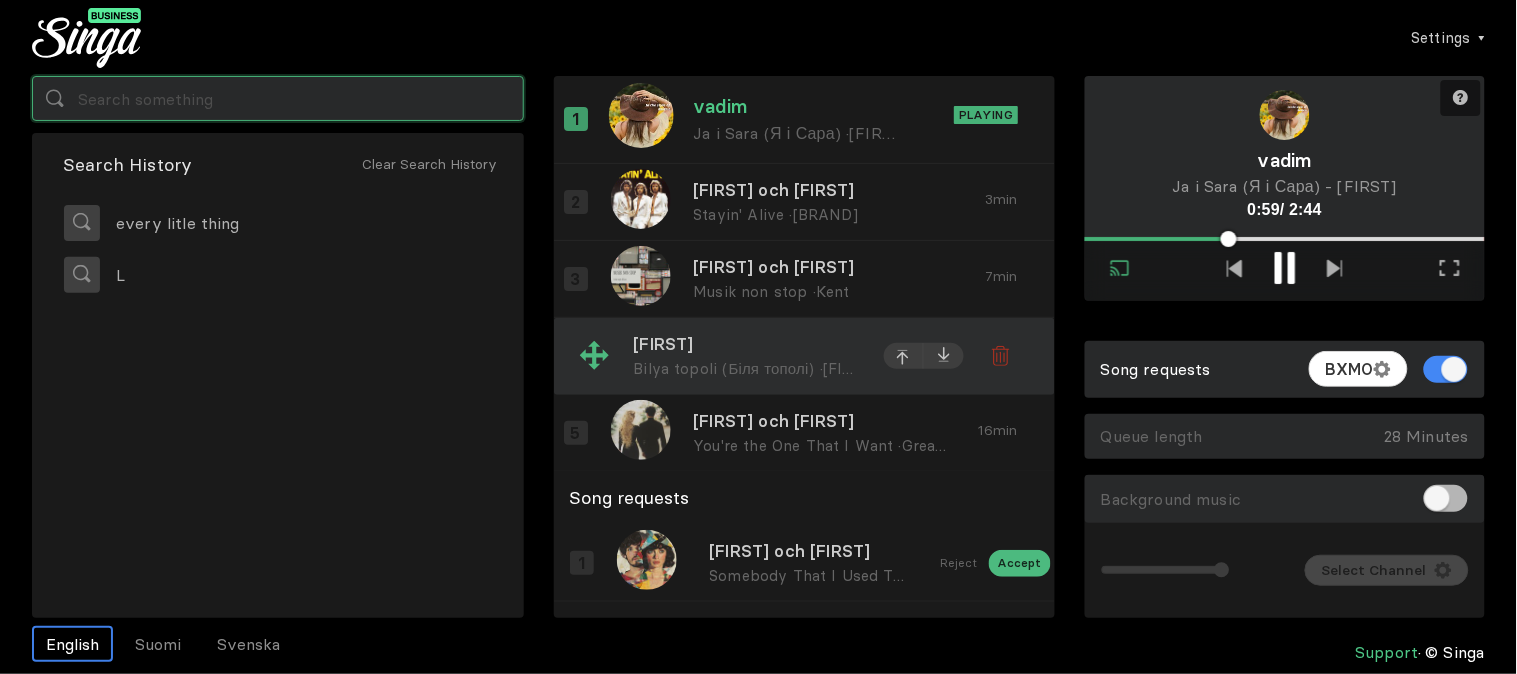 scroll, scrollTop: 0, scrollLeft: 0, axis: both 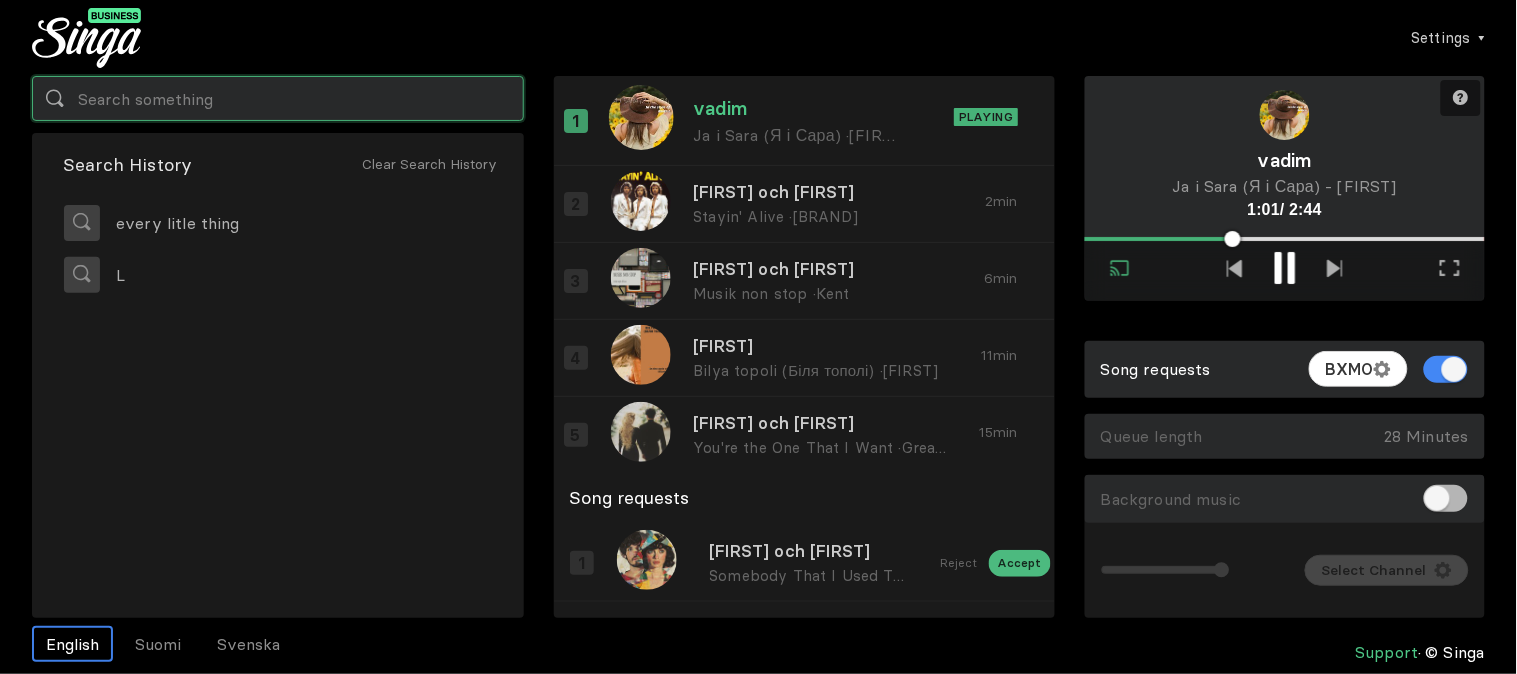 click at bounding box center (278, 98) 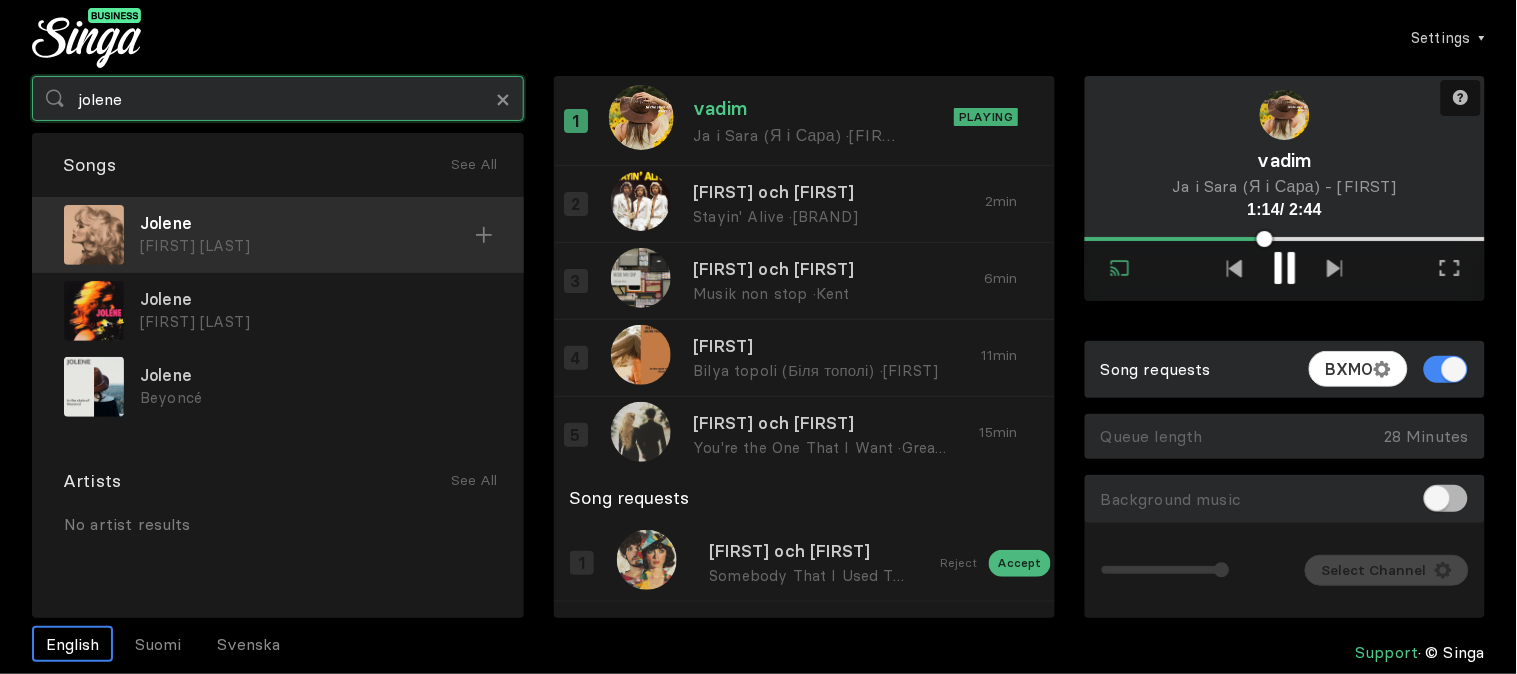 type on "jolene" 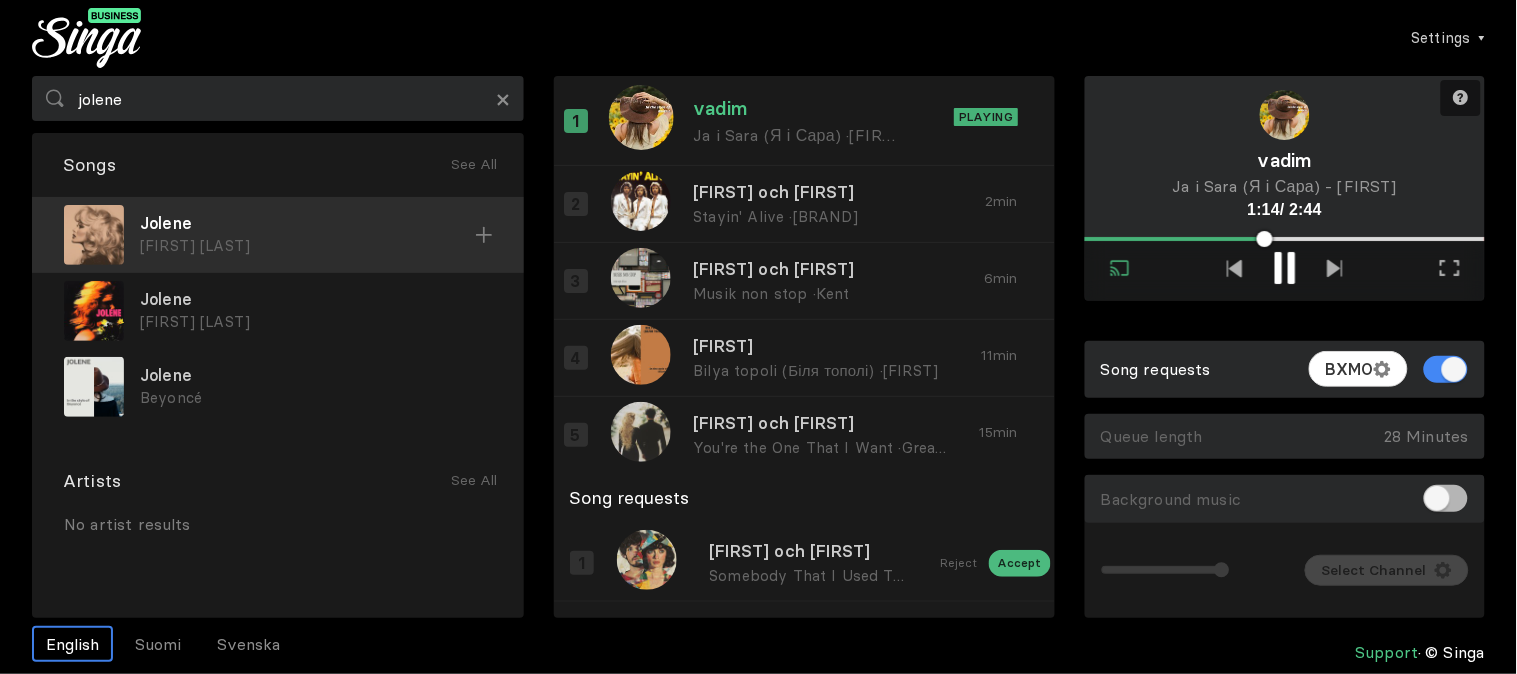 click on "Jolene Dolly Parton" at bounding box center (278, 235) 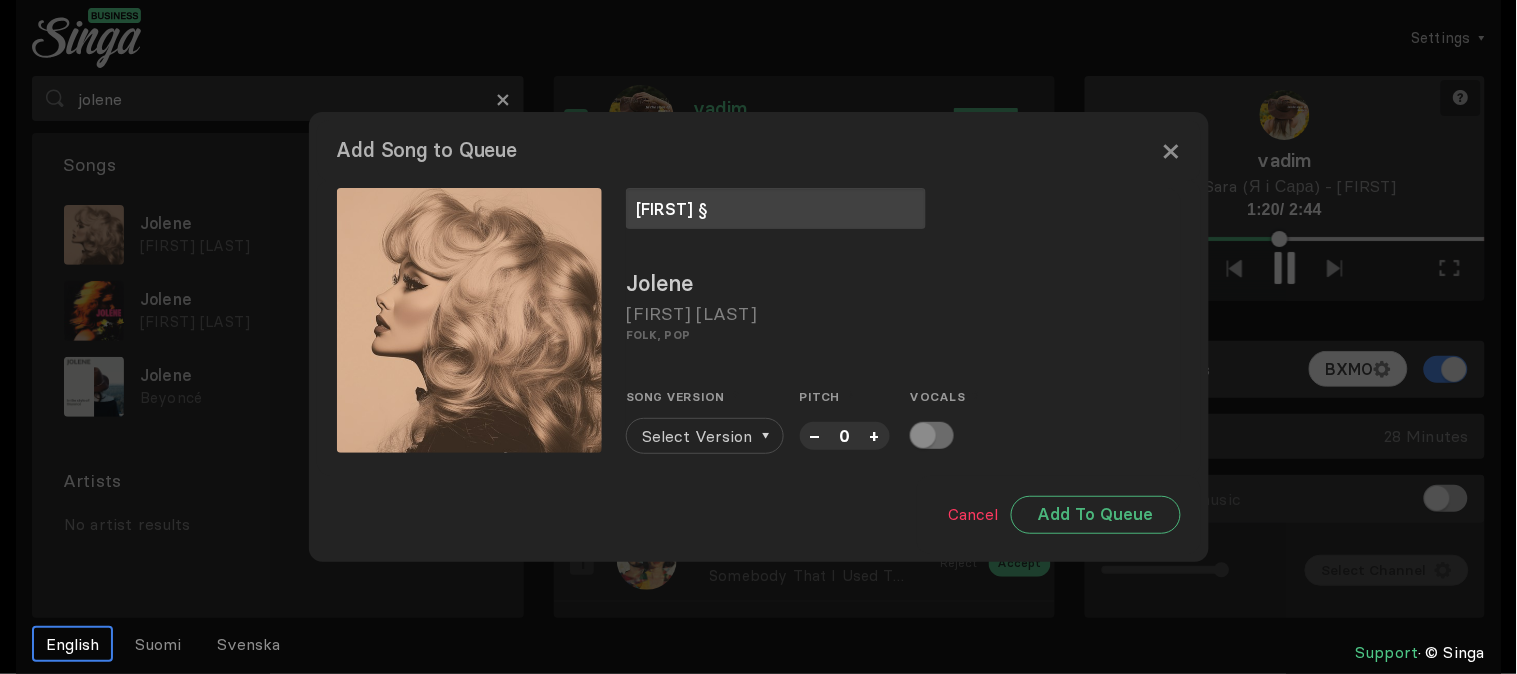 type on "[FIRST] §" 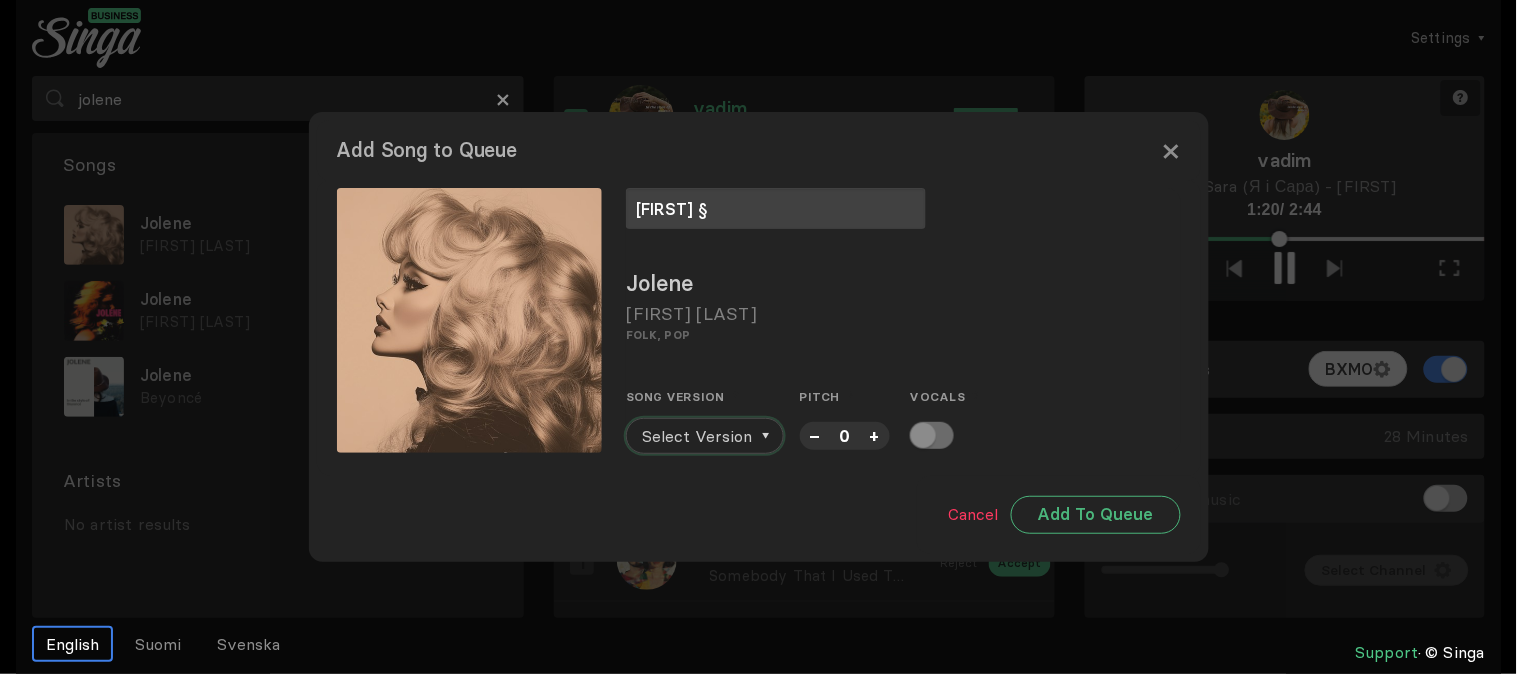 click on "Select Version" at bounding box center [698, 436] 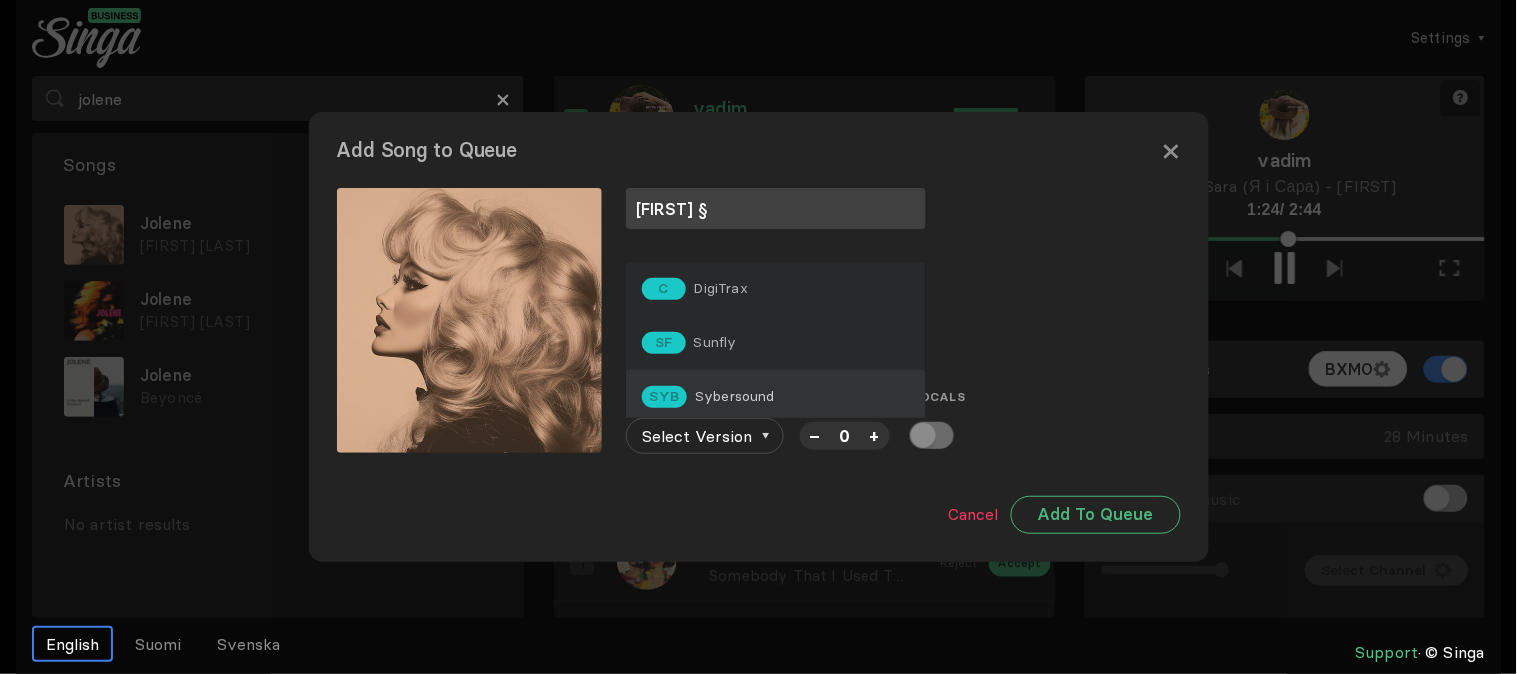 click on "Sybersound" at bounding box center [721, 288] 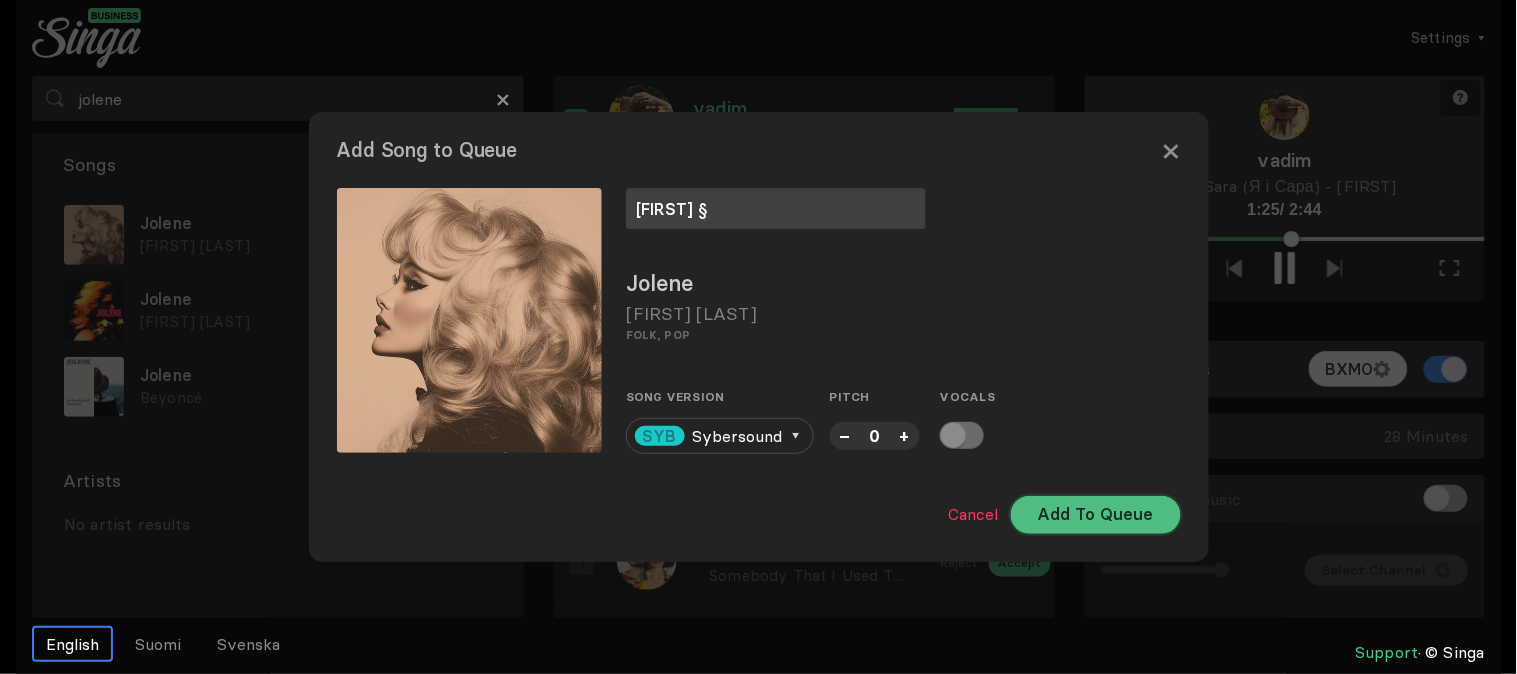 click on "Add To Queue" at bounding box center [1096, 515] 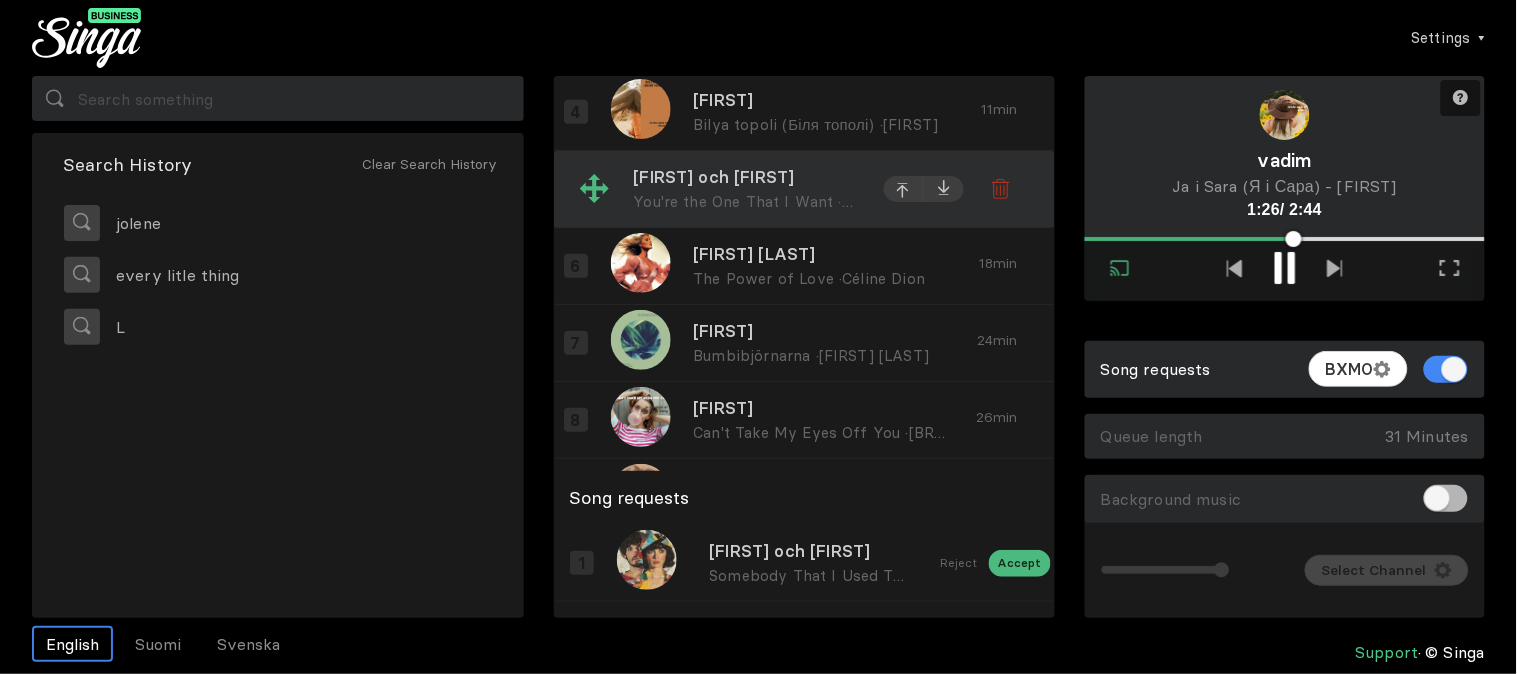 scroll, scrollTop: 310, scrollLeft: 0, axis: vertical 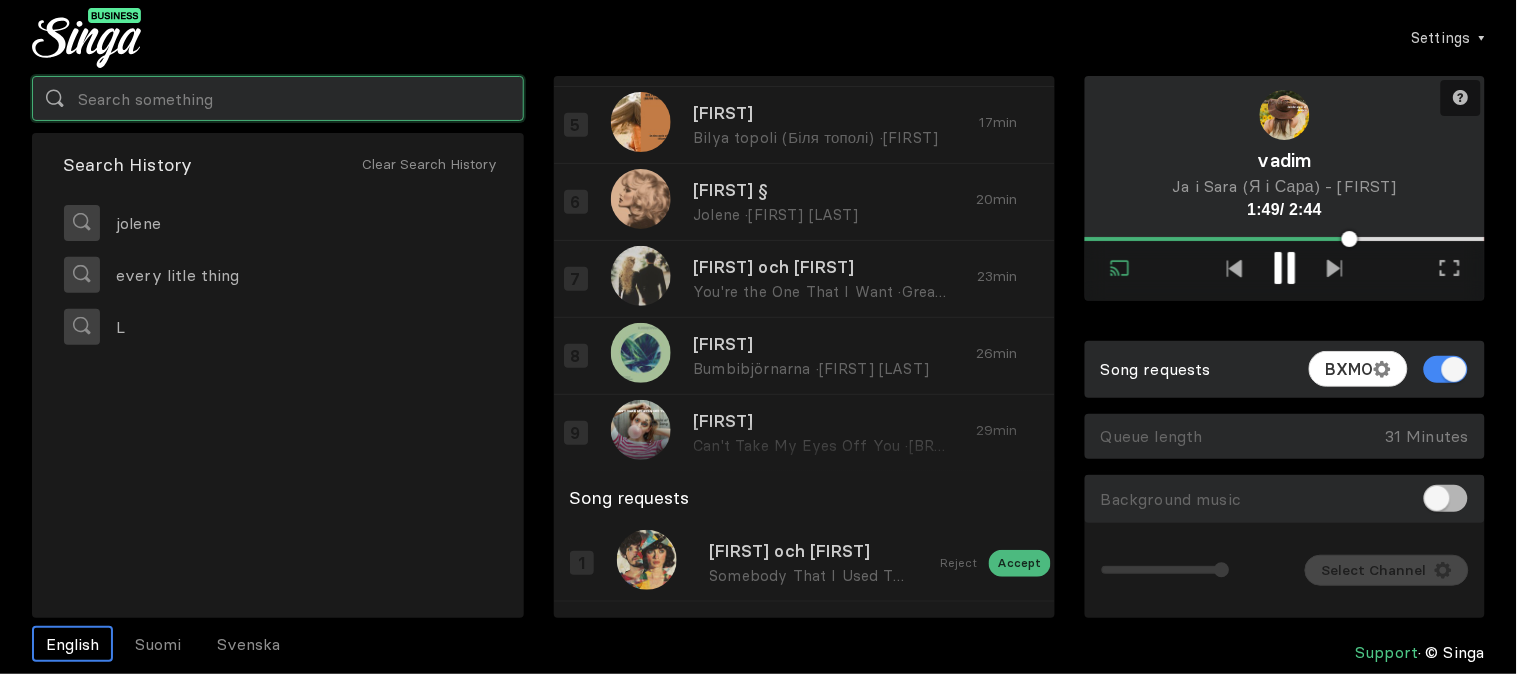 click at bounding box center [278, 98] 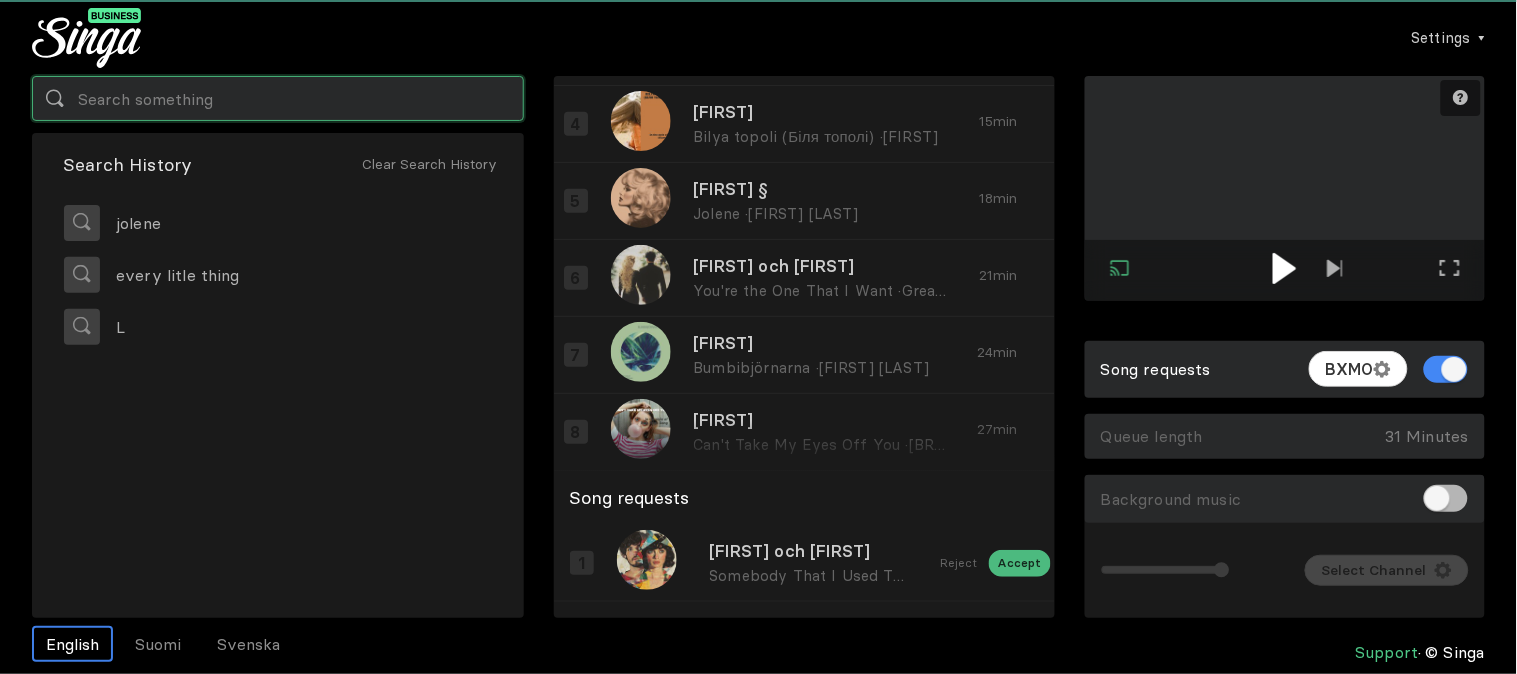 scroll, scrollTop: 233, scrollLeft: 0, axis: vertical 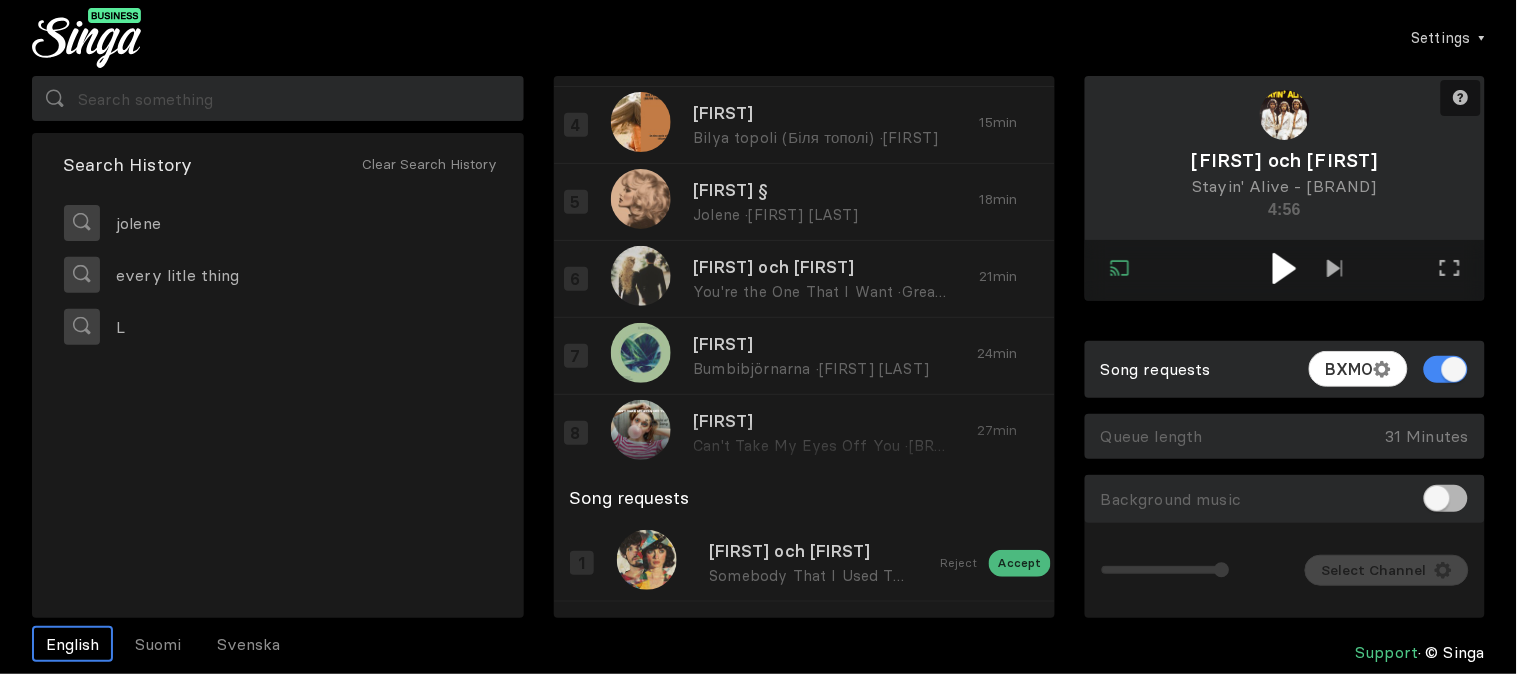 click at bounding box center [1285, 270] 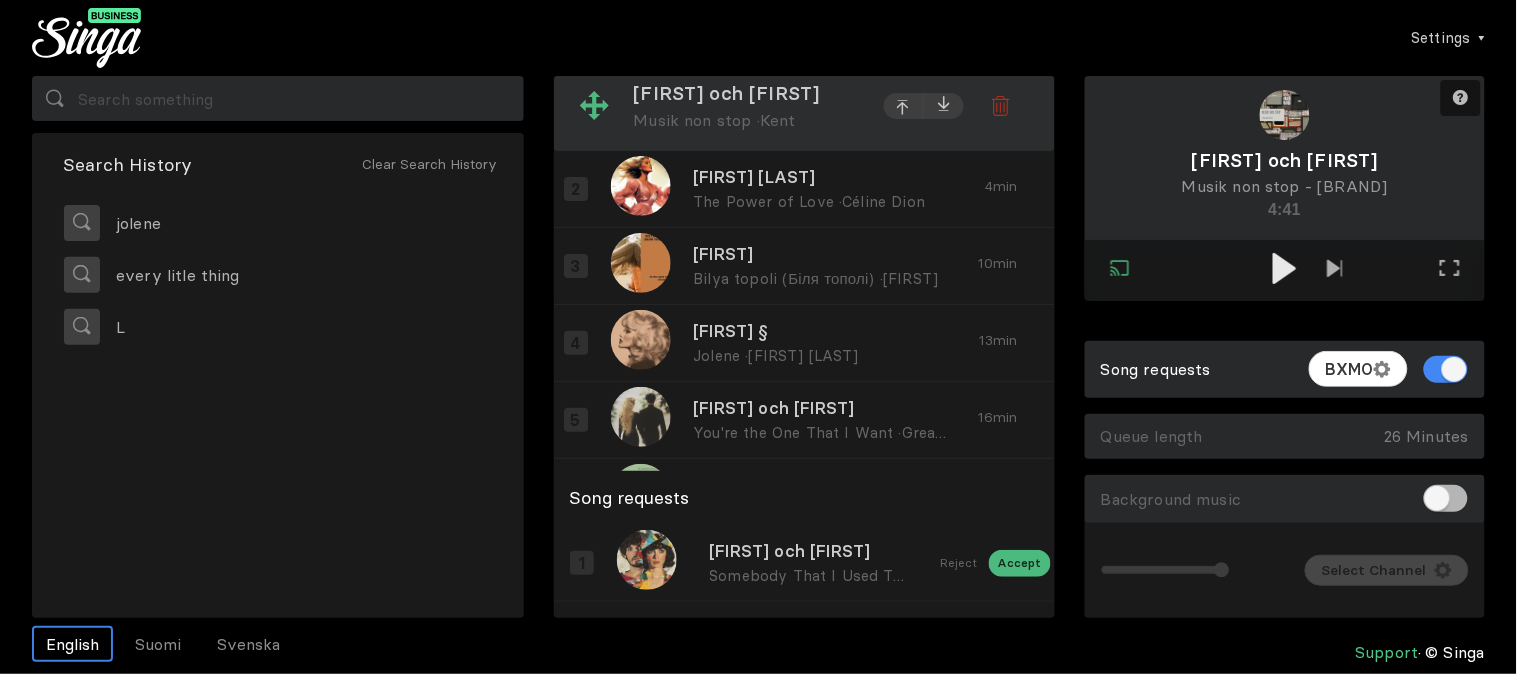 scroll, scrollTop: 0, scrollLeft: 0, axis: both 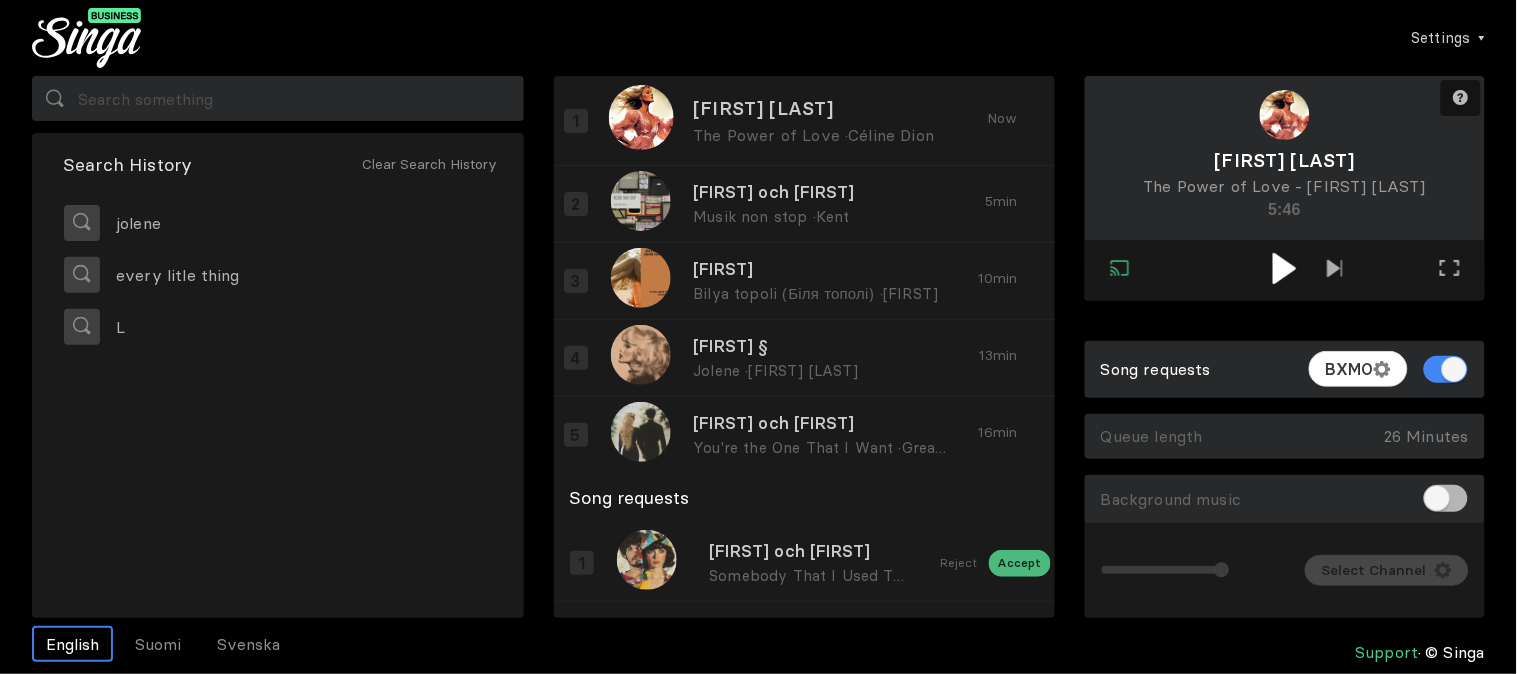 click at bounding box center (1285, 268) 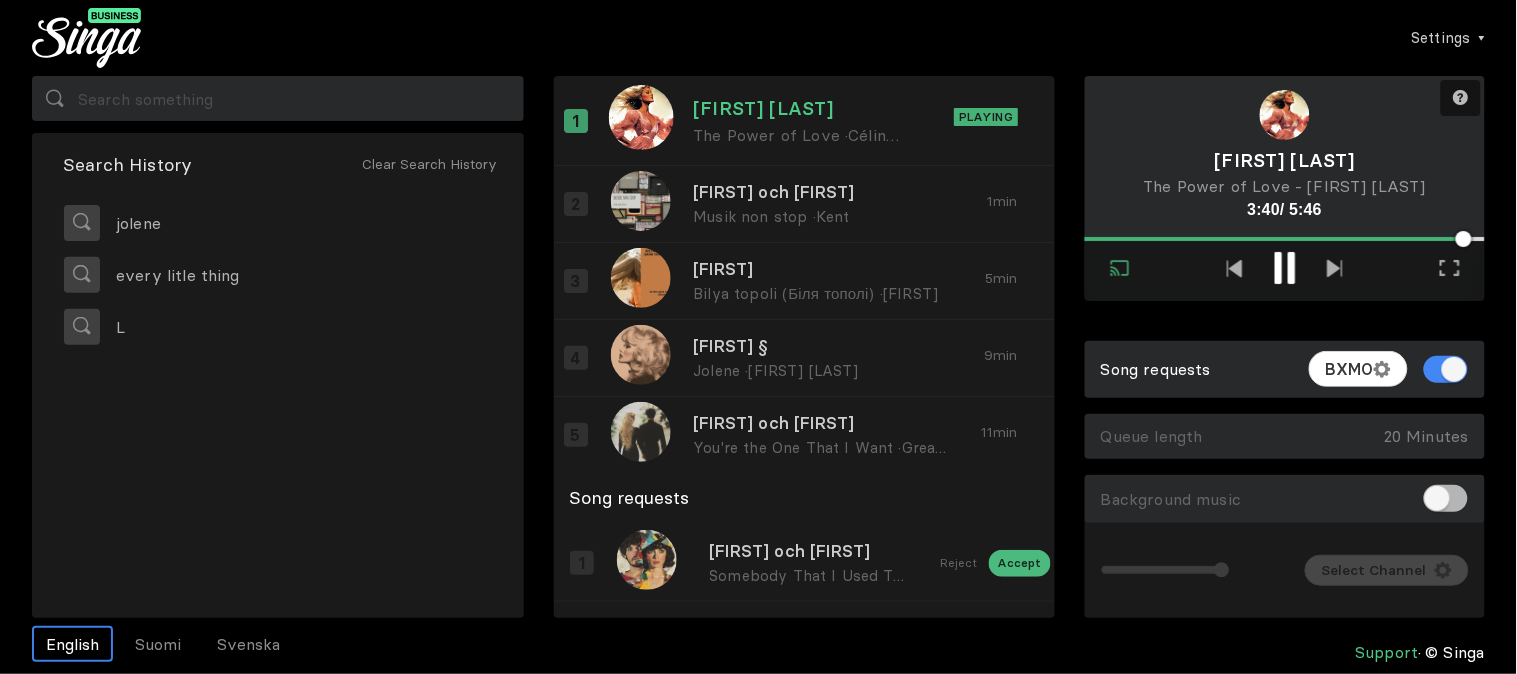 click at bounding box center (1285, 270) 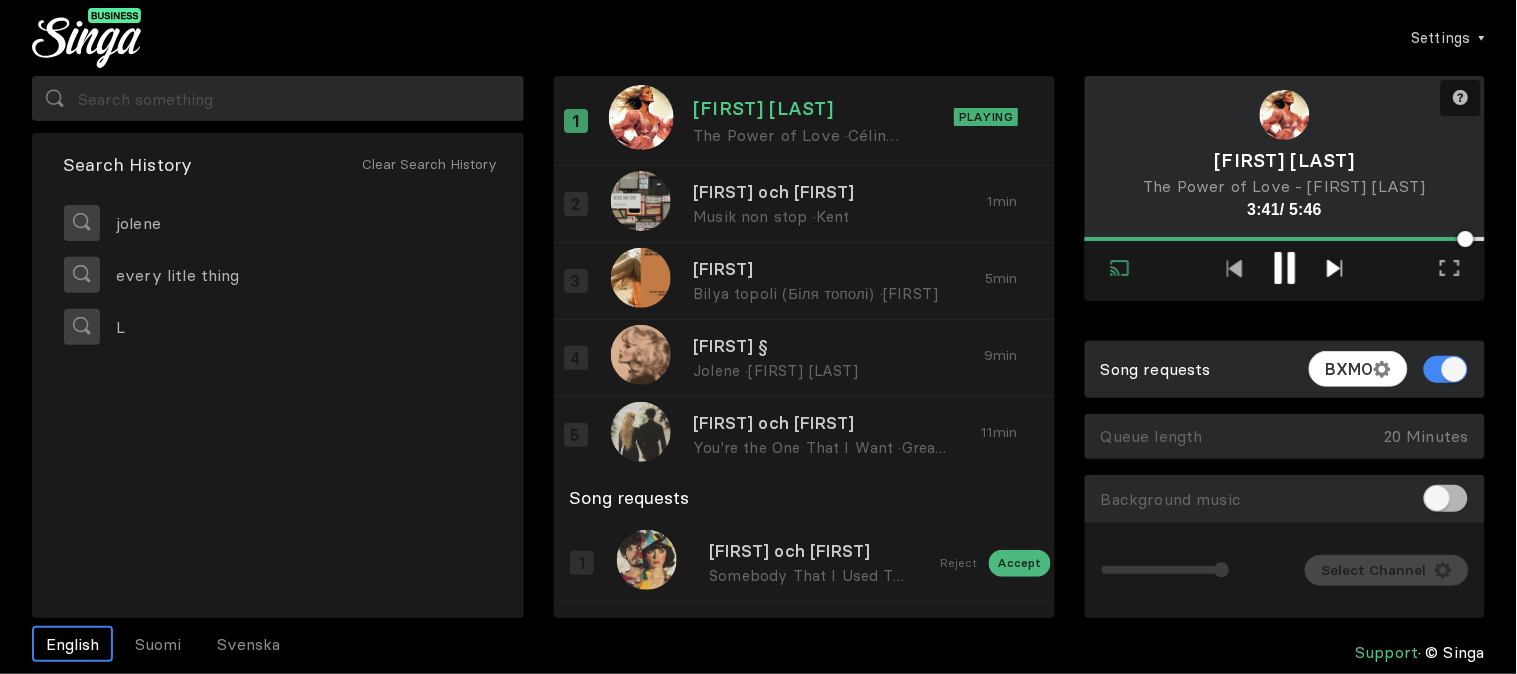 click at bounding box center [1334, 268] 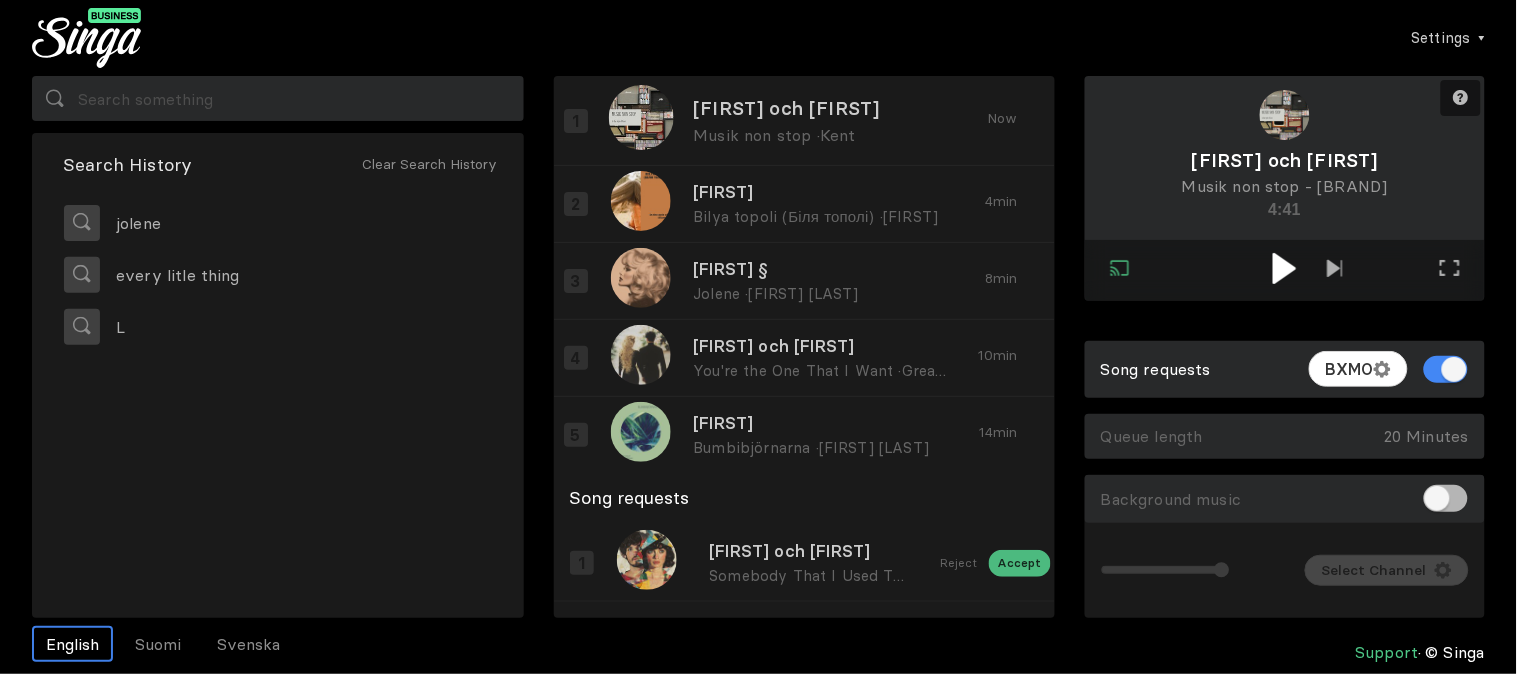 click at bounding box center [1284, 268] 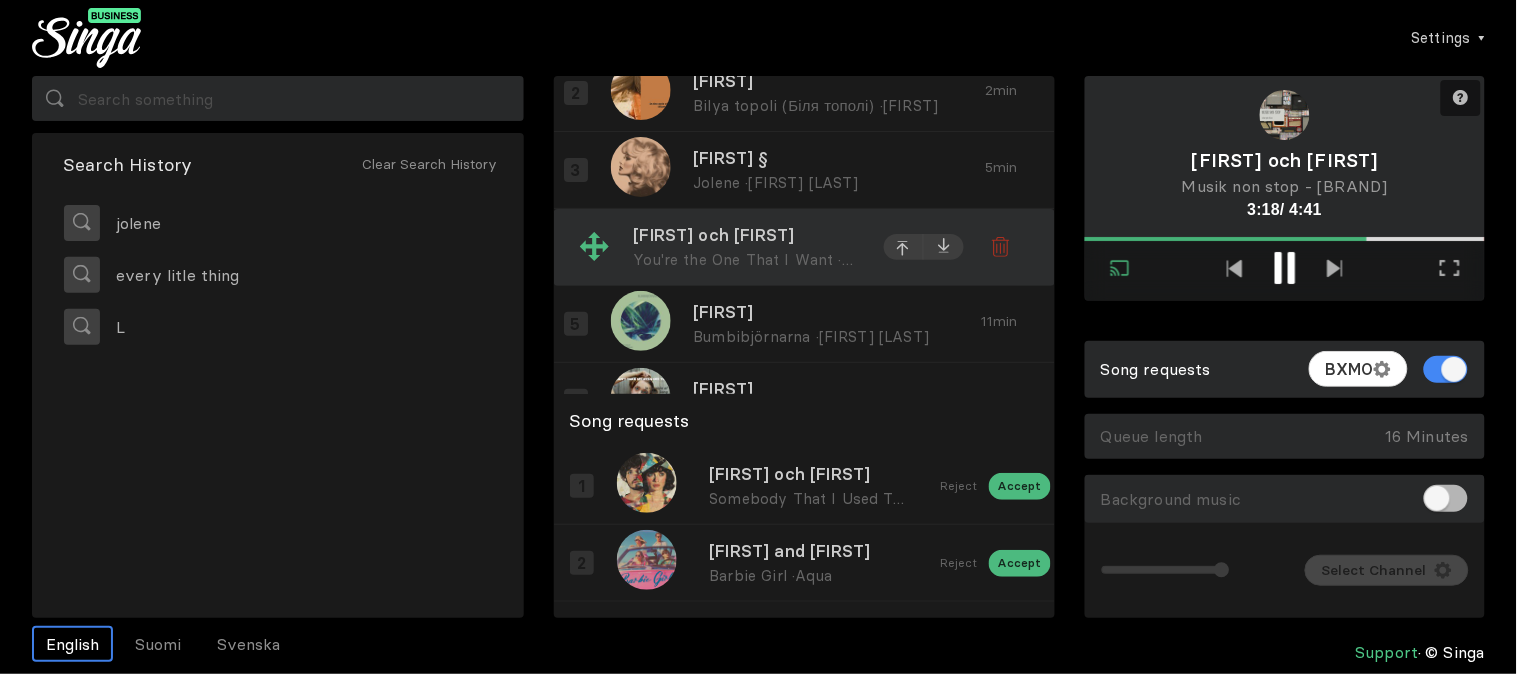 scroll, scrollTop: 155, scrollLeft: 0, axis: vertical 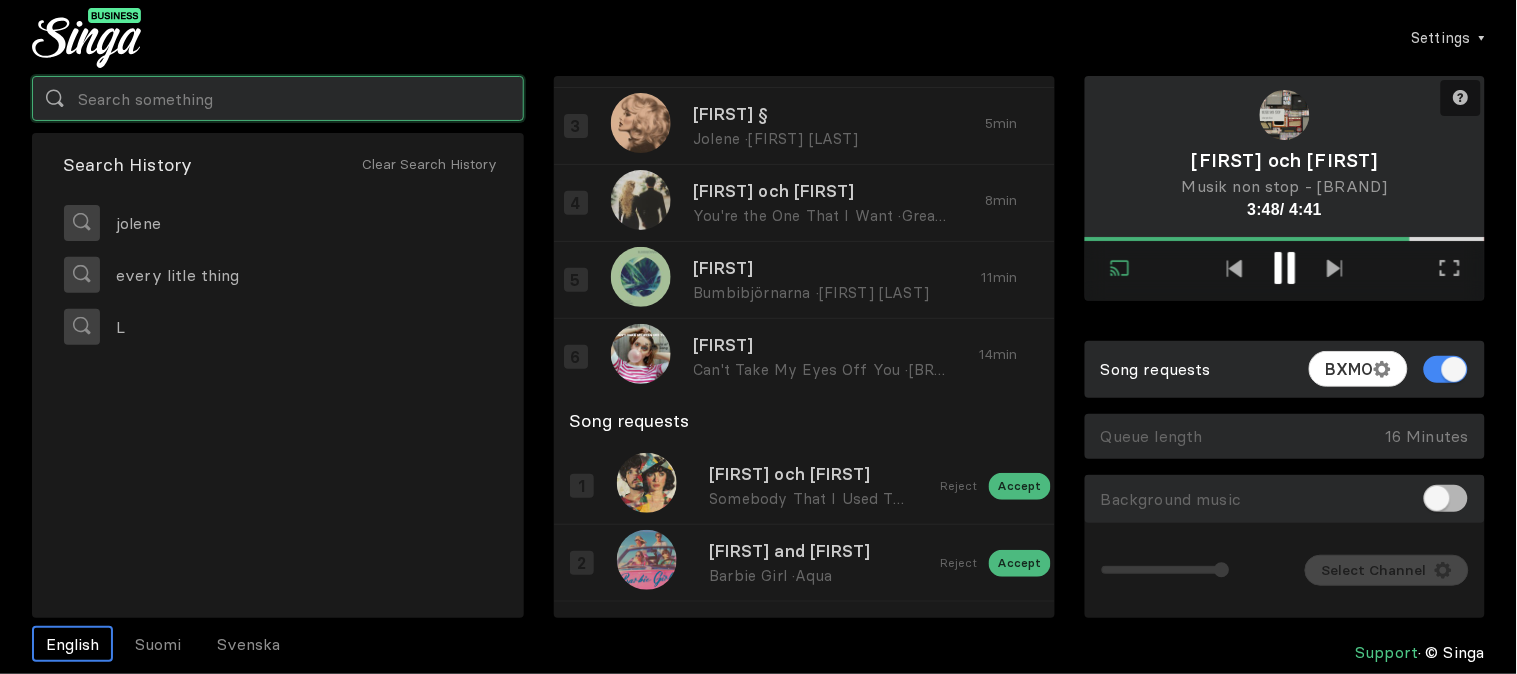 click at bounding box center [278, 98] 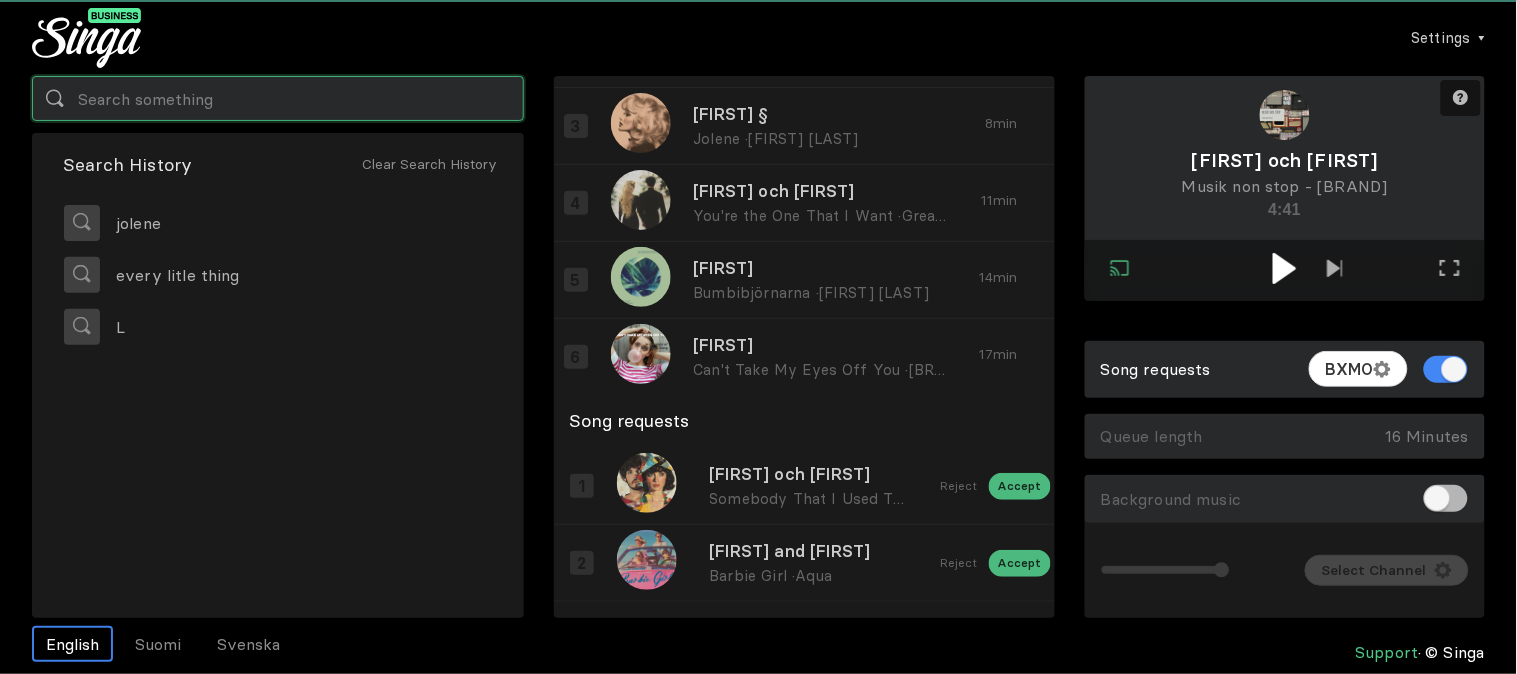 scroll, scrollTop: 63, scrollLeft: 0, axis: vertical 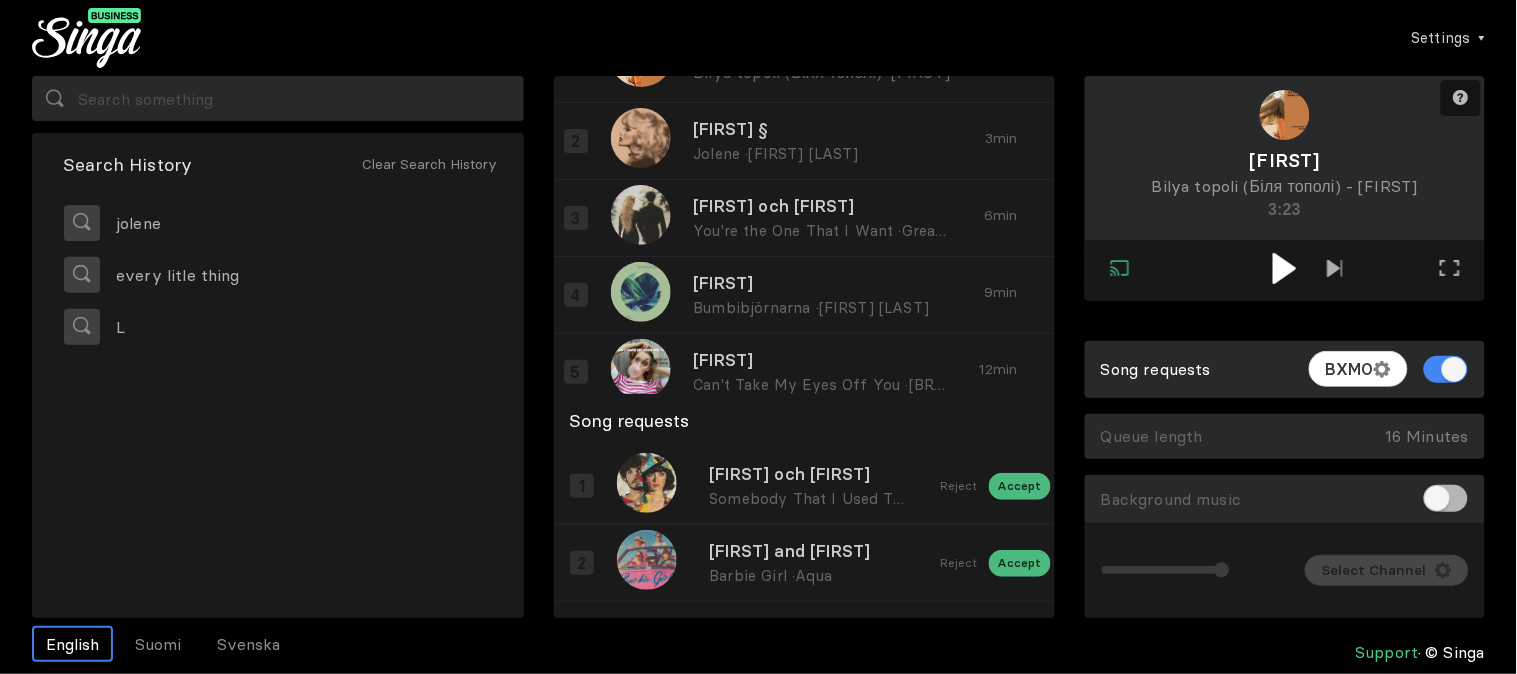 click at bounding box center [1284, 268] 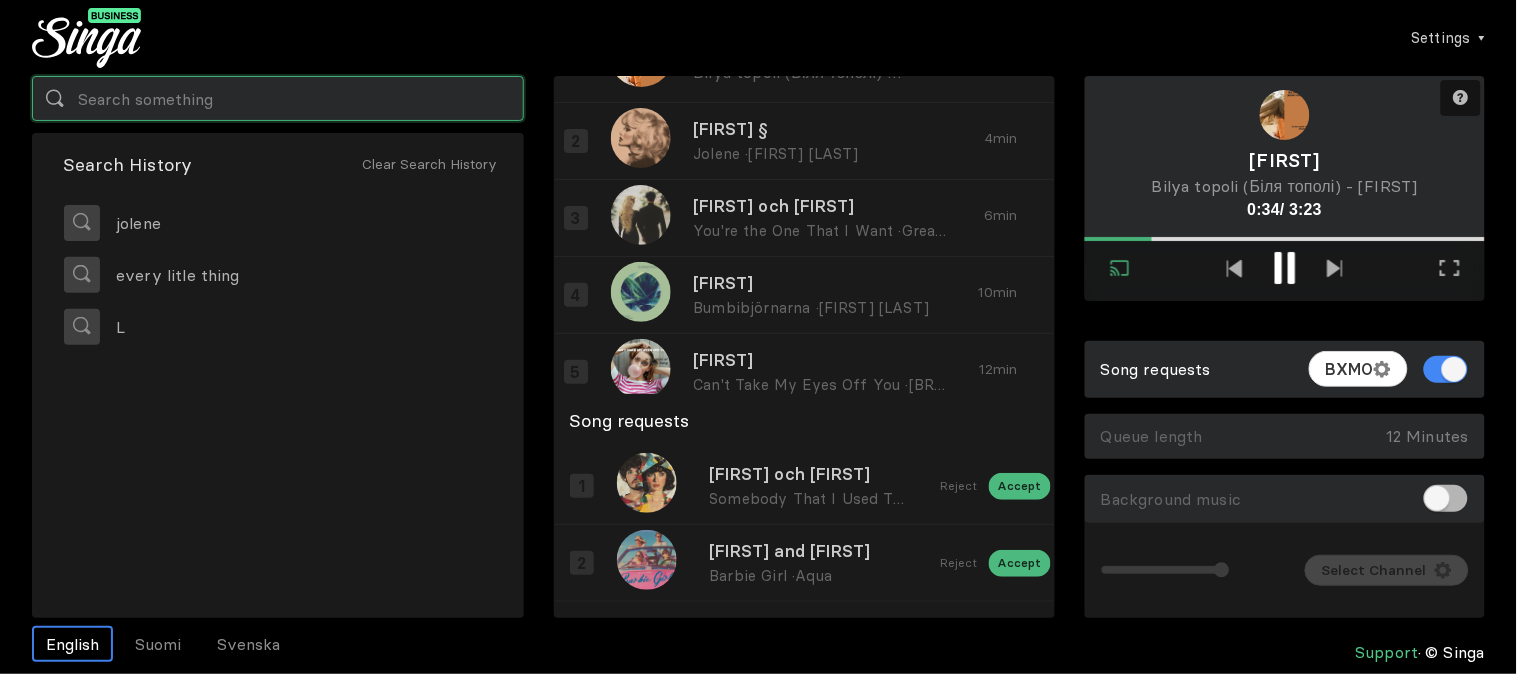 click at bounding box center (278, 98) 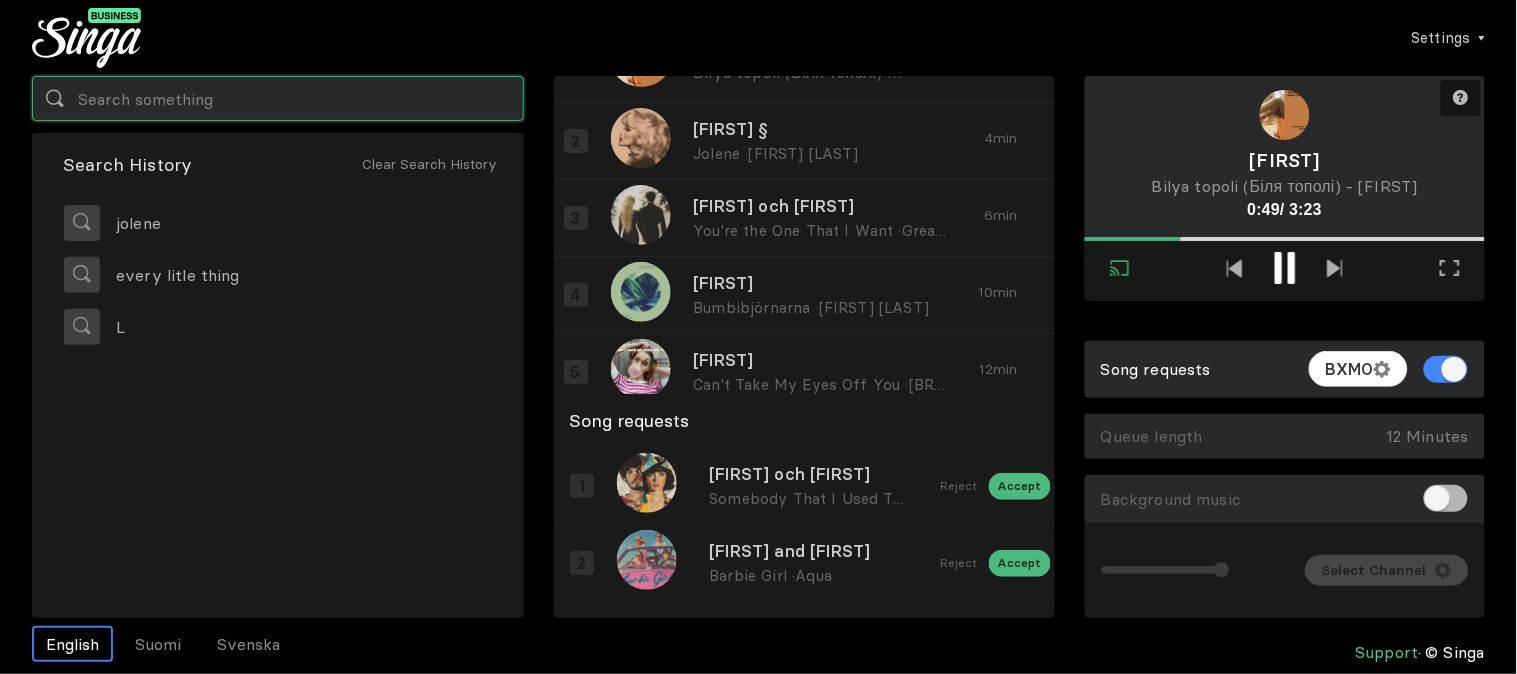 click at bounding box center (278, 98) 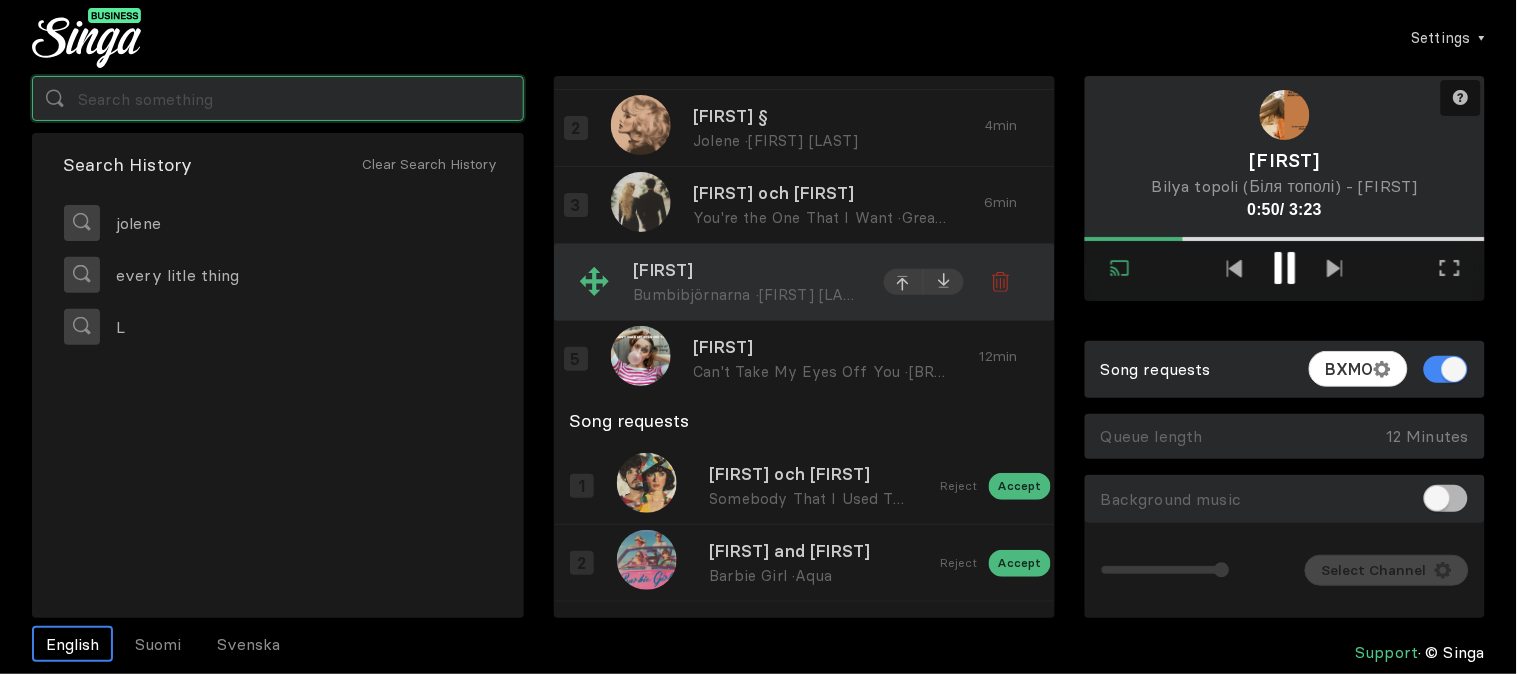 scroll, scrollTop: 78, scrollLeft: 0, axis: vertical 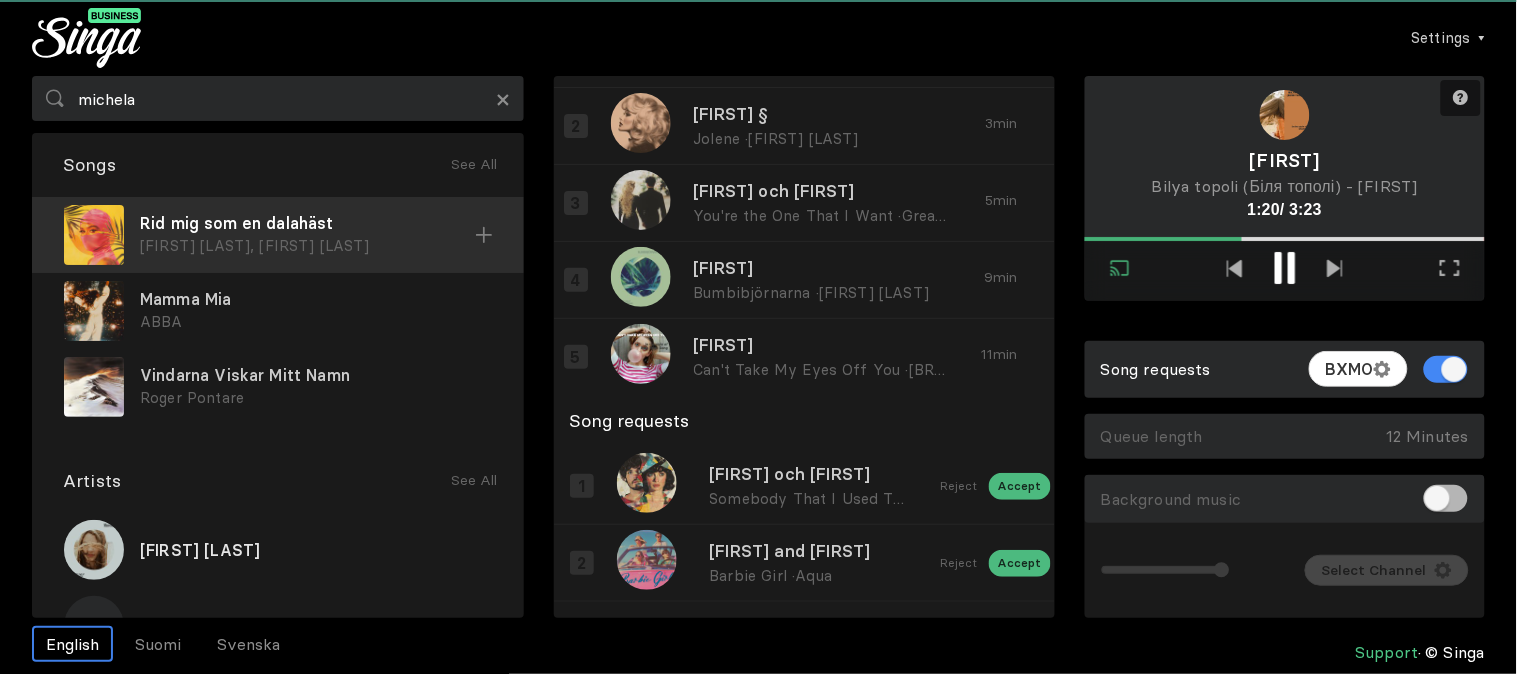 click on "Rid mig som en dalahäst Fröken Snusk, Rasmus Gozzi" at bounding box center [278, 235] 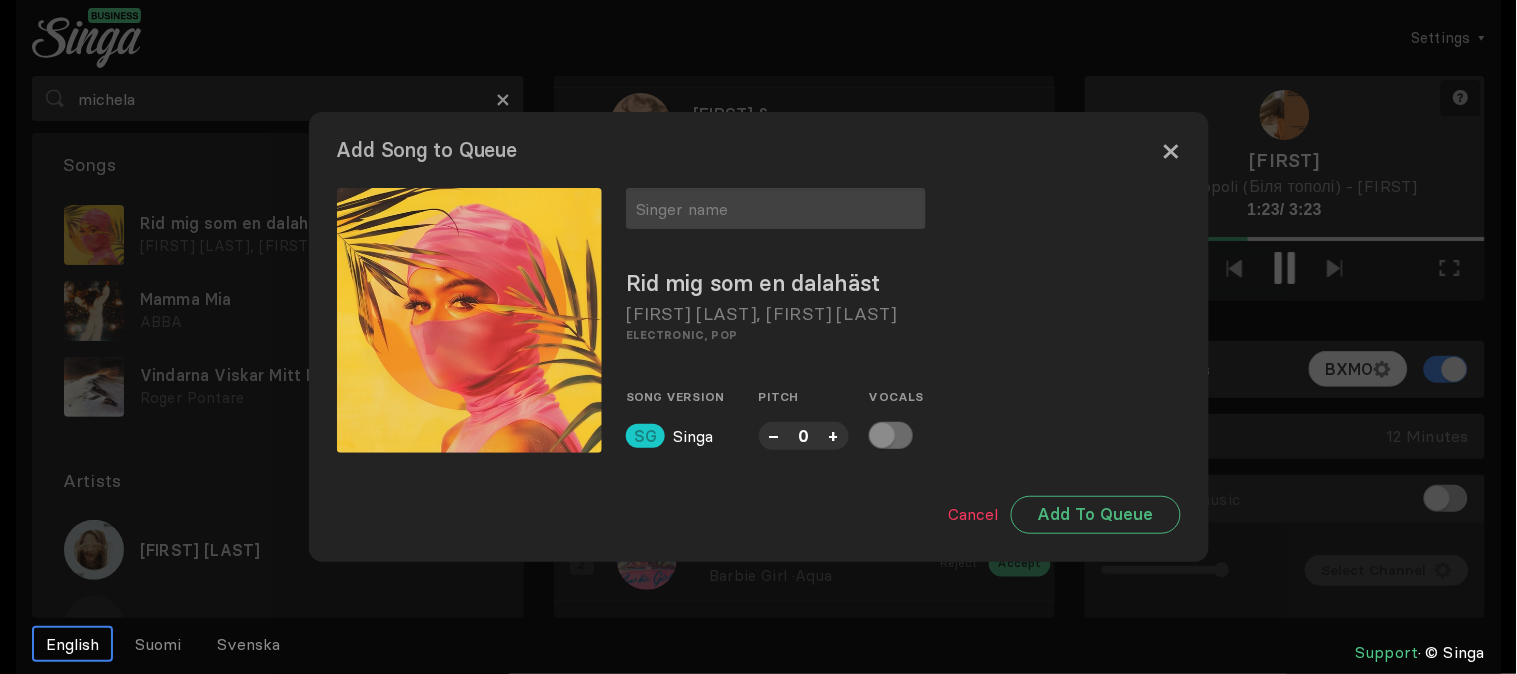 click on "×" at bounding box center [1171, 150] 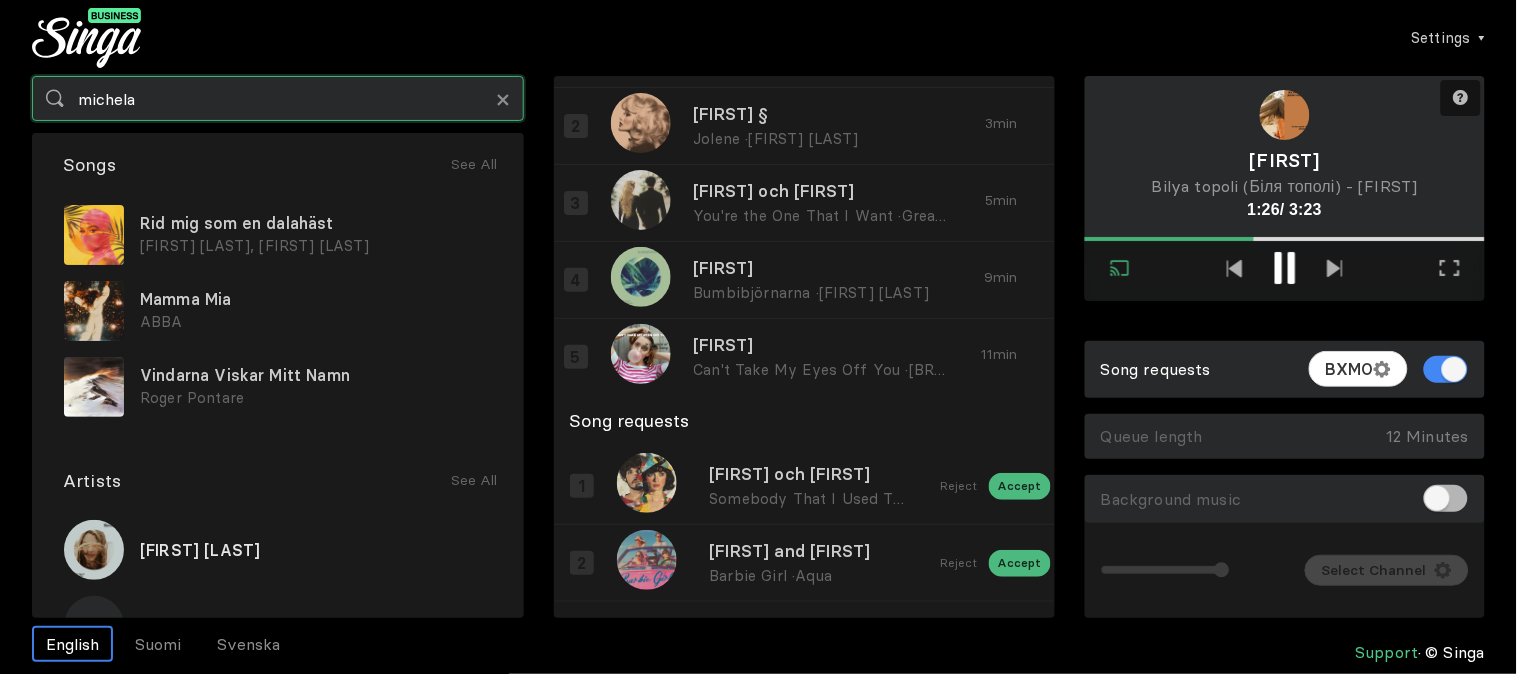 click on "michela" at bounding box center (278, 98) 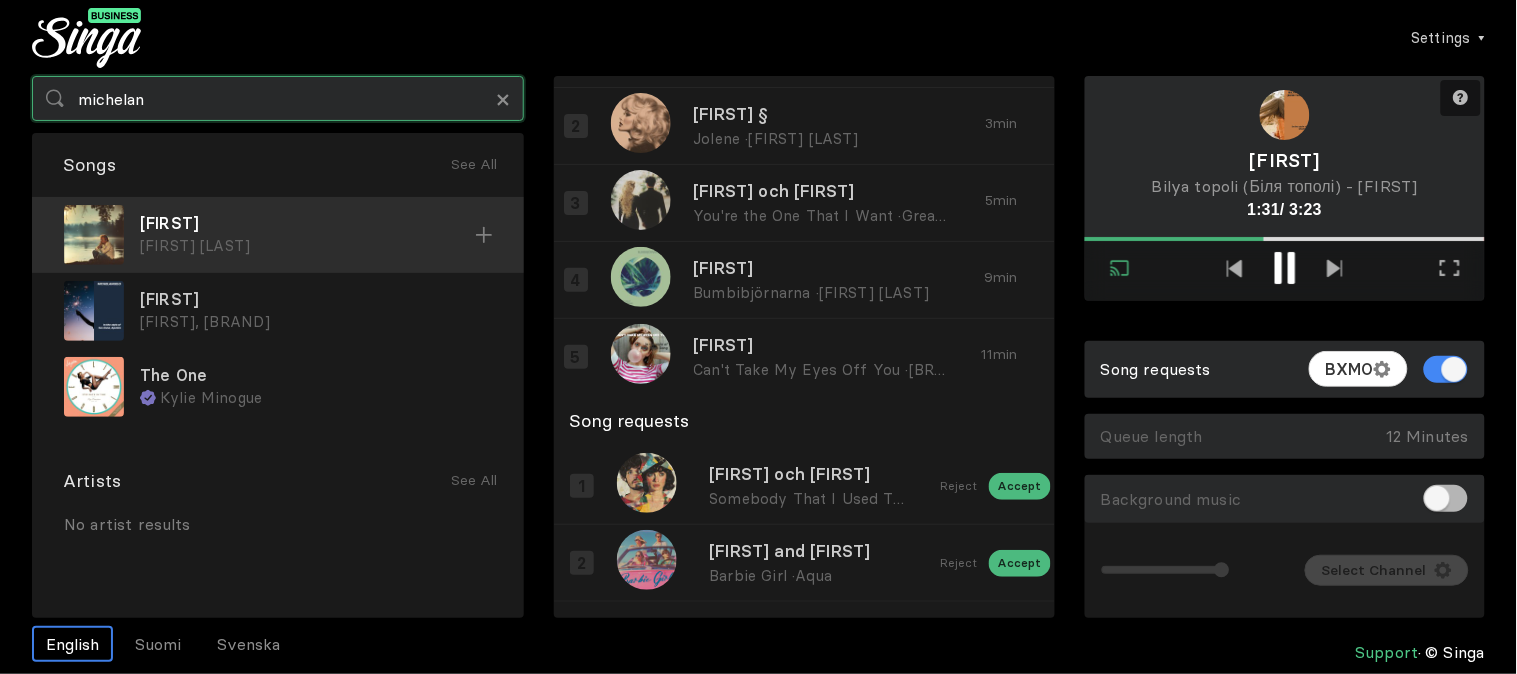 type on "[FIRST]" 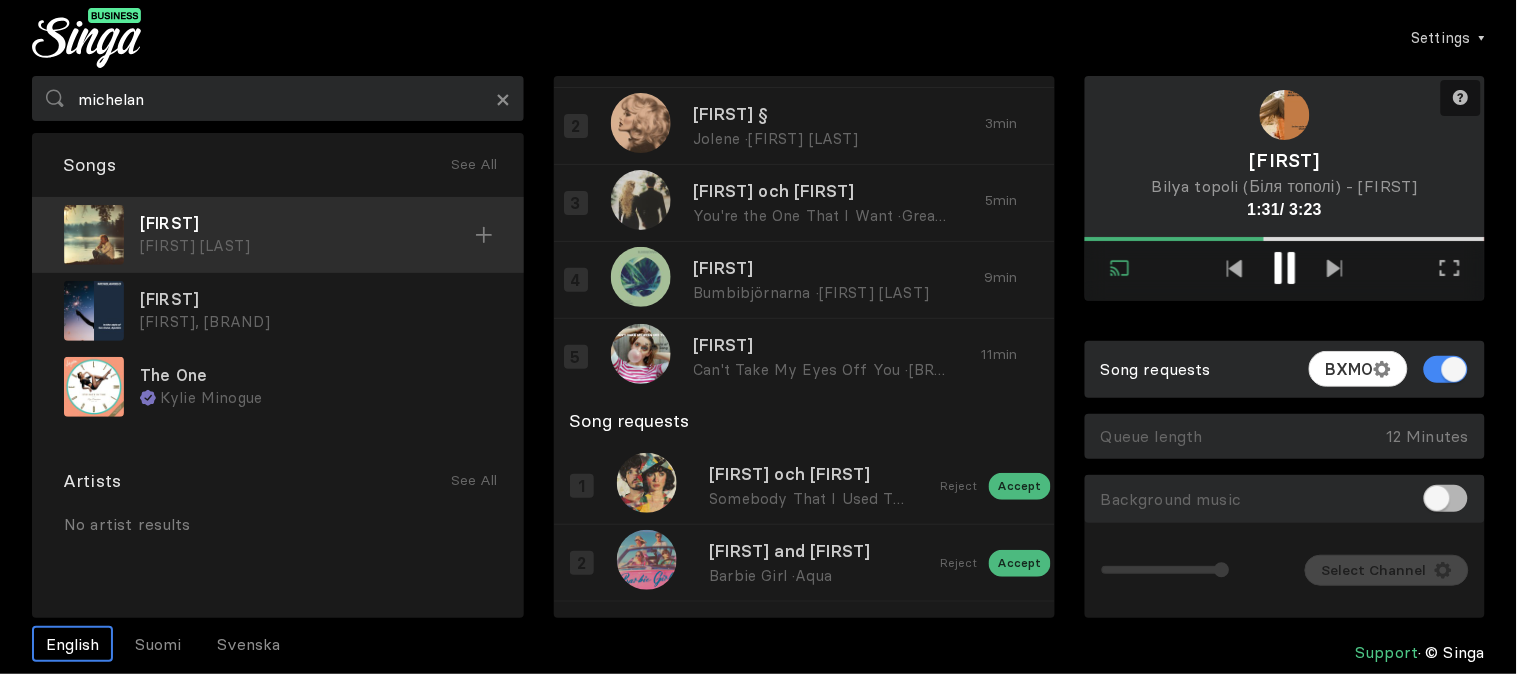 click at bounding box center [484, 235] 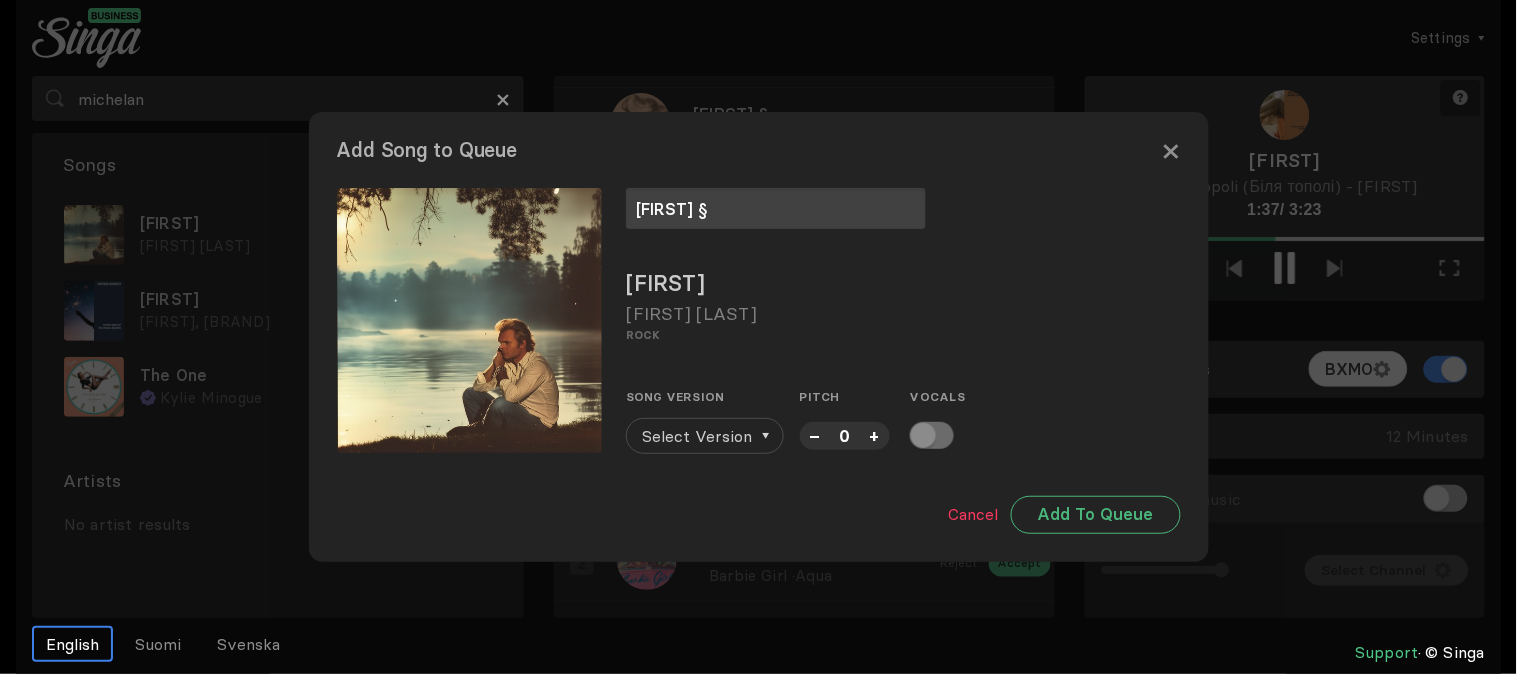 type on "[FIRST] §" 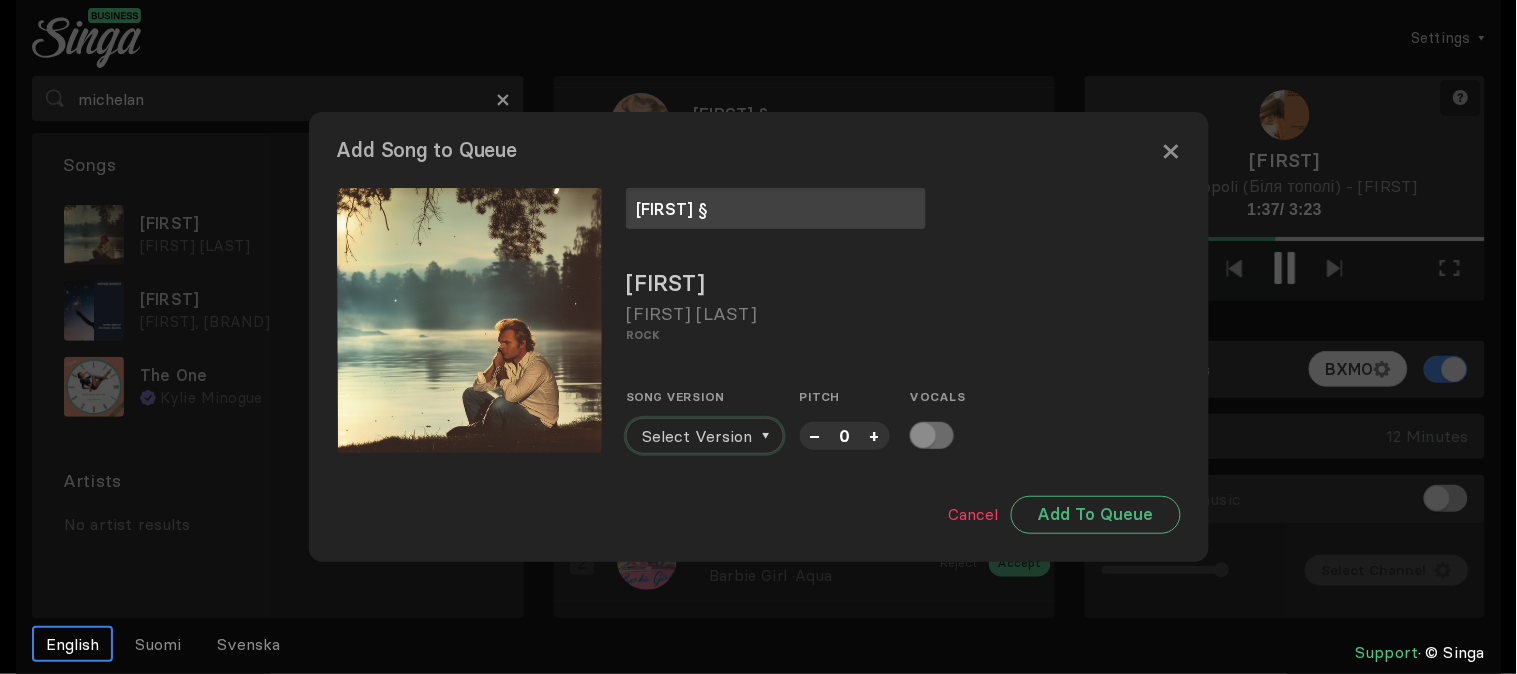 click on "Select Version" at bounding box center [698, 436] 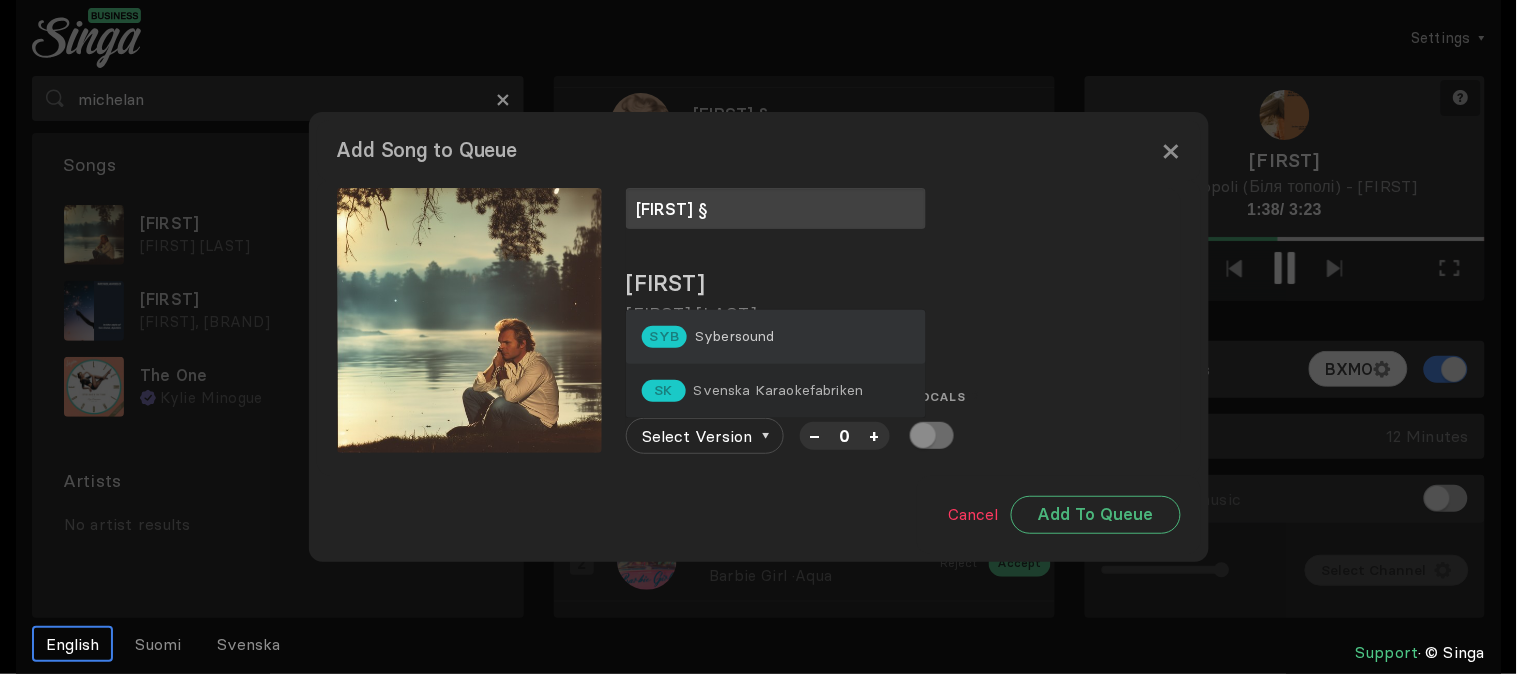 click on "SYB" at bounding box center (664, 337) 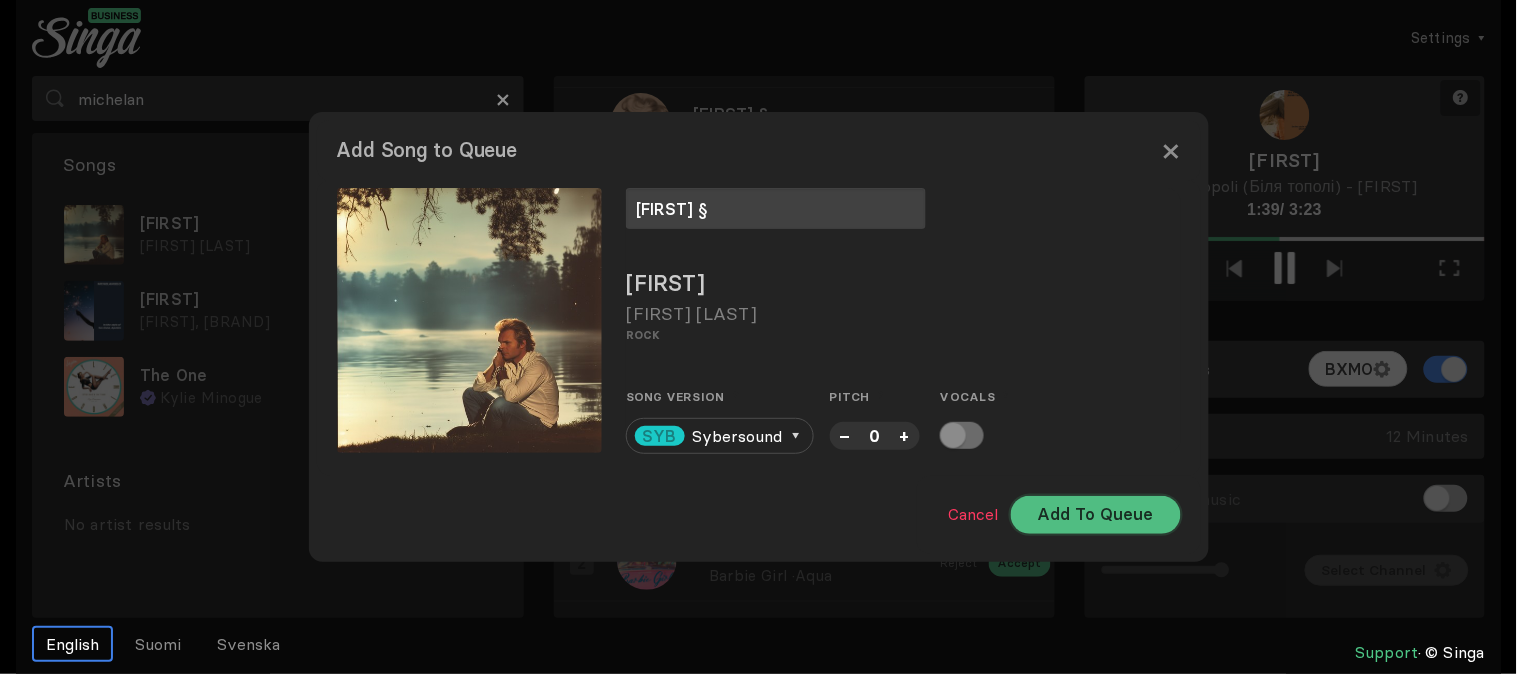 click on "Add To Queue" at bounding box center (1096, 515) 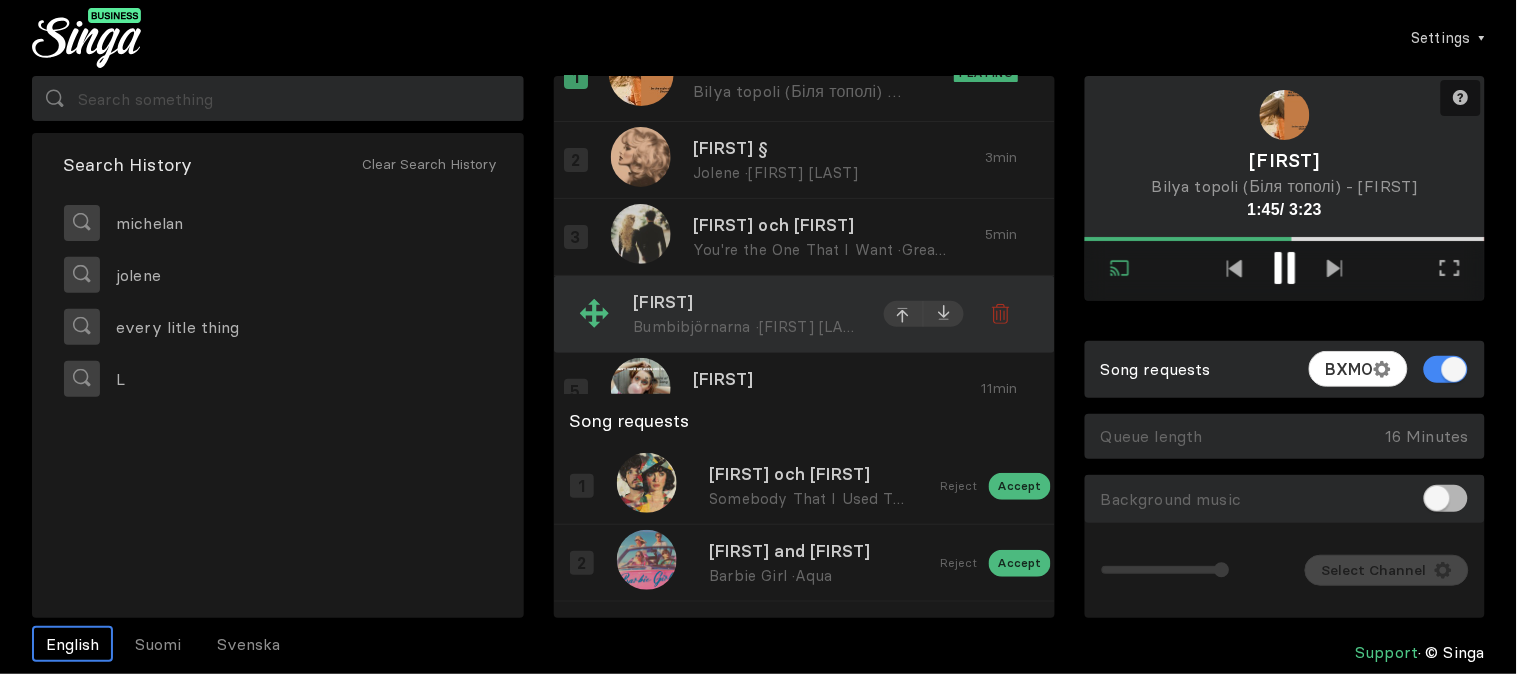 scroll, scrollTop: 155, scrollLeft: 0, axis: vertical 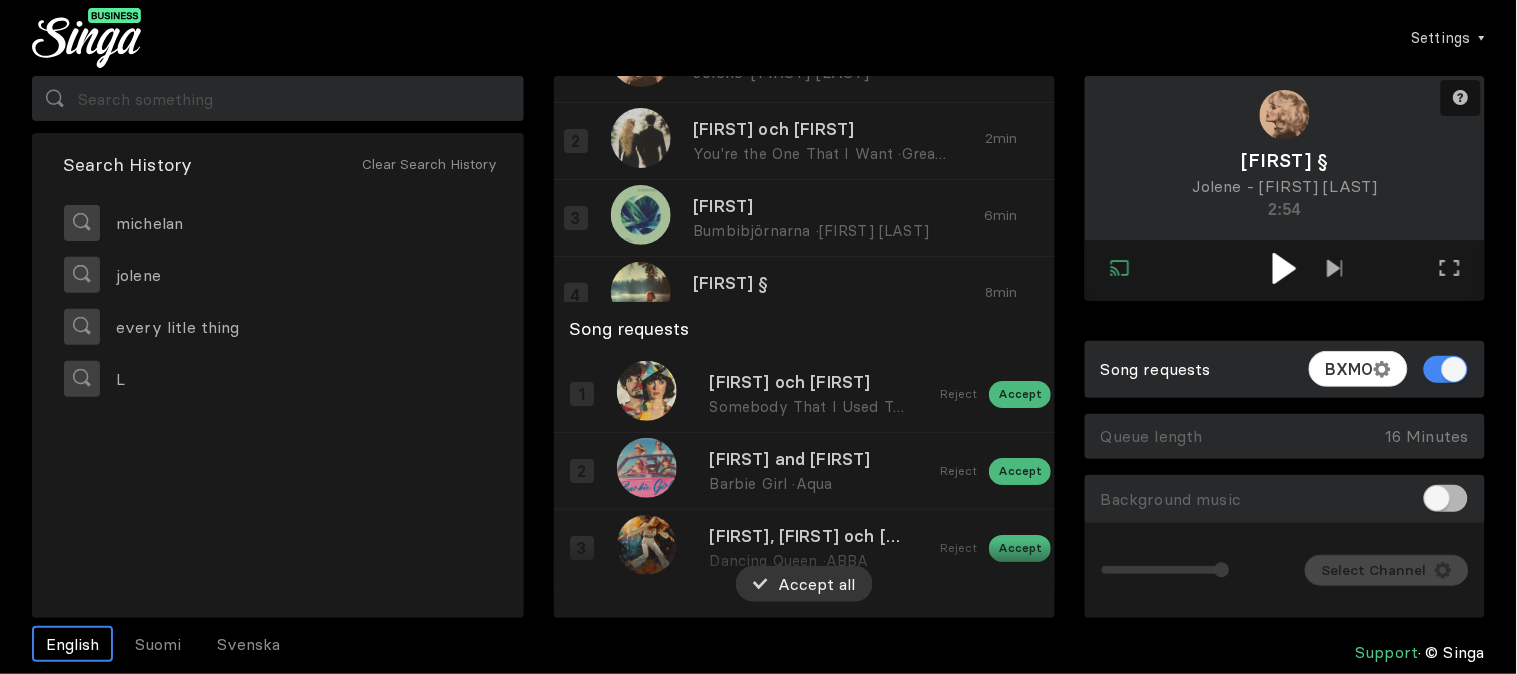 click at bounding box center (1284, 268) 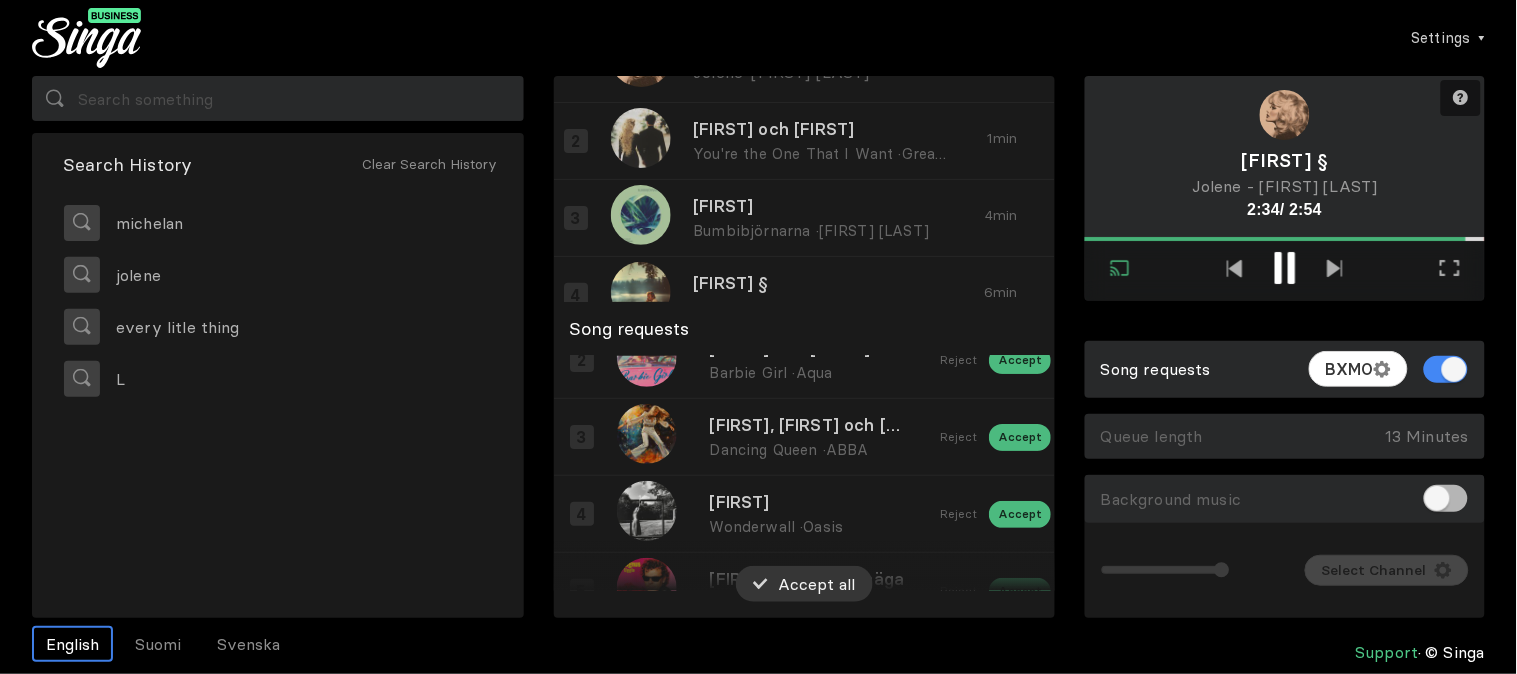 scroll, scrollTop: 222, scrollLeft: 0, axis: vertical 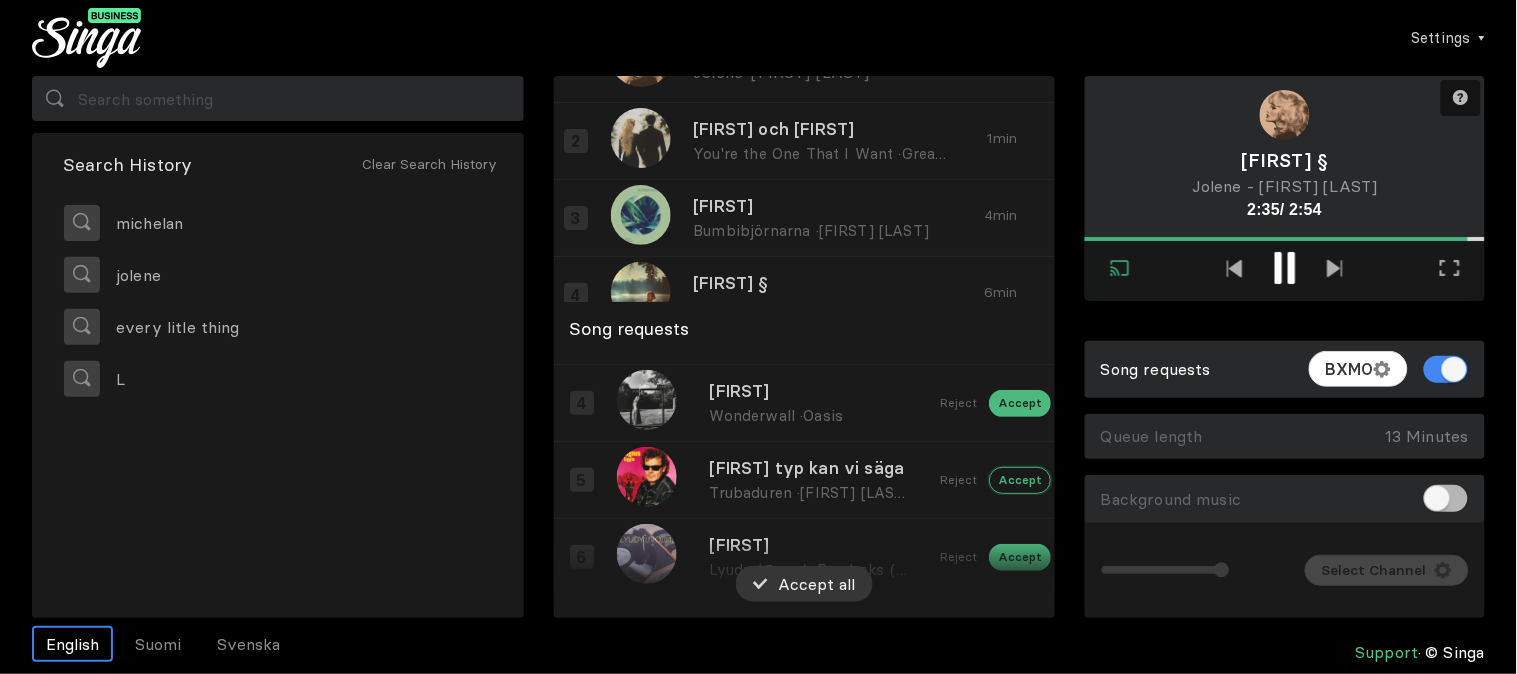 click on "Accept" at bounding box center [1020, 172] 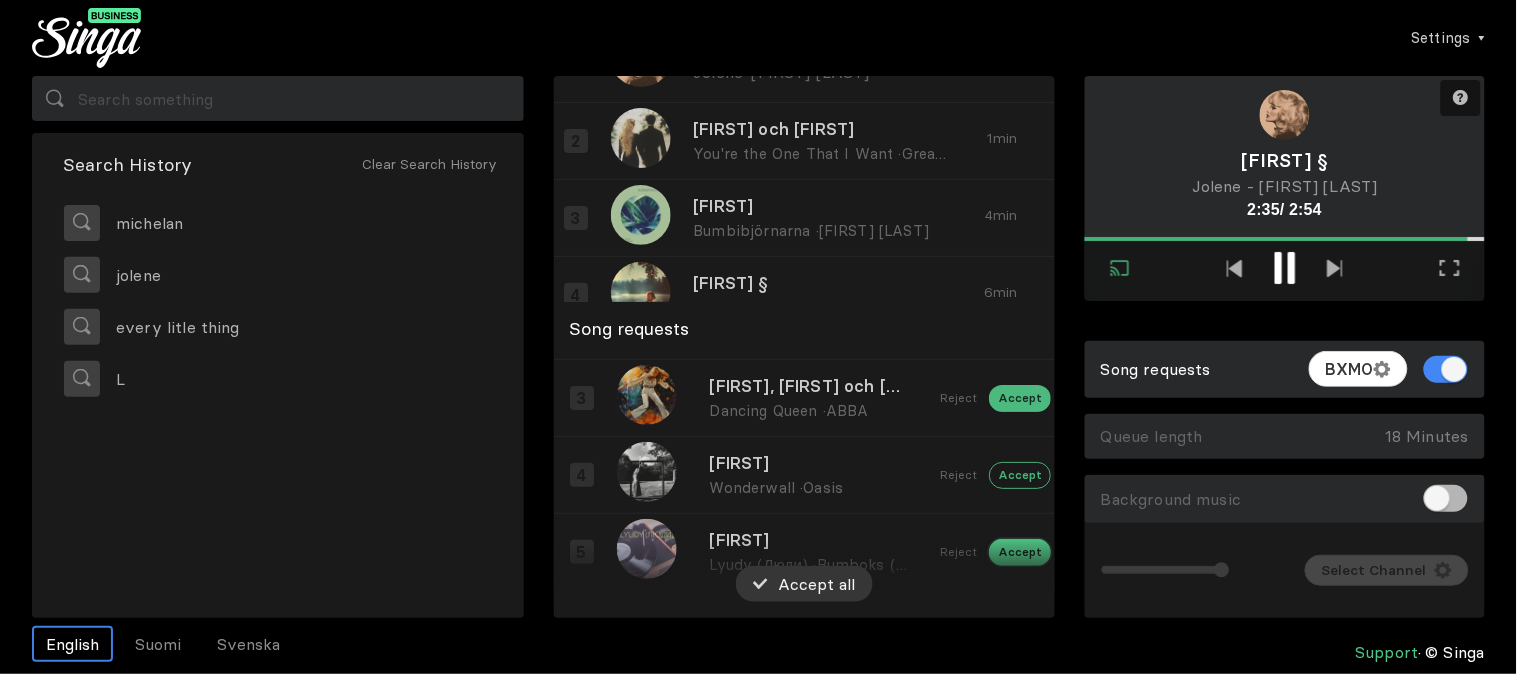 scroll, scrollTop: 148, scrollLeft: 0, axis: vertical 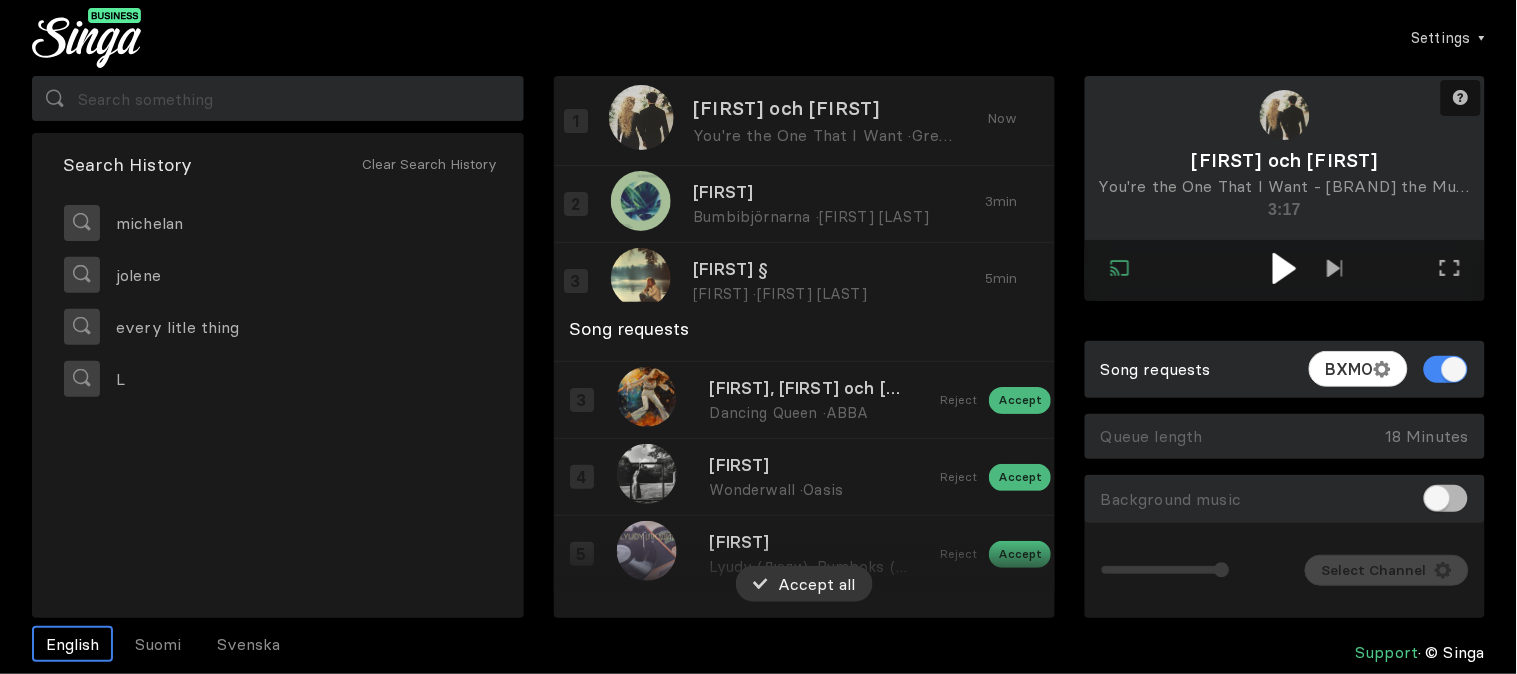 click at bounding box center [1285, 268] 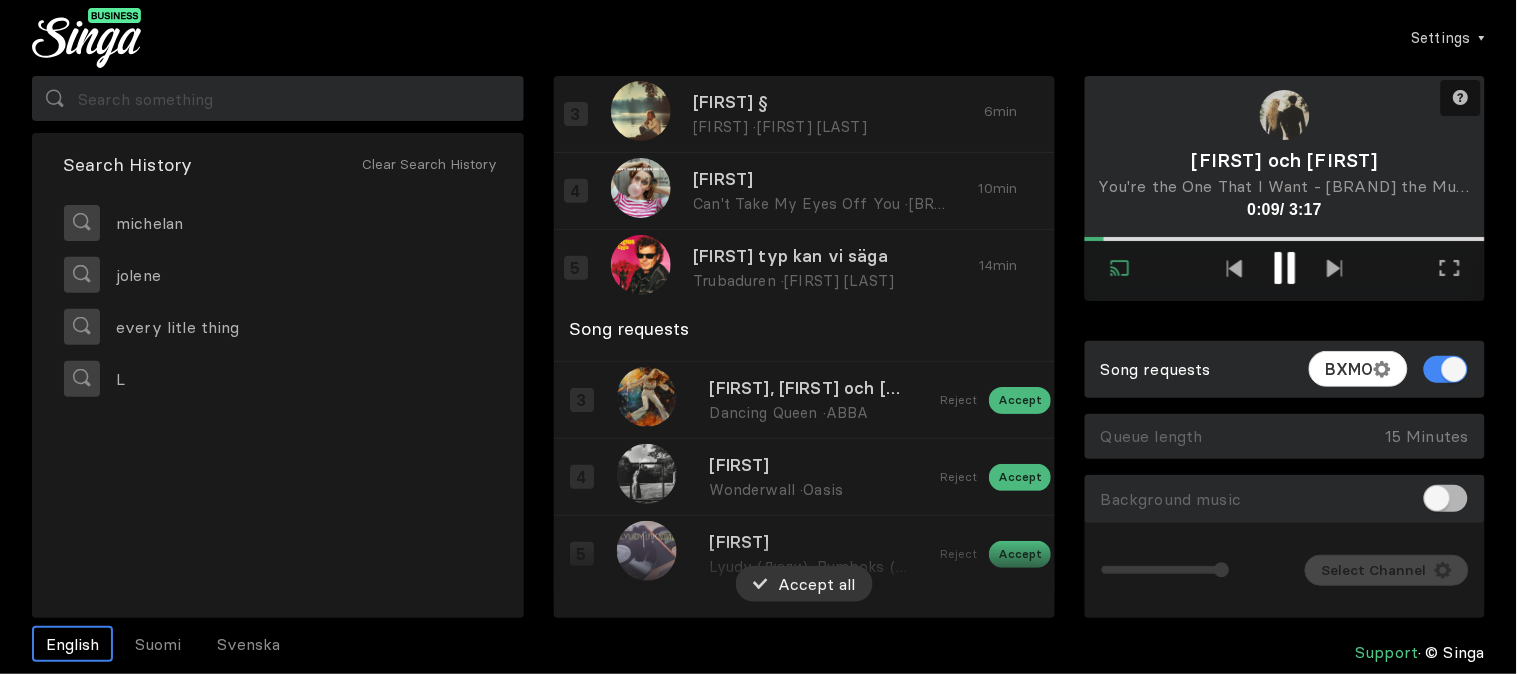 scroll, scrollTop: 171, scrollLeft: 0, axis: vertical 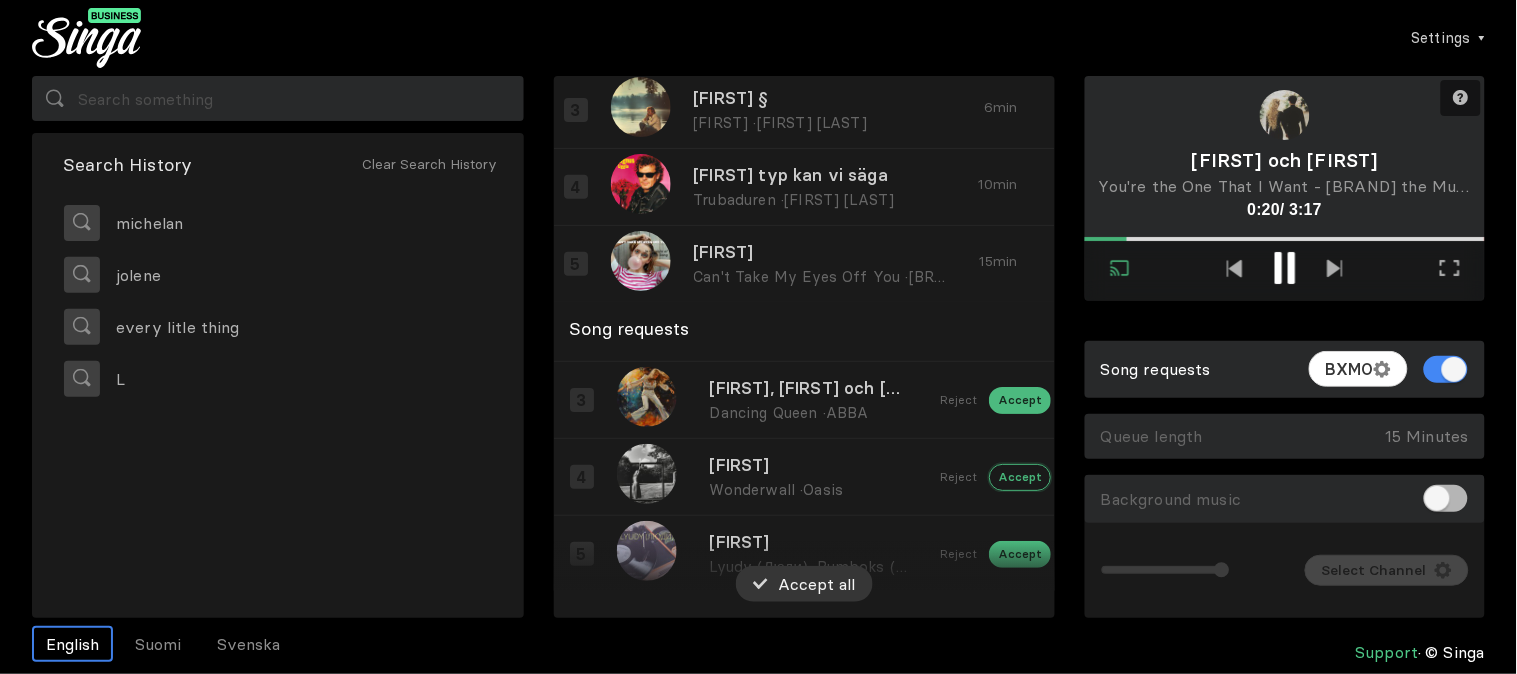 click on "Accept" at bounding box center [1020, 246] 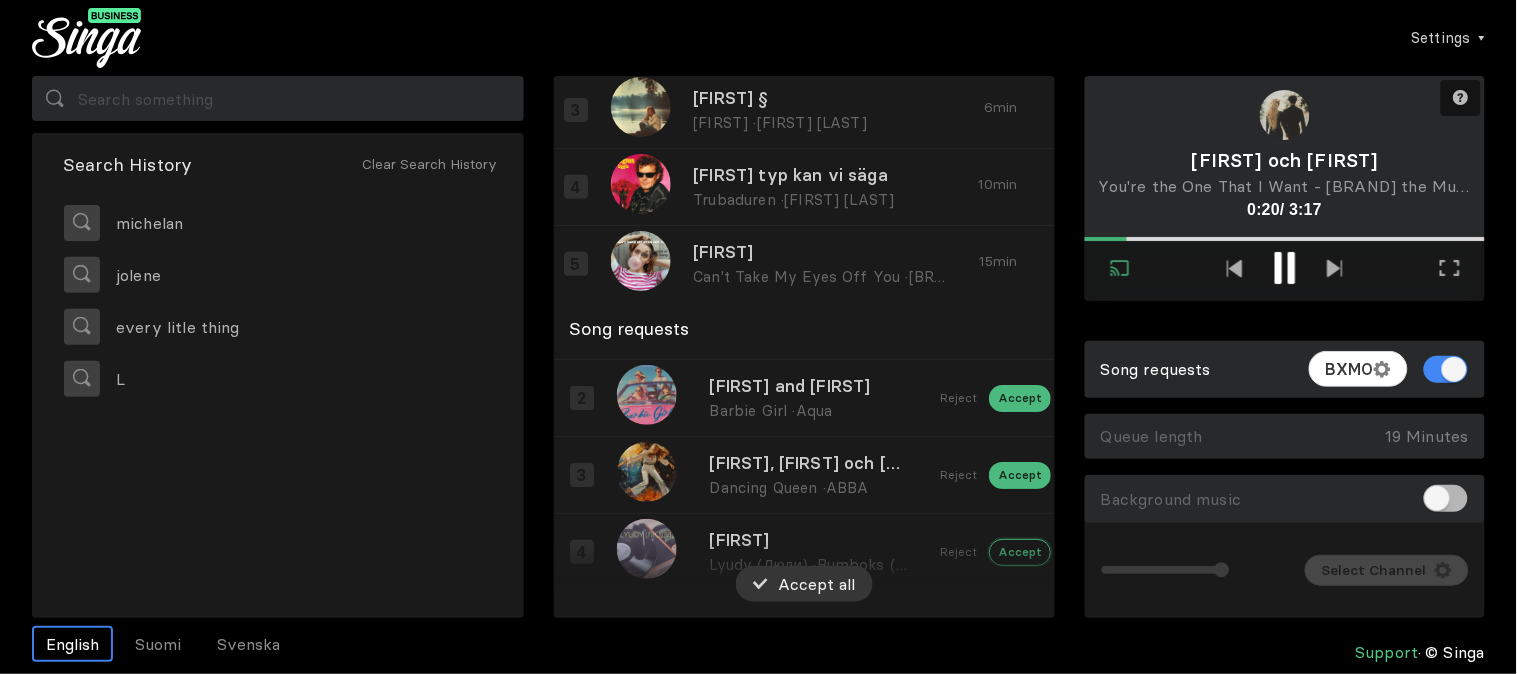 scroll, scrollTop: 72, scrollLeft: 0, axis: vertical 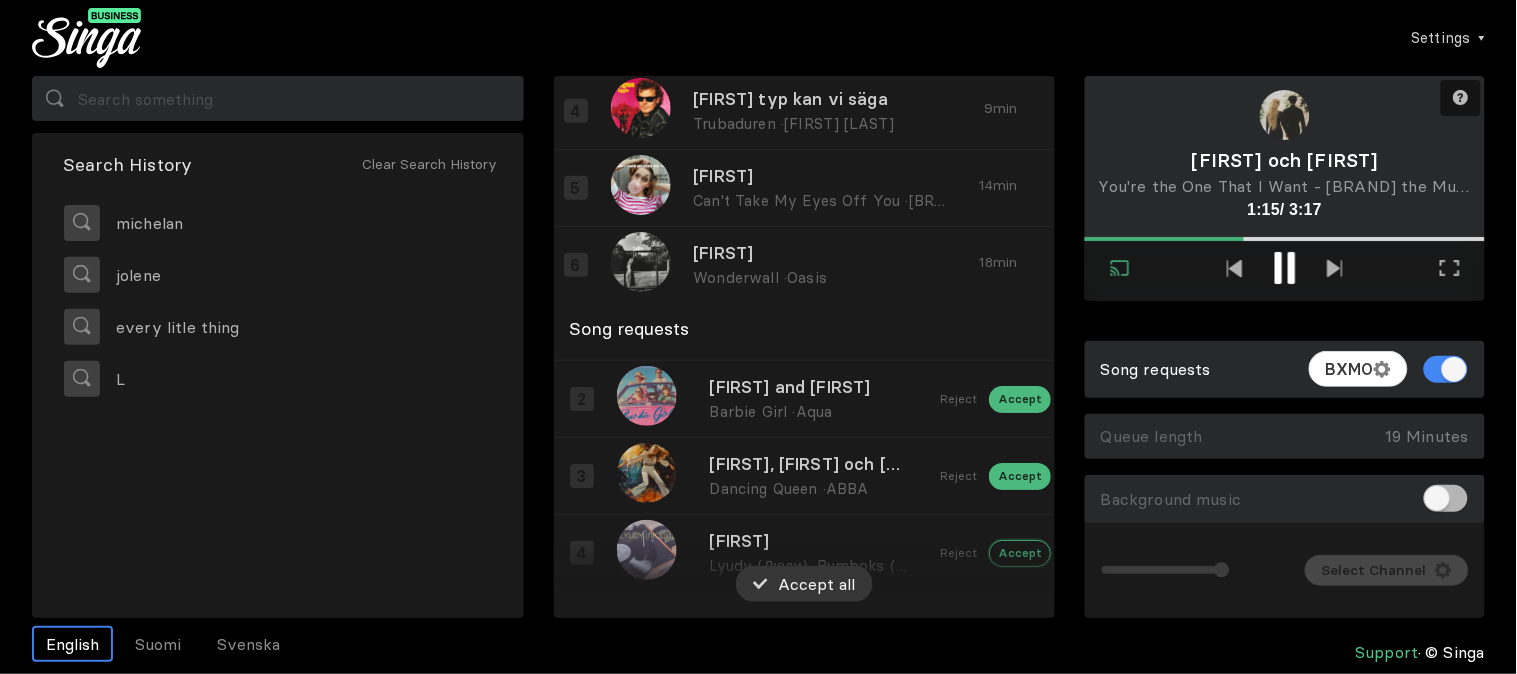 click on "Accept" at bounding box center (1020, 322) 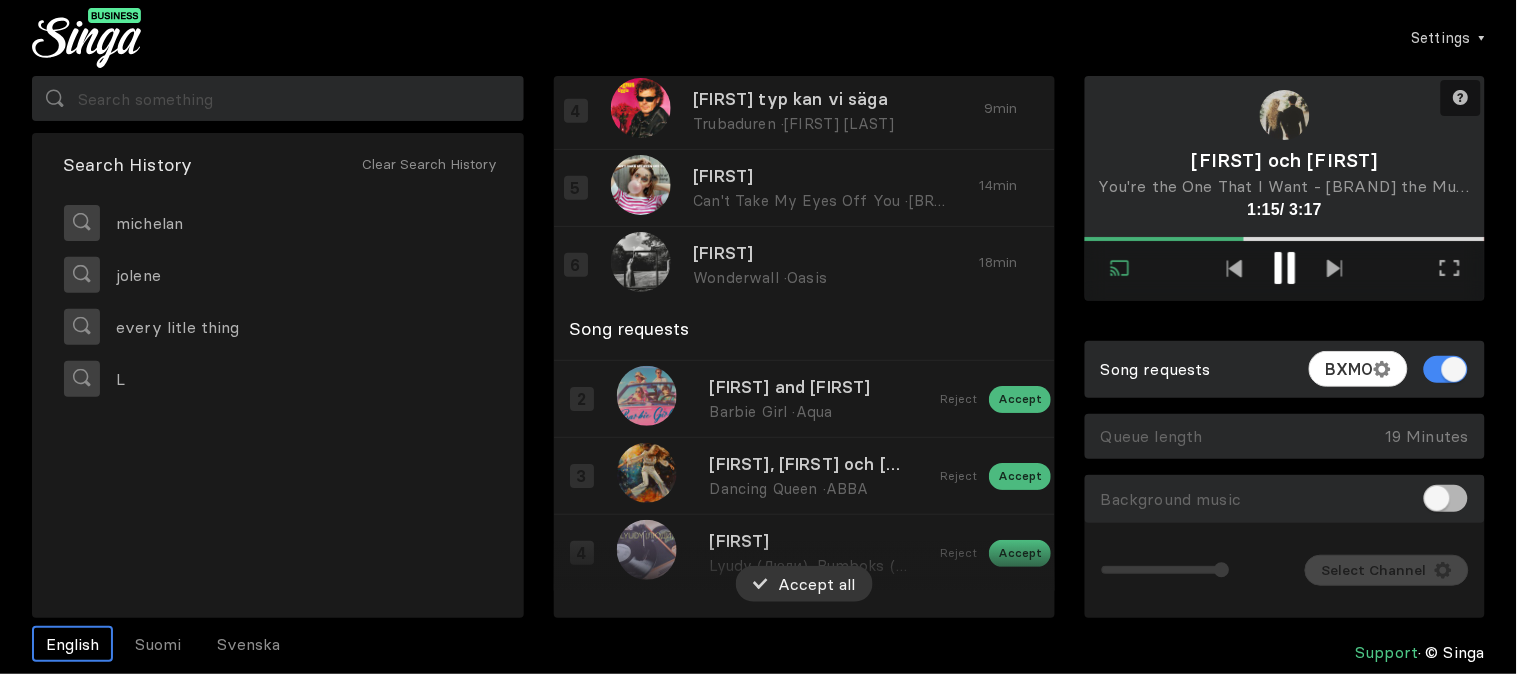 scroll, scrollTop: 0, scrollLeft: 0, axis: both 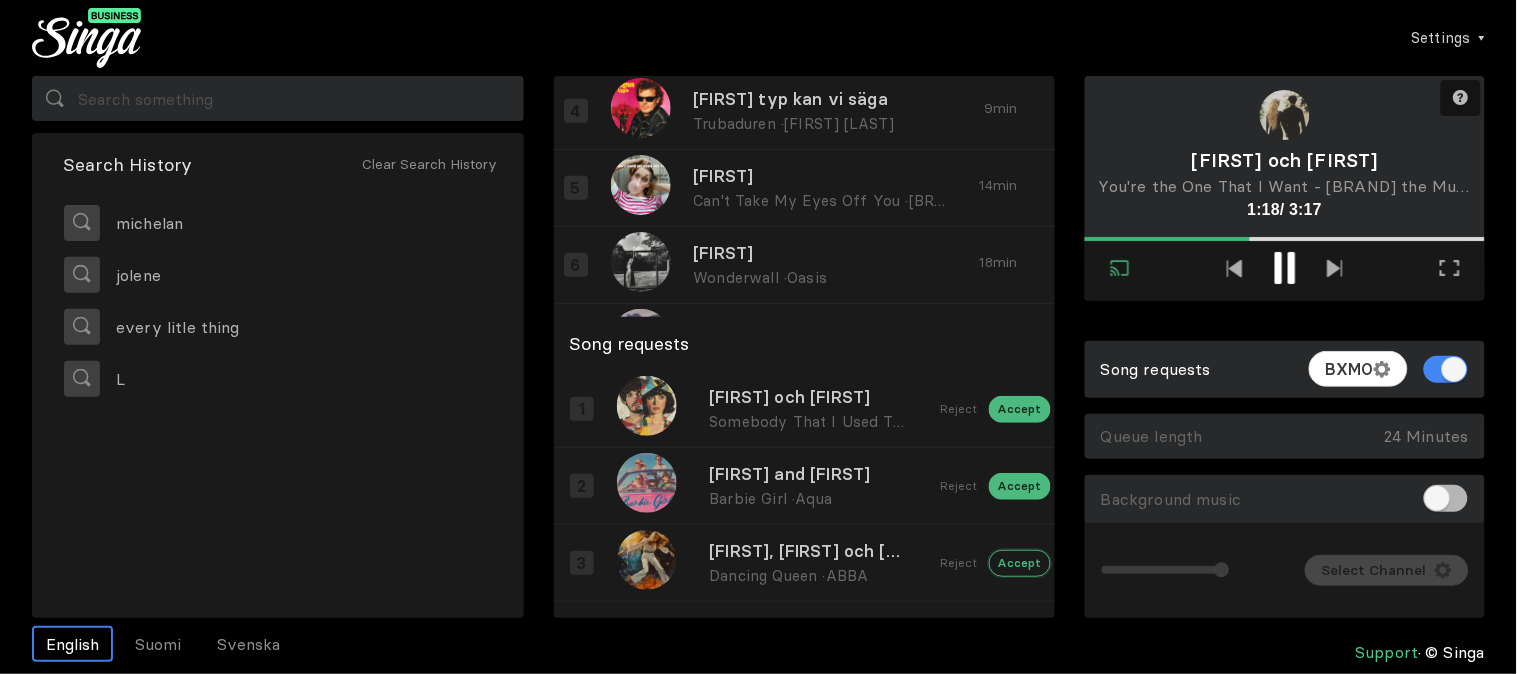 click on "Accept" at bounding box center (1020, 409) 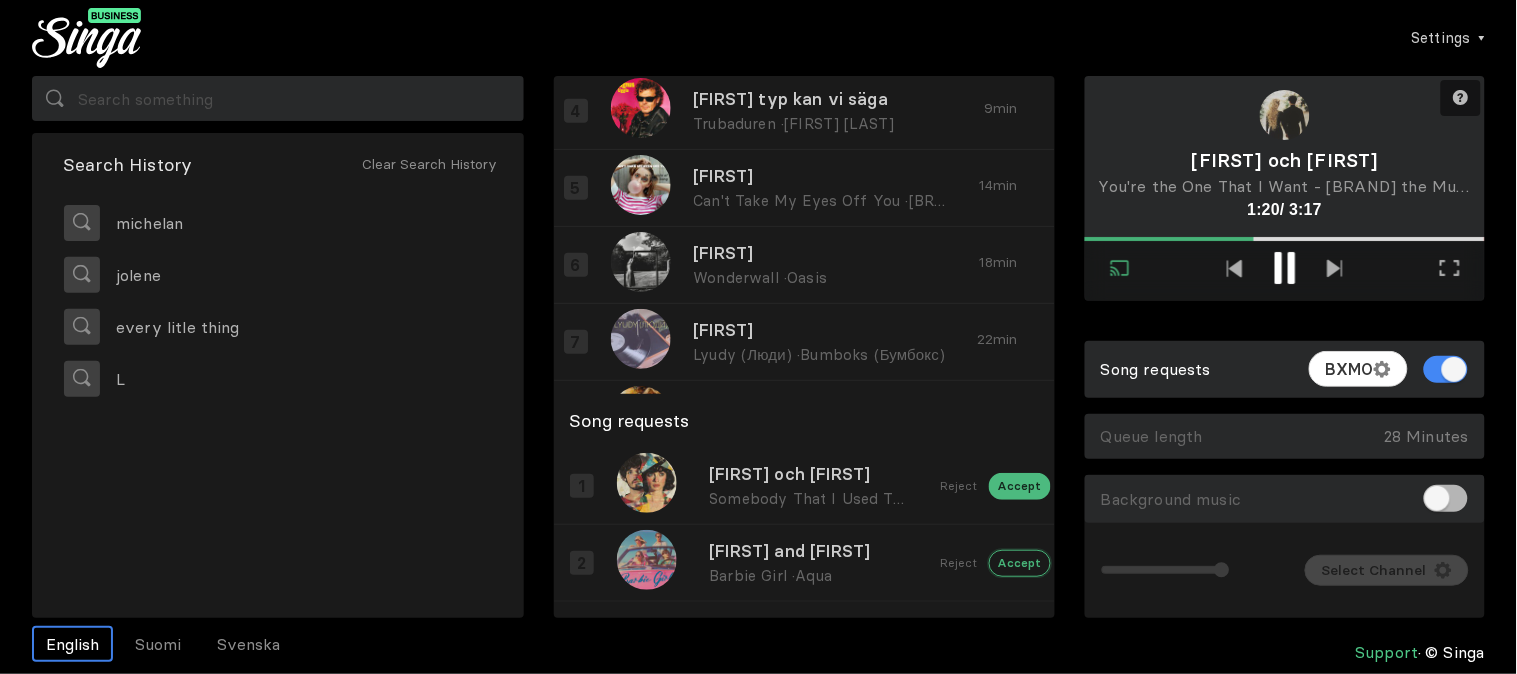 click on "Accept" at bounding box center [1020, 486] 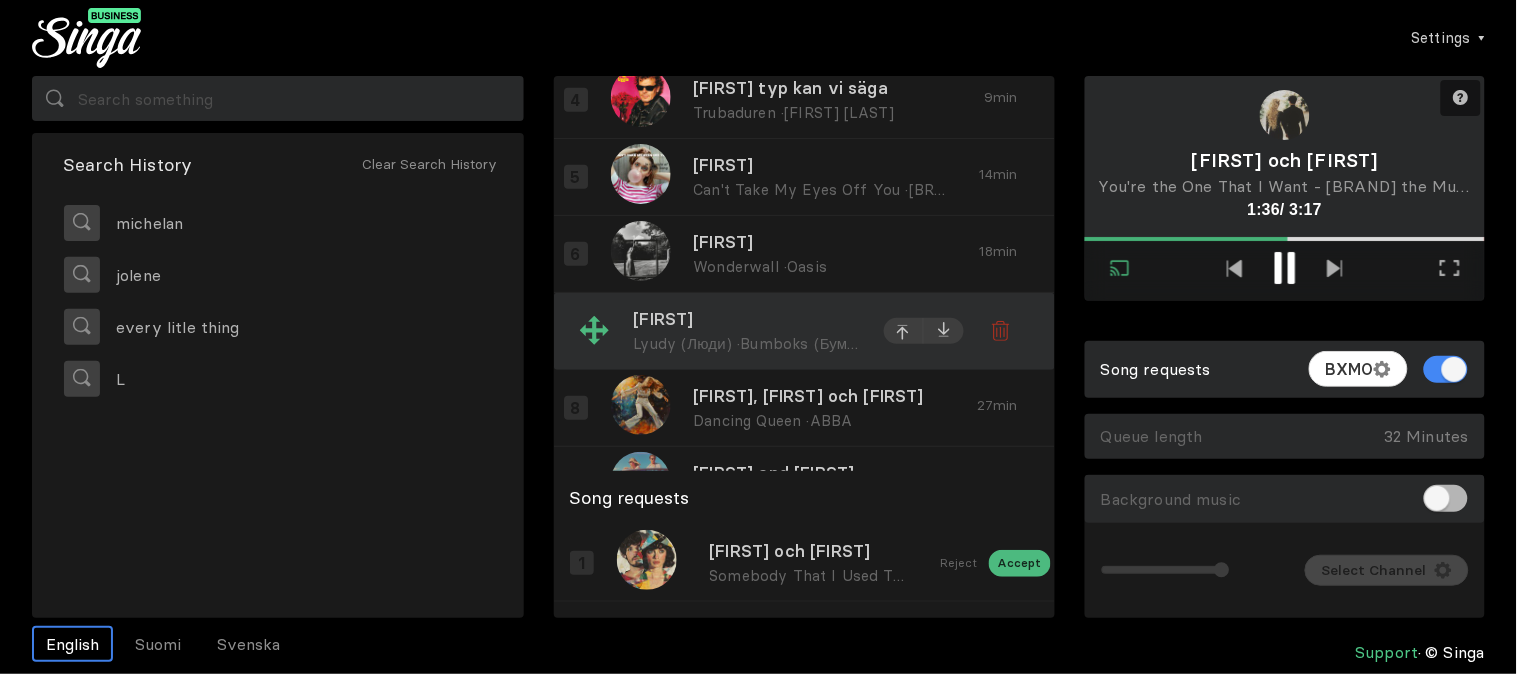 scroll, scrollTop: 310, scrollLeft: 0, axis: vertical 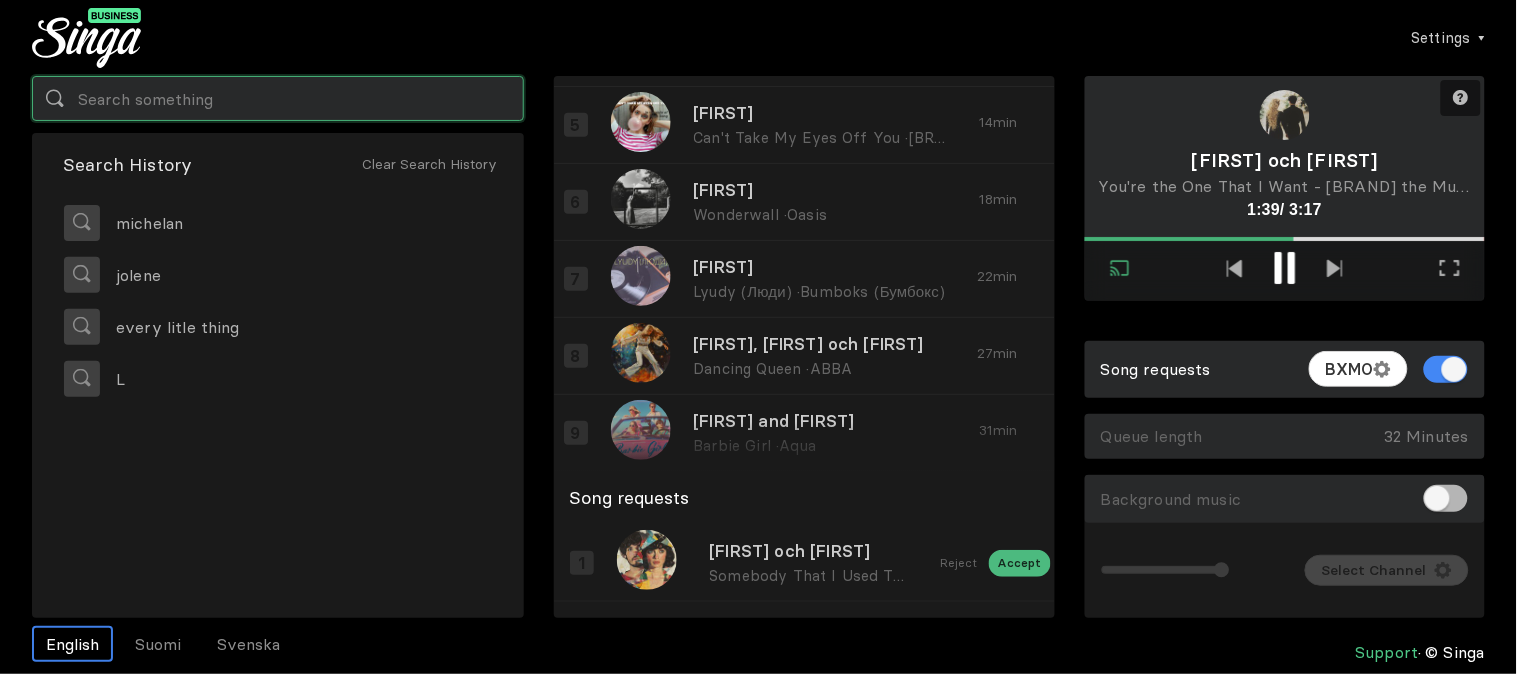click at bounding box center (278, 98) 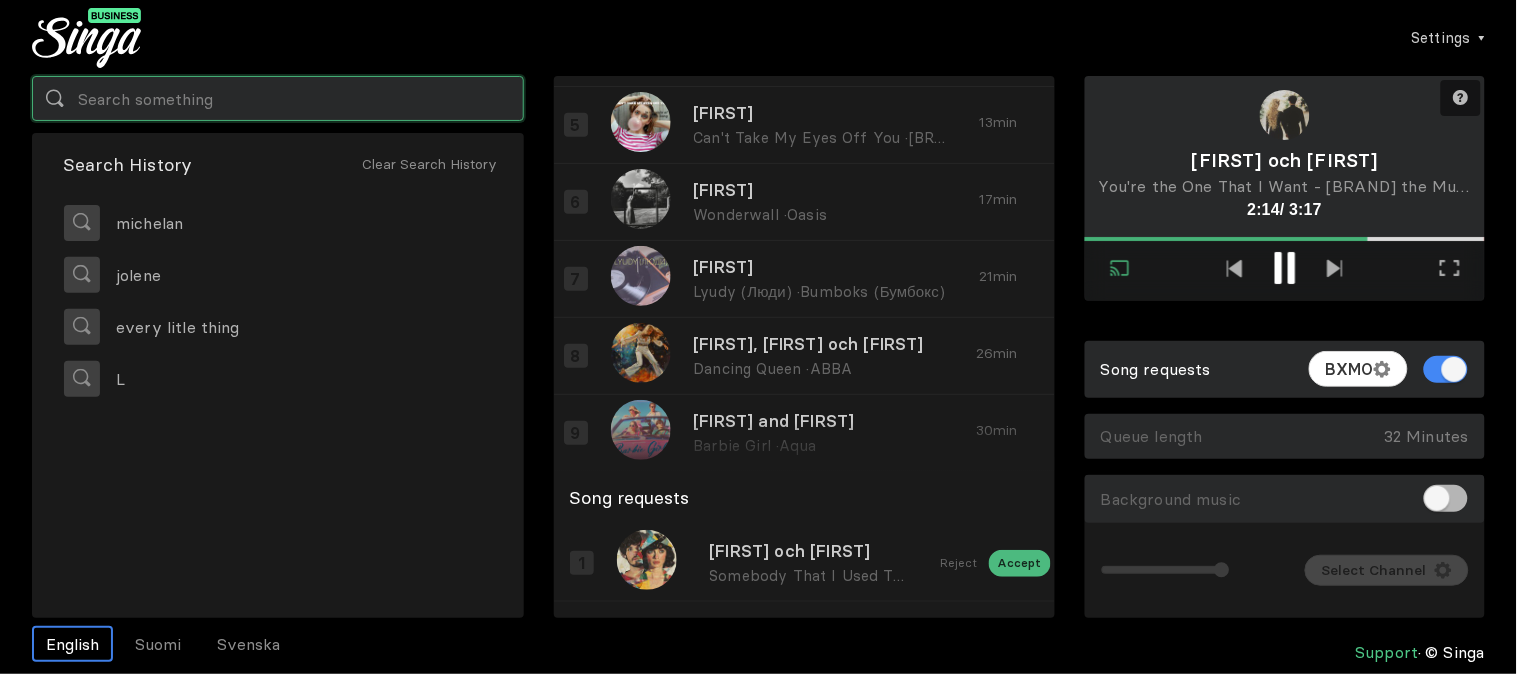 click at bounding box center (278, 98) 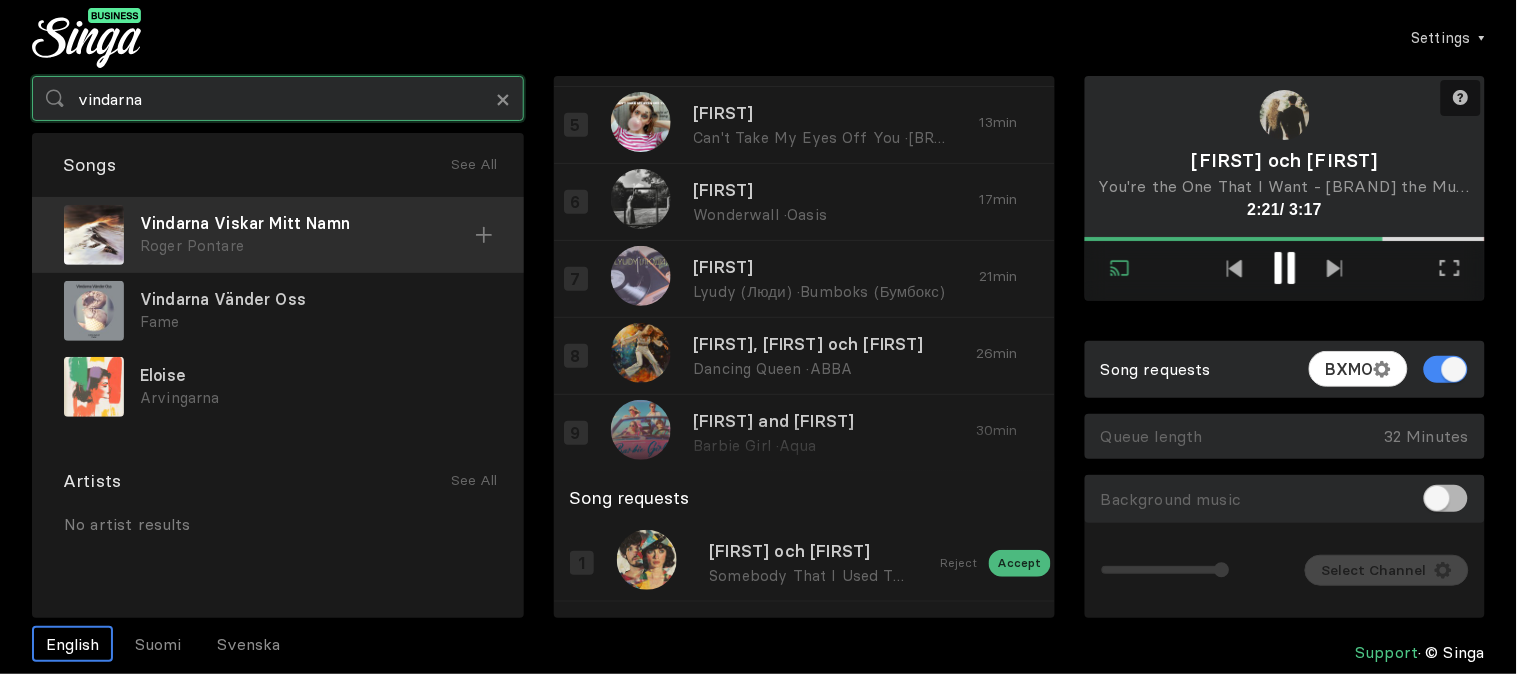 type on "vindarna" 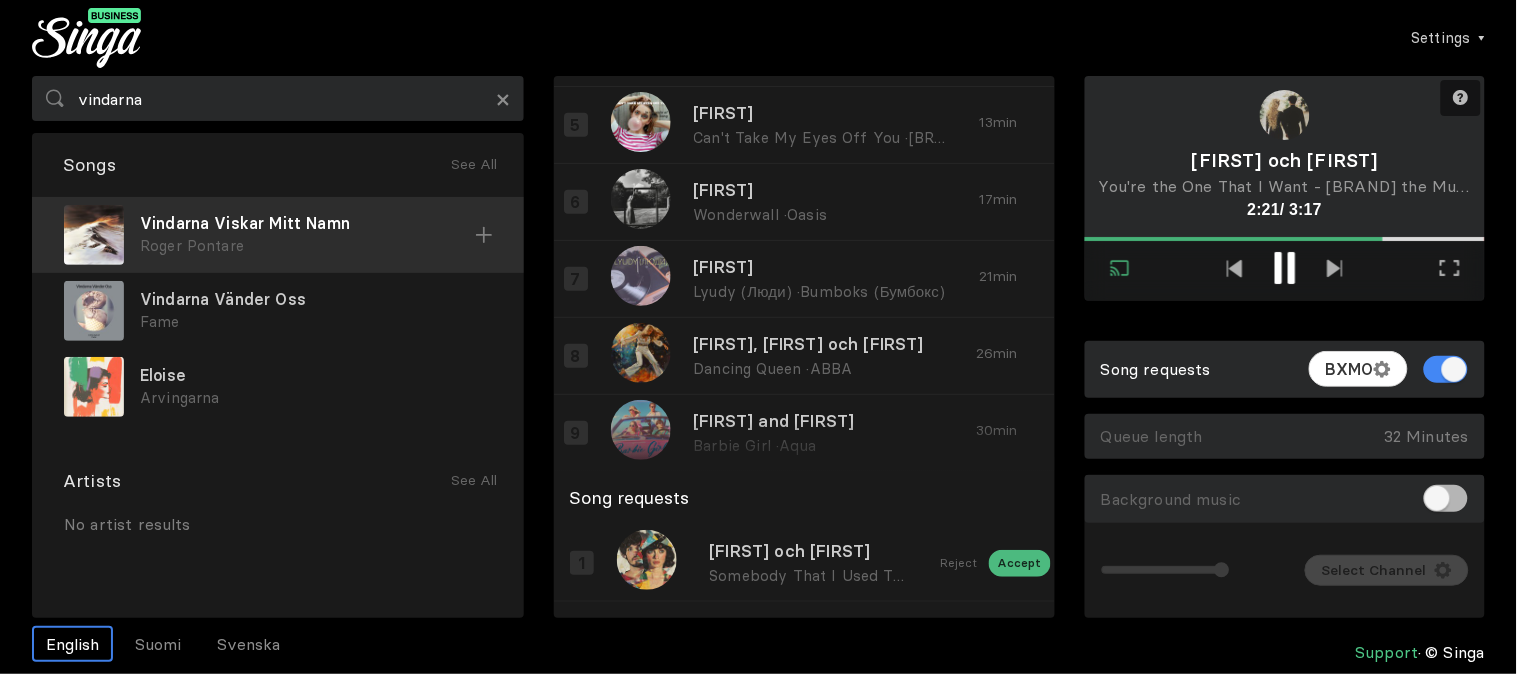 click on "Vindarna Viskar Mitt Namn" at bounding box center (307, 223) 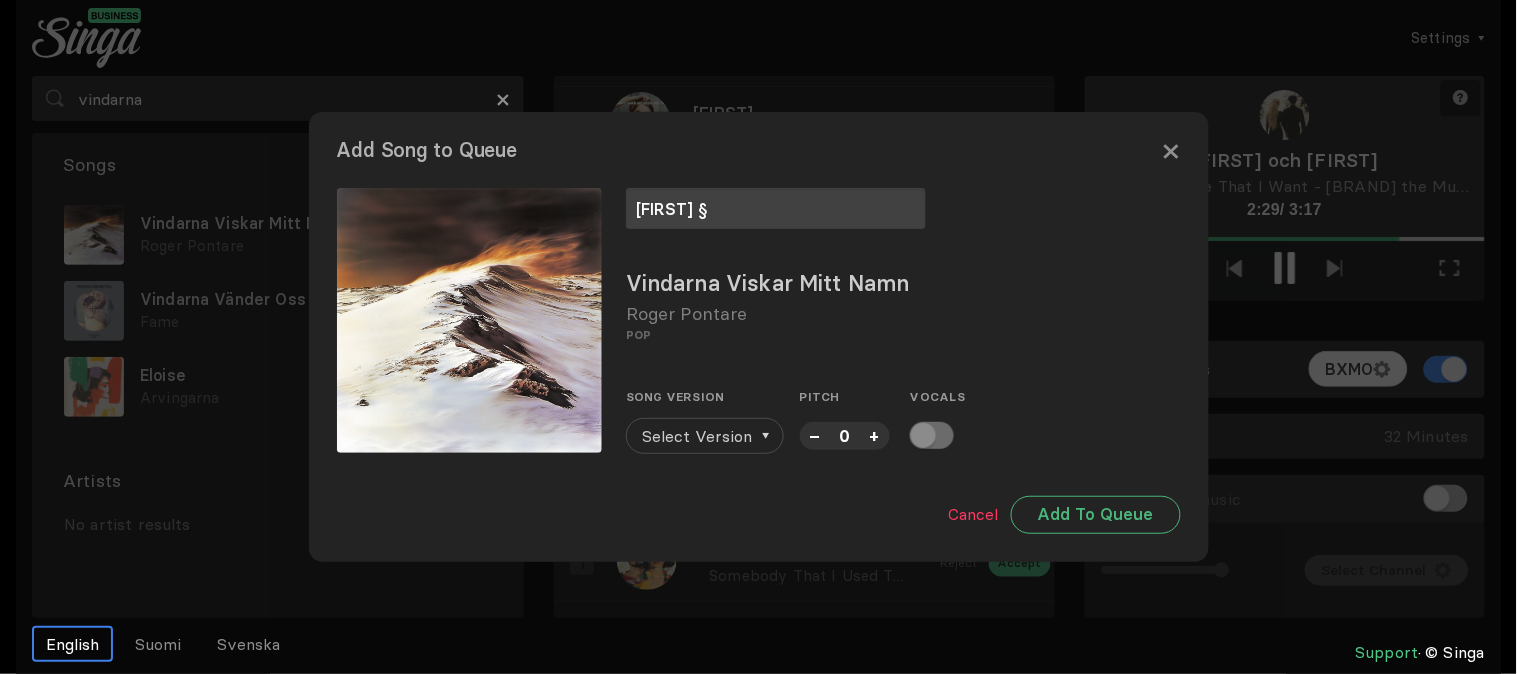 type on "[FIRST] §" 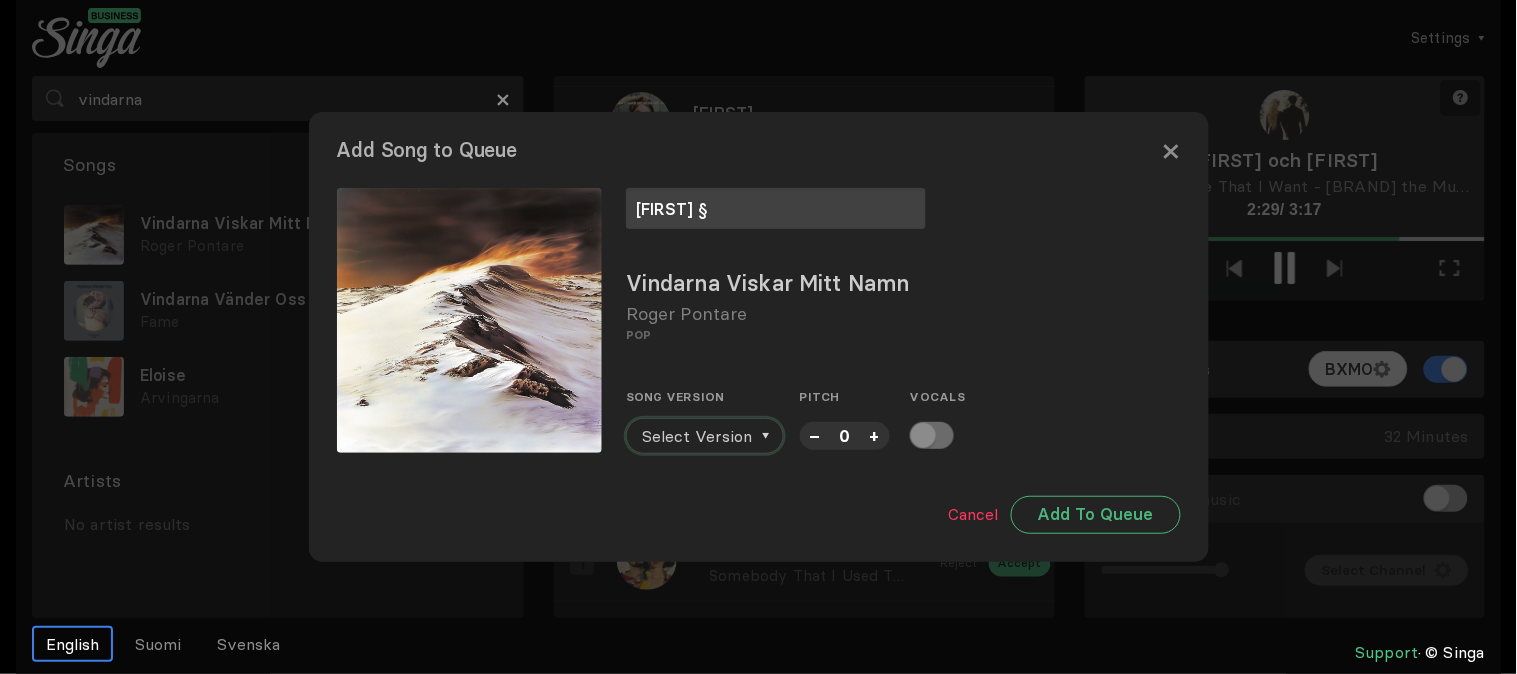 click on "Select Version" at bounding box center (698, 436) 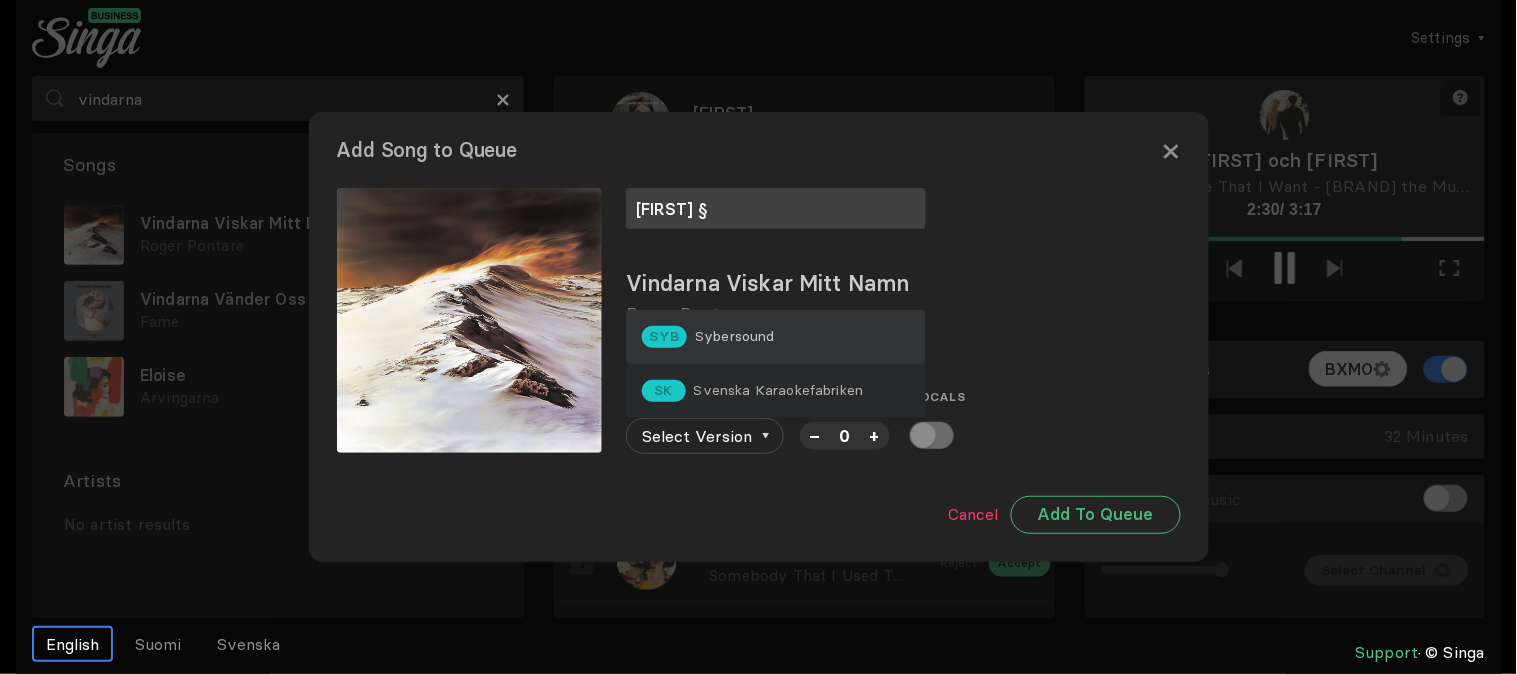 click on "Sybersound" at bounding box center (735, 336) 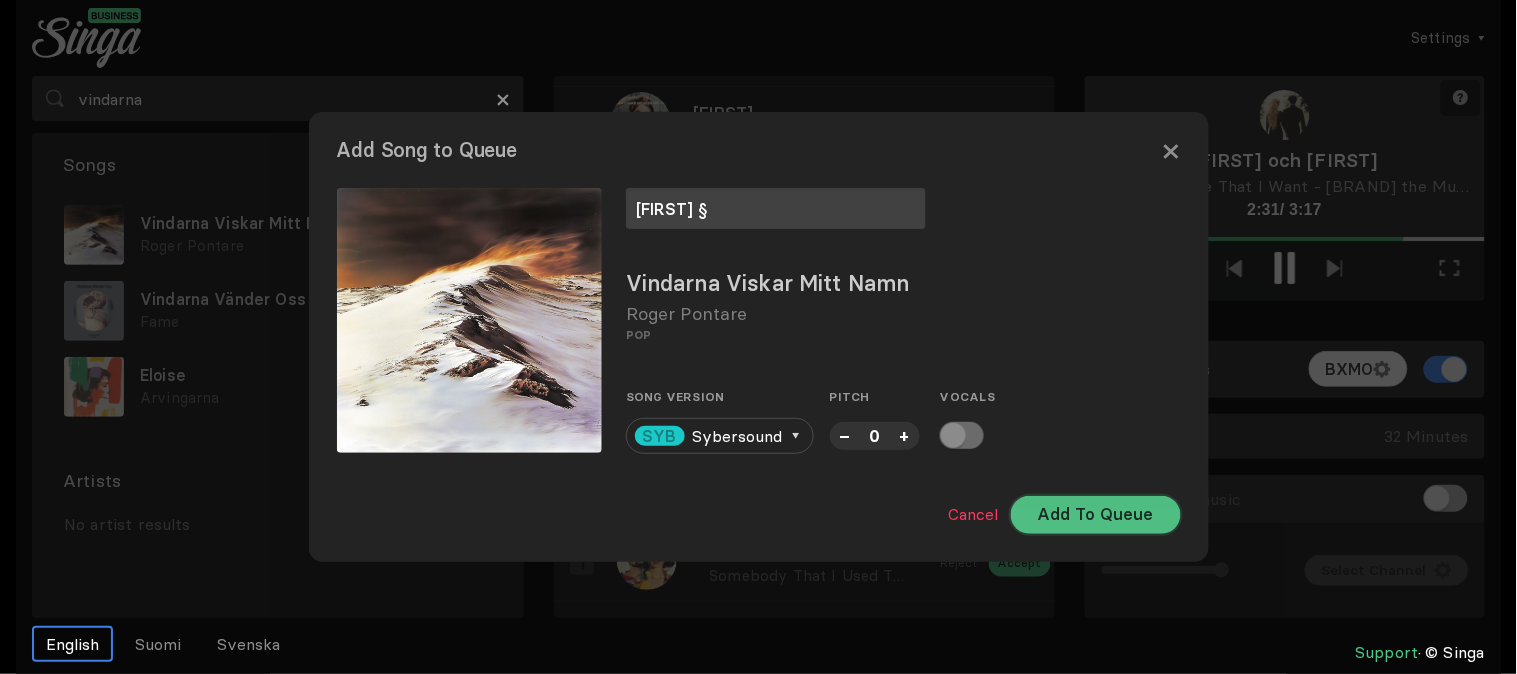 click on "Add To Queue" at bounding box center (1096, 515) 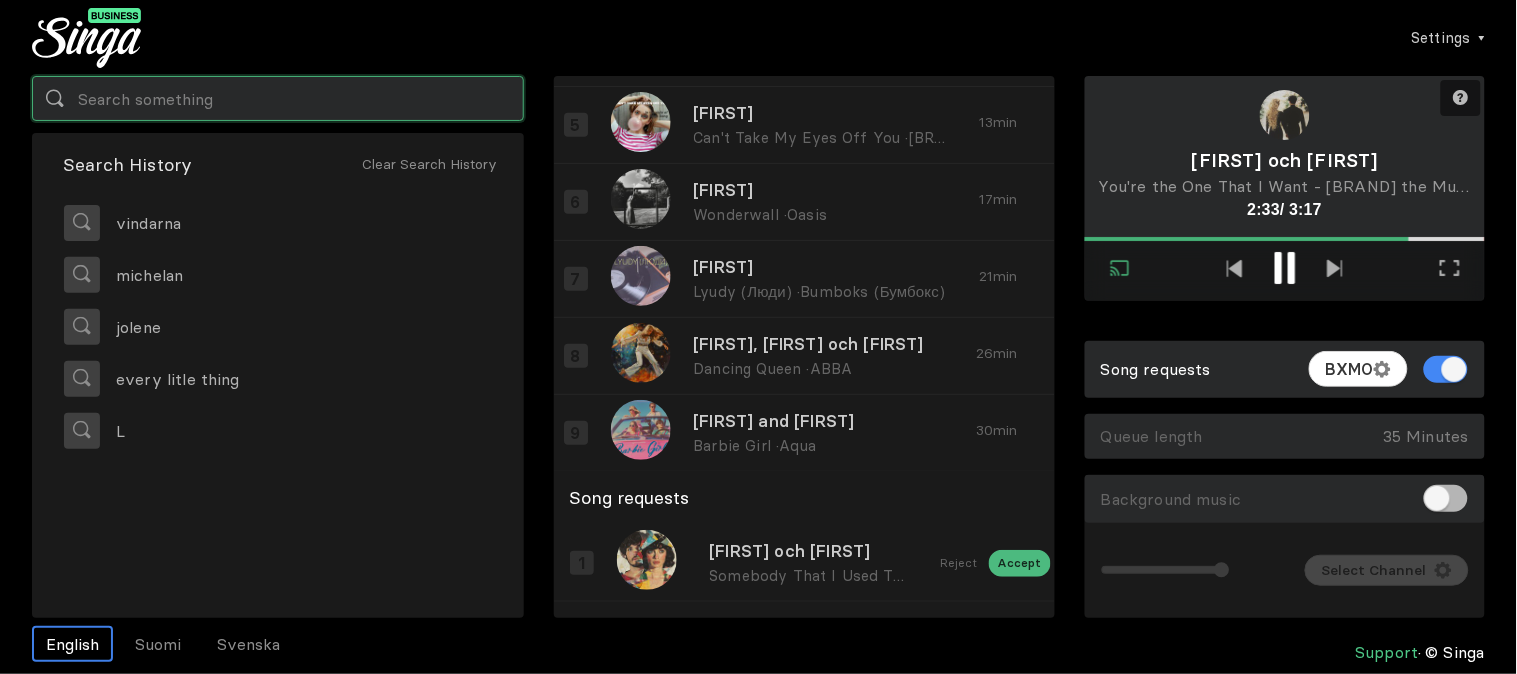 click at bounding box center [278, 98] 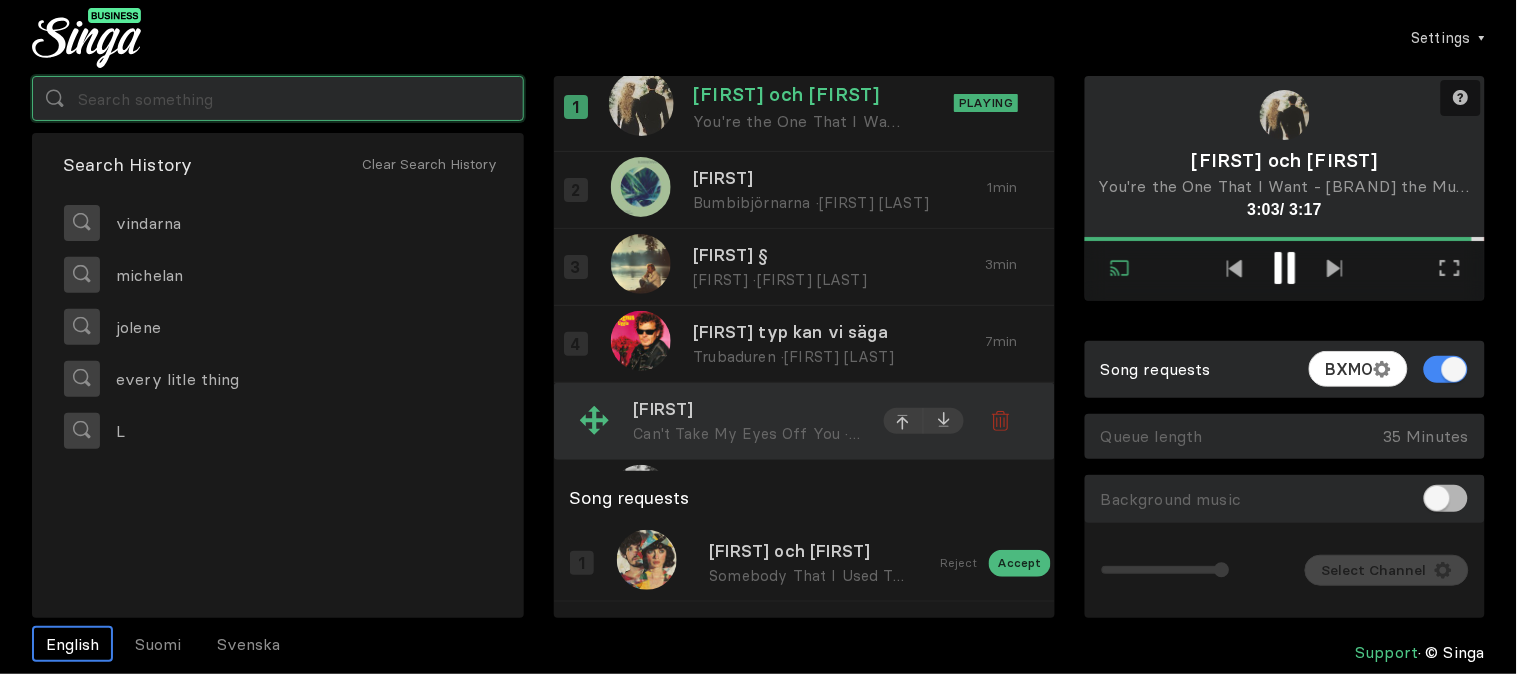scroll, scrollTop: 0, scrollLeft: 0, axis: both 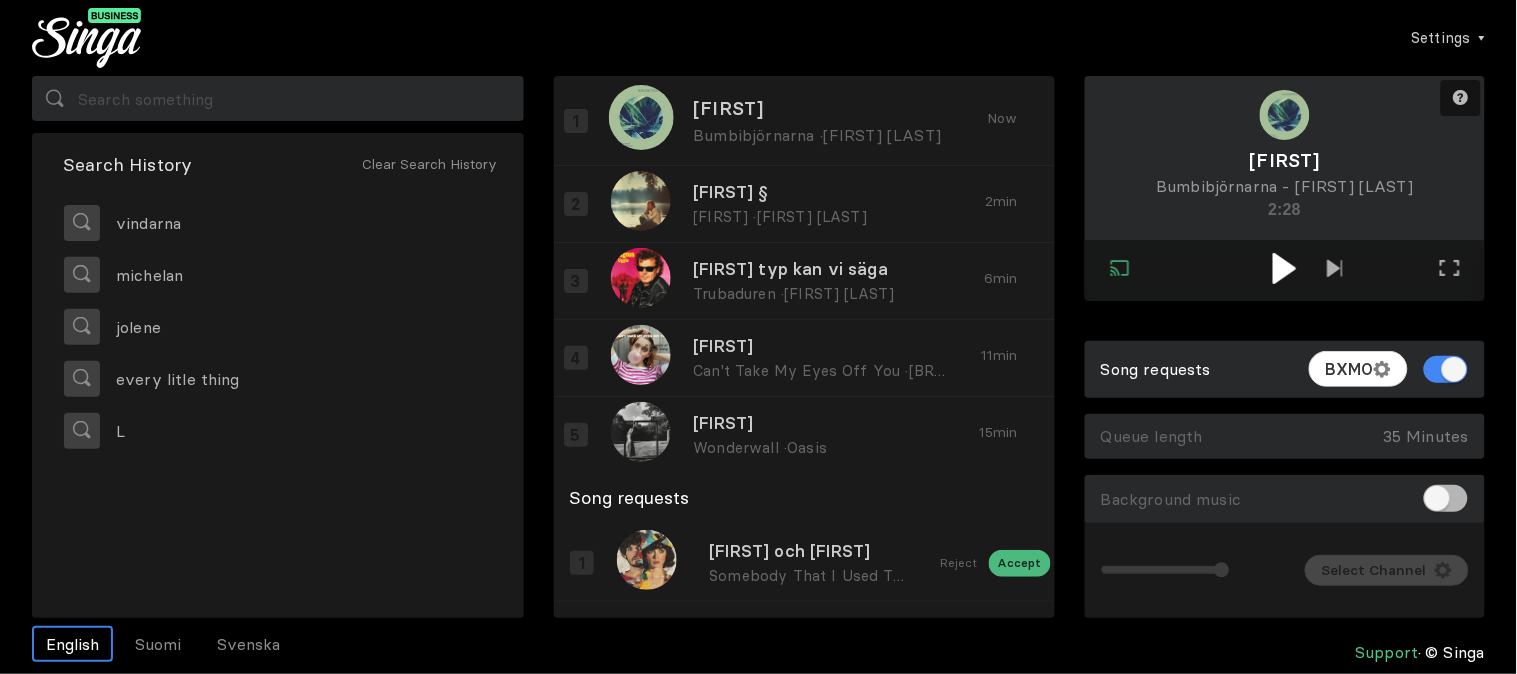 click at bounding box center (1284, 268) 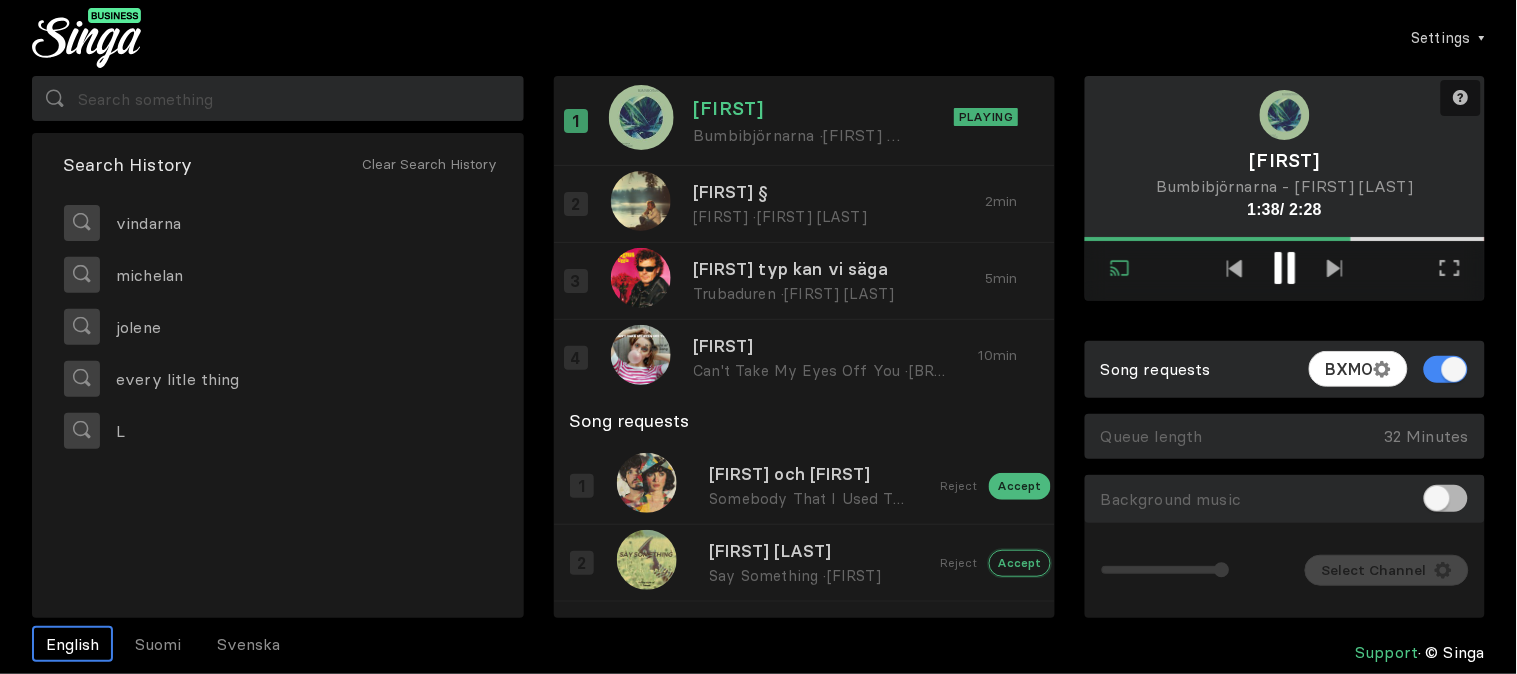 click on "Accept" at bounding box center [1020, 486] 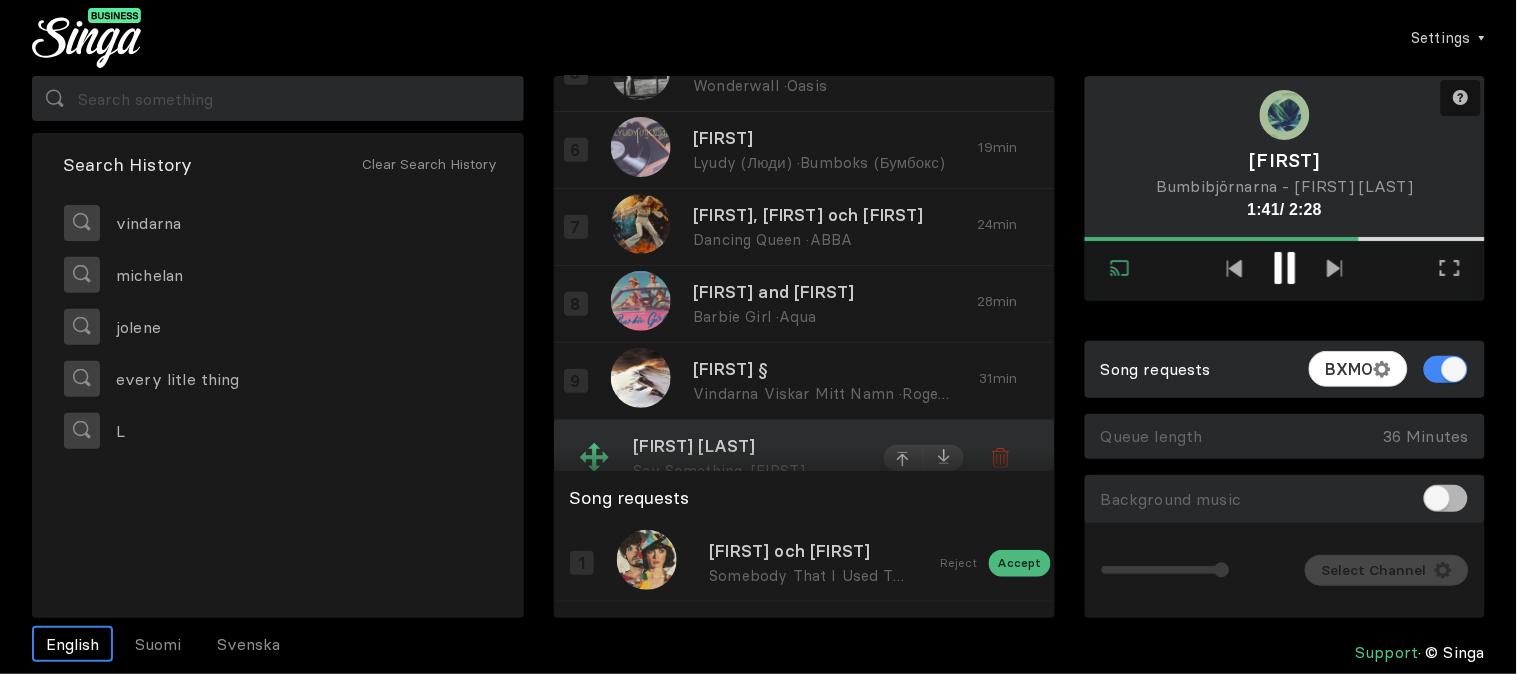 scroll, scrollTop: 387, scrollLeft: 0, axis: vertical 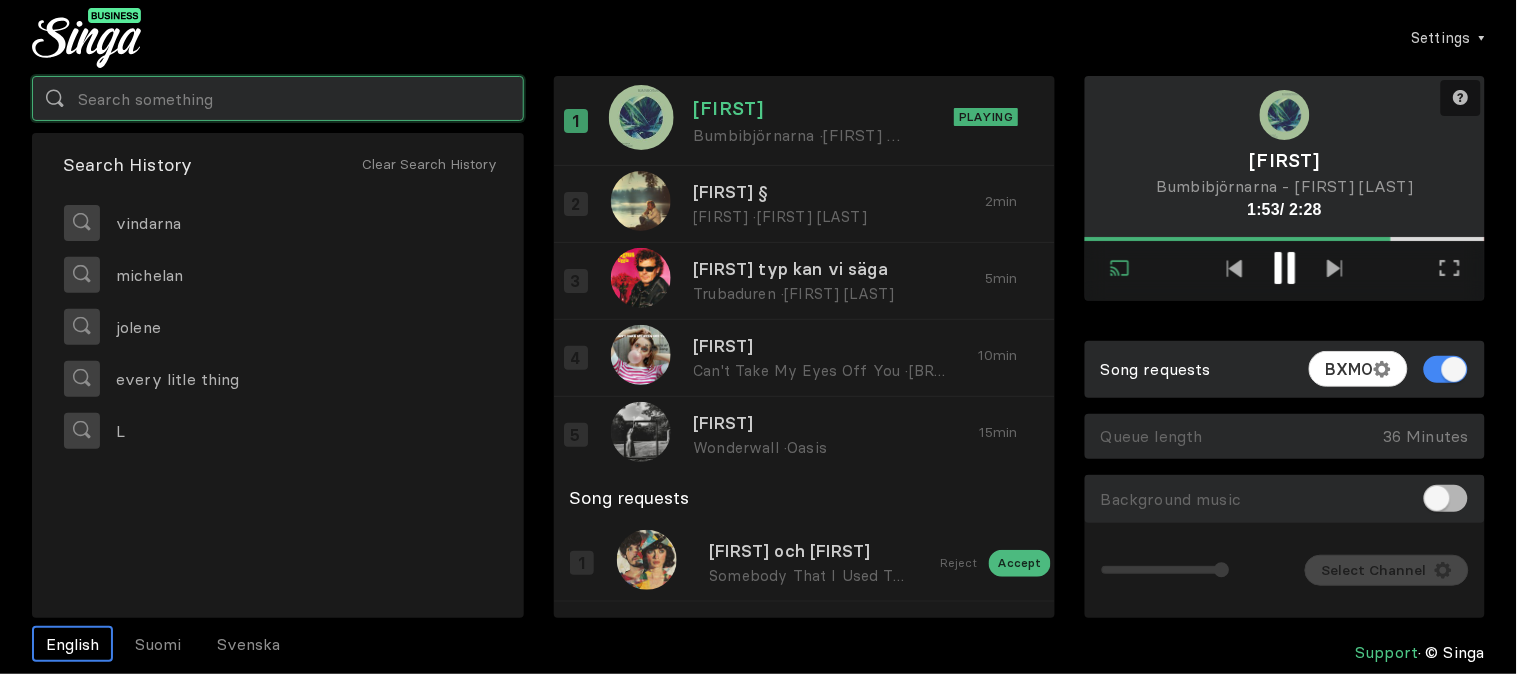click at bounding box center [278, 98] 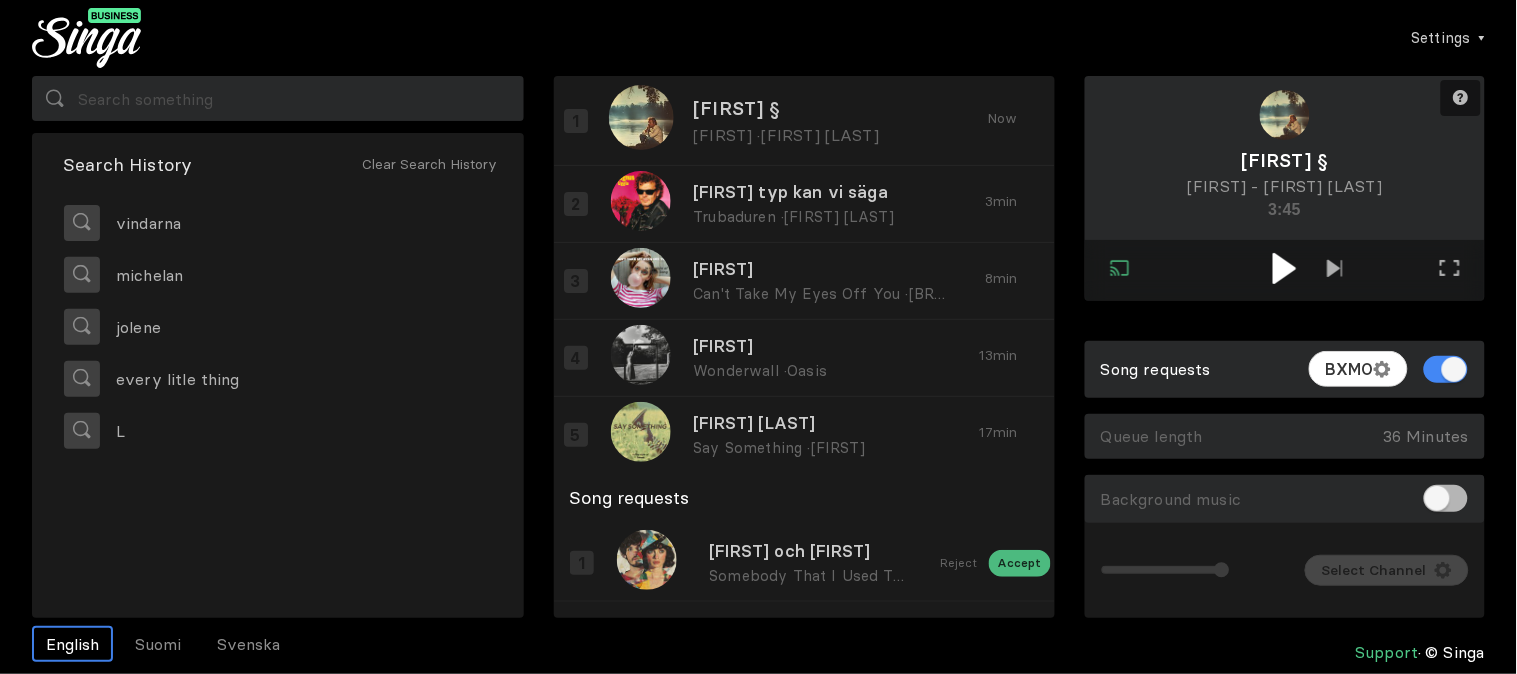 click at bounding box center [1284, 268] 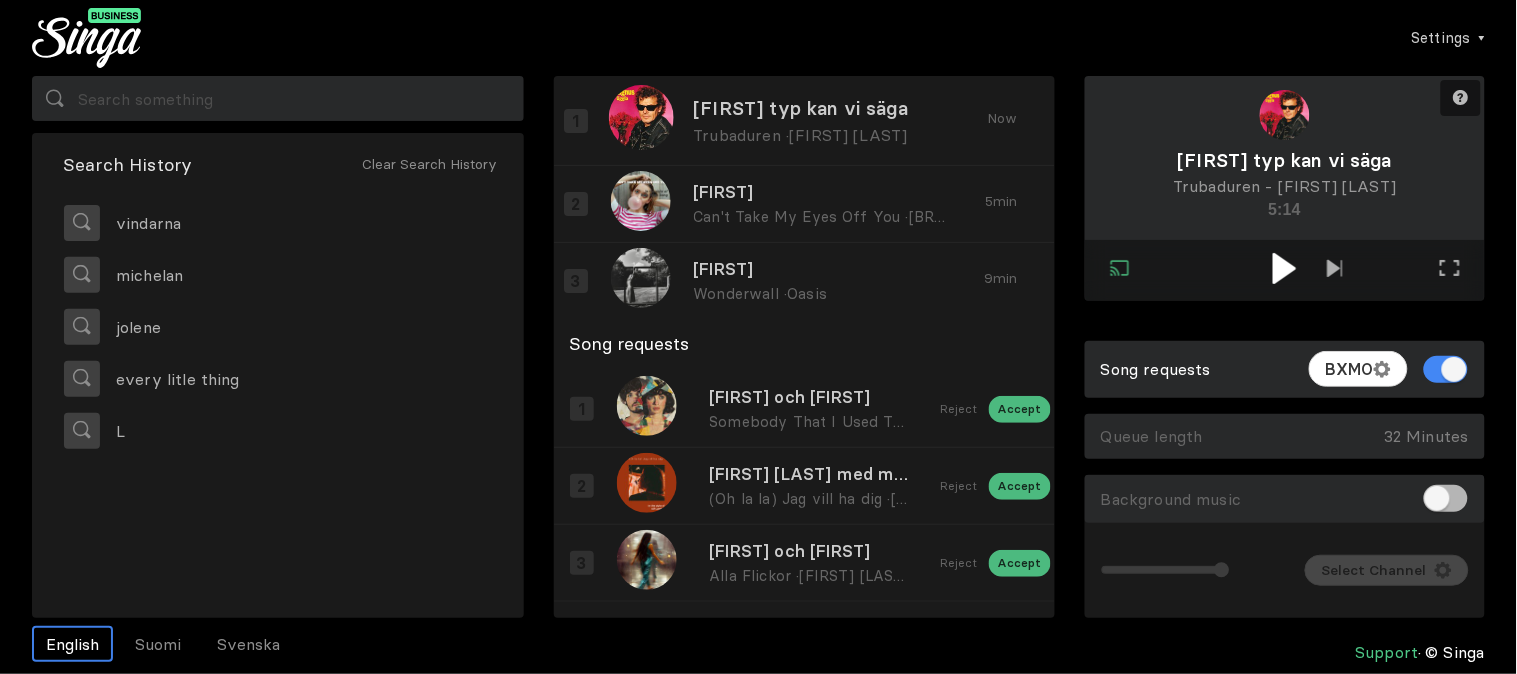 click at bounding box center [1284, 268] 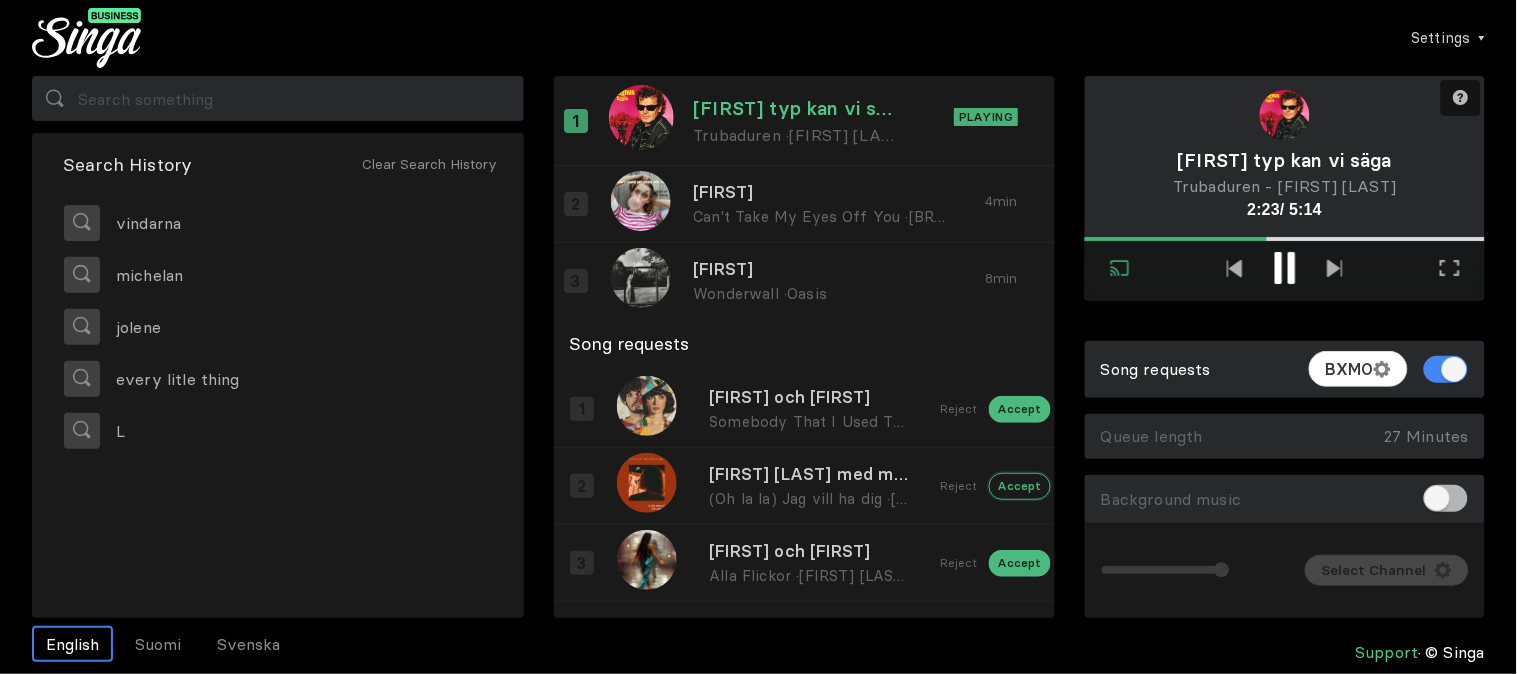 click on "Accept" at bounding box center [1020, 409] 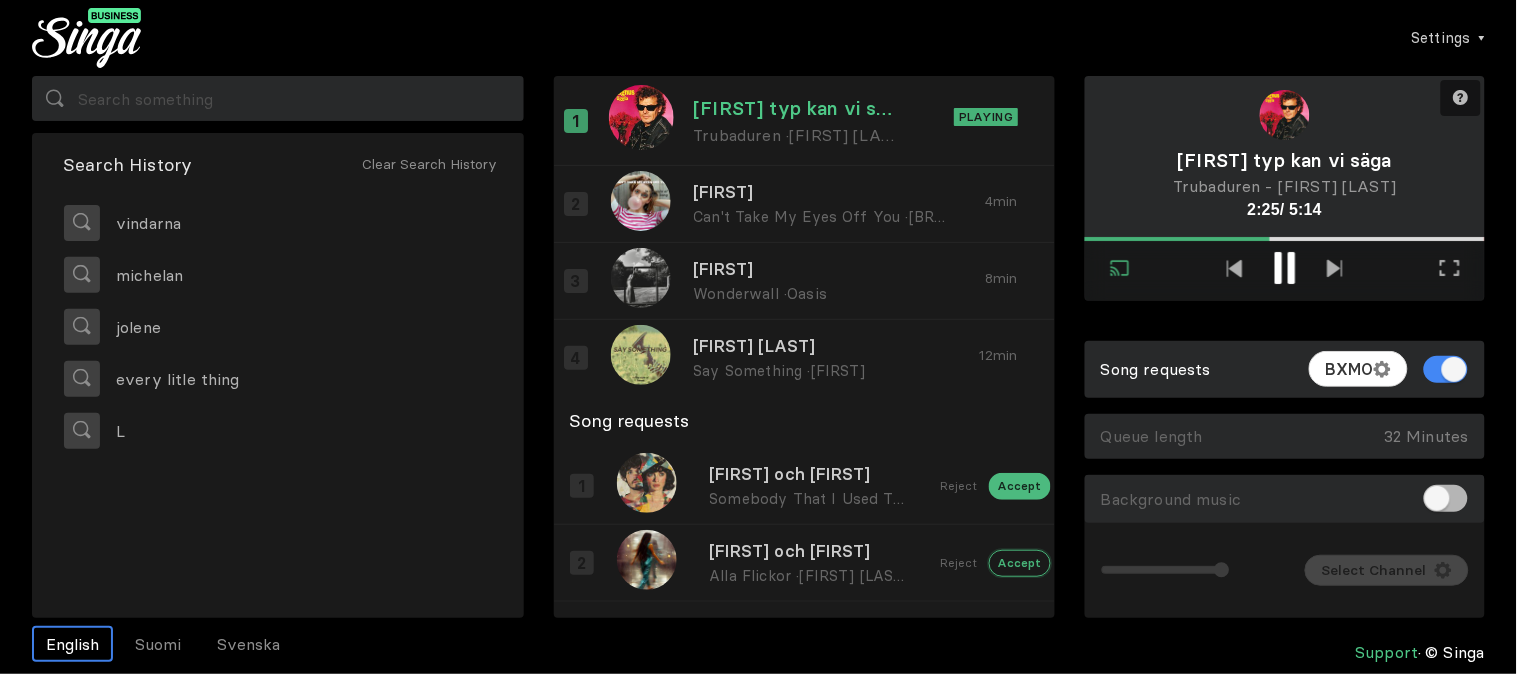 click on "Accept" at bounding box center (1020, 486) 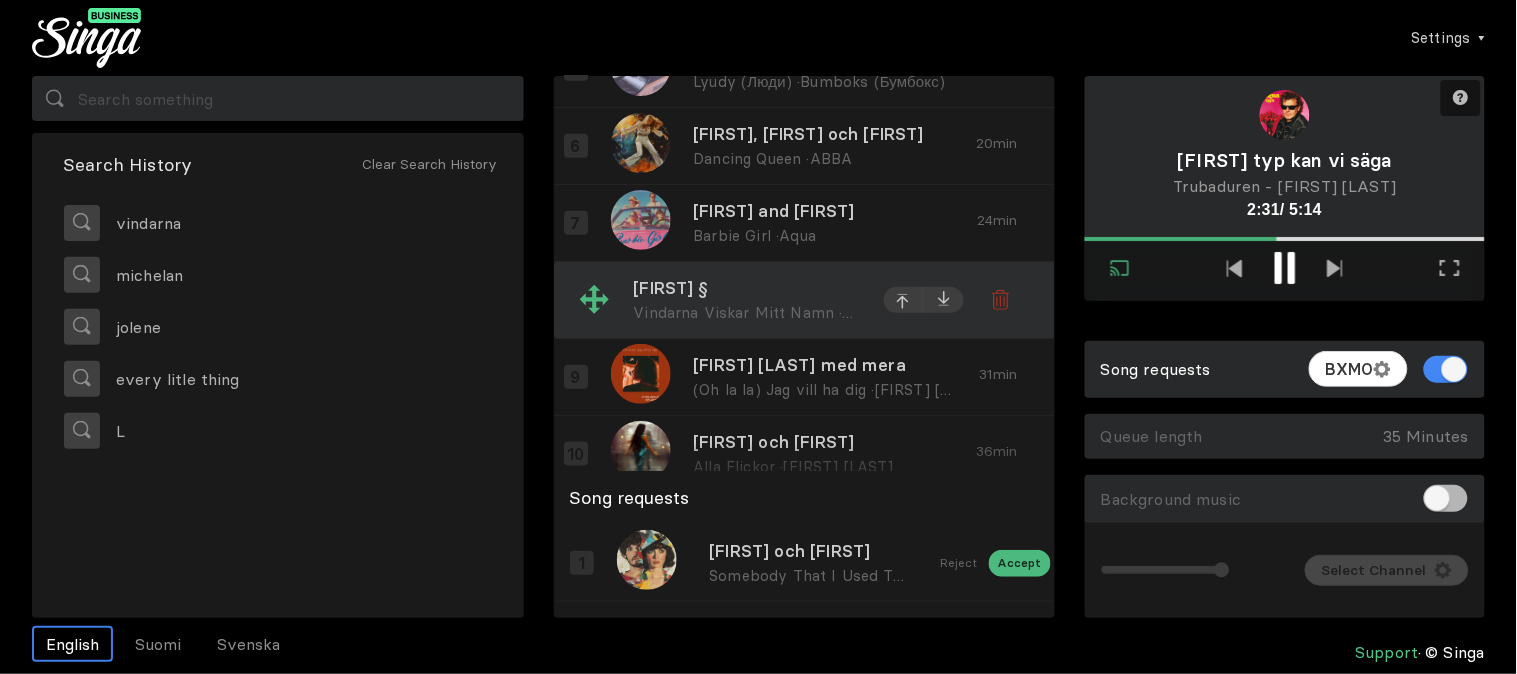 scroll, scrollTop: 387, scrollLeft: 0, axis: vertical 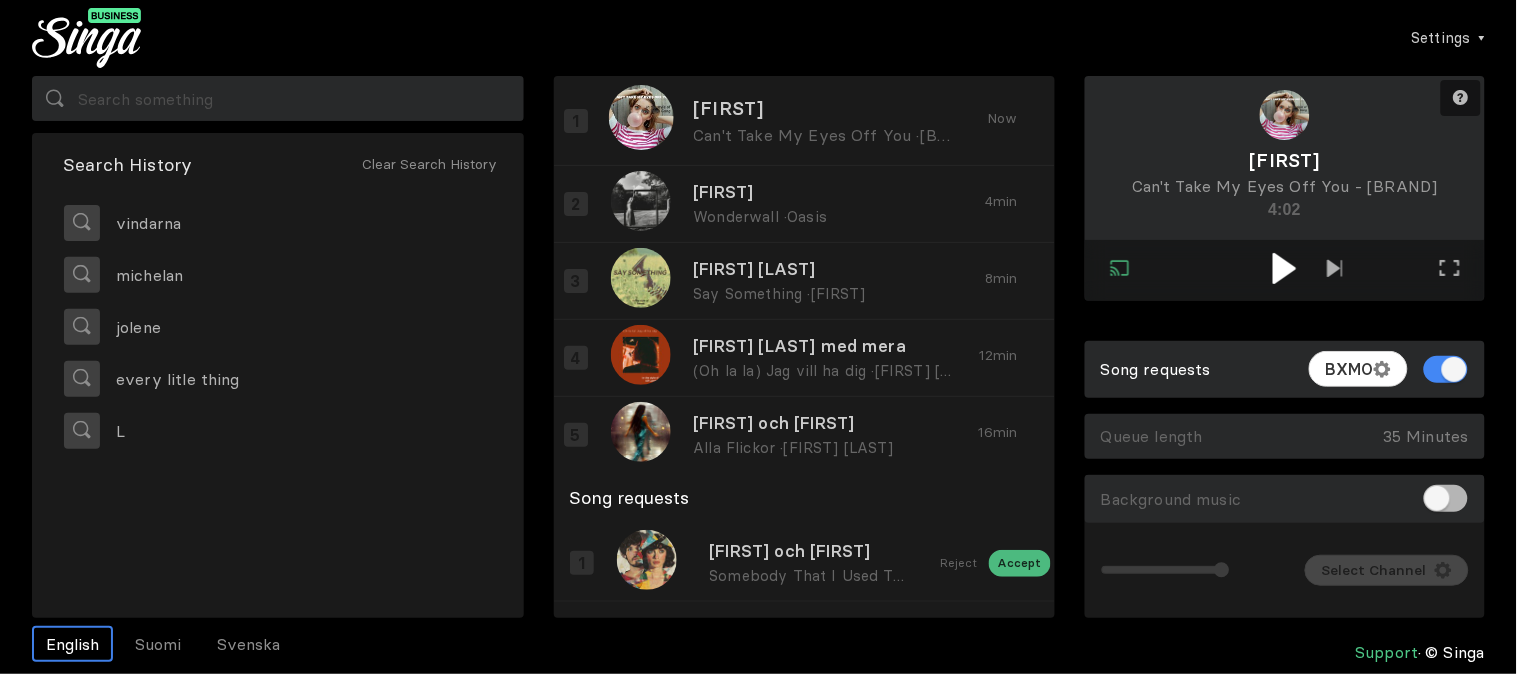 click at bounding box center [1284, 268] 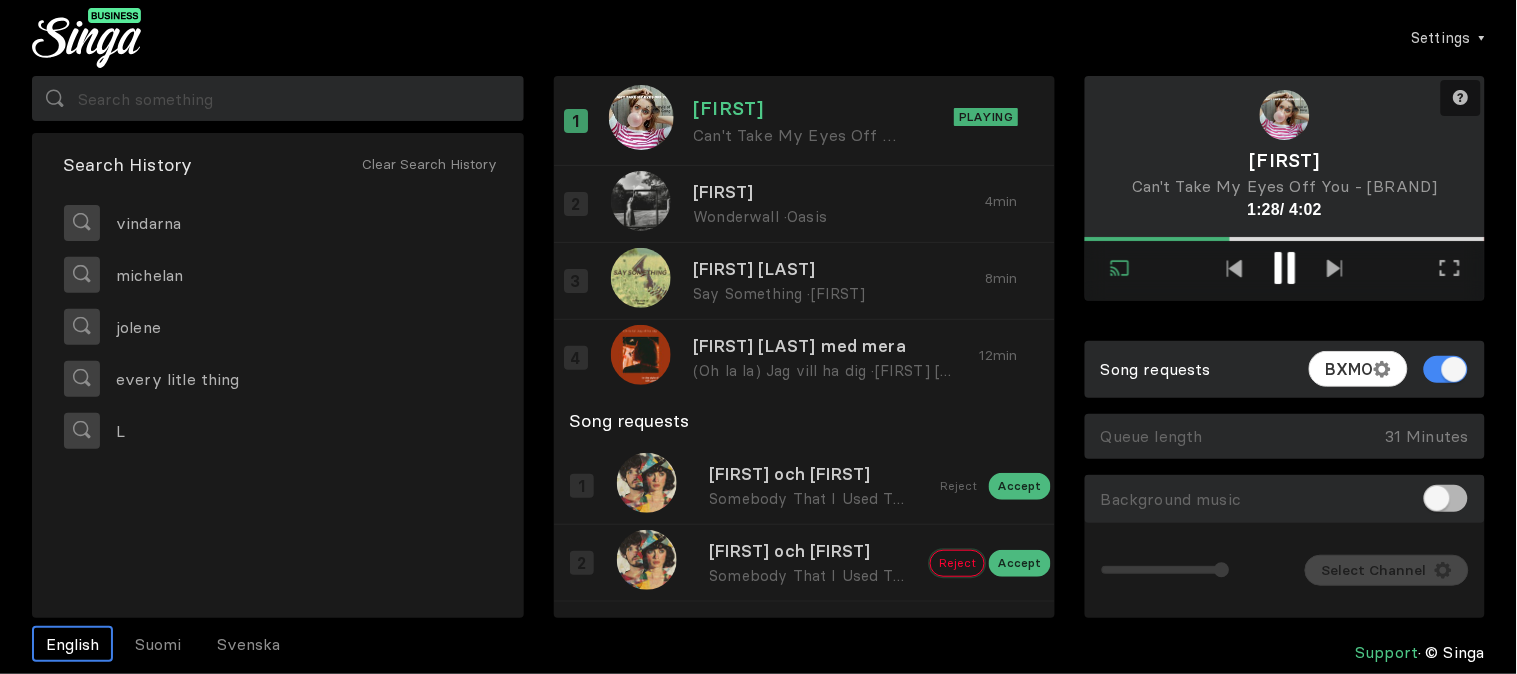 click on "Reject" at bounding box center [958, 486] 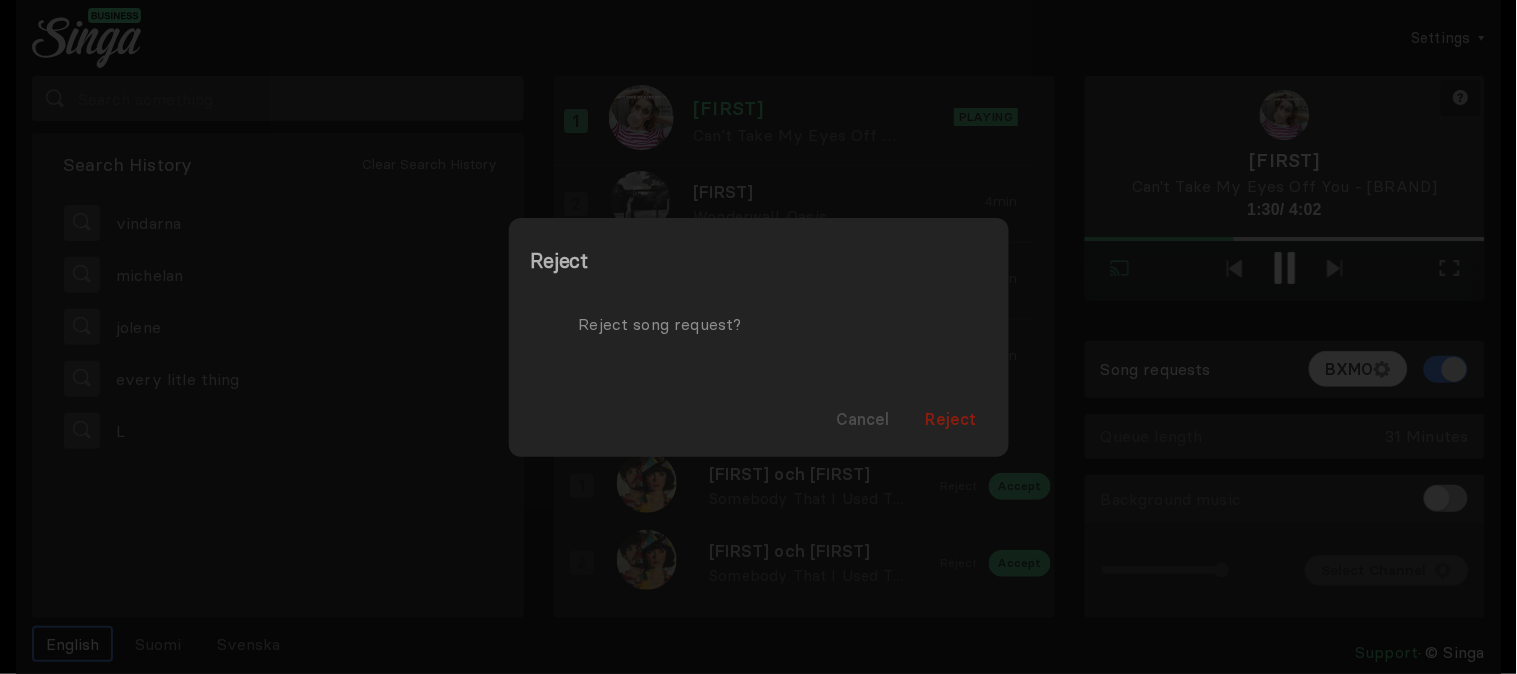 click on "Reject" at bounding box center (951, 419) 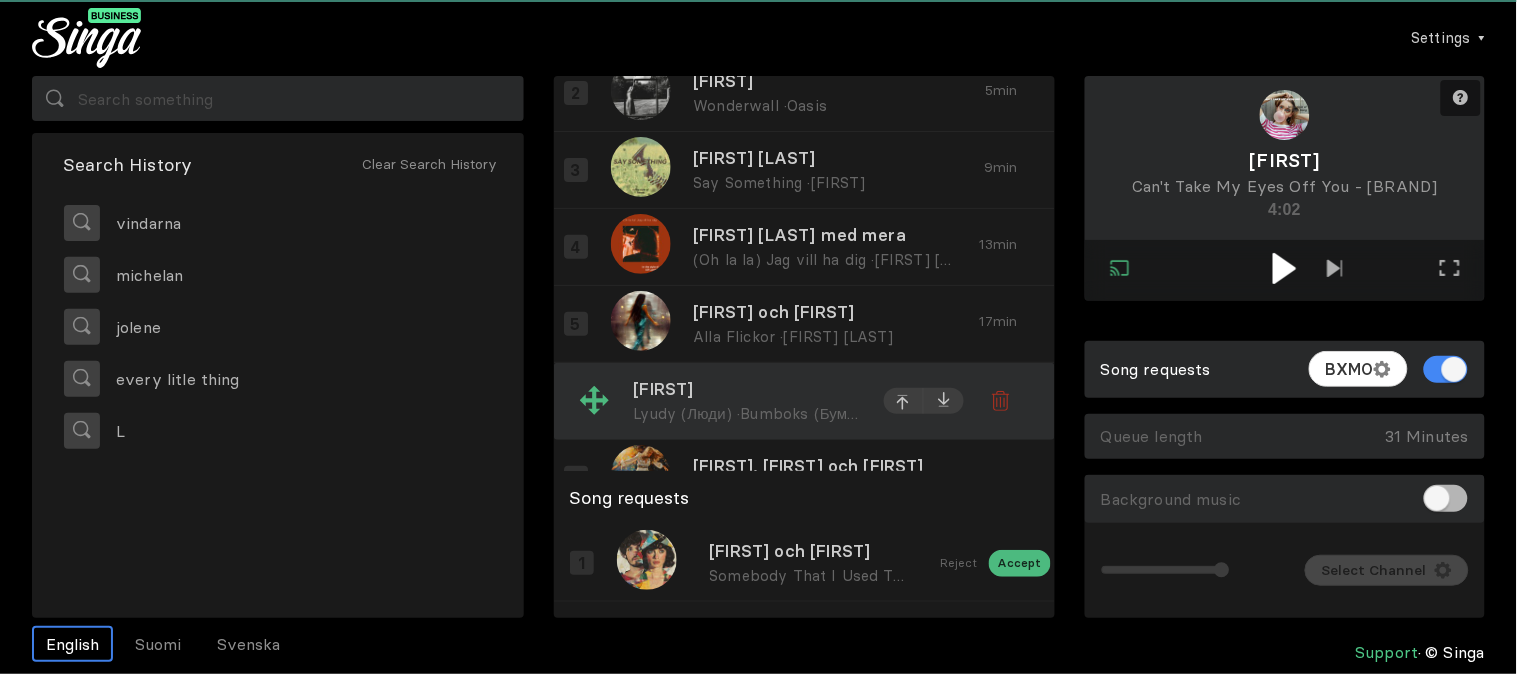 scroll, scrollTop: 21, scrollLeft: 0, axis: vertical 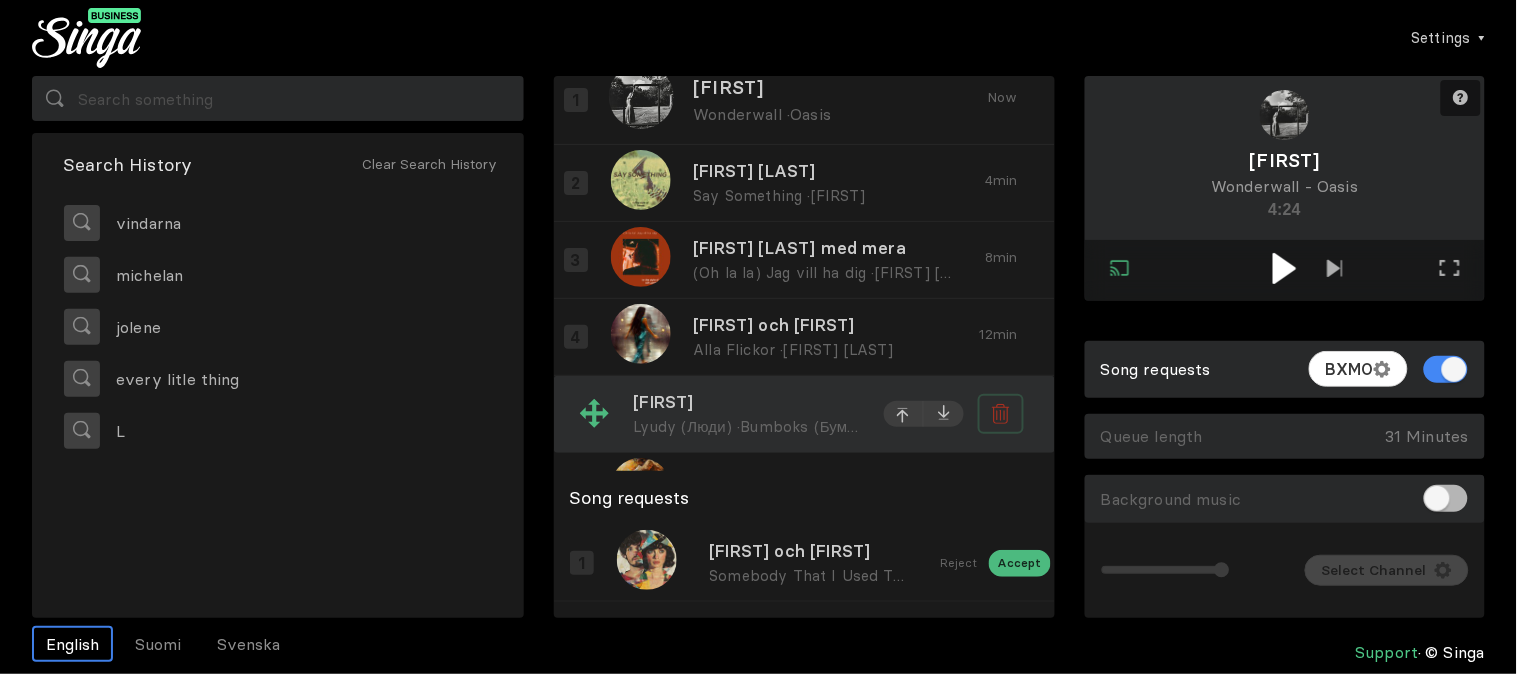 click at bounding box center (1001, 414) 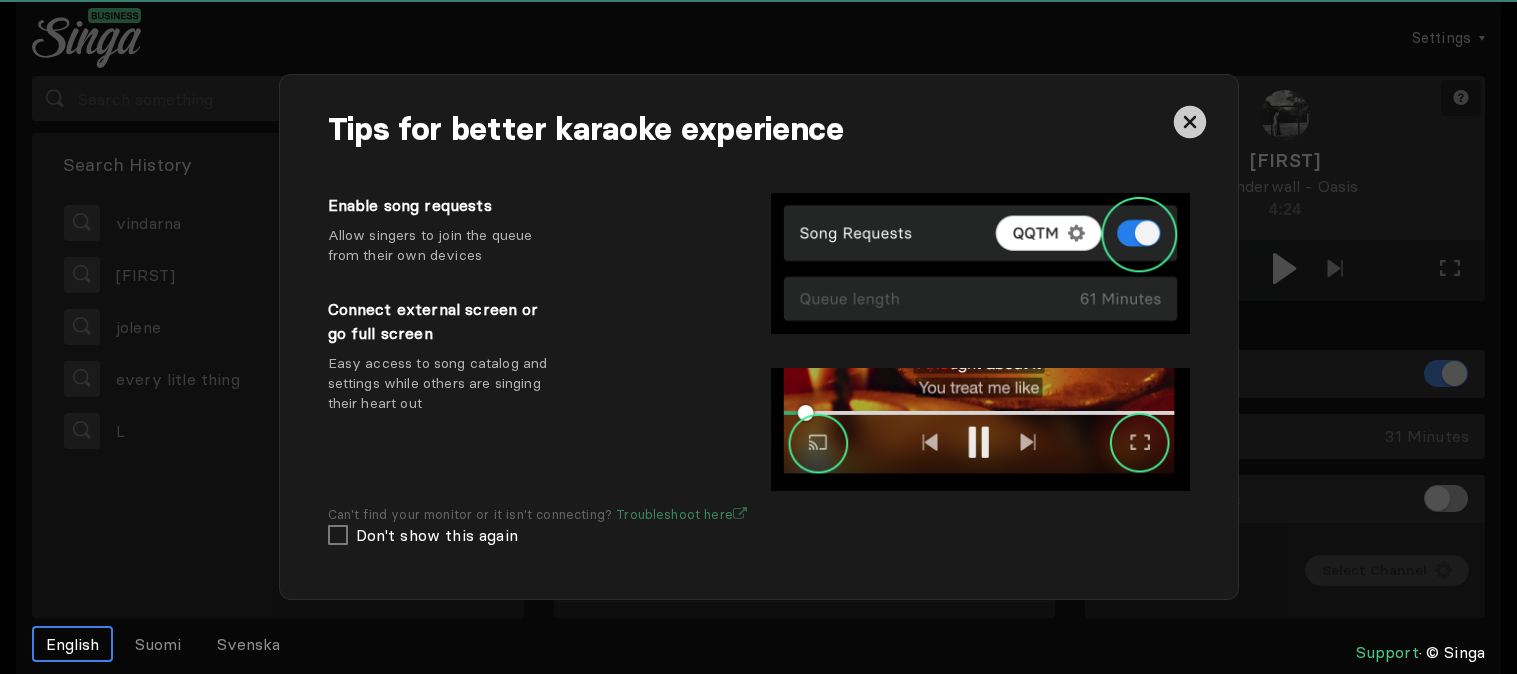 scroll, scrollTop: 0, scrollLeft: 0, axis: both 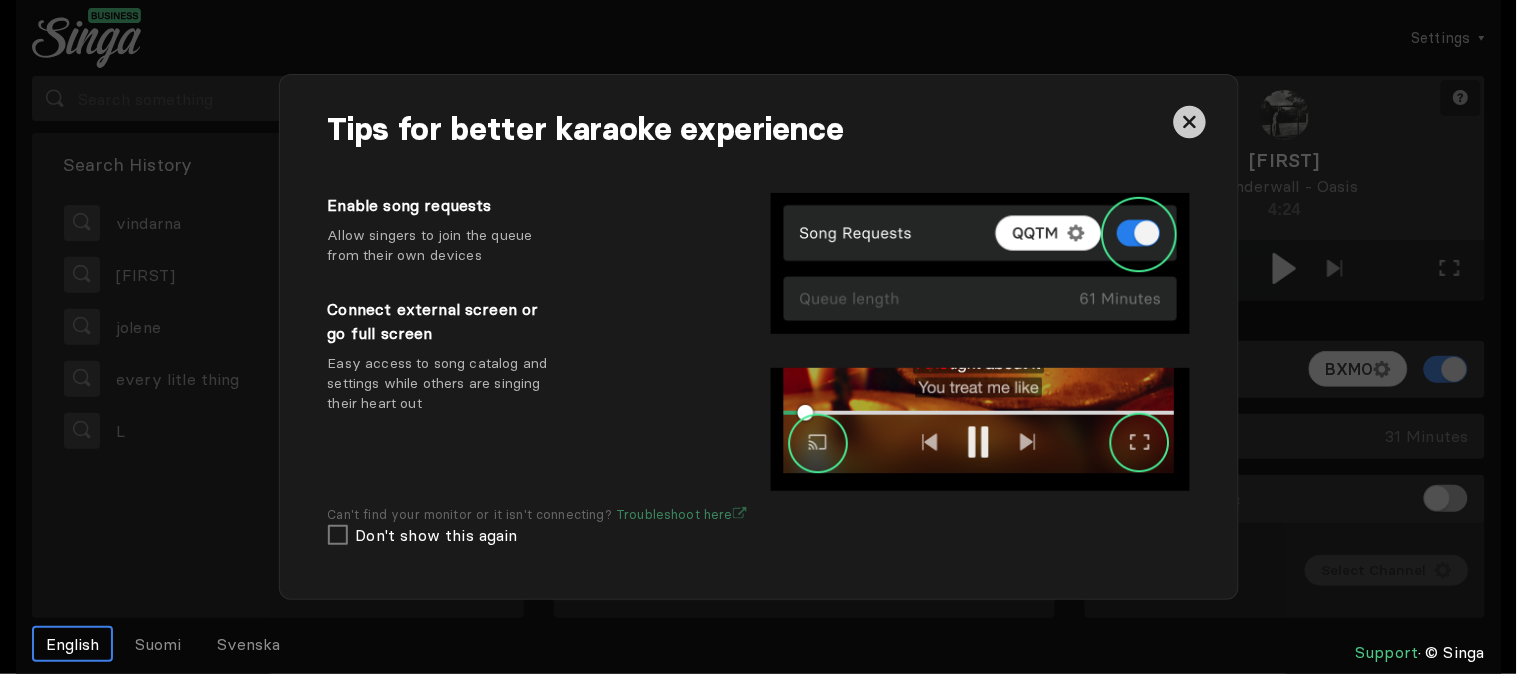 click at bounding box center (1189, 121) 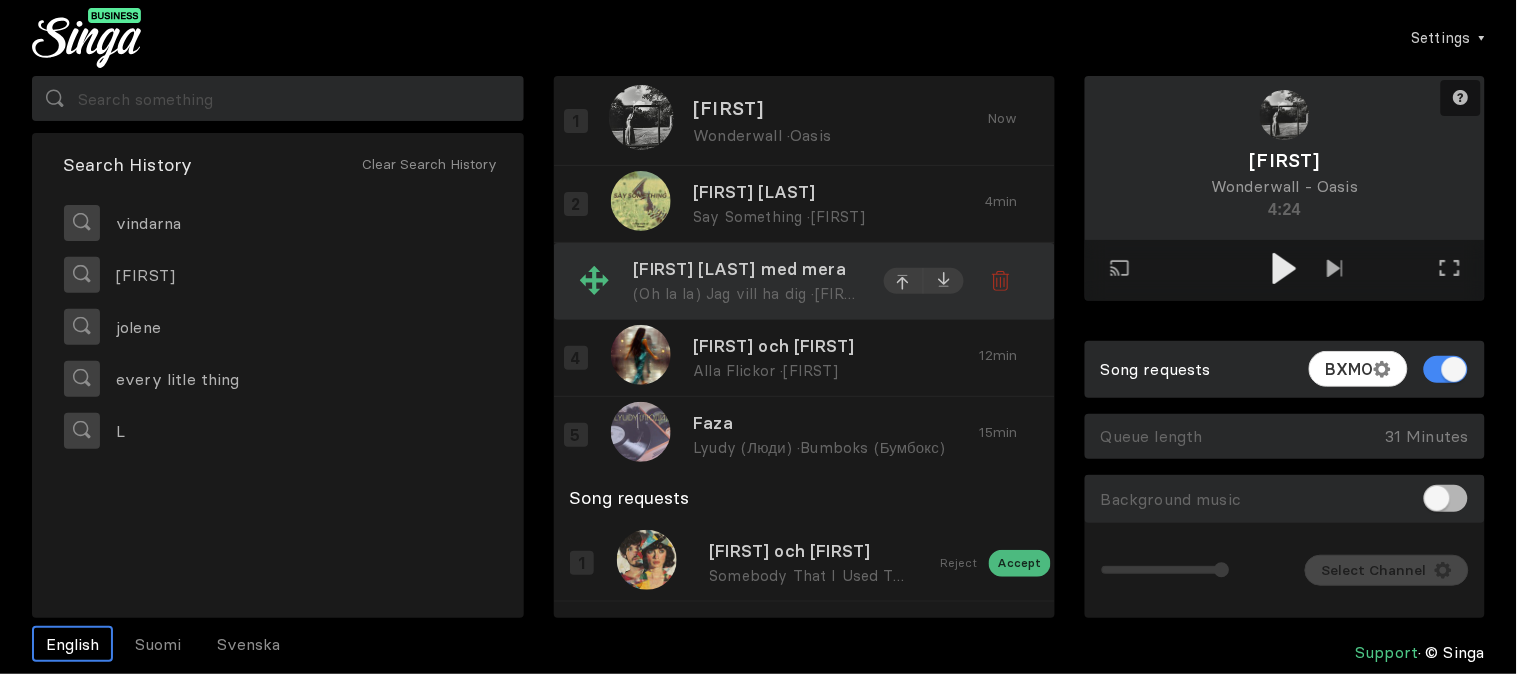 scroll, scrollTop: 111, scrollLeft: 0, axis: vertical 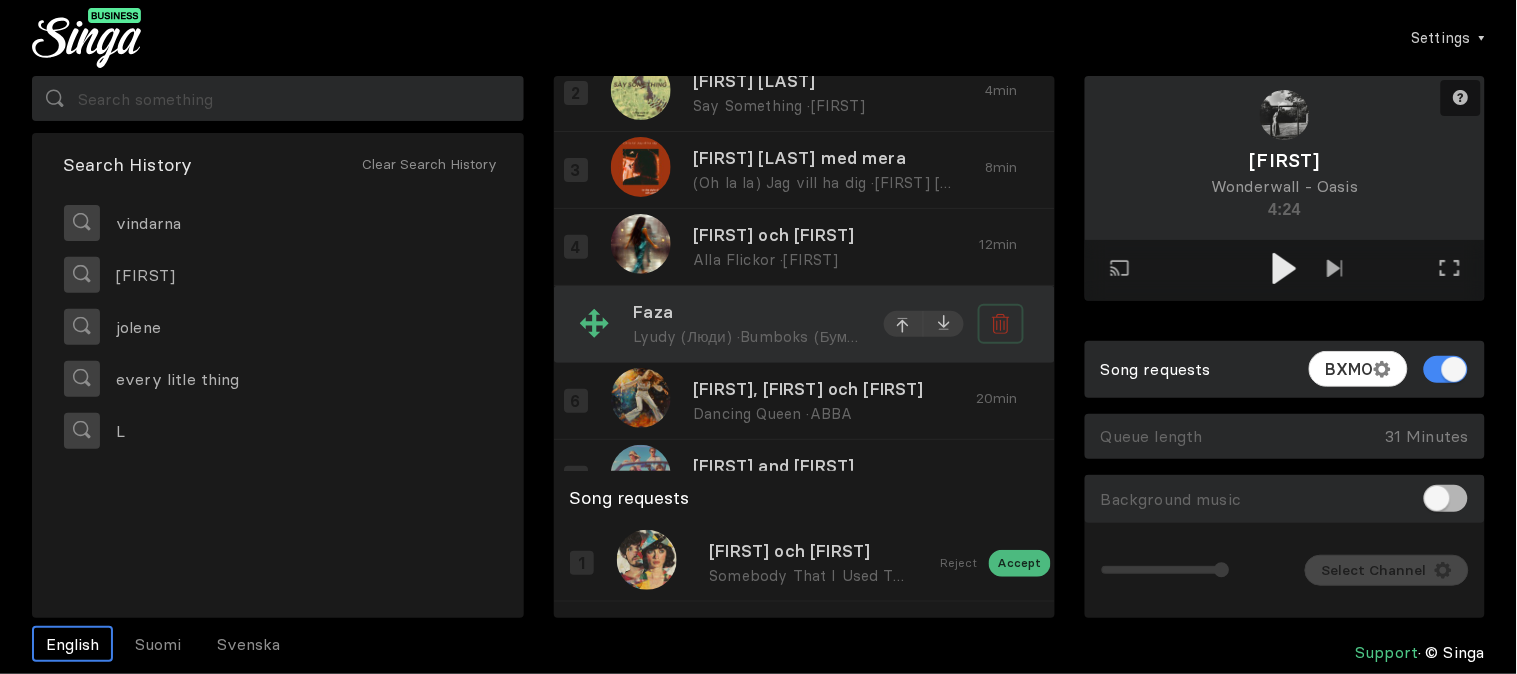 click at bounding box center [1001, 324] 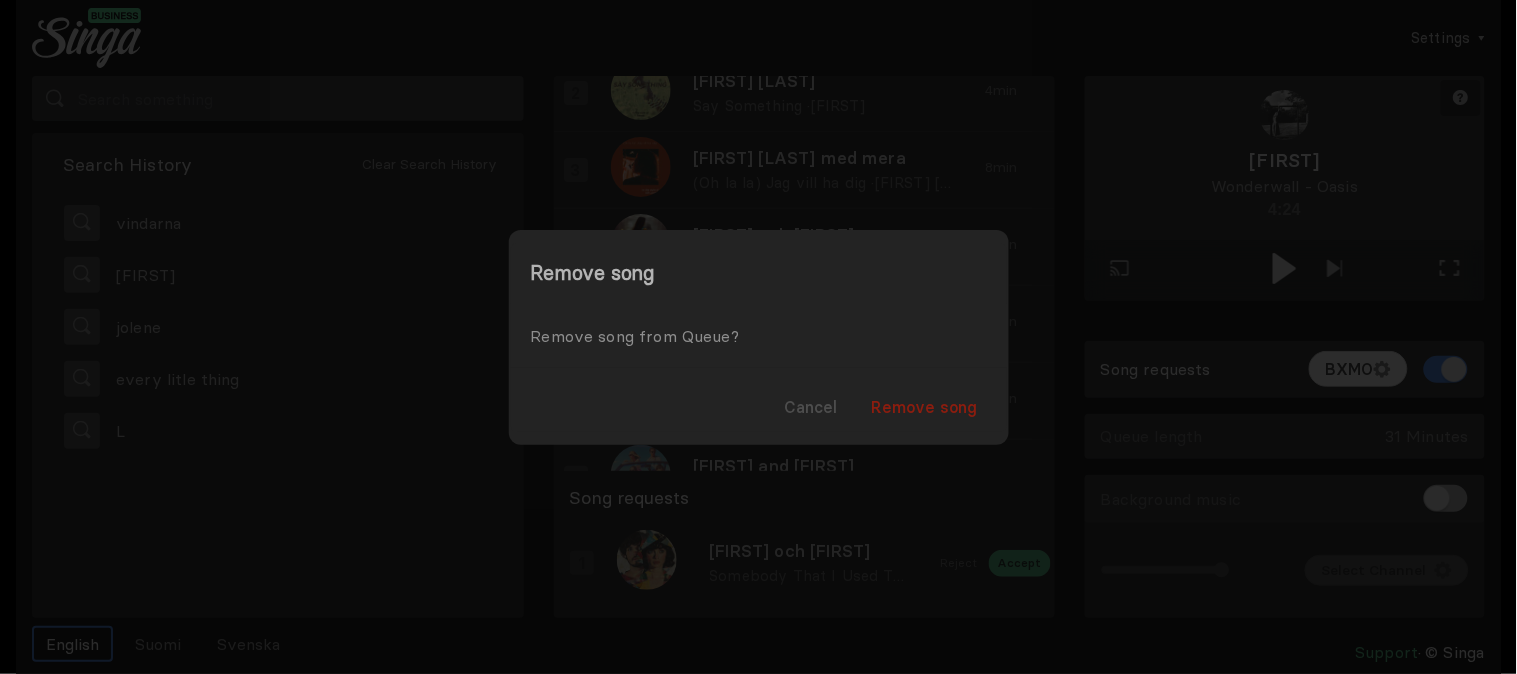 click on "Remove song" at bounding box center [925, 407] 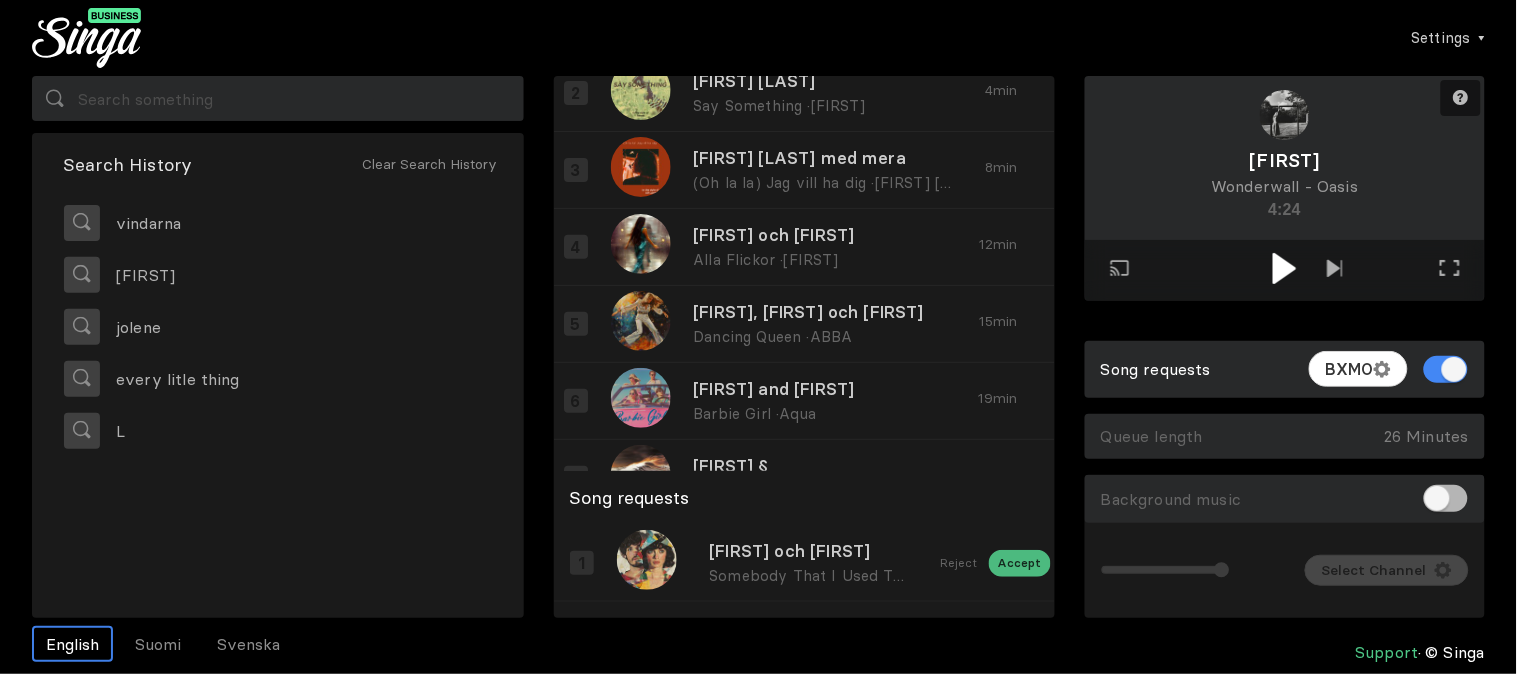 click at bounding box center (1284, 268) 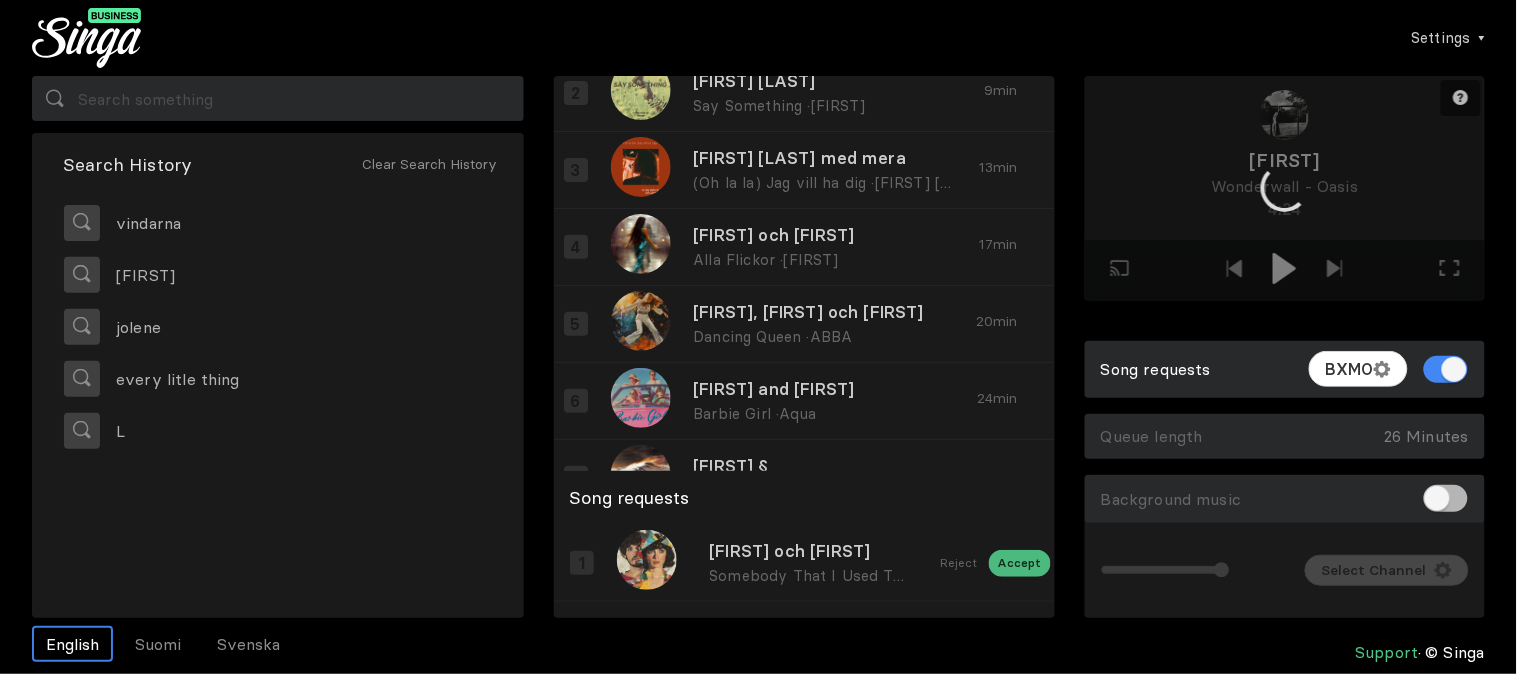 scroll, scrollTop: 111, scrollLeft: 0, axis: vertical 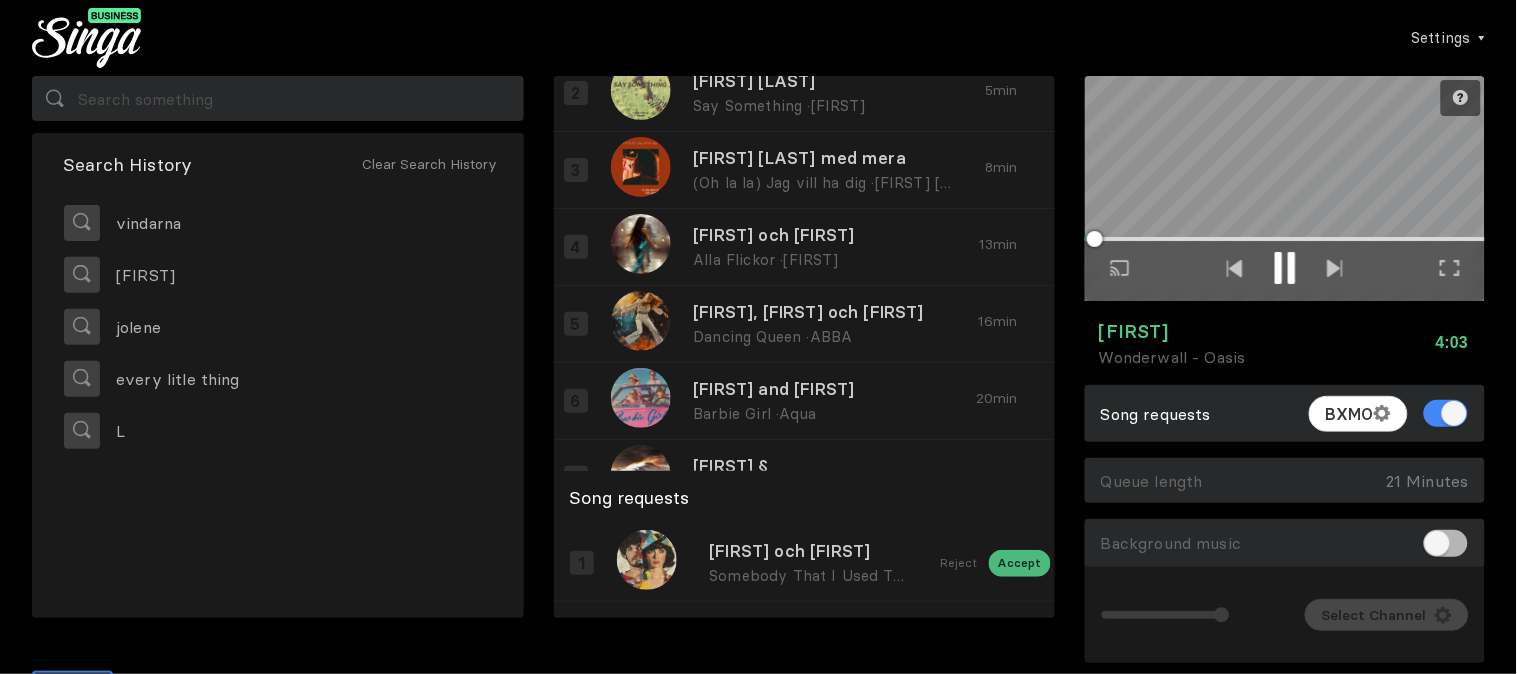 click at bounding box center [1285, 268] 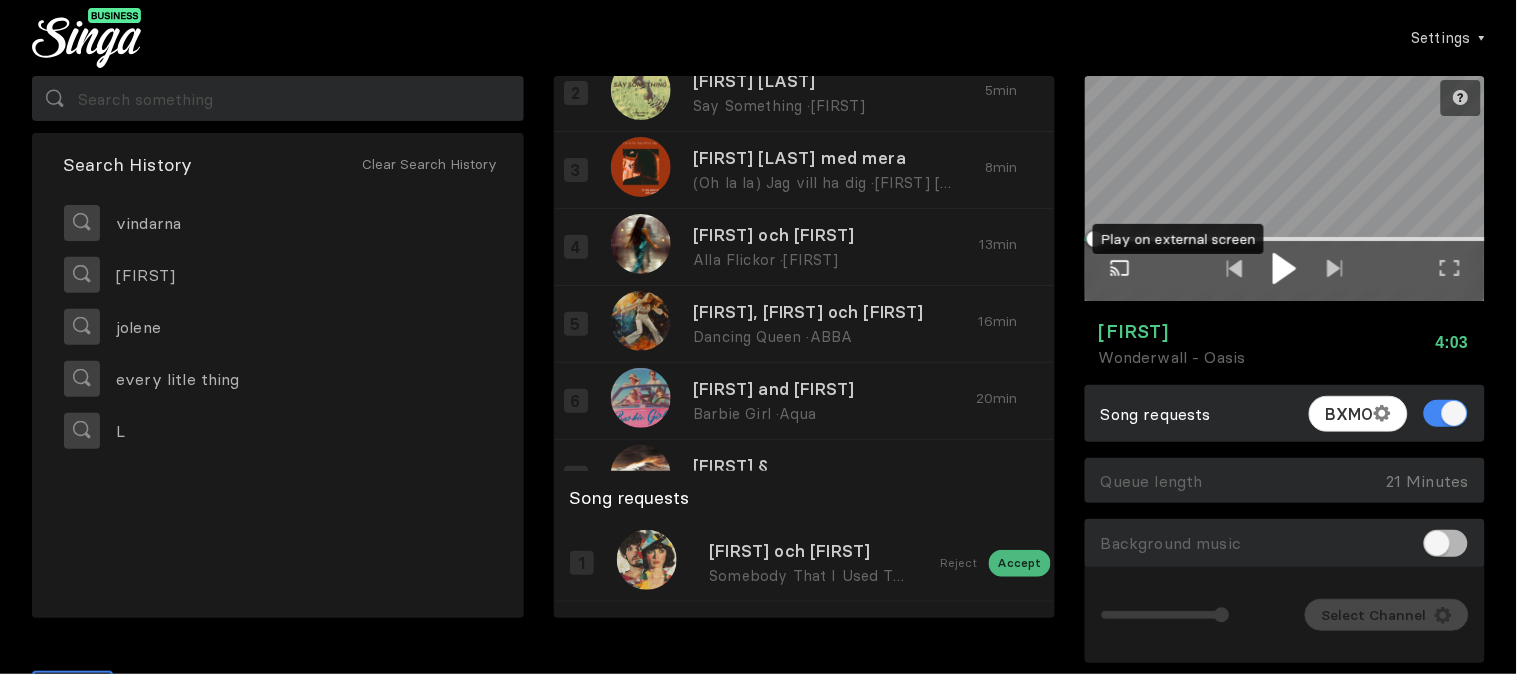 click at bounding box center (1120, 268) 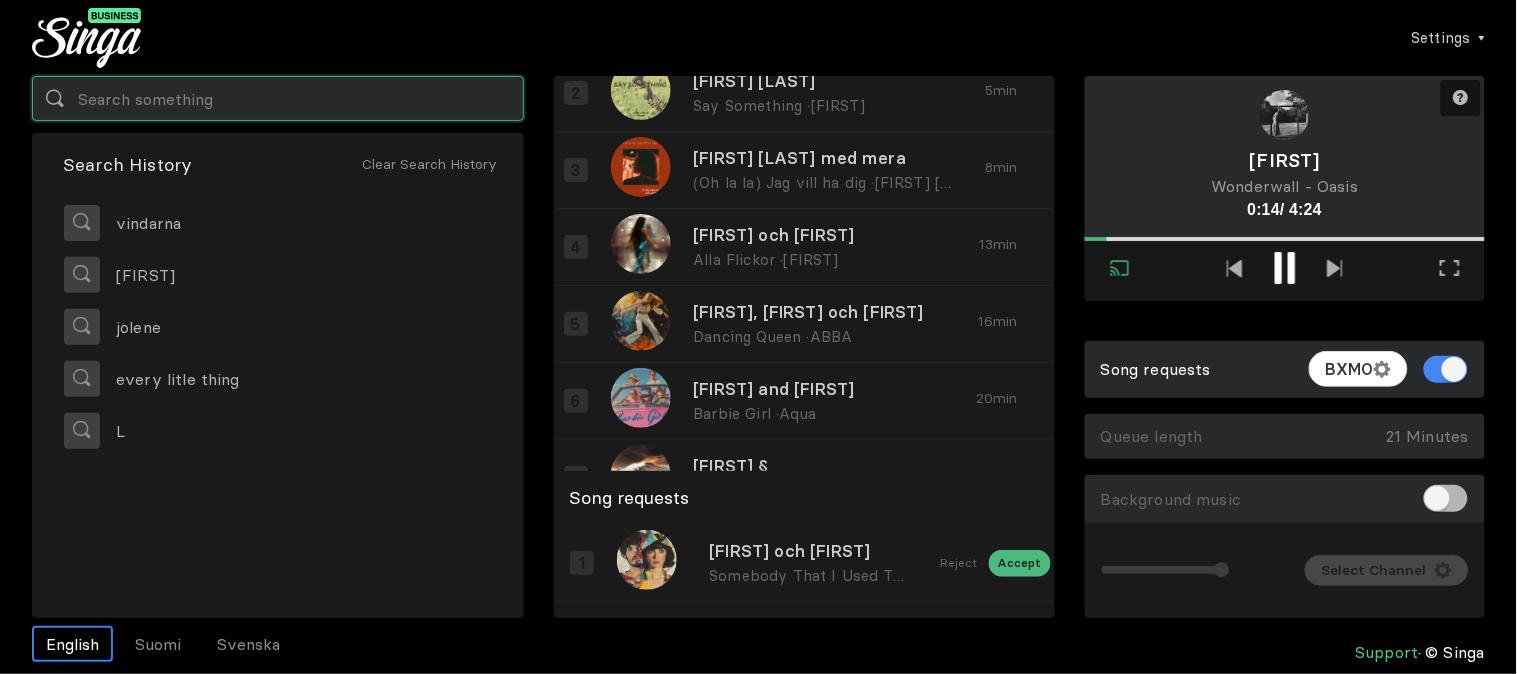 click at bounding box center (278, 98) 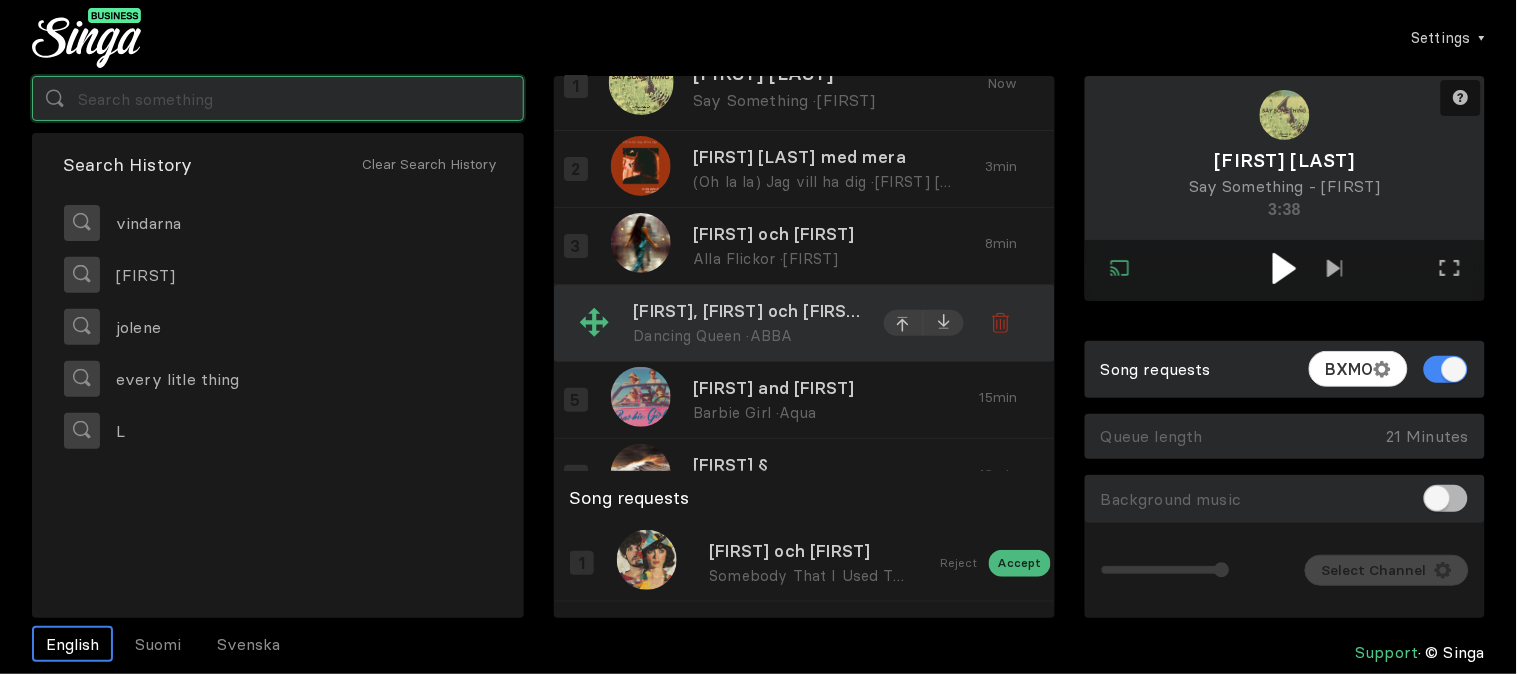 scroll, scrollTop: 78, scrollLeft: 0, axis: vertical 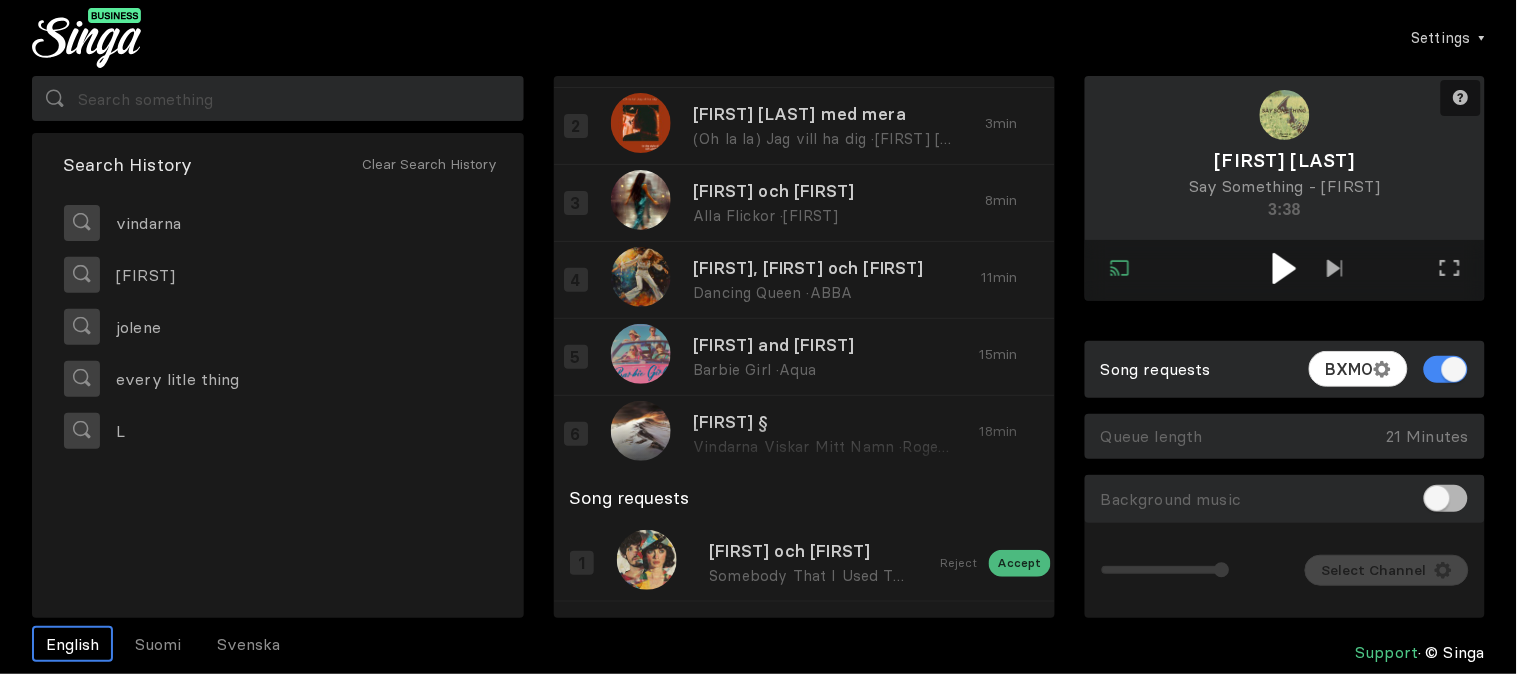 click at bounding box center (1284, 268) 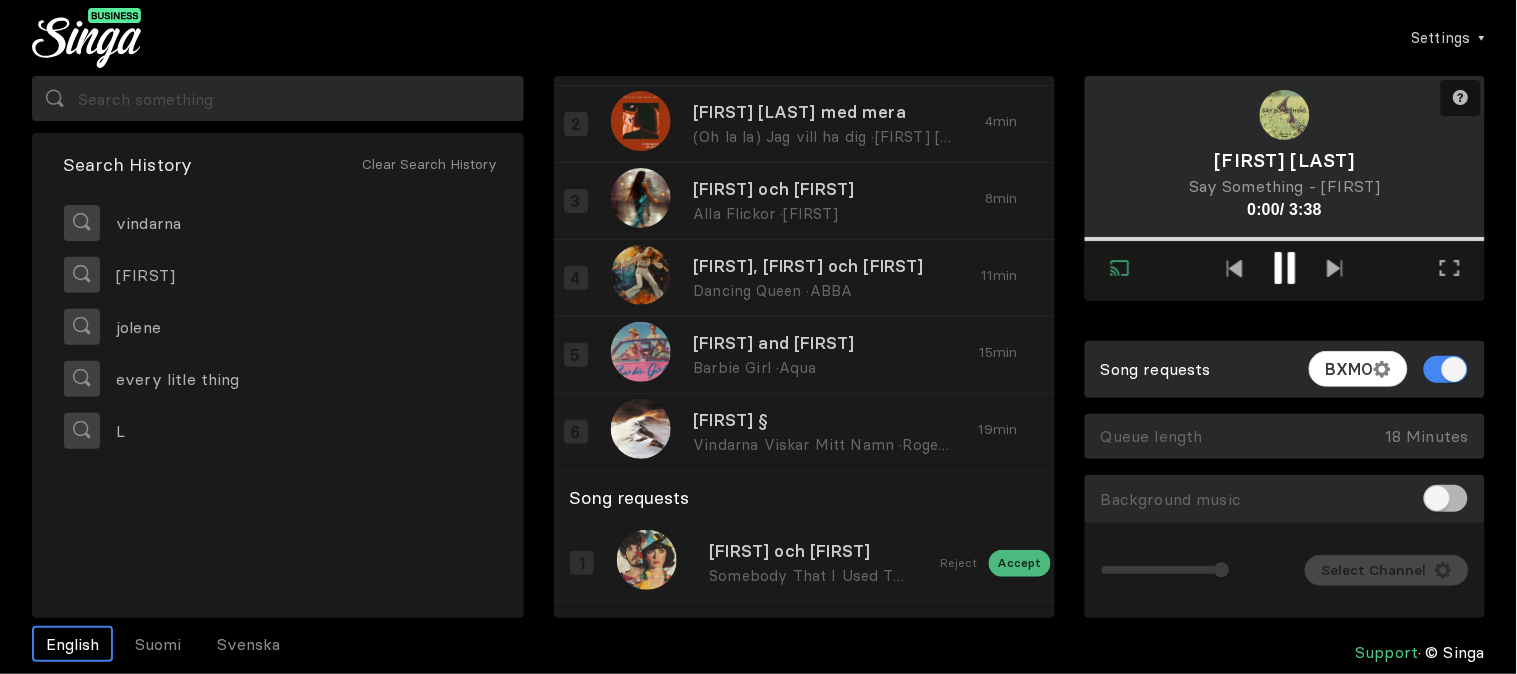 scroll, scrollTop: 78, scrollLeft: 0, axis: vertical 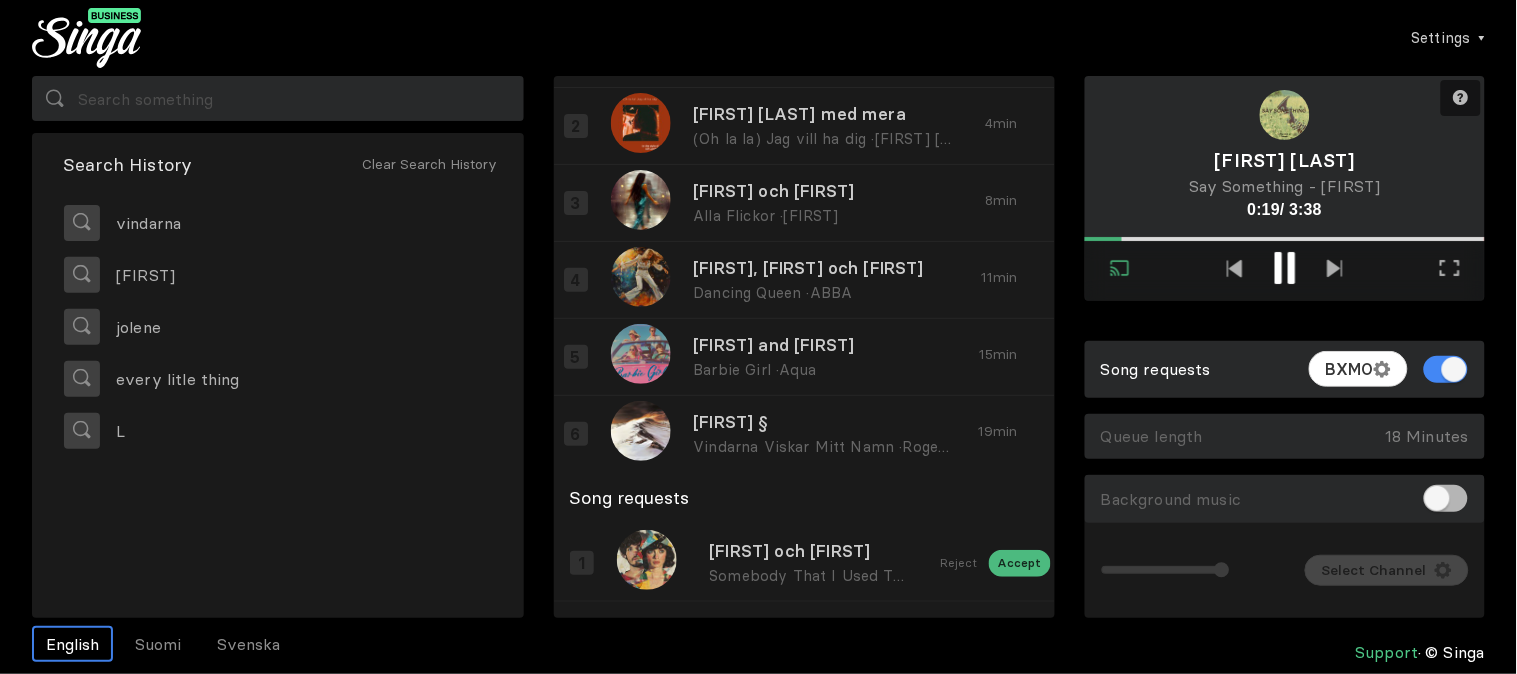 click at bounding box center [1291, 268] 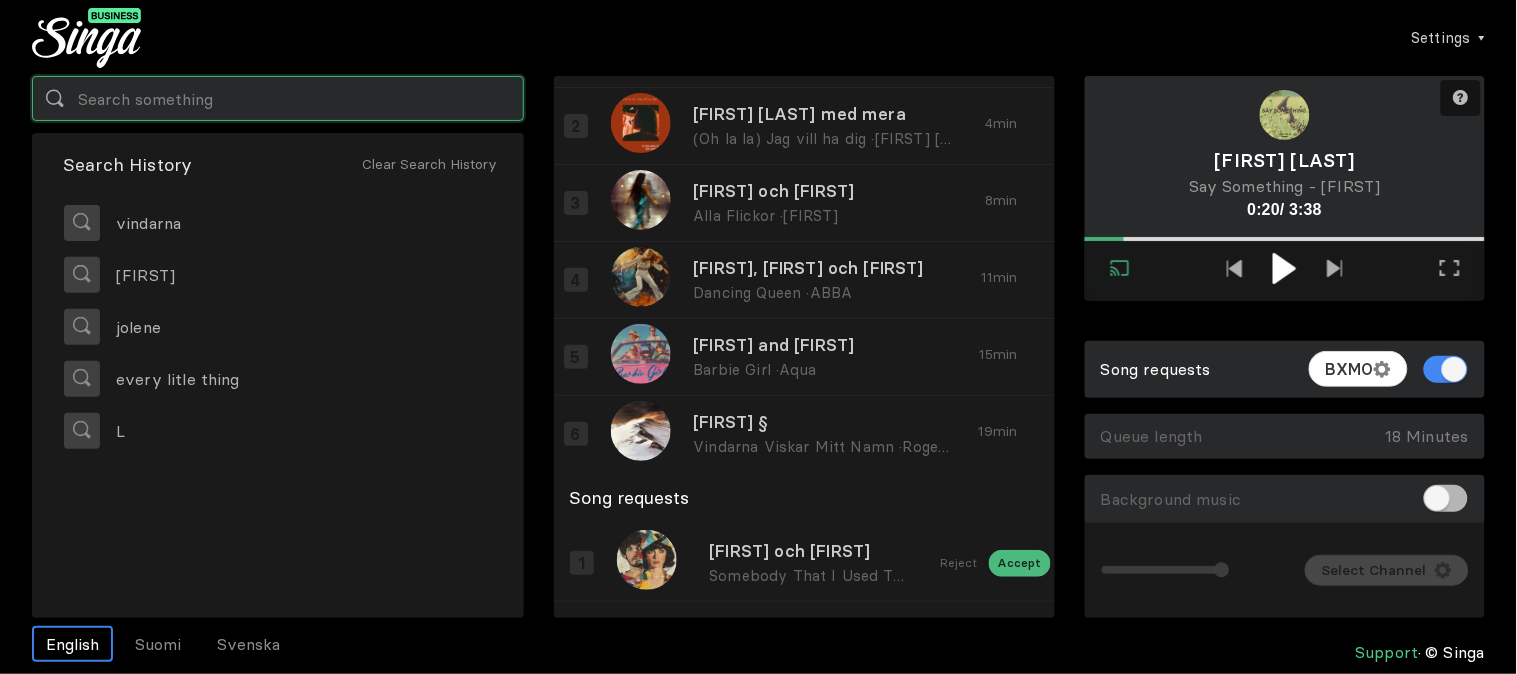 click at bounding box center [278, 98] 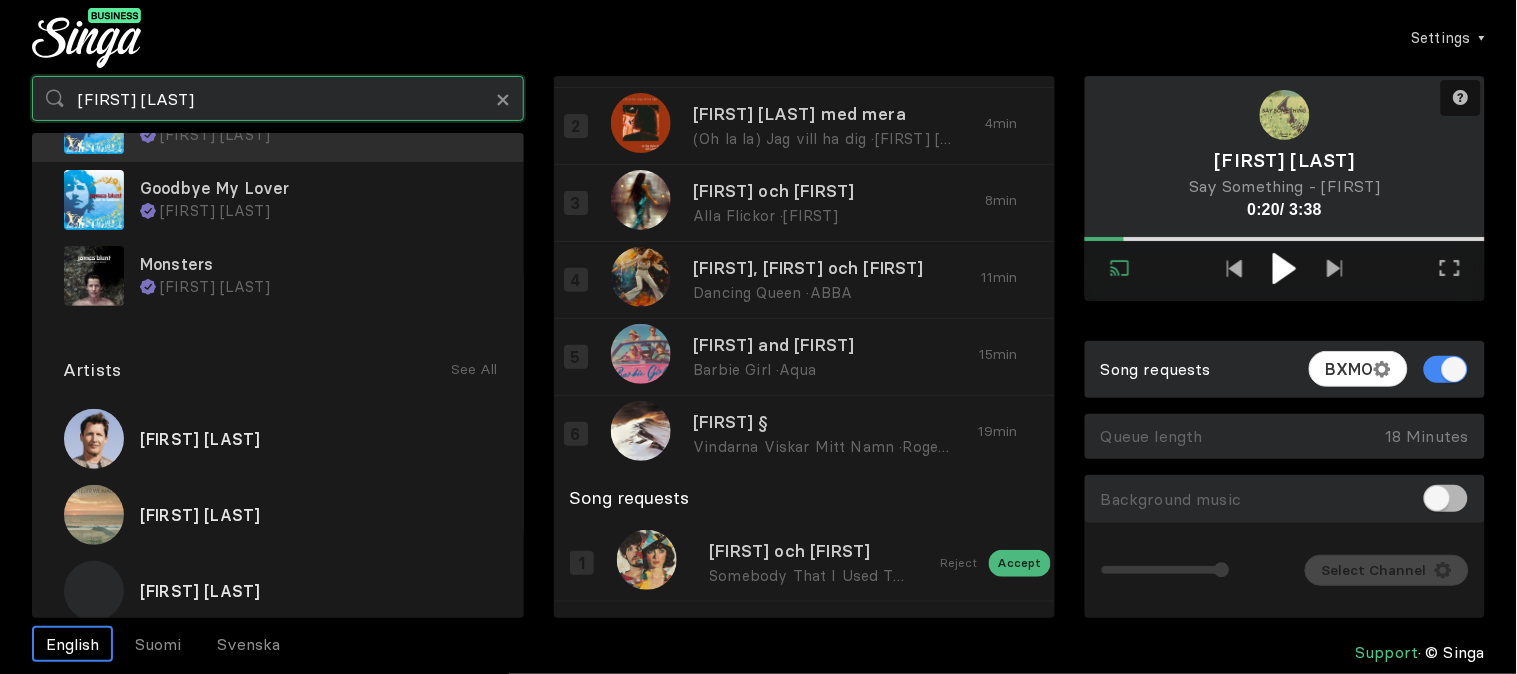 scroll, scrollTop: 121, scrollLeft: 0, axis: vertical 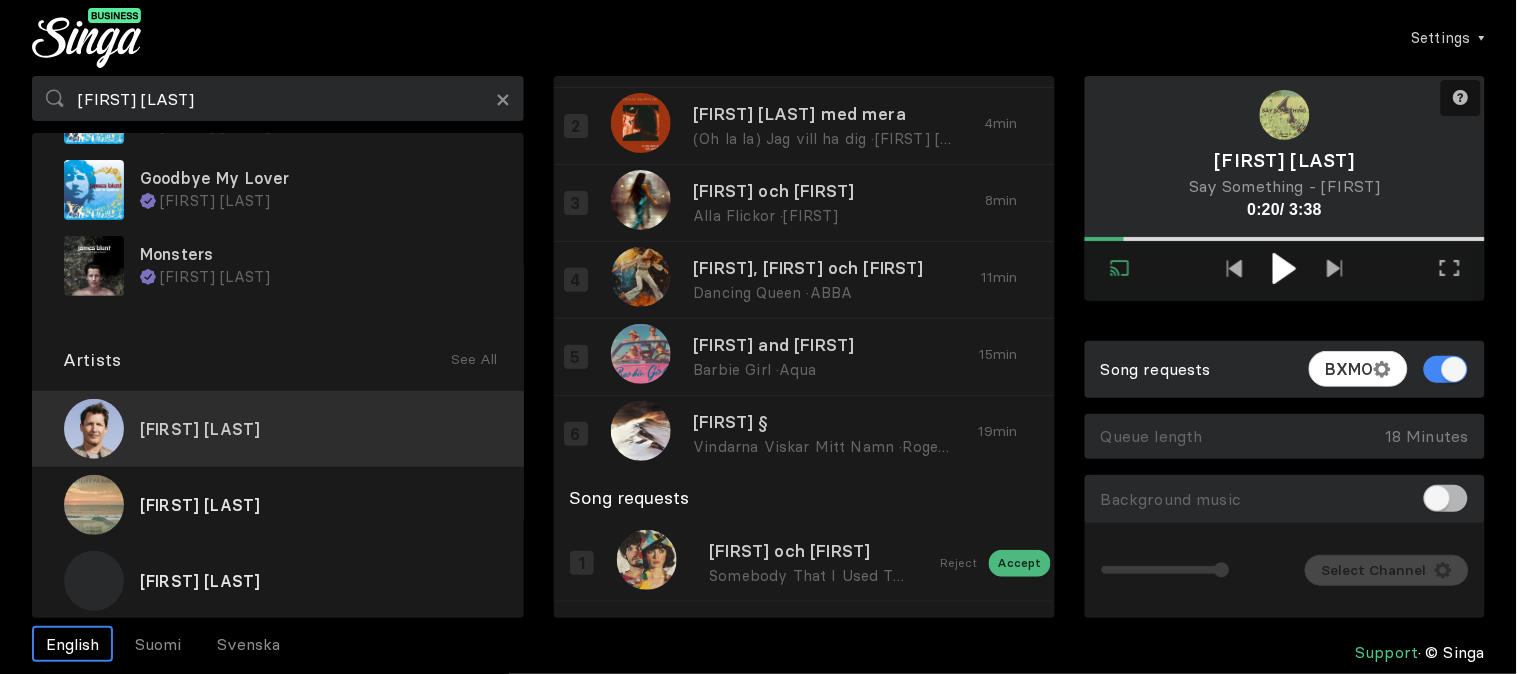click on "[FIRST] [LAST]" at bounding box center [278, 429] 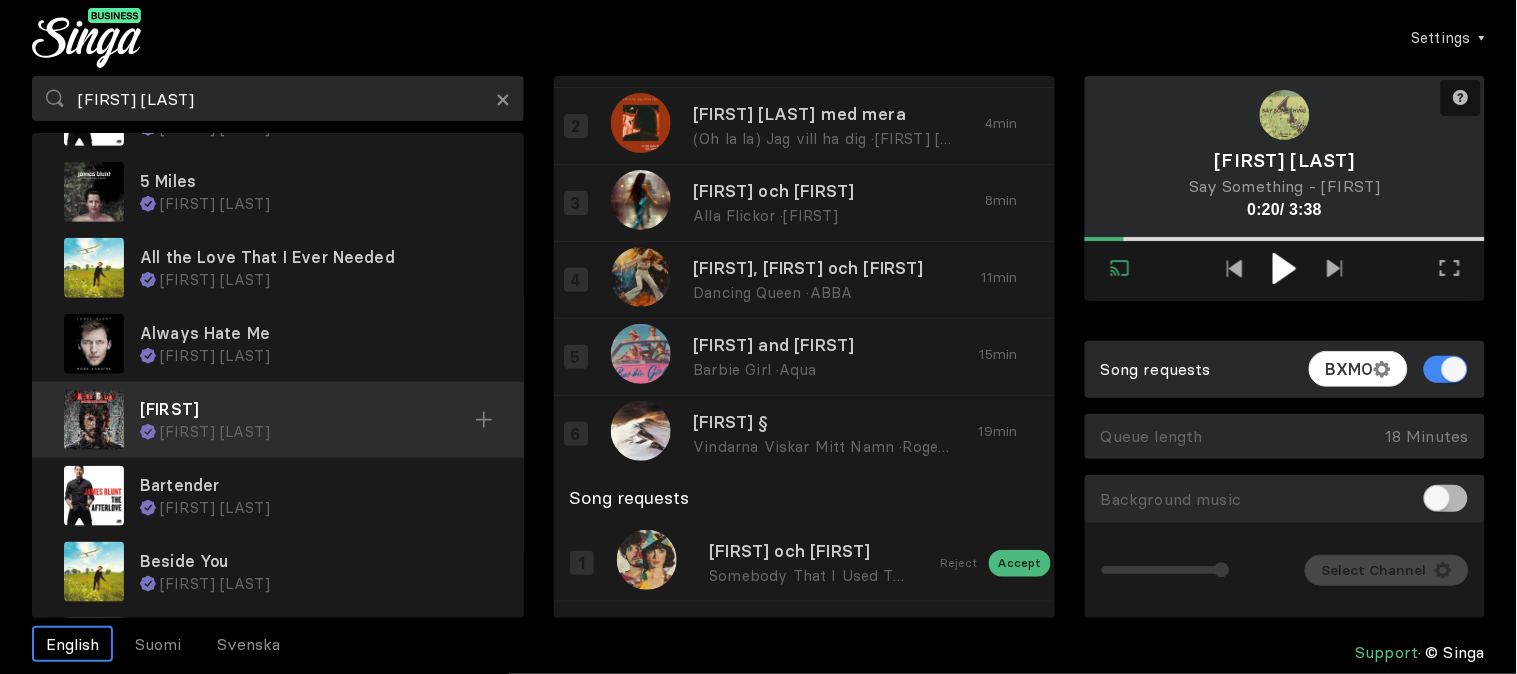 scroll, scrollTop: 454, scrollLeft: 0, axis: vertical 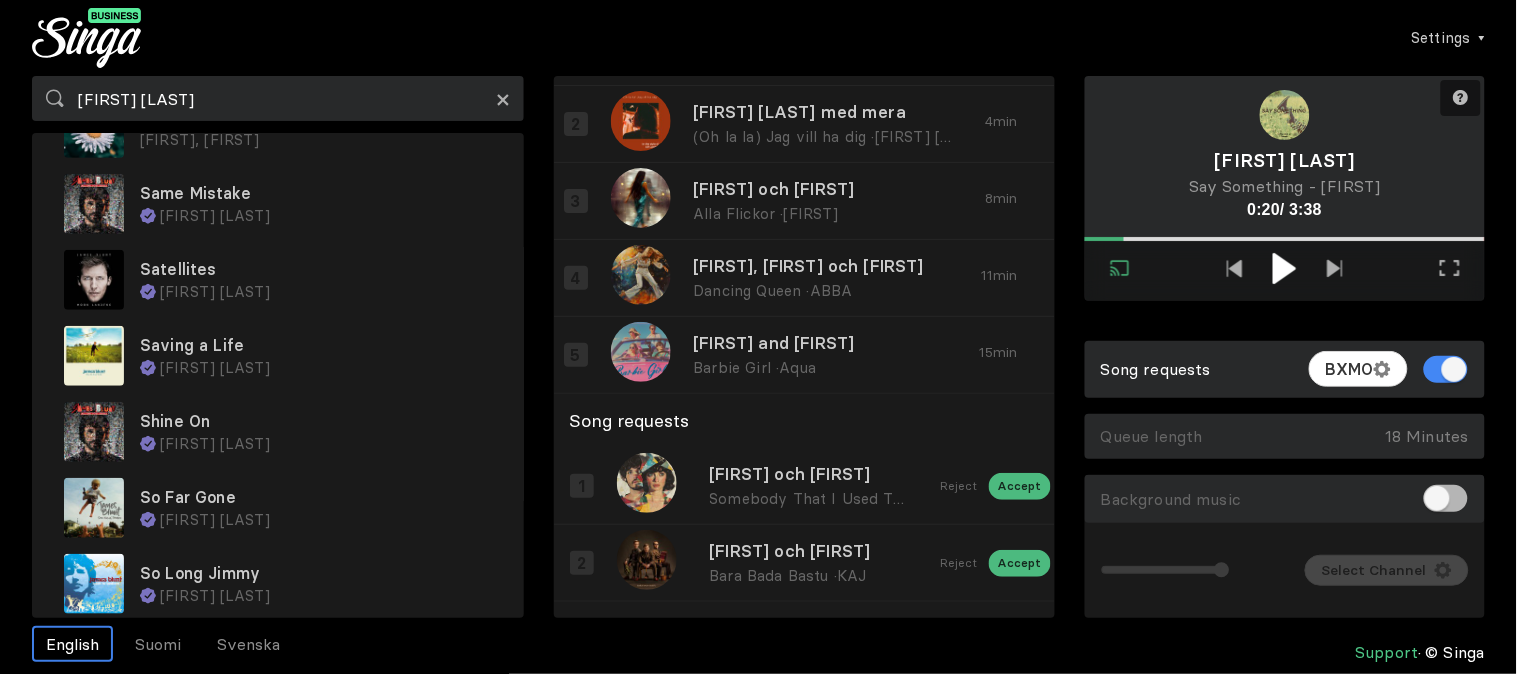 click on "×" at bounding box center (504, 98) 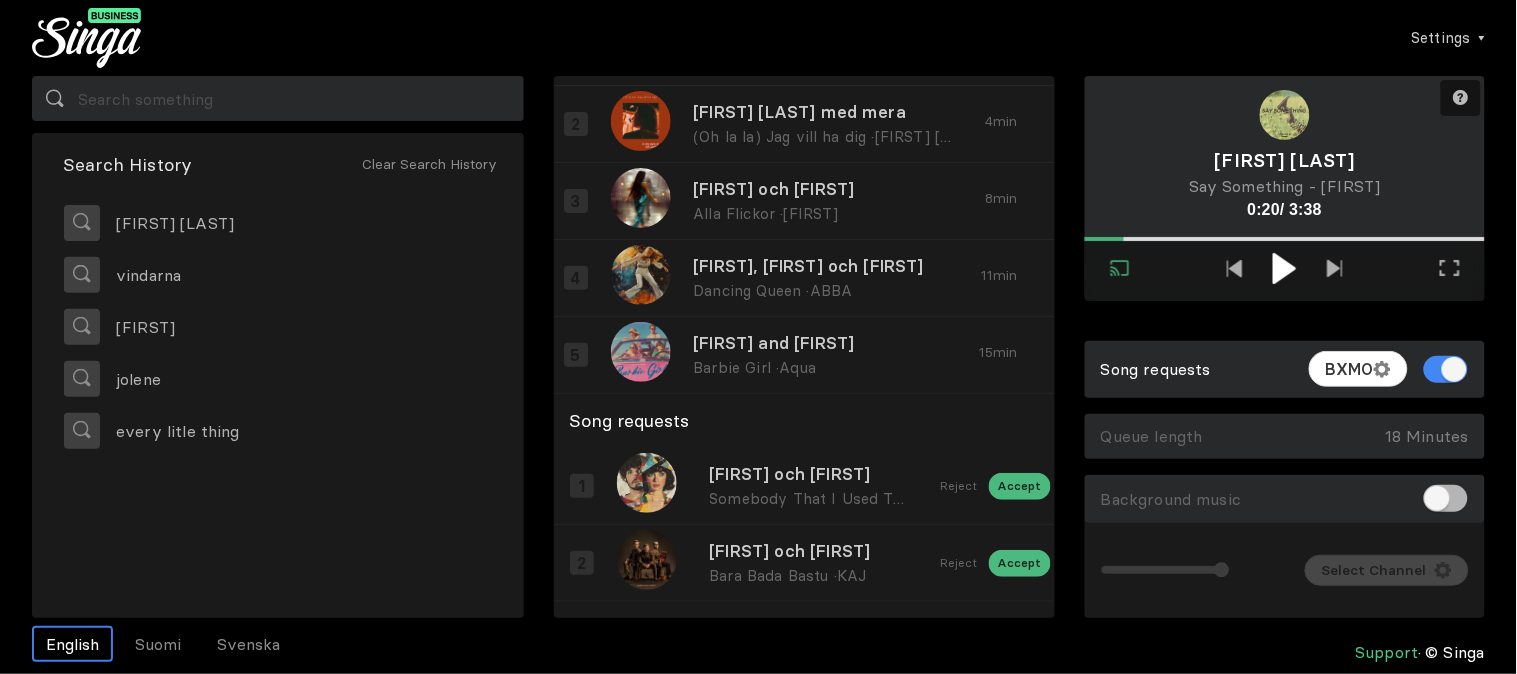 scroll, scrollTop: 0, scrollLeft: 0, axis: both 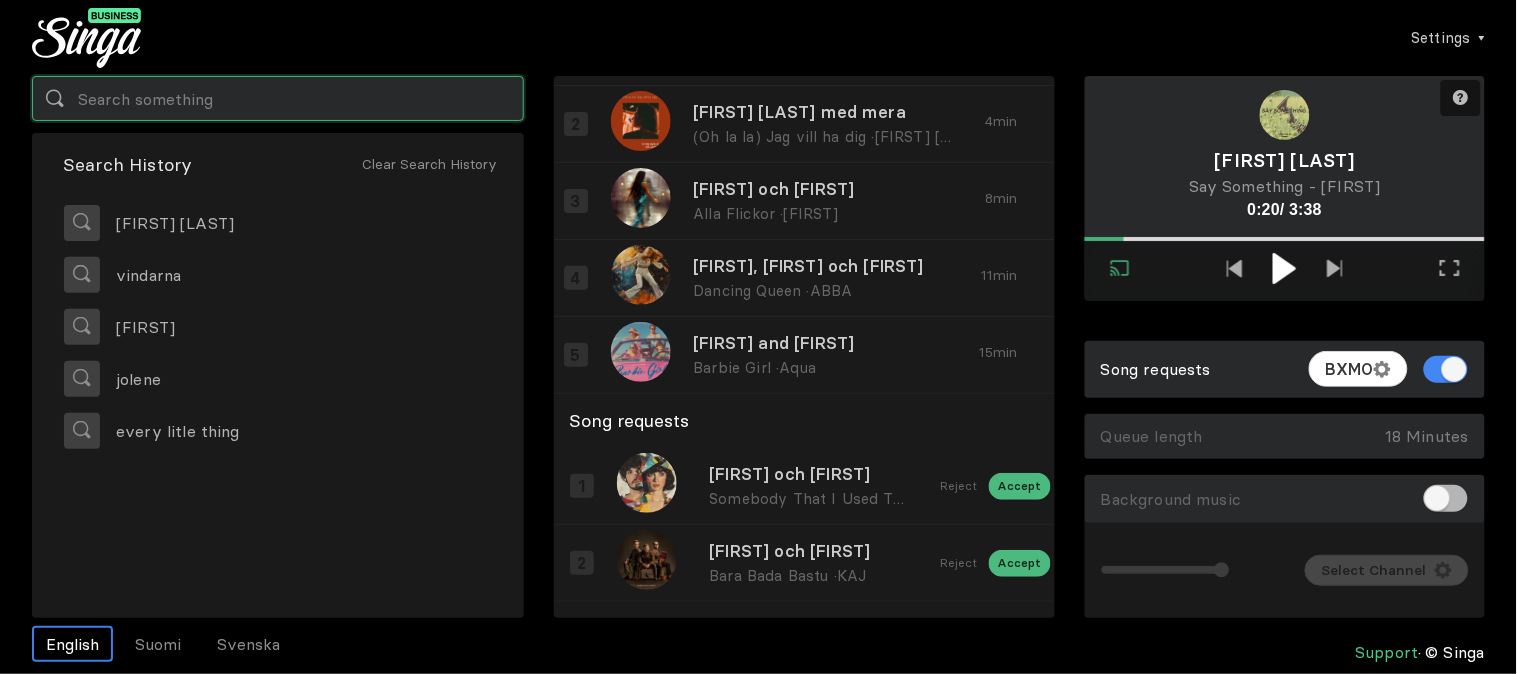 click at bounding box center (278, 98) 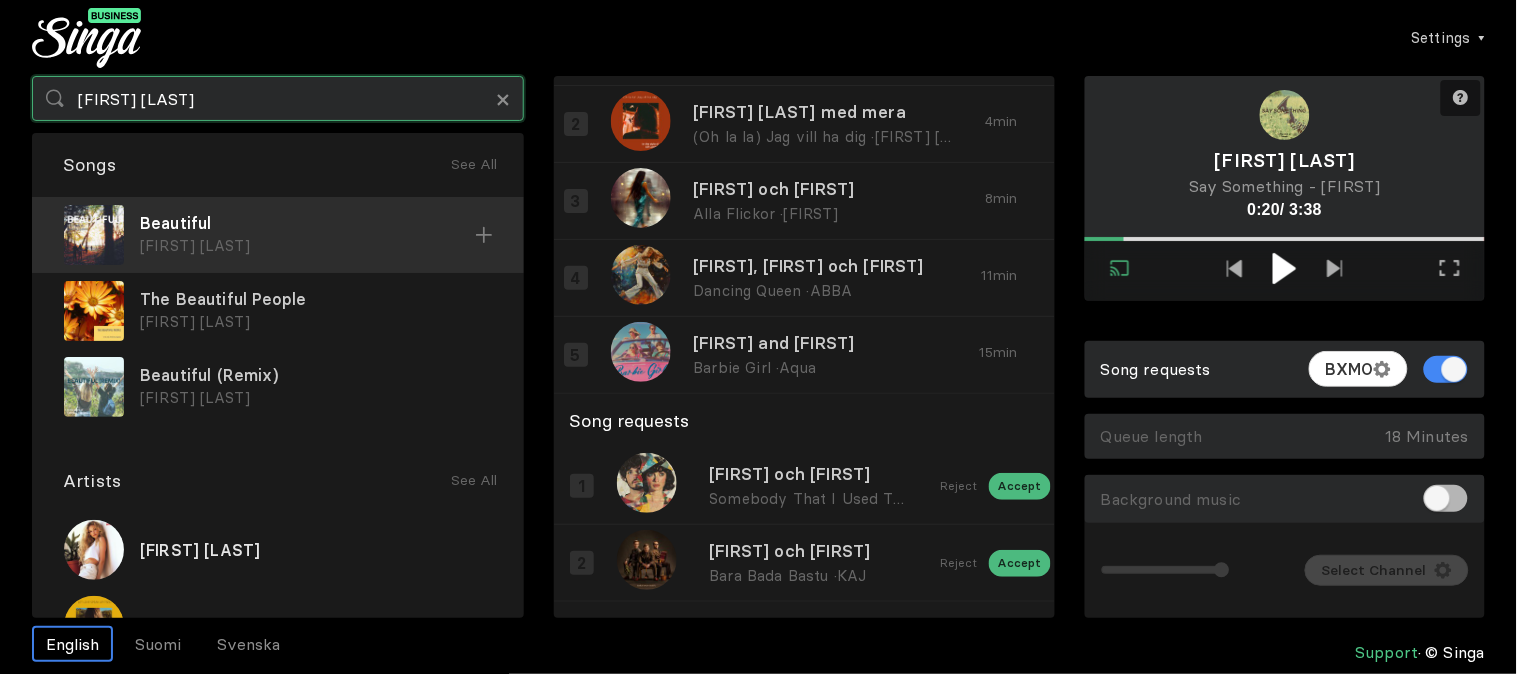 type on "[FIRST] [LAST]" 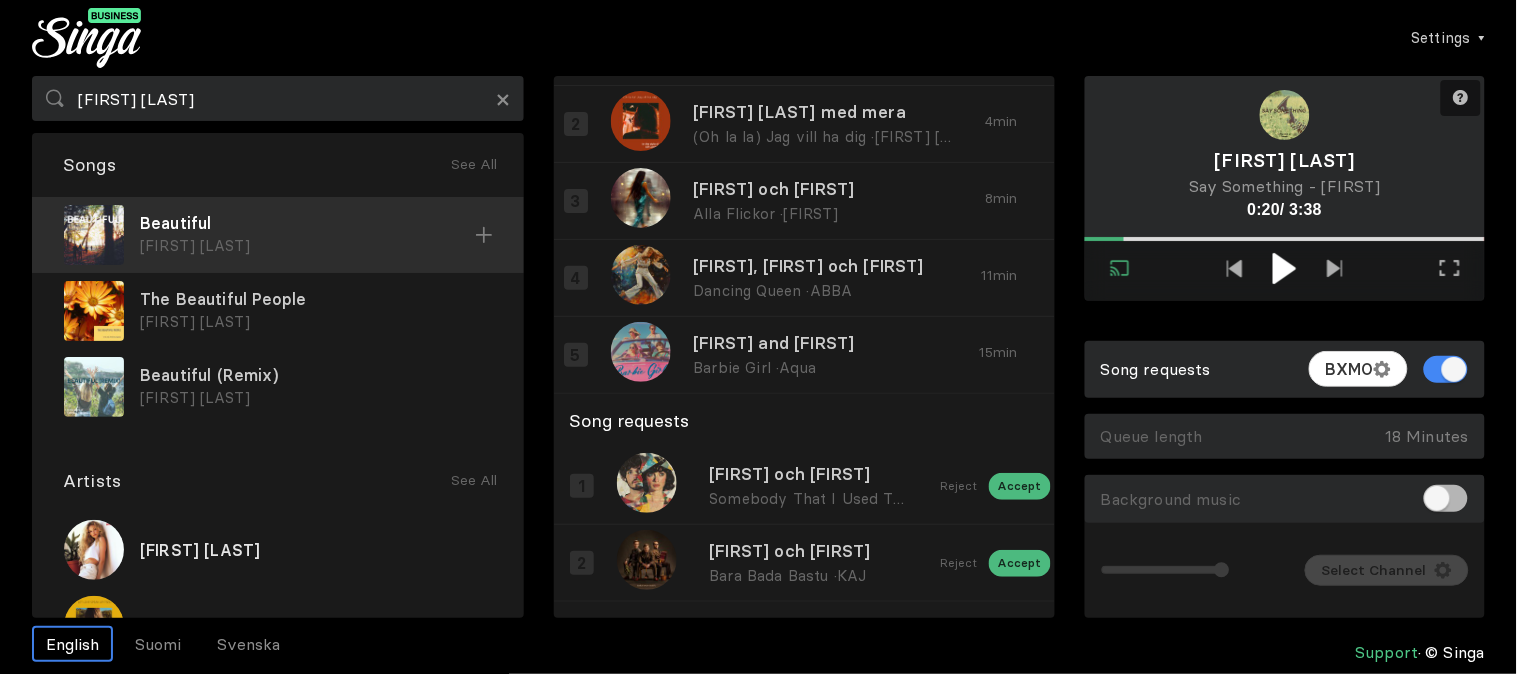click at bounding box center (484, 235) 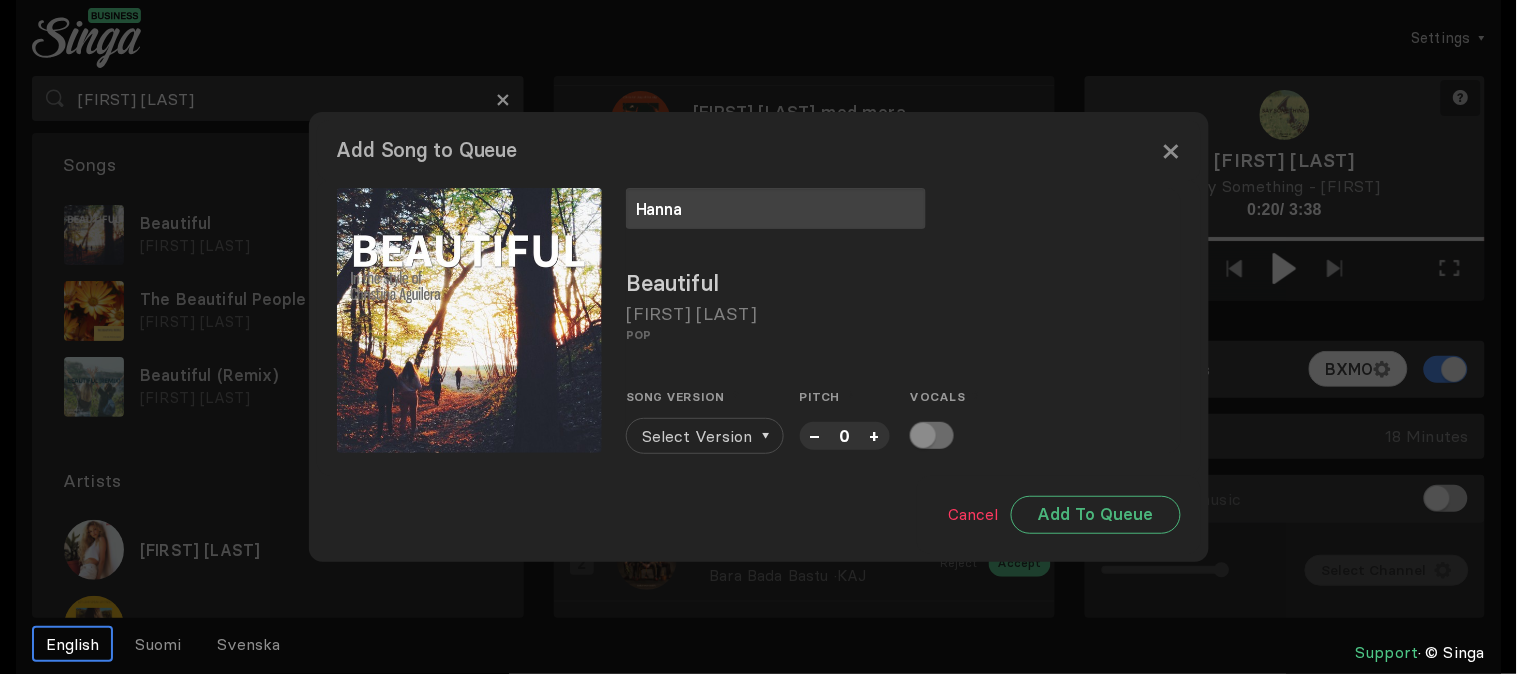type on "Hanna" 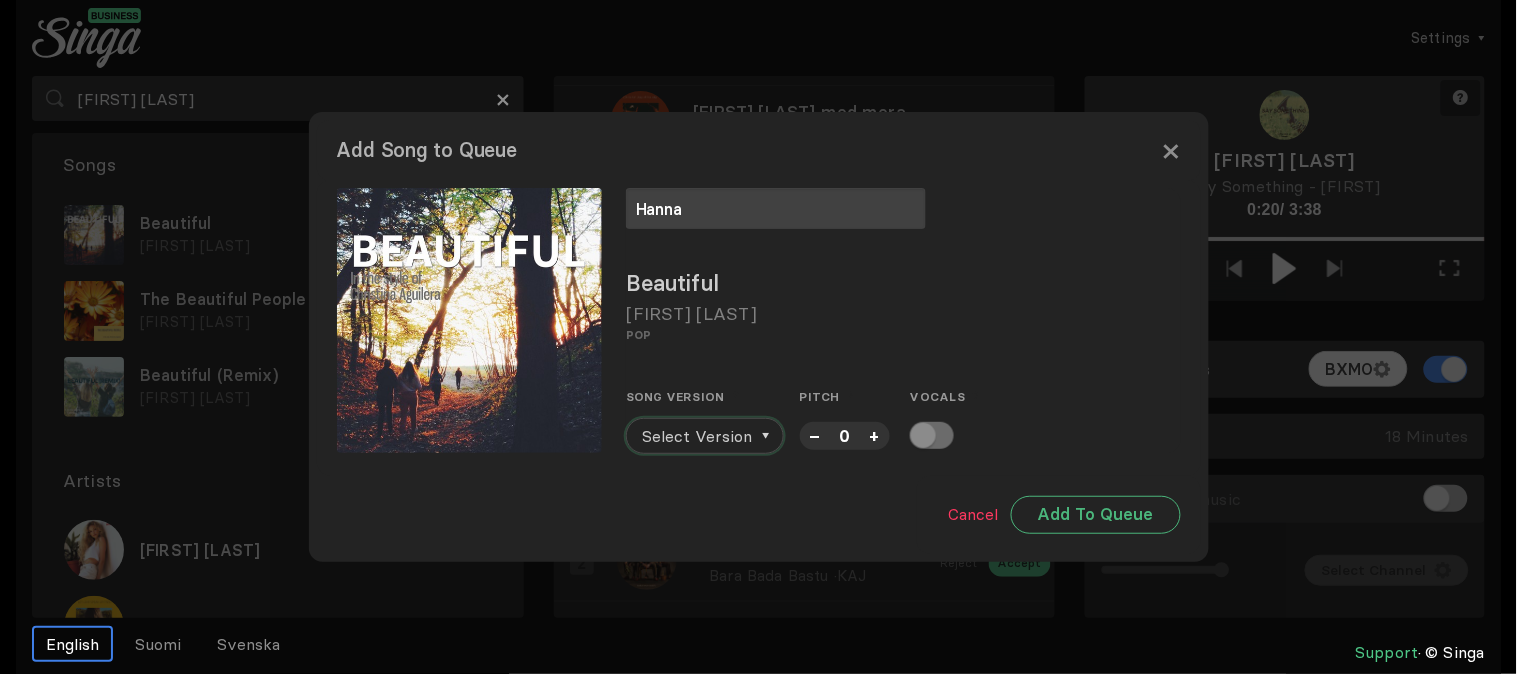 click on "Select Version" at bounding box center (698, 436) 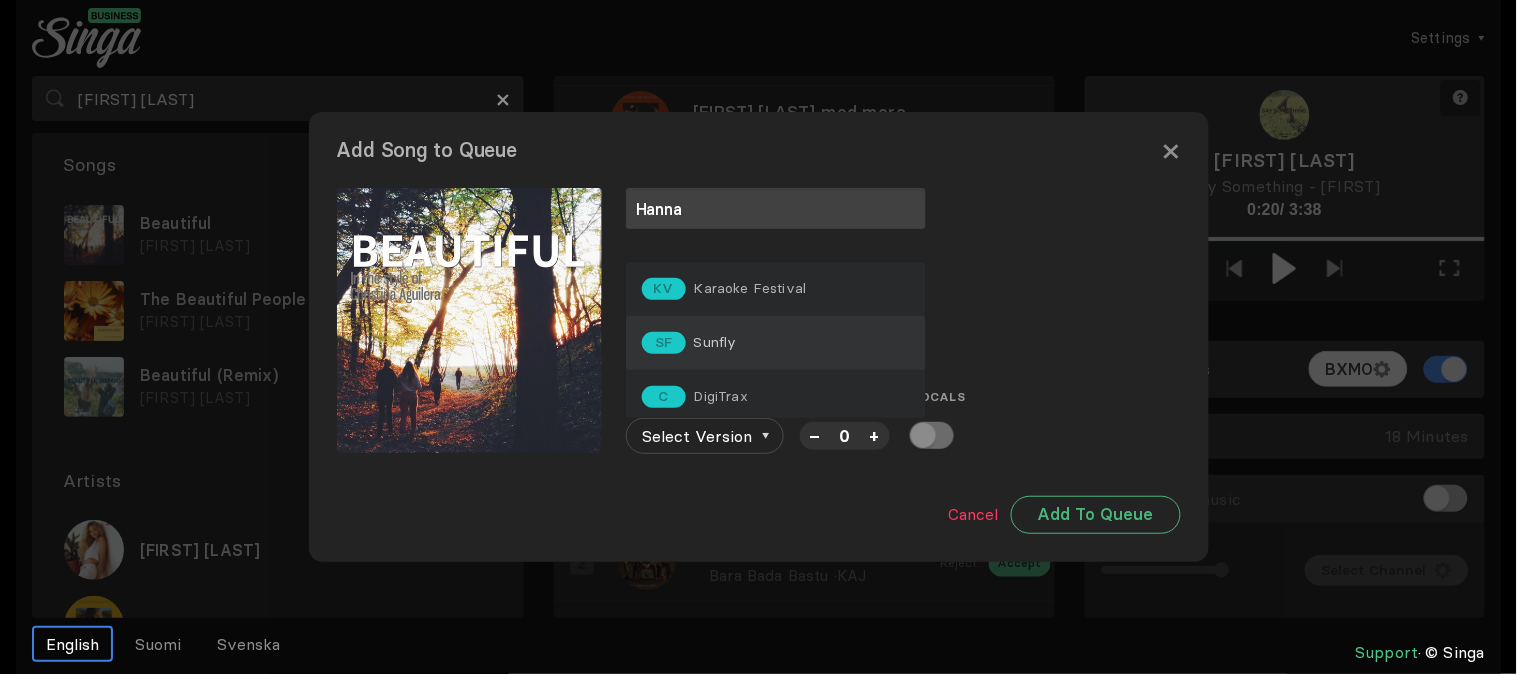 click on "SF Sunfly" at bounding box center (776, 343) 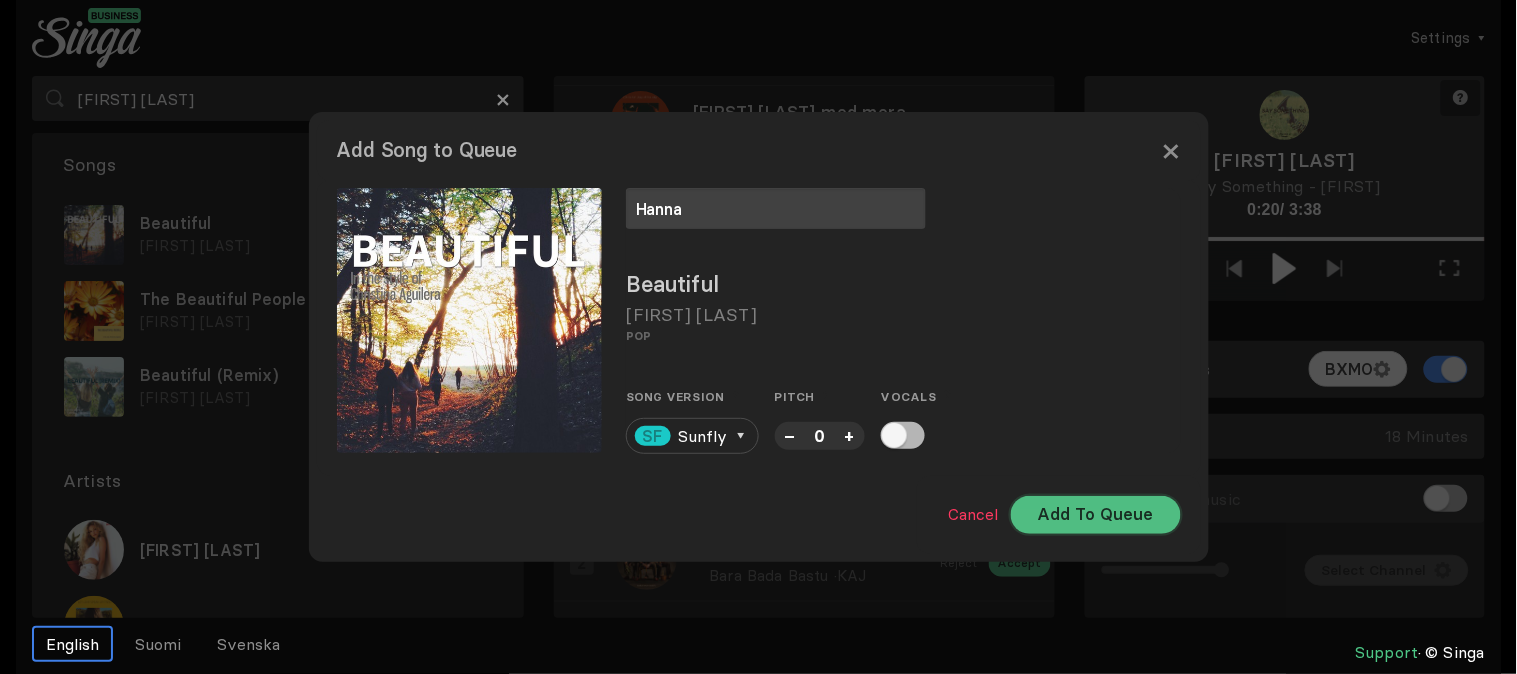 click on "Add To Queue" at bounding box center [1096, 515] 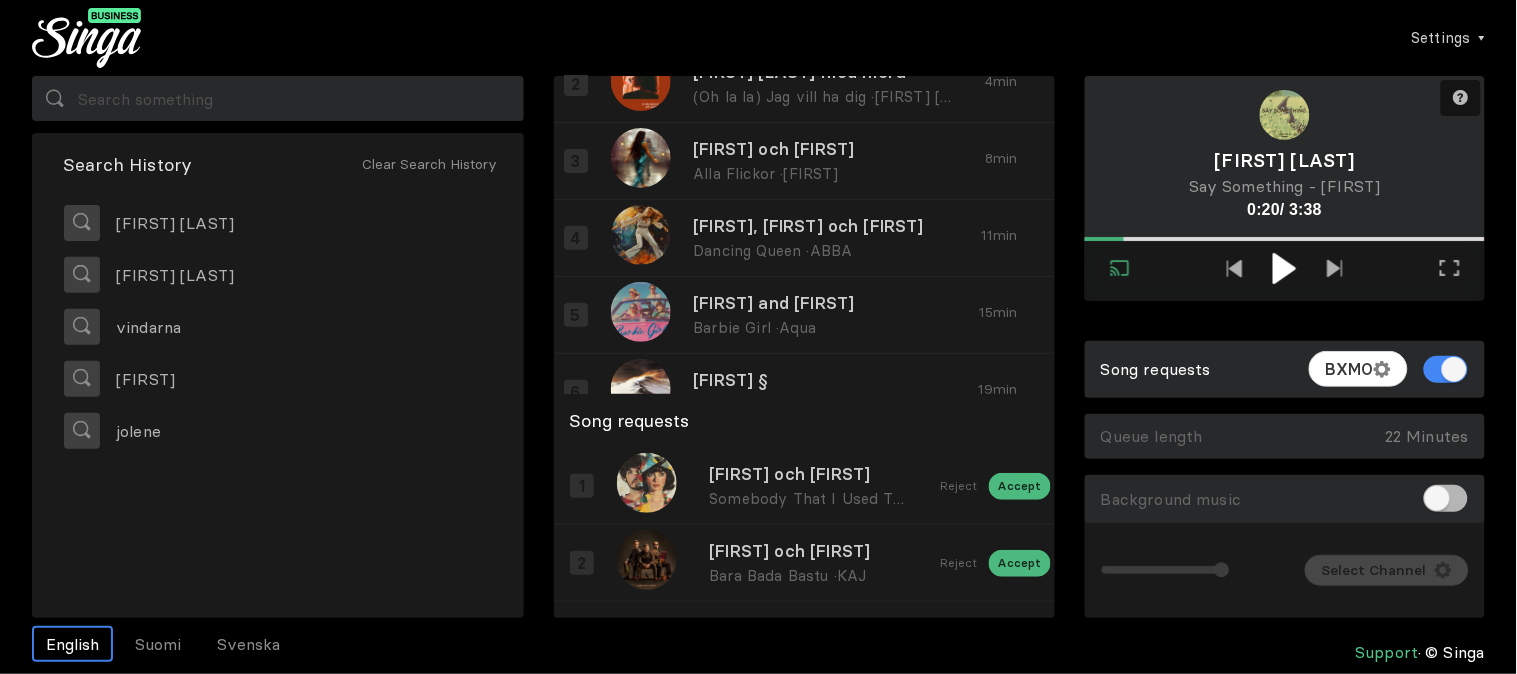 scroll, scrollTop: 233, scrollLeft: 0, axis: vertical 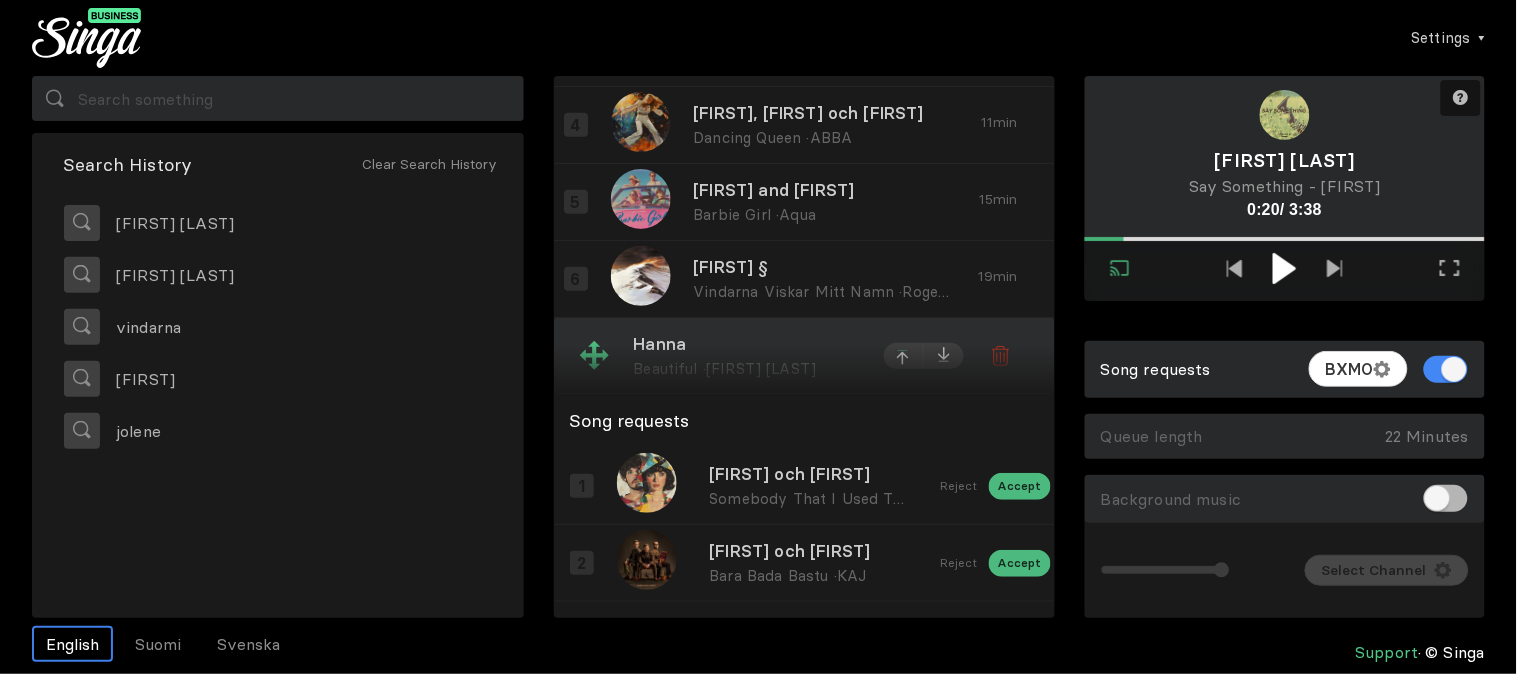 click at bounding box center [904, 359] 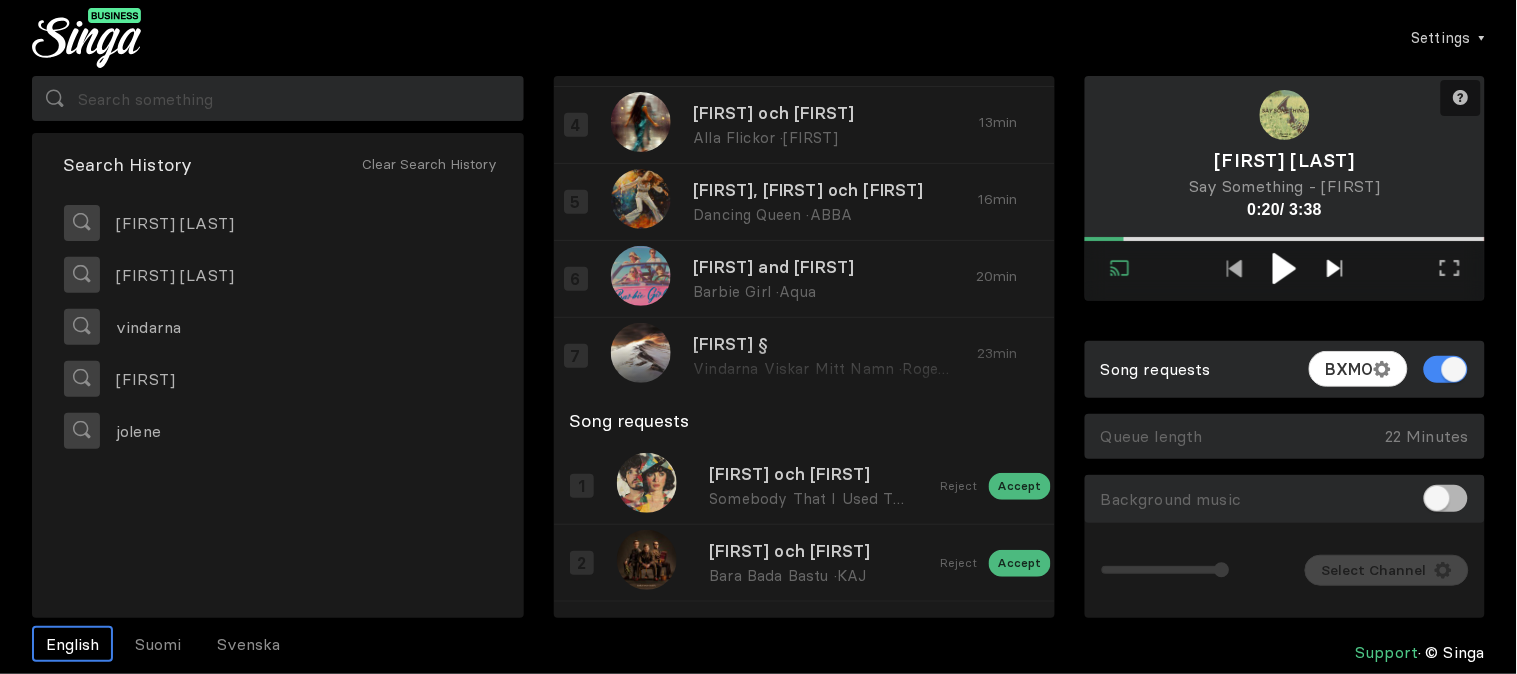 click at bounding box center [1334, 268] 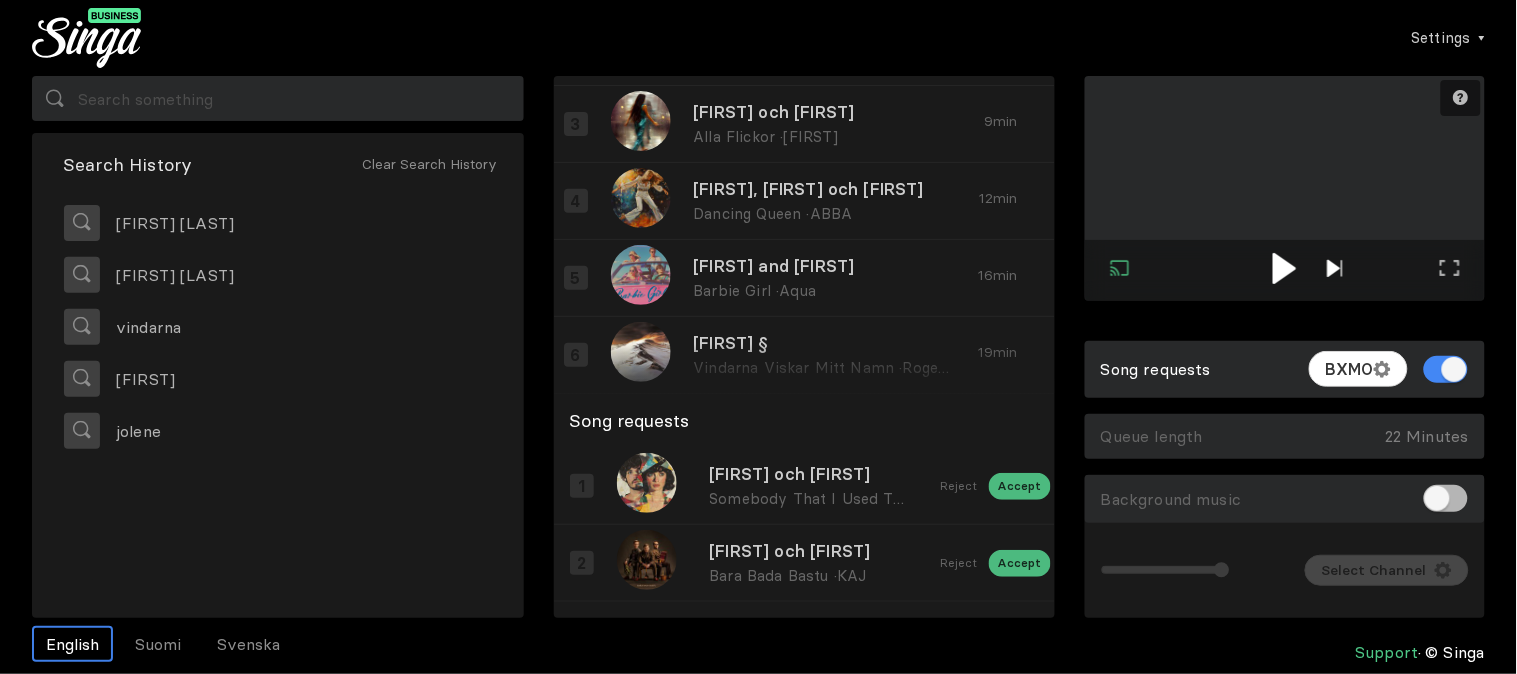 scroll, scrollTop: 155, scrollLeft: 0, axis: vertical 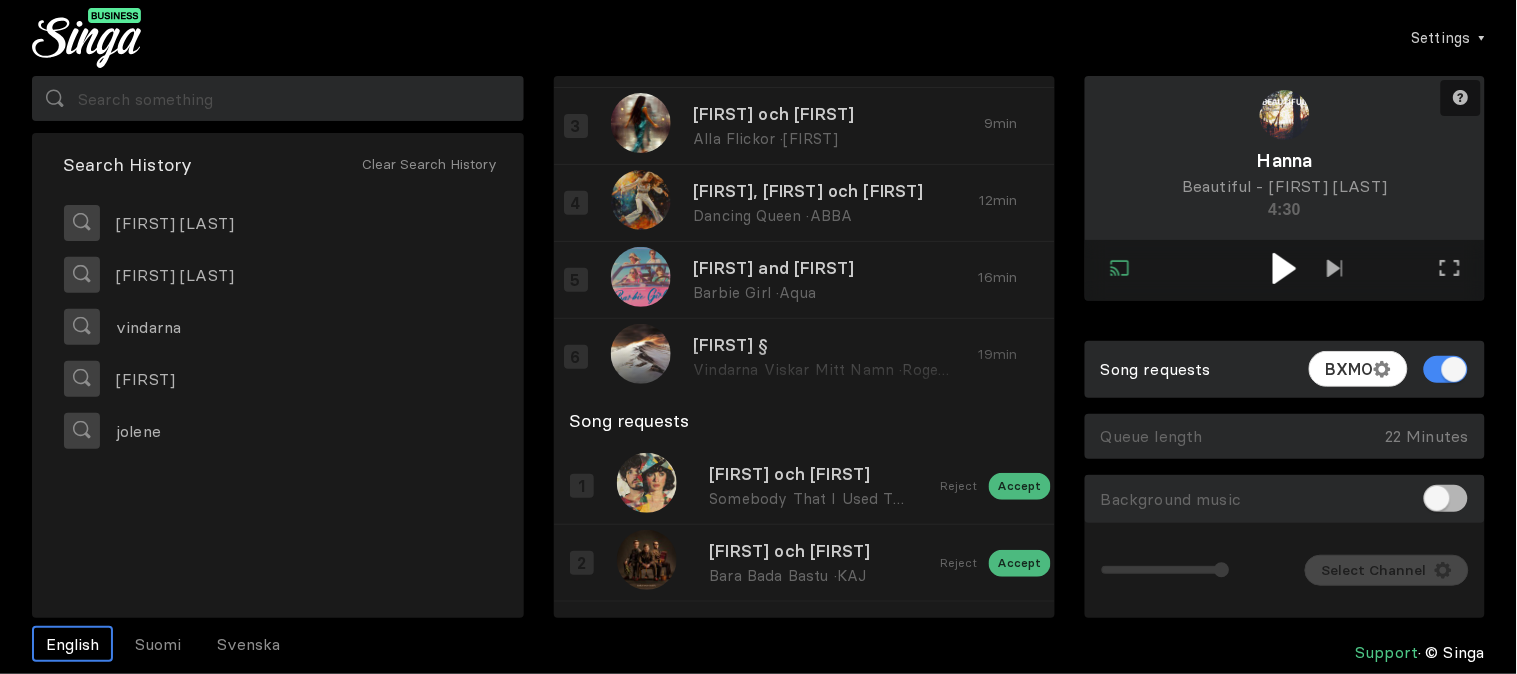 click at bounding box center [1284, 268] 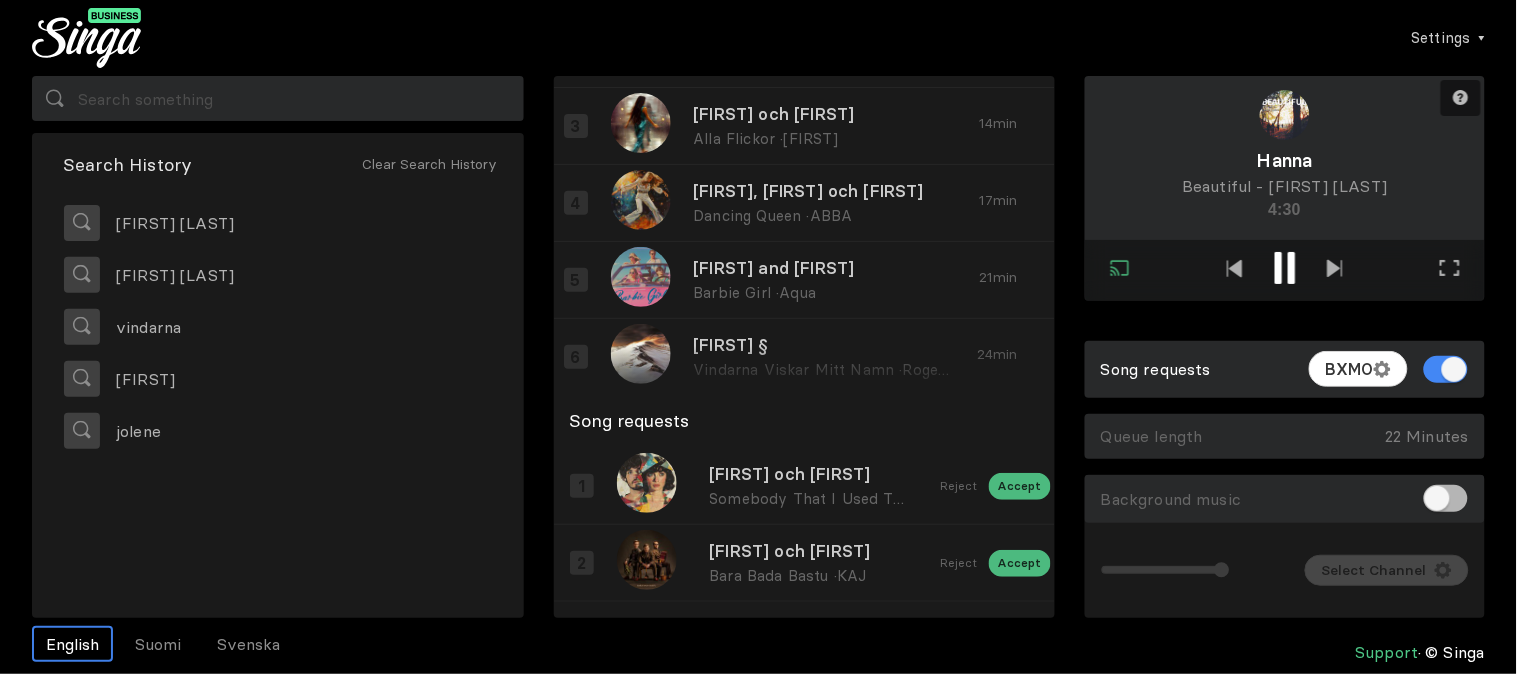 scroll, scrollTop: 155, scrollLeft: 0, axis: vertical 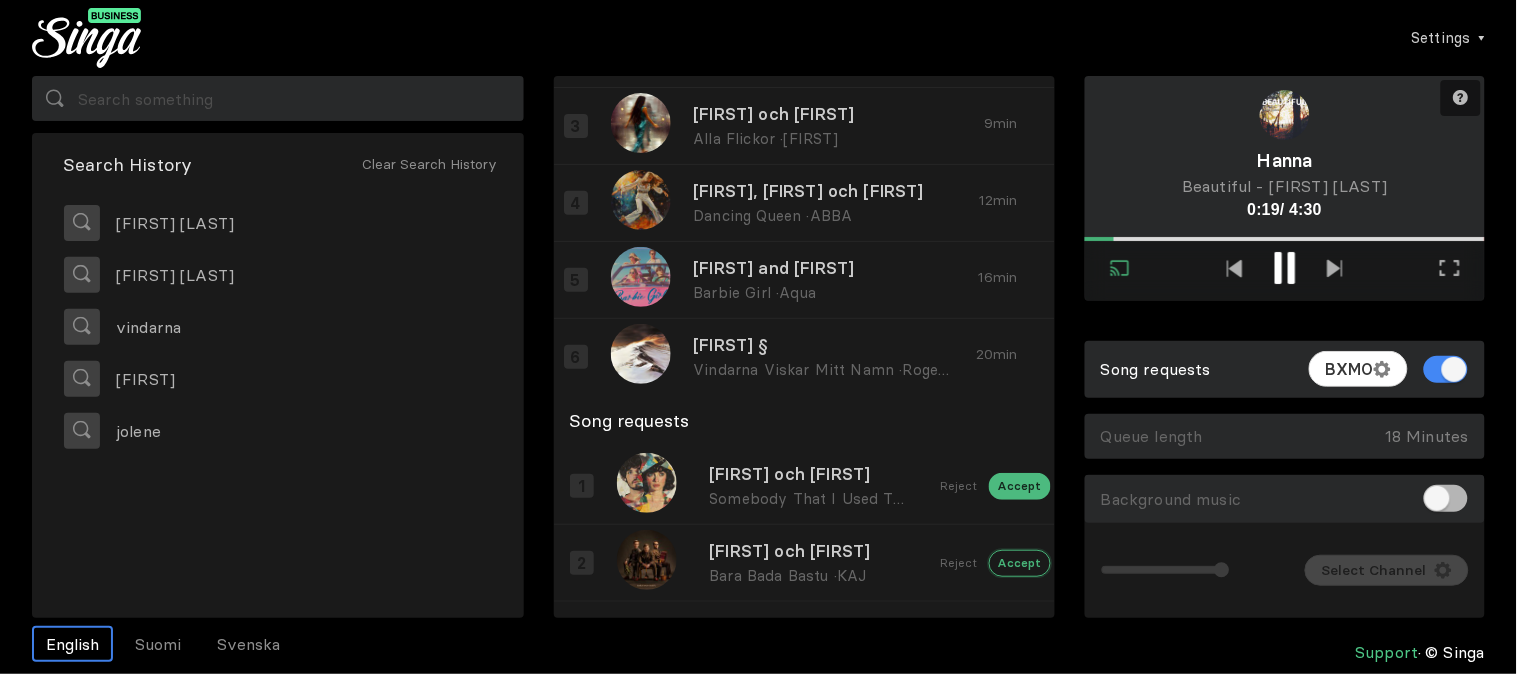 click on "Accept" at bounding box center [1020, 486] 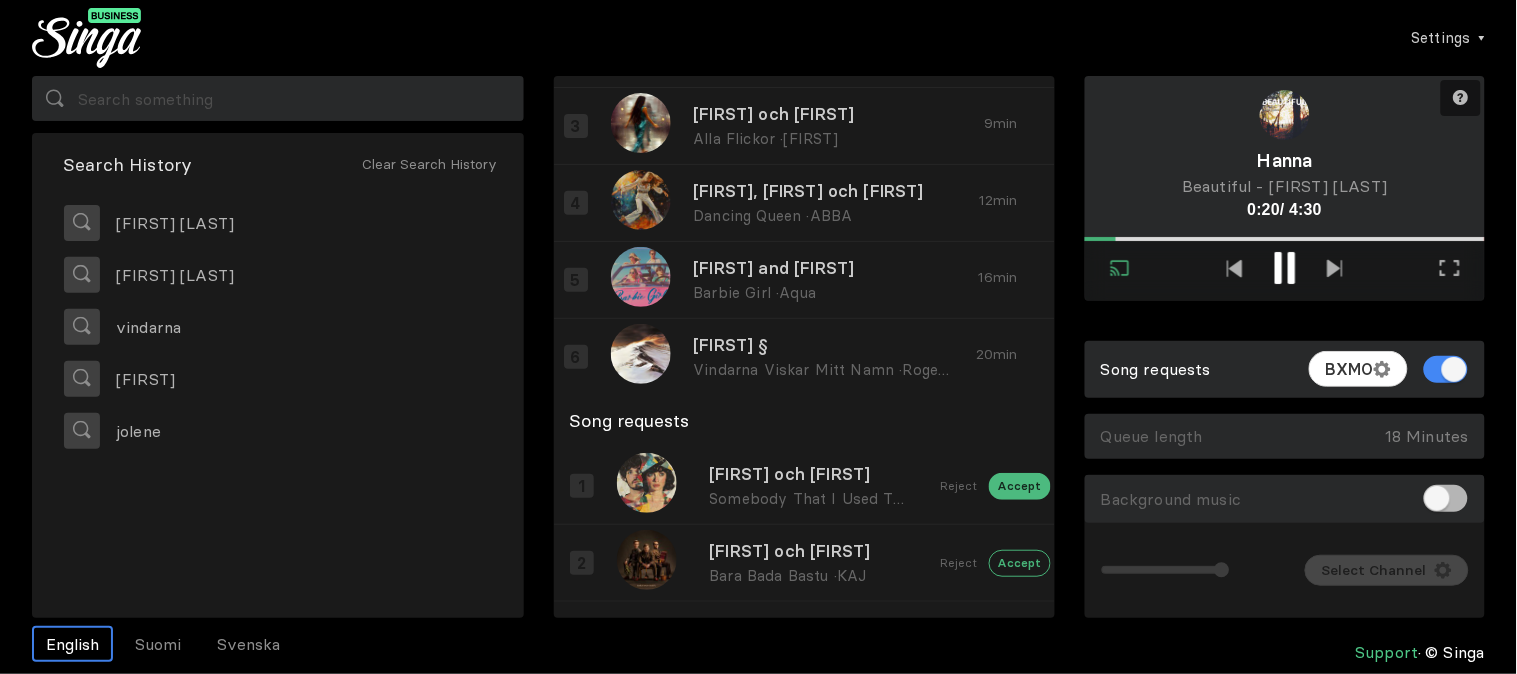 scroll, scrollTop: 156, scrollLeft: 0, axis: vertical 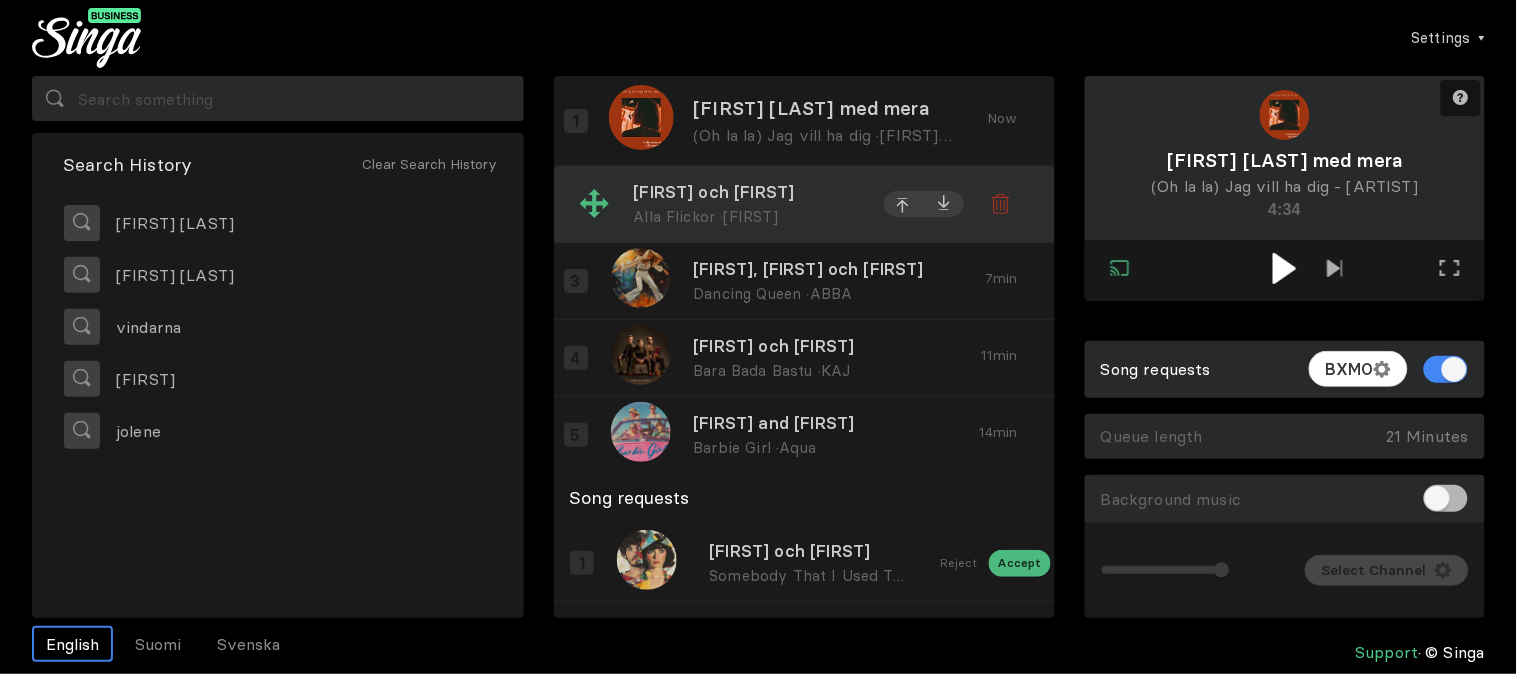 click on "[FIRST] och [FIRST] Alla Flickor · [FIRST] 4 min" at bounding box center (793, 120) 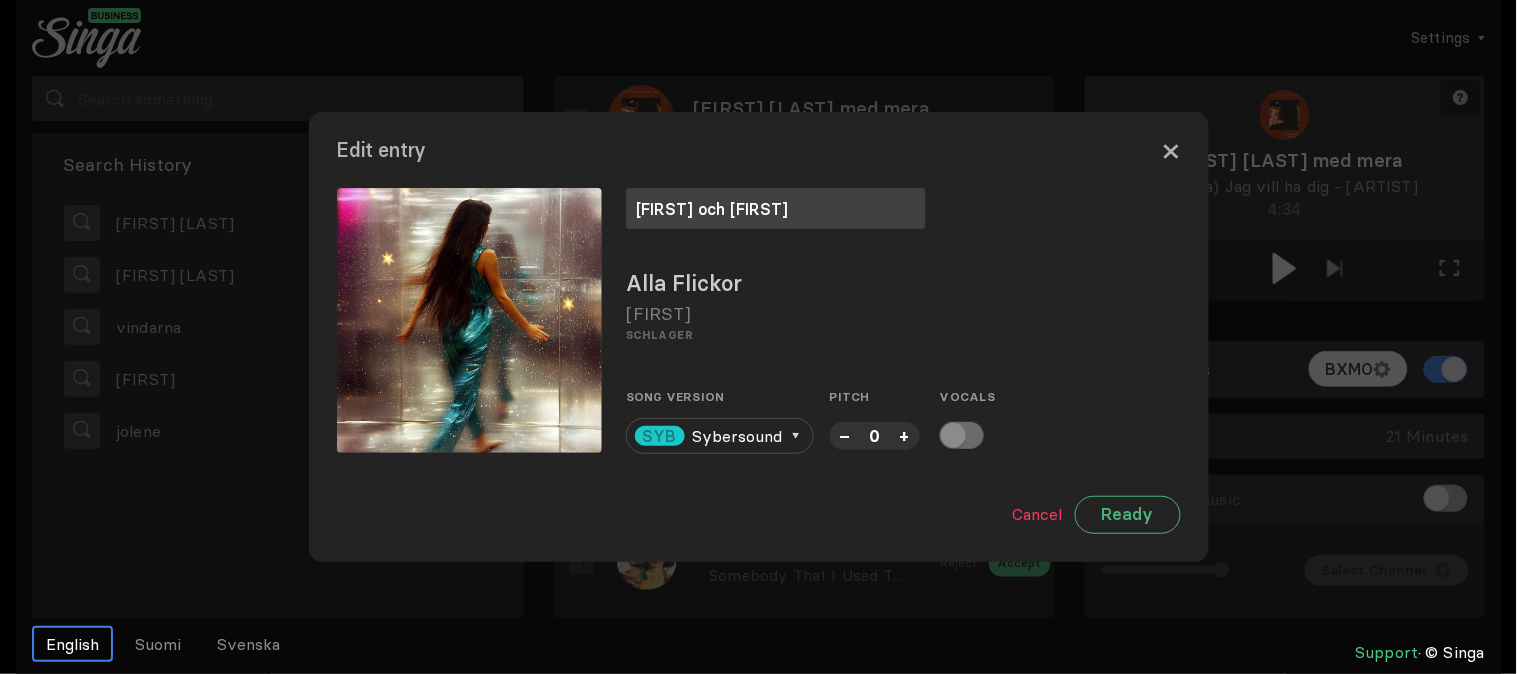 click on "×" at bounding box center [1171, 150] 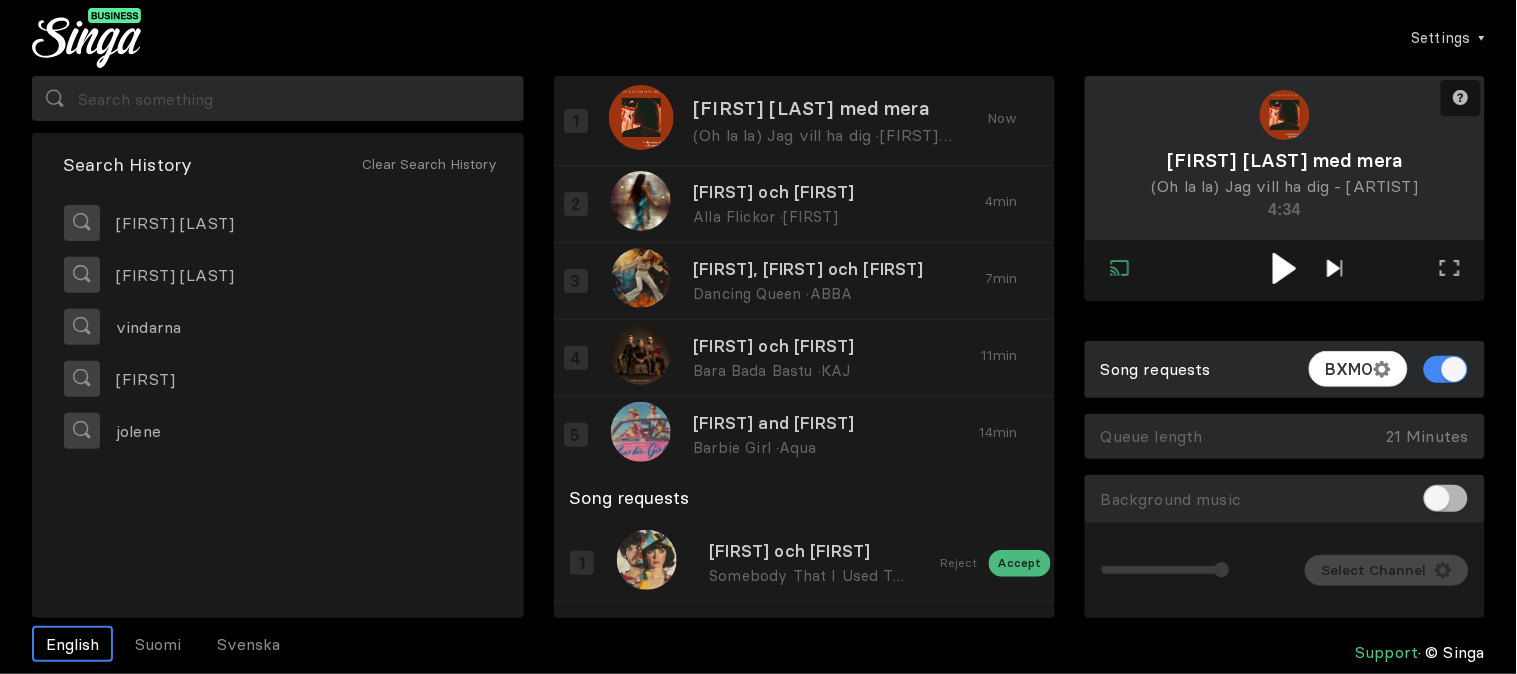 click at bounding box center [1334, 268] 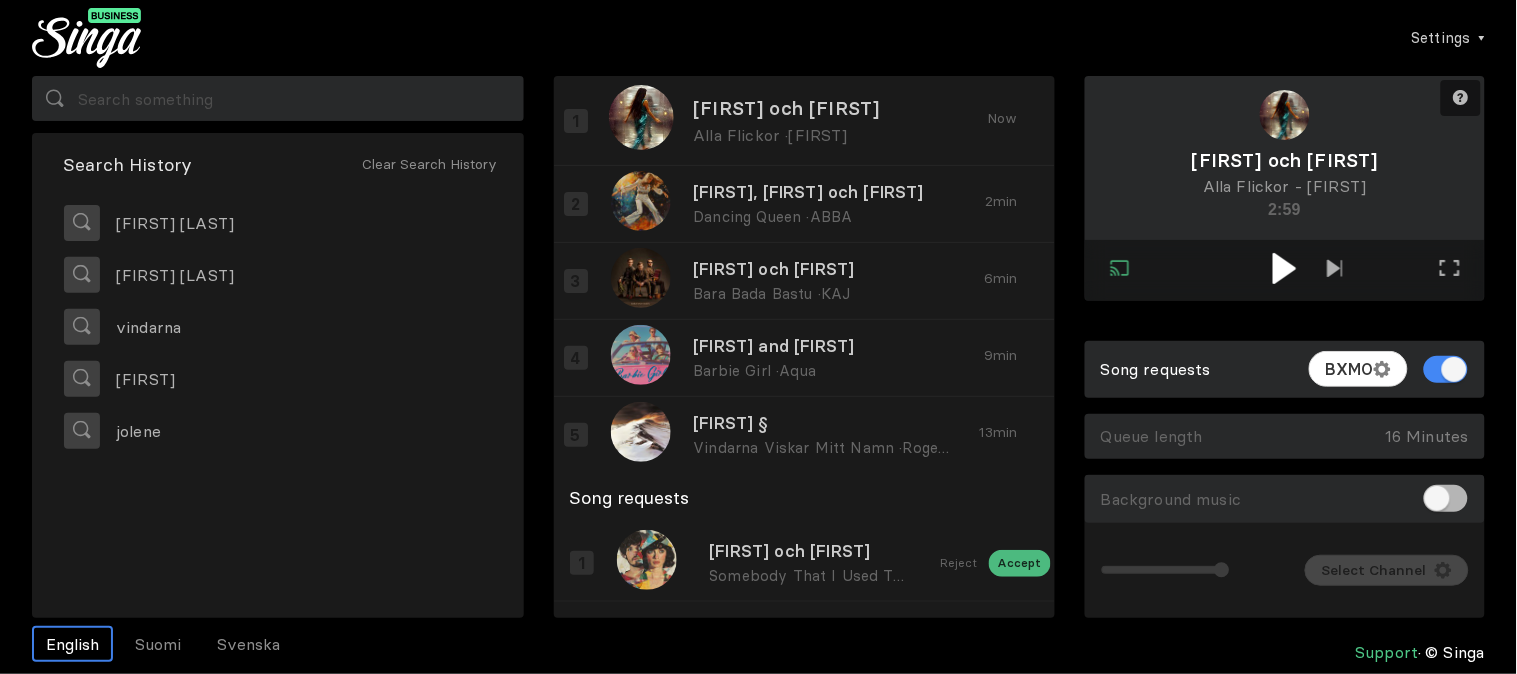 click at bounding box center (1285, 270) 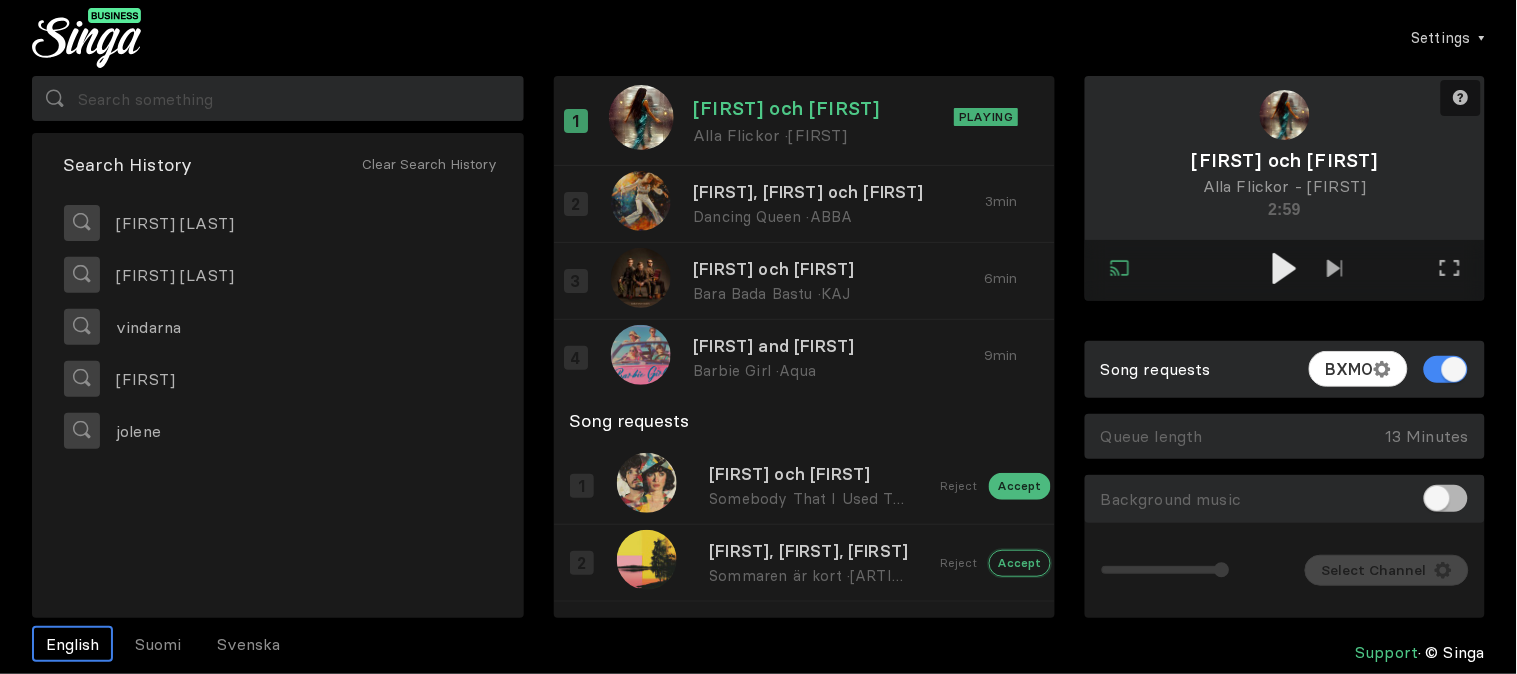 click on "Accept" at bounding box center (1020, 486) 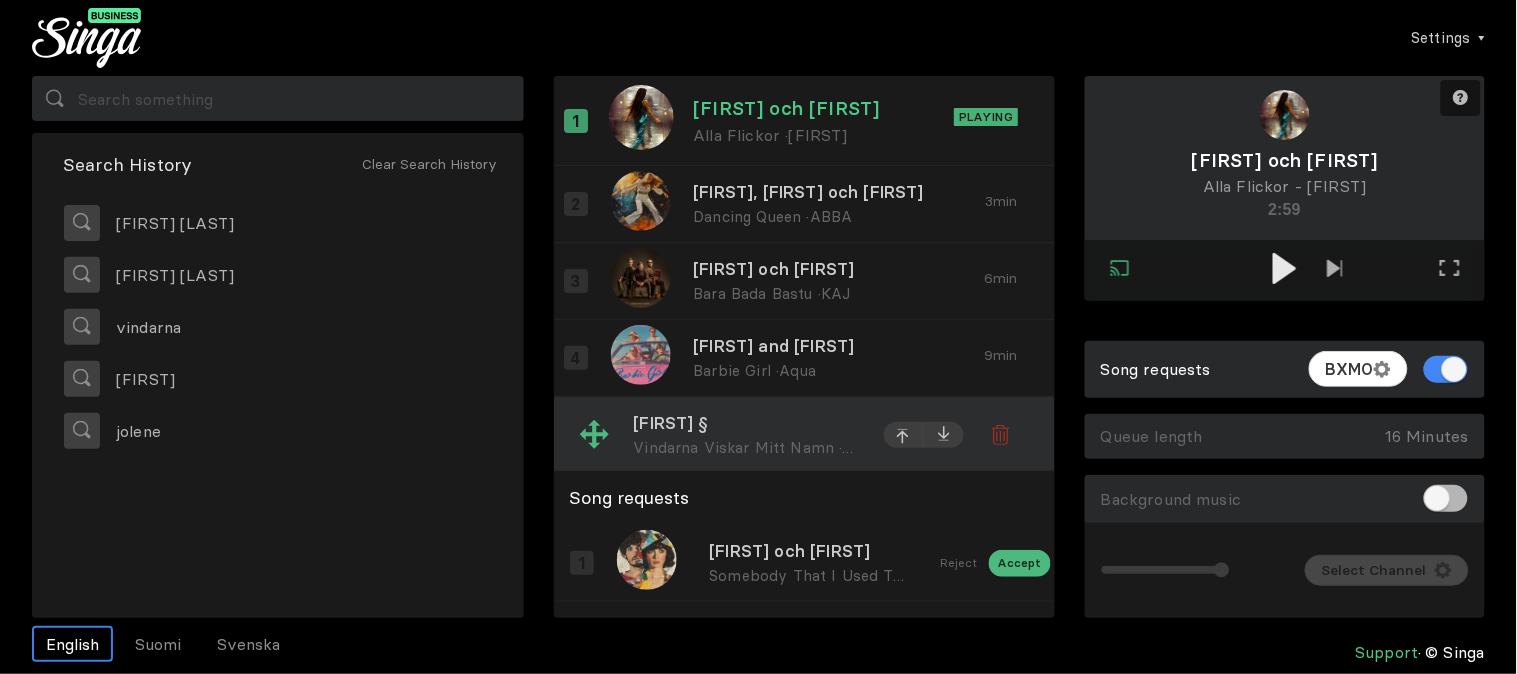 scroll, scrollTop: 78, scrollLeft: 0, axis: vertical 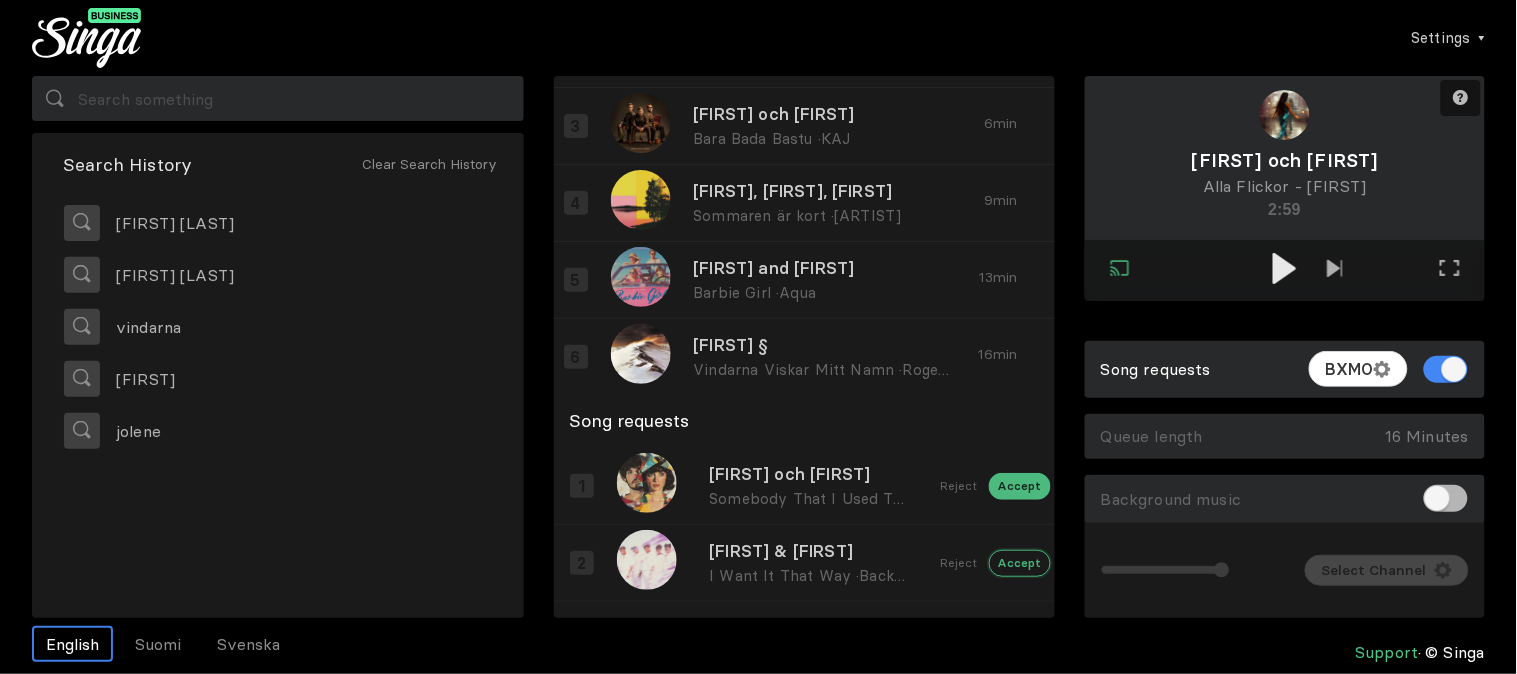 click on "Accept" at bounding box center (1020, 486) 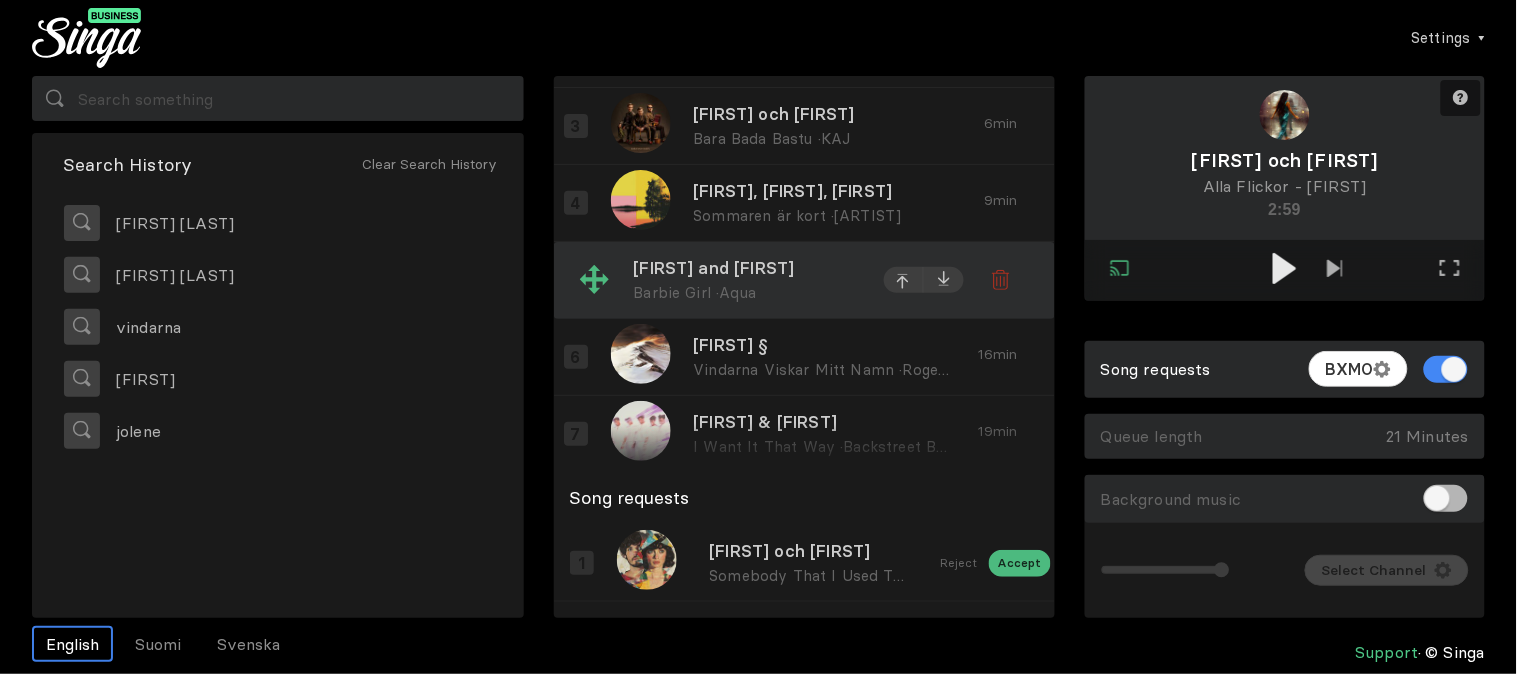 scroll, scrollTop: 156, scrollLeft: 0, axis: vertical 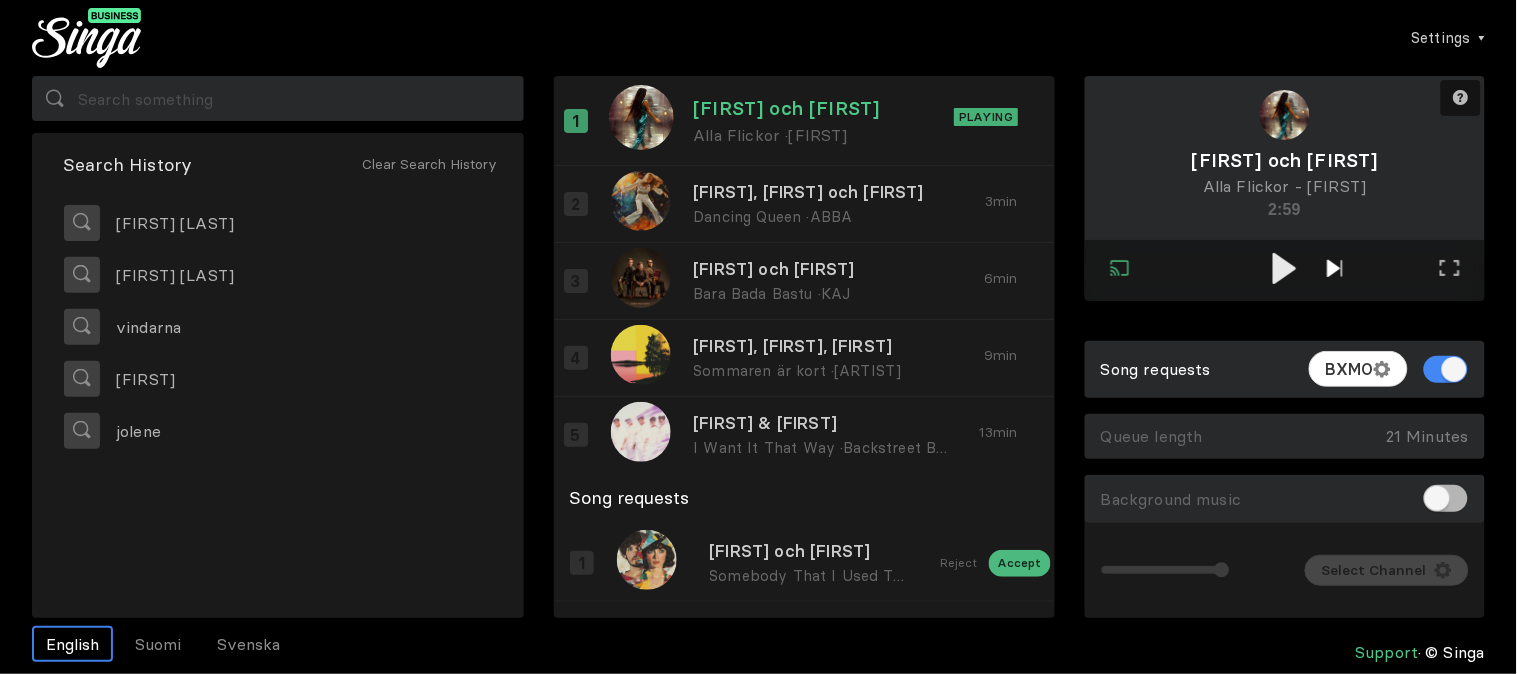click at bounding box center [1334, 268] 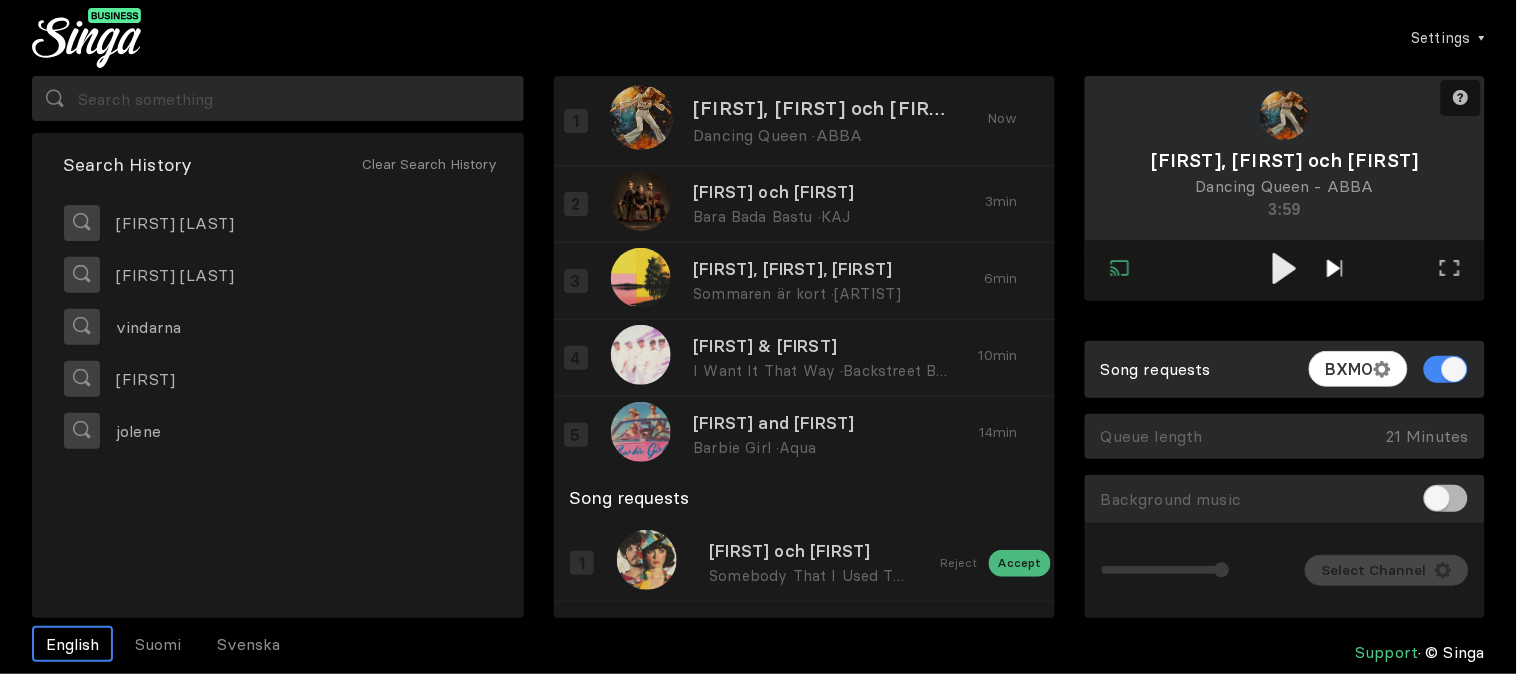 click at bounding box center [1334, 268] 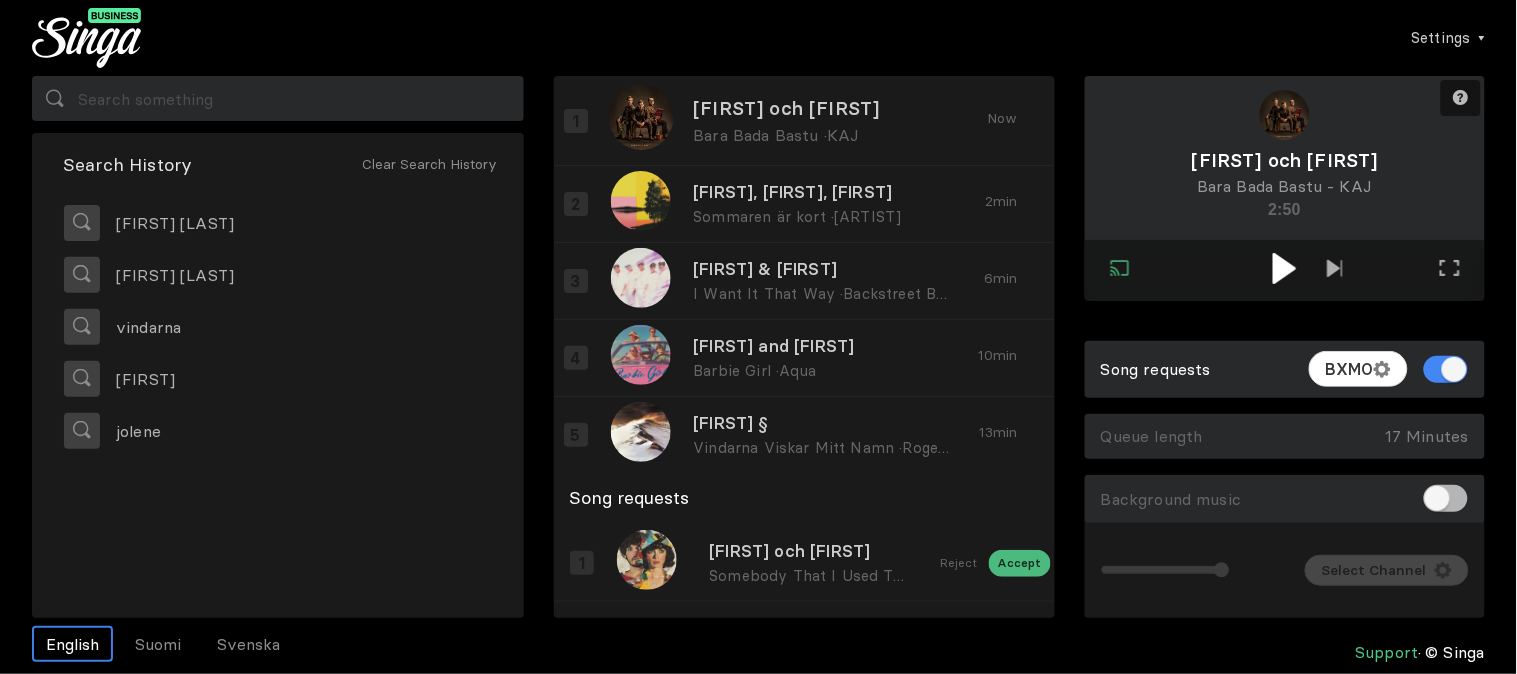 click at bounding box center [1285, 270] 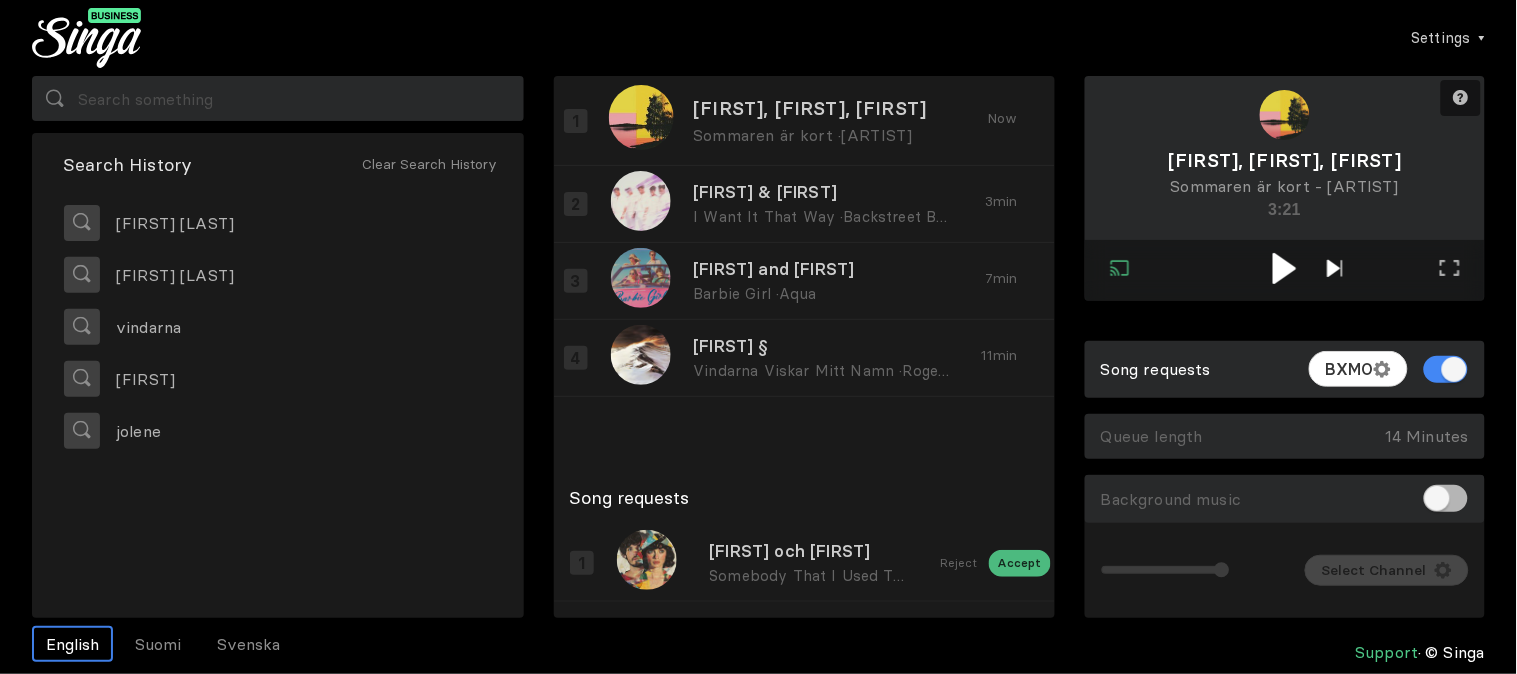 click at bounding box center (1335, 270) 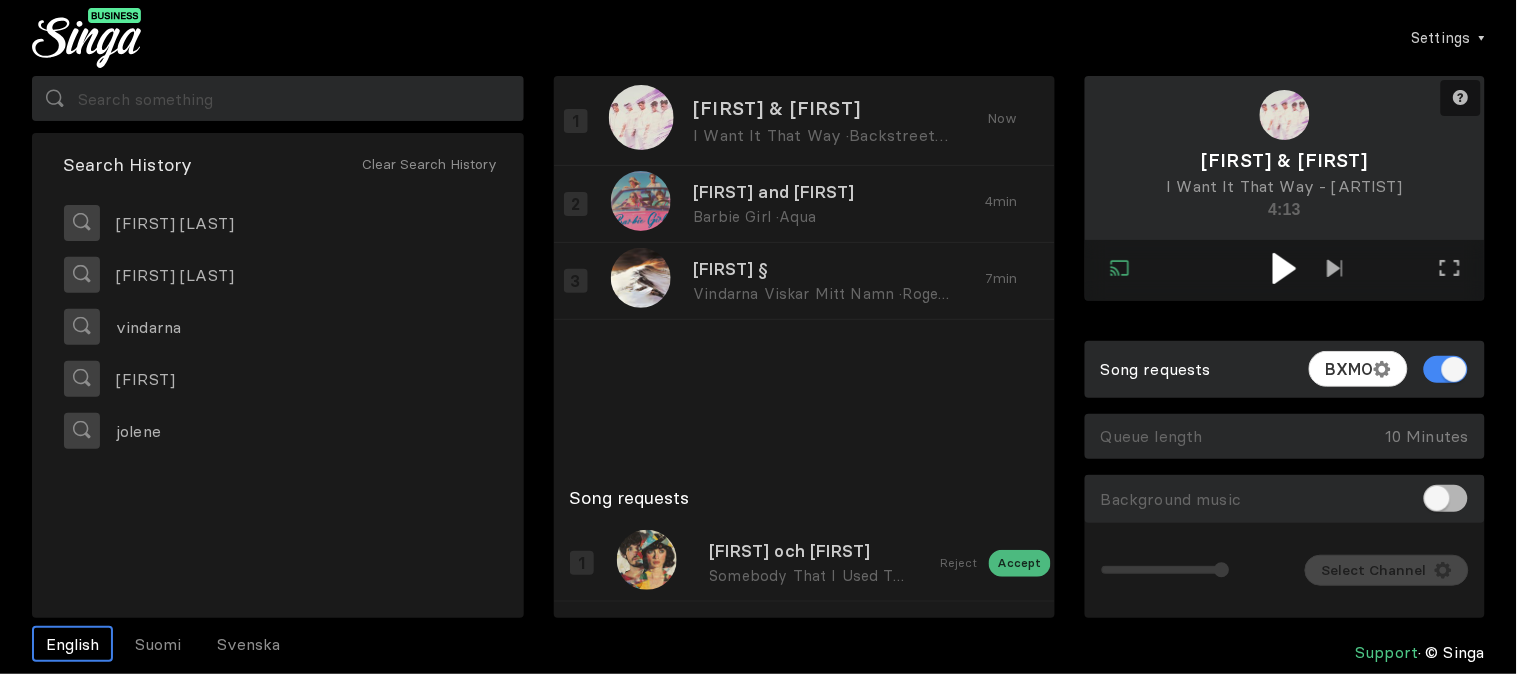 click at bounding box center (1284, 268) 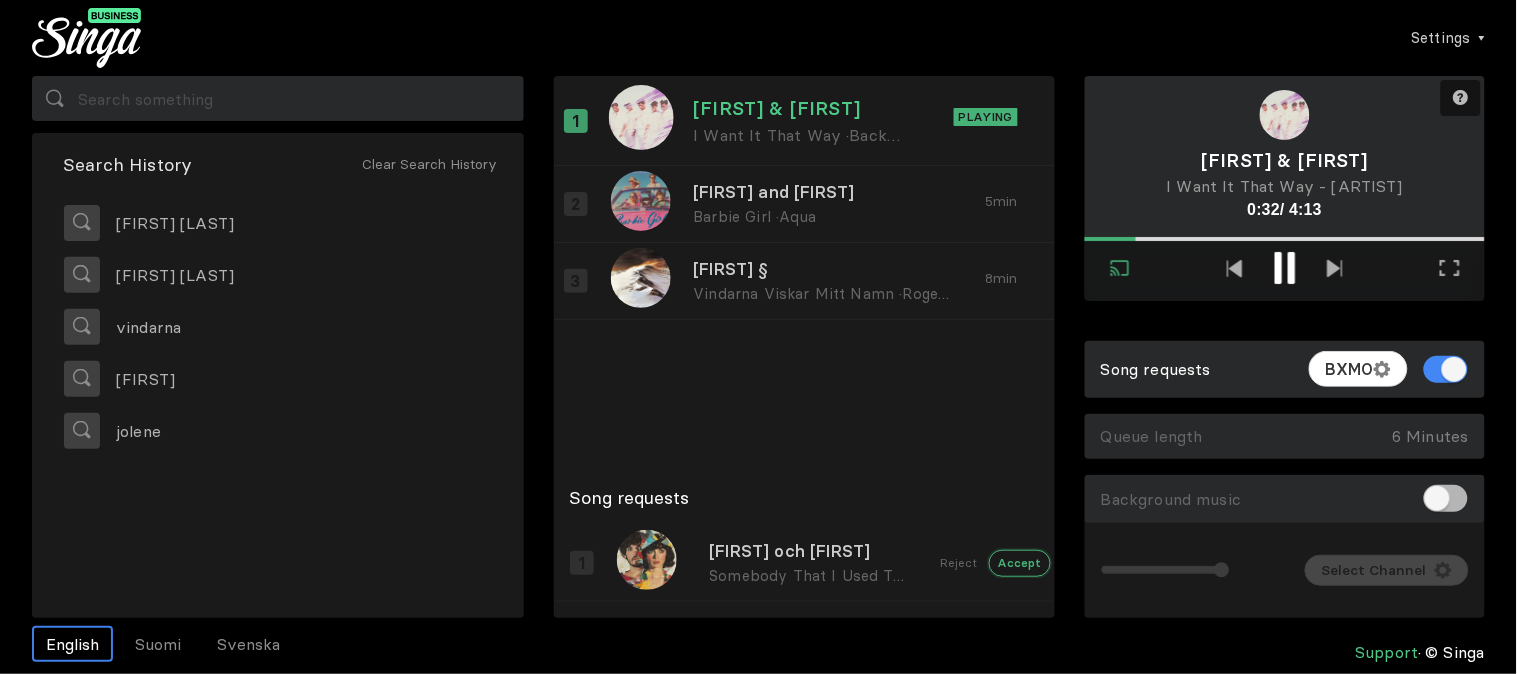 click on "Accept" at bounding box center [1020, 563] 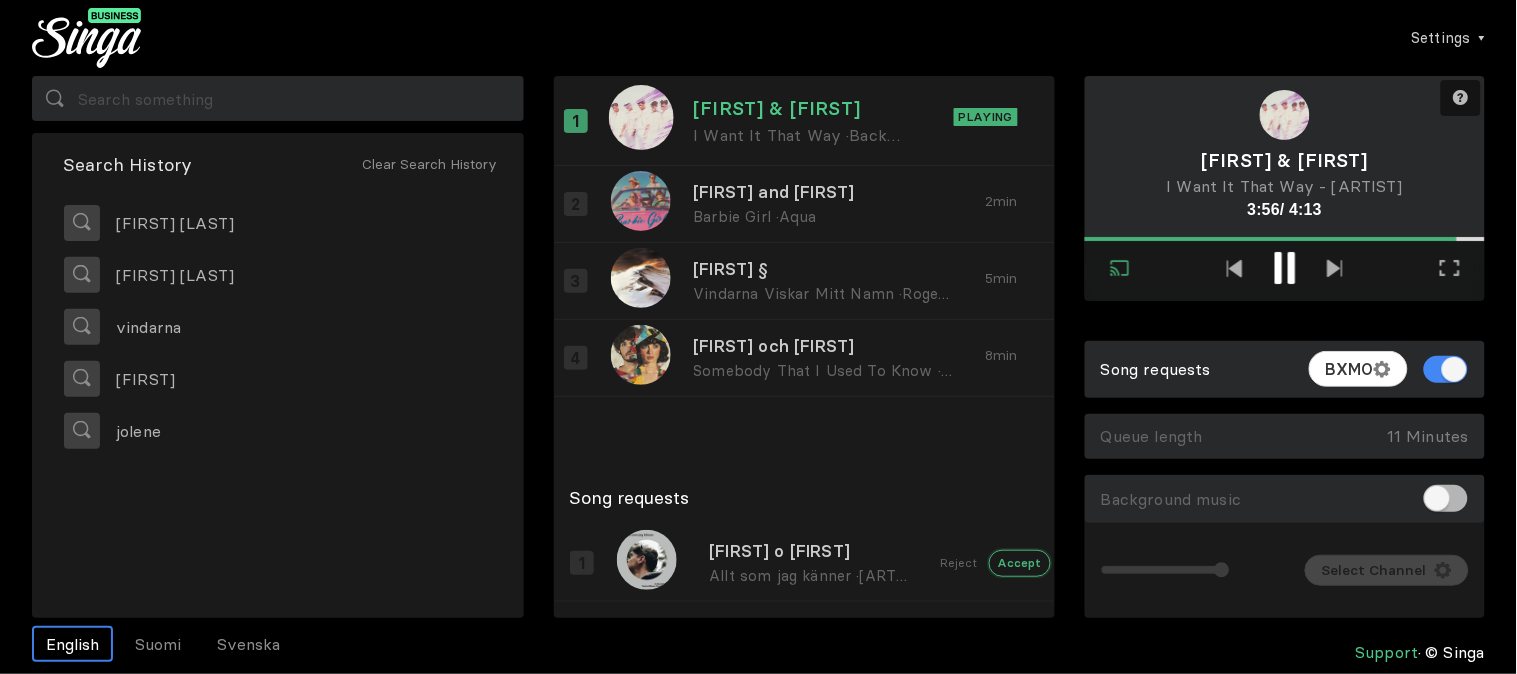 click on "Accept" at bounding box center (1020, 563) 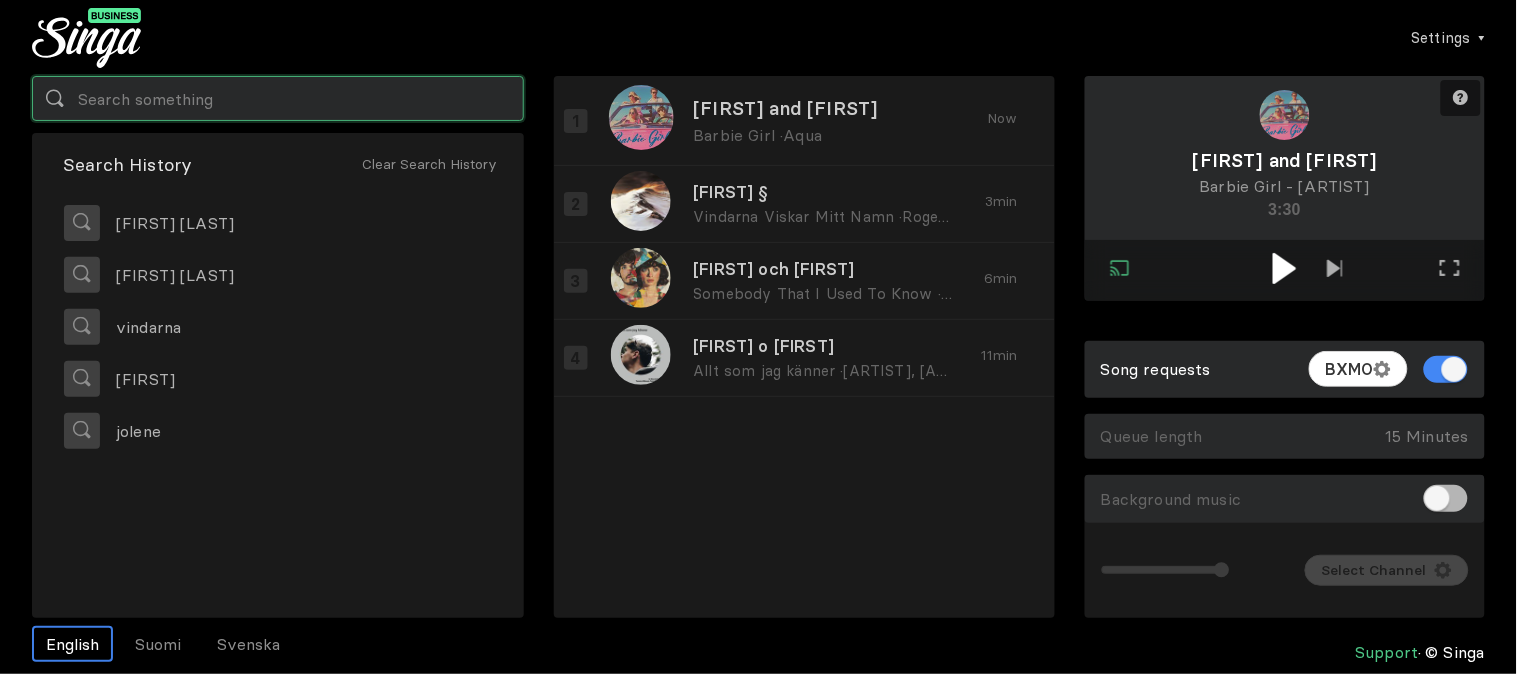 click at bounding box center [278, 98] 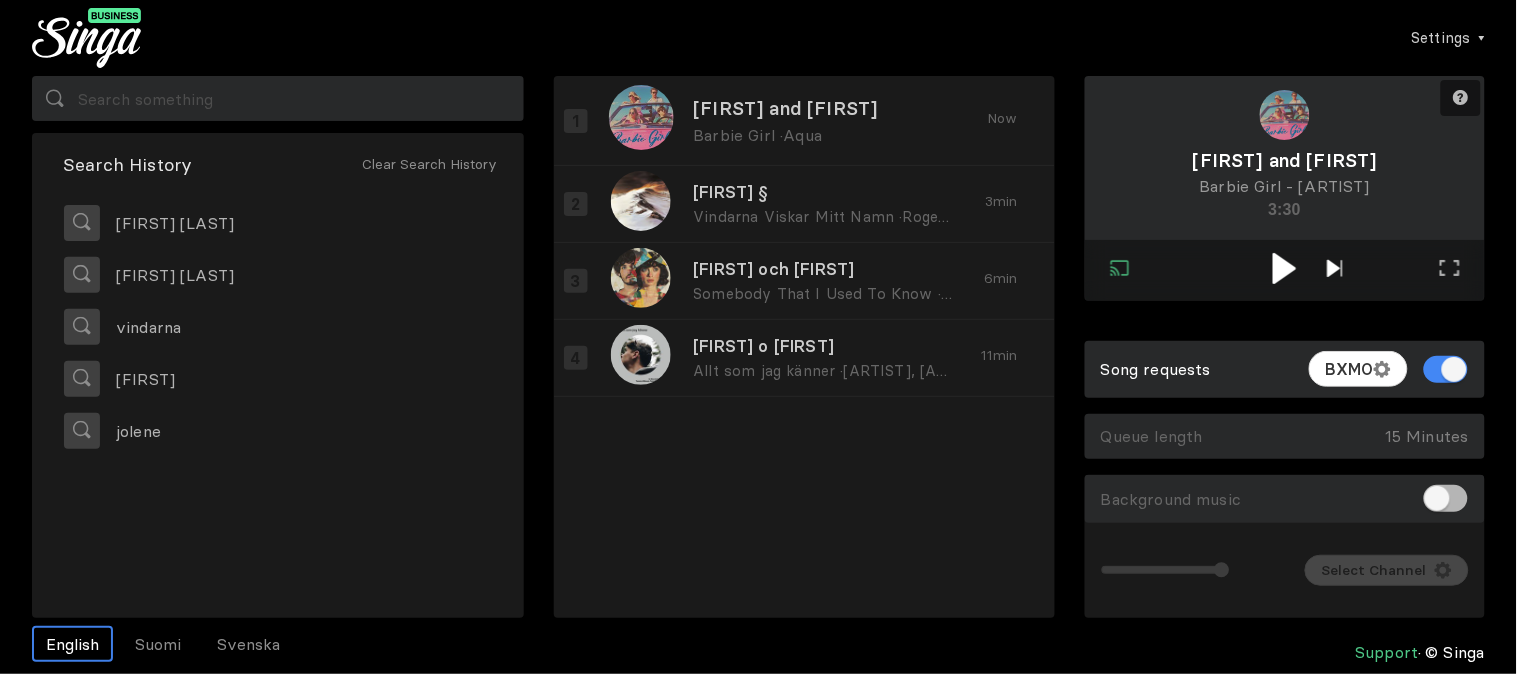 click at bounding box center (1334, 268) 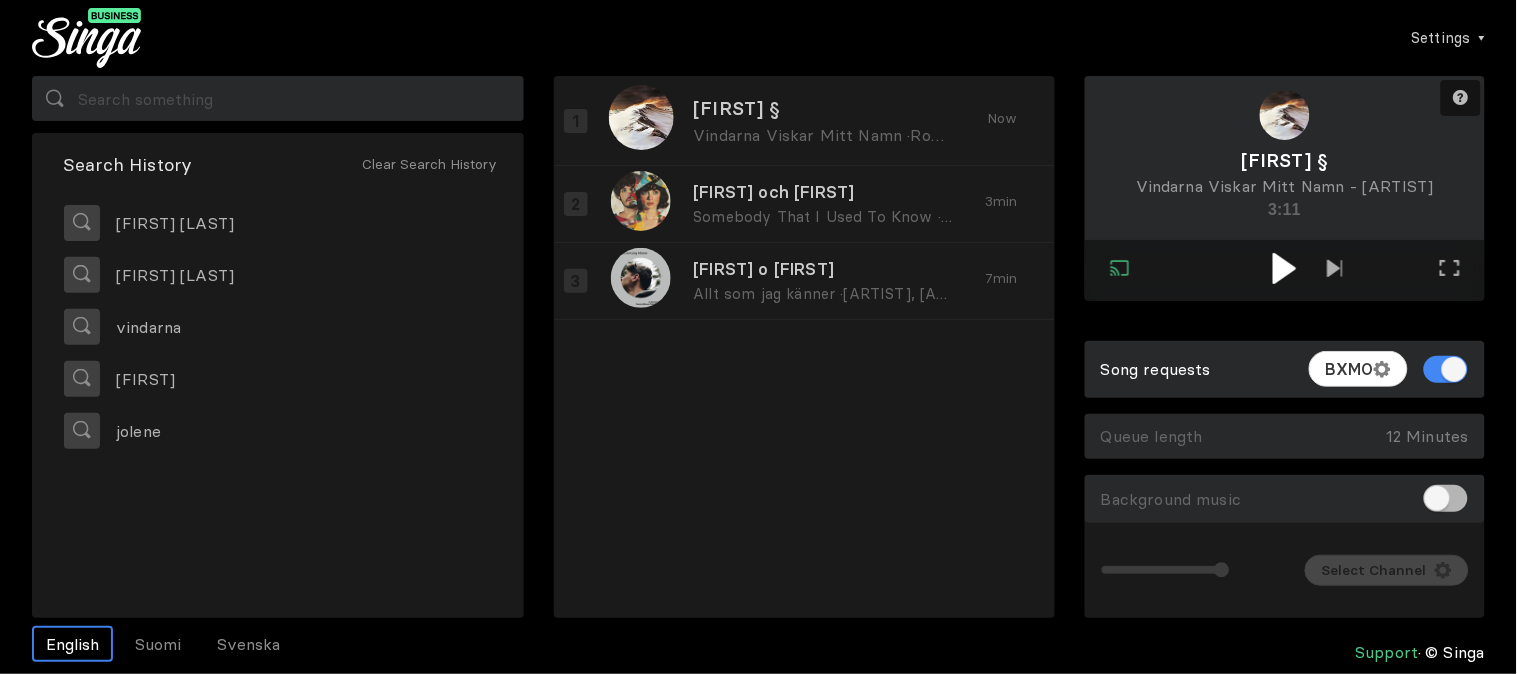 click at bounding box center [1284, 268] 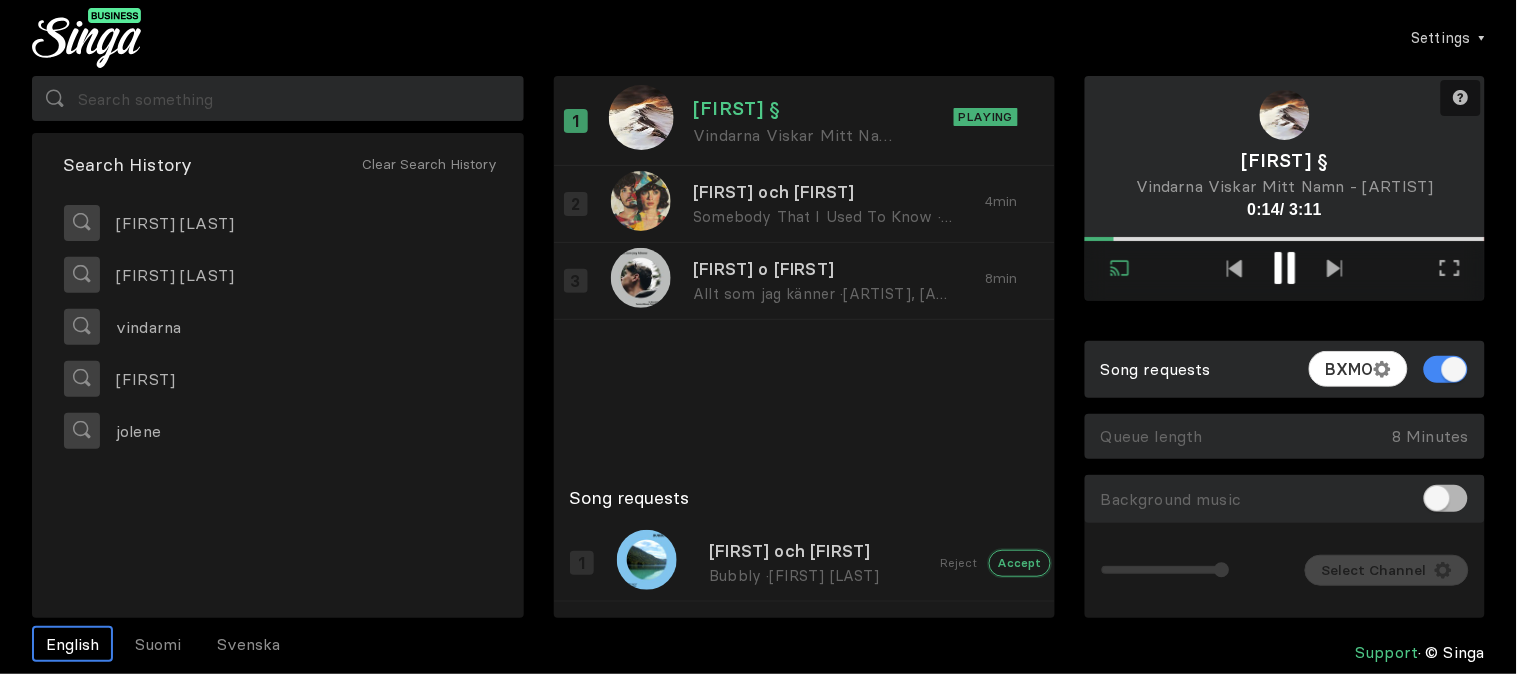 click on "Accept" at bounding box center [1020, 563] 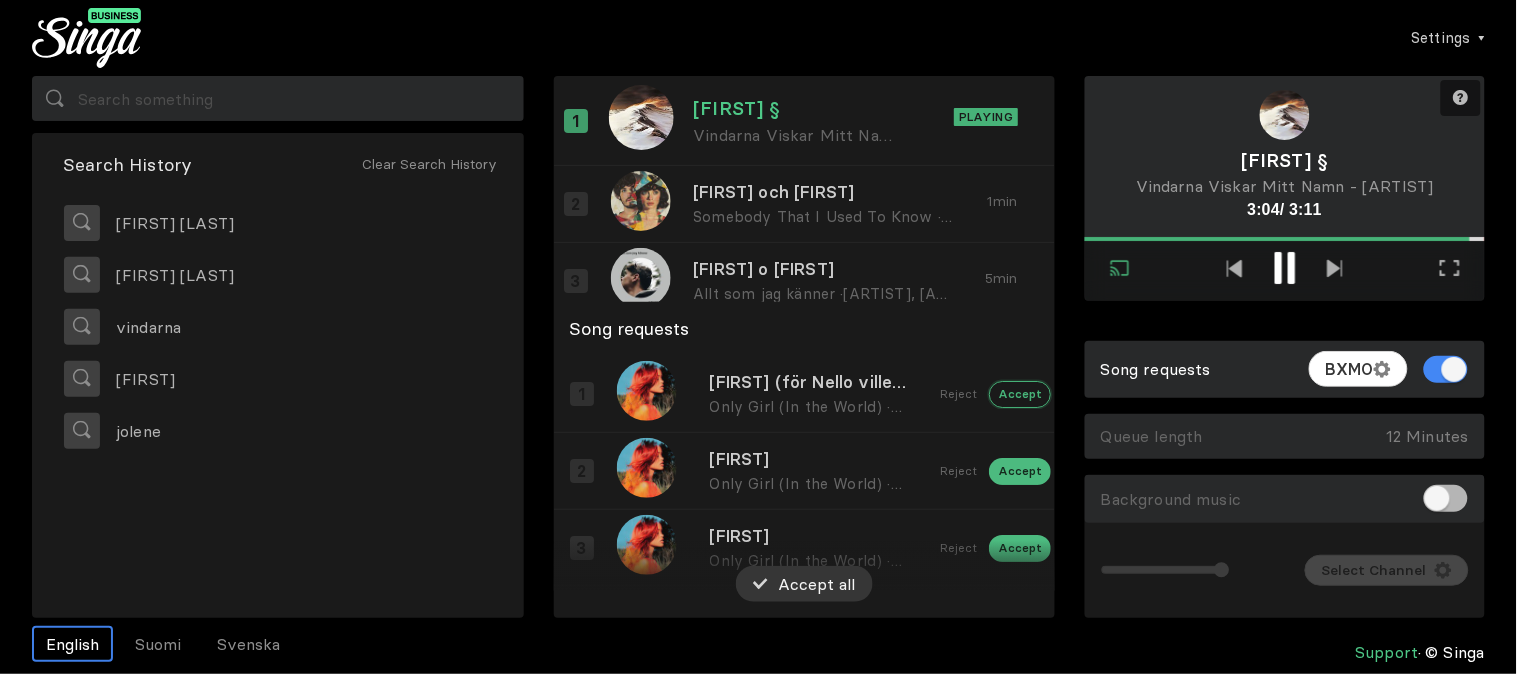 click on "Accept" at bounding box center (1020, 394) 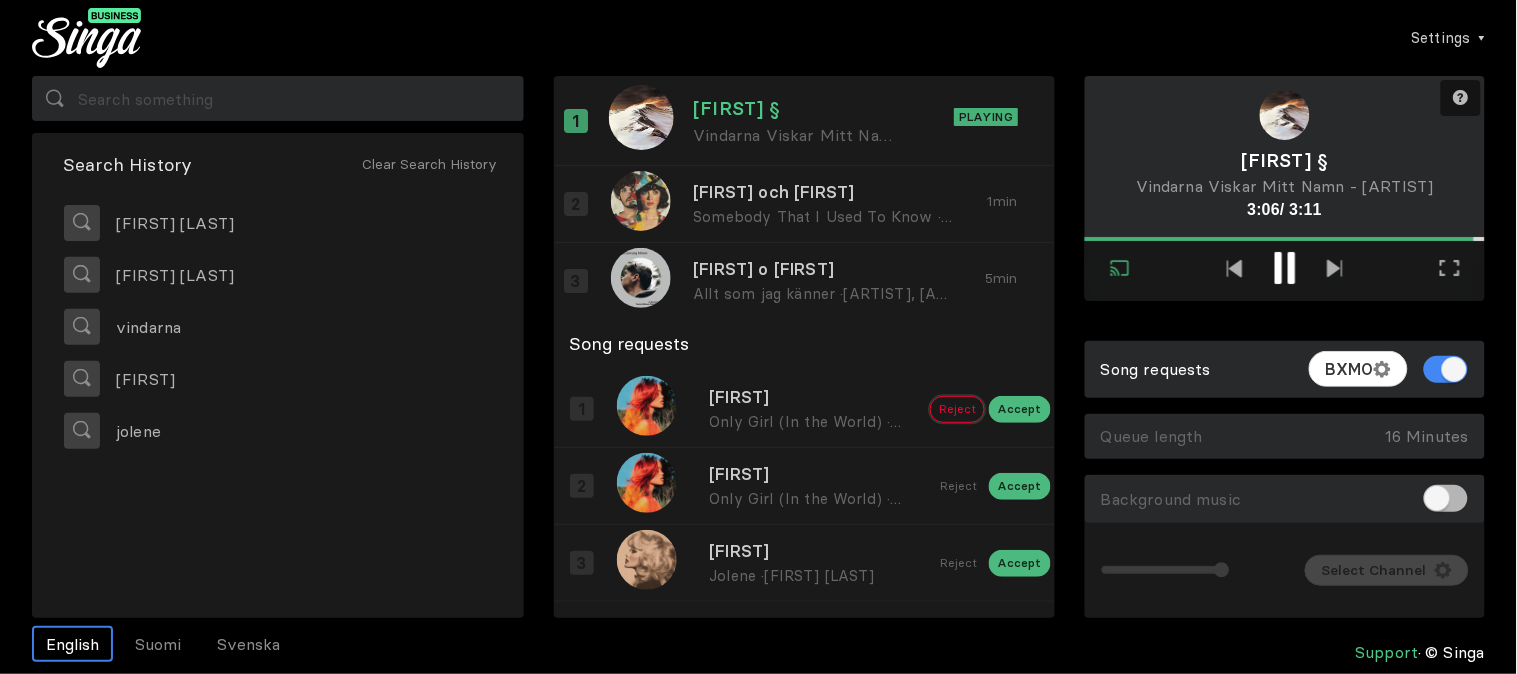 click on "Reject" at bounding box center (957, 409) 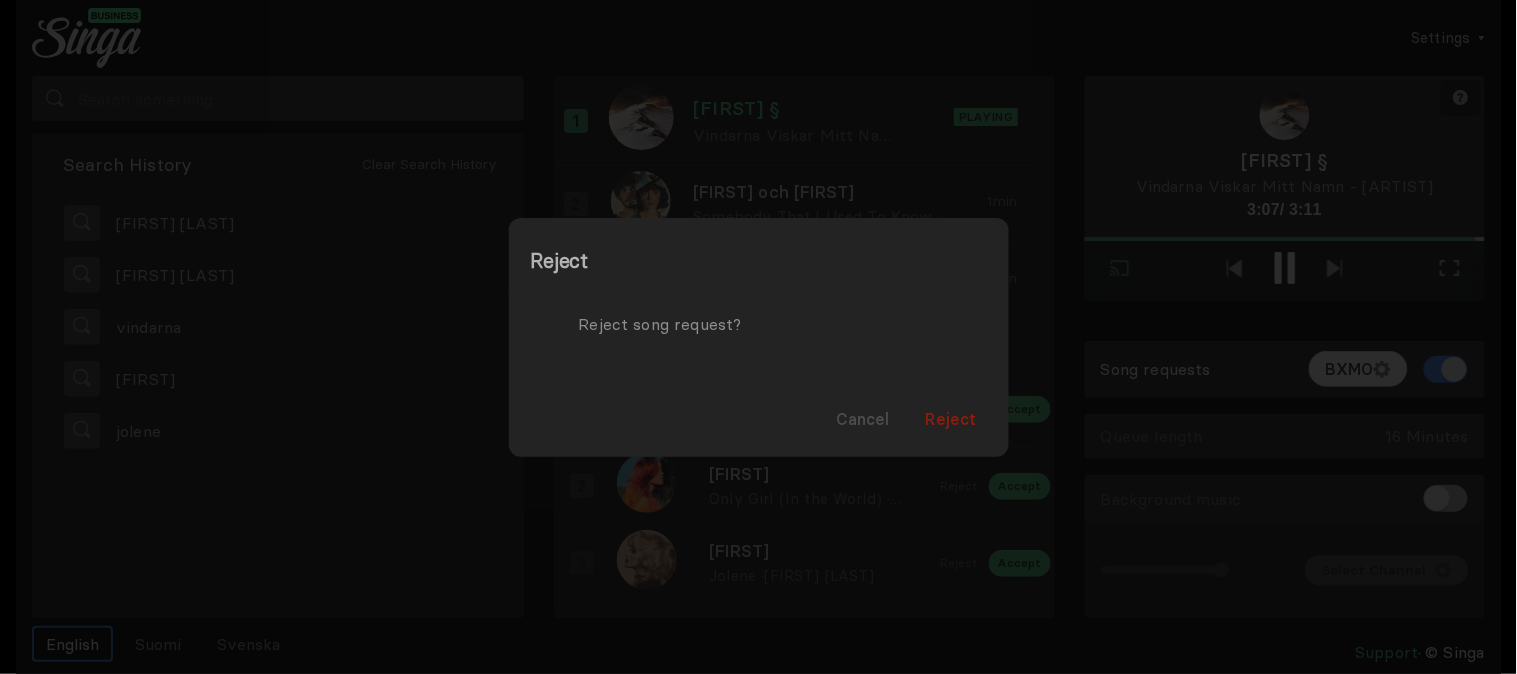 click on "Reject" at bounding box center (951, 419) 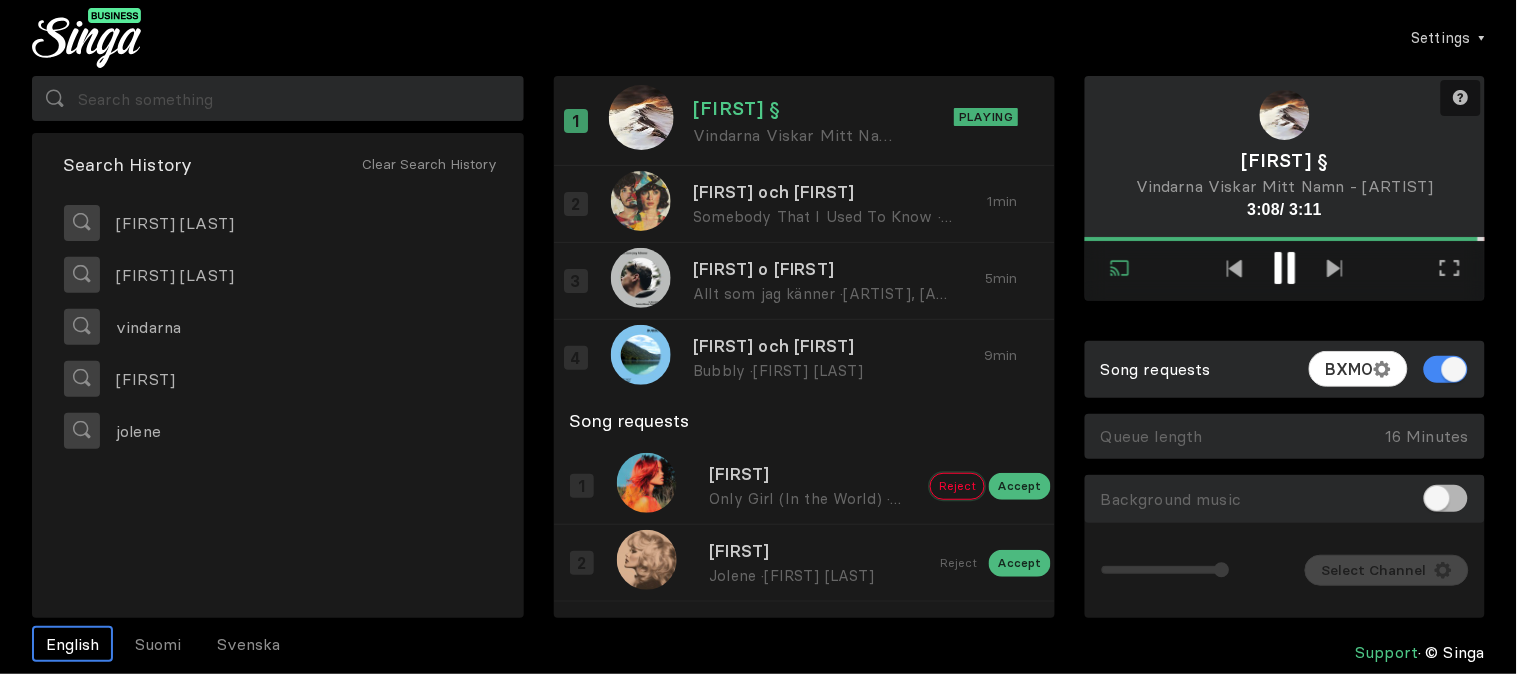 click on "Reject" at bounding box center [957, 486] 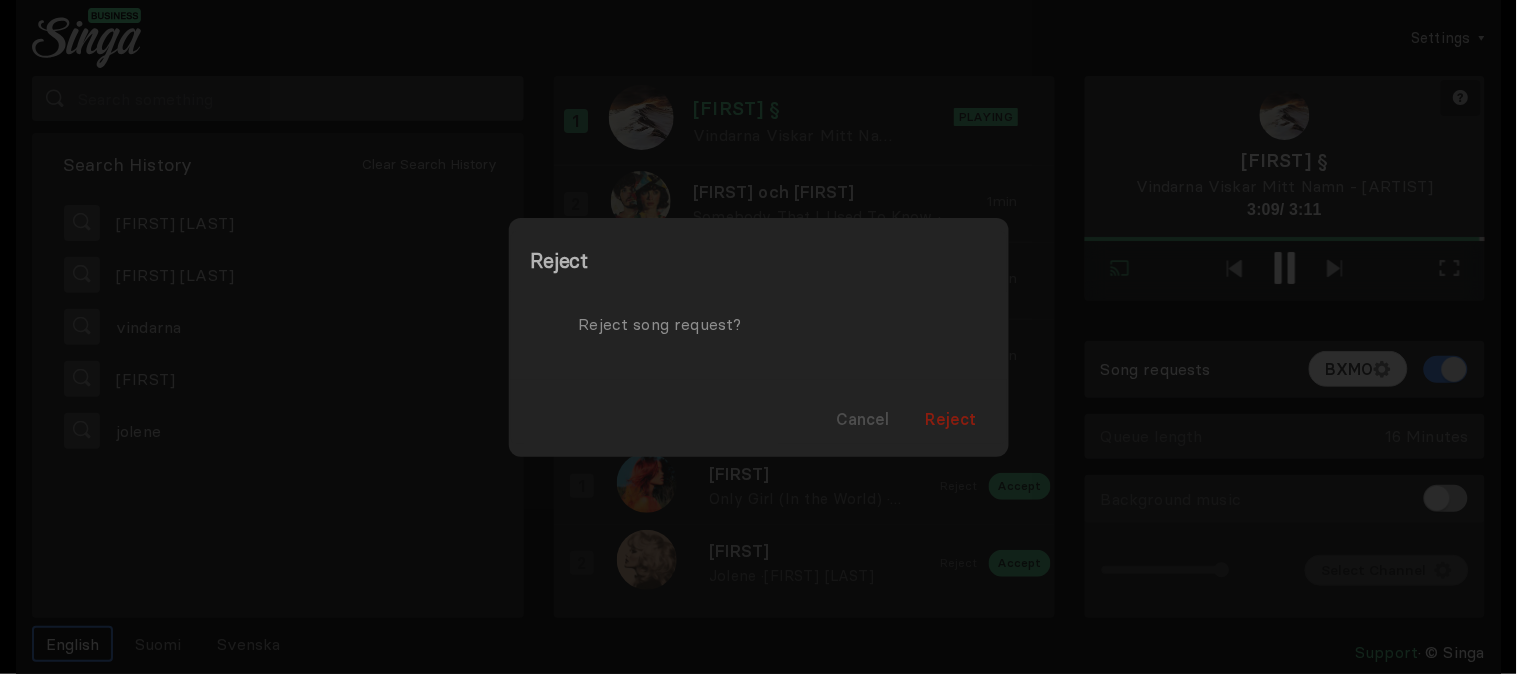 click on "Reject" at bounding box center [951, 419] 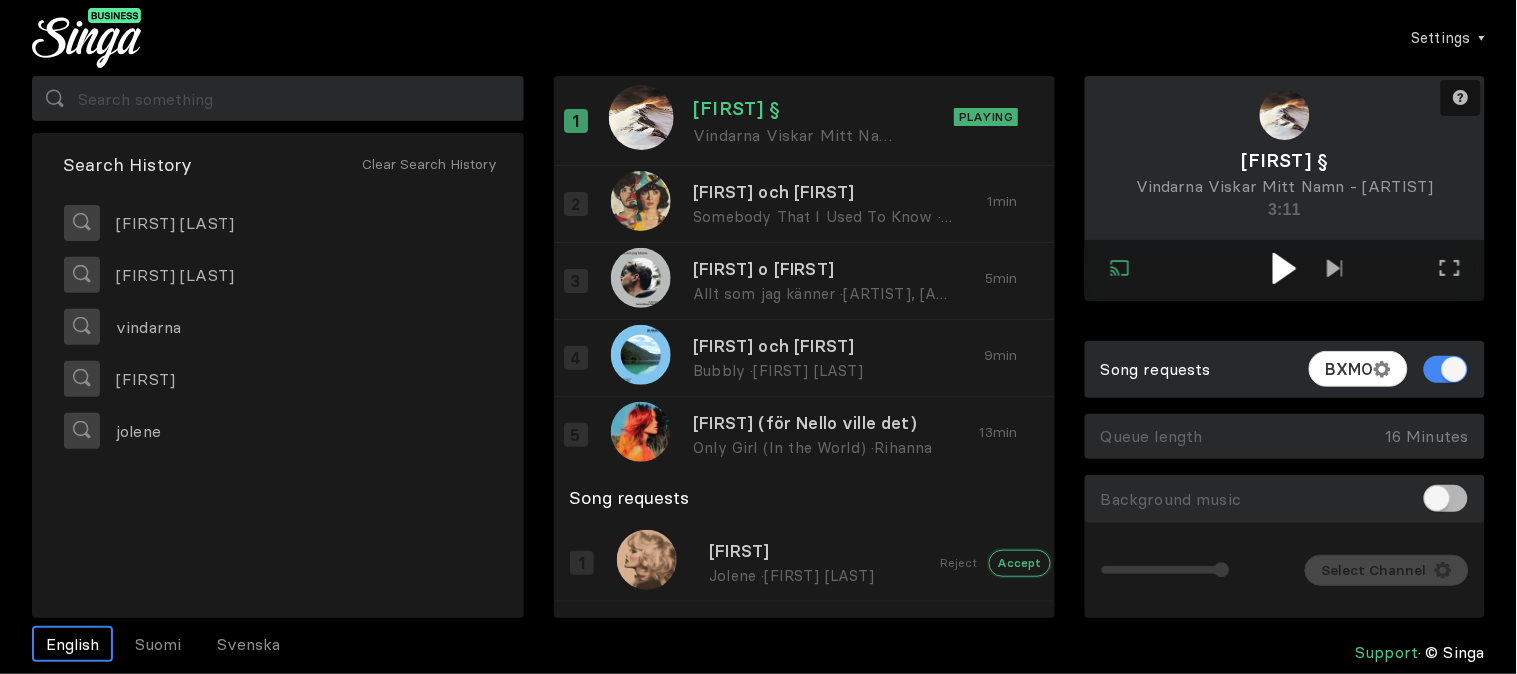 click on "Accept" at bounding box center (1020, 563) 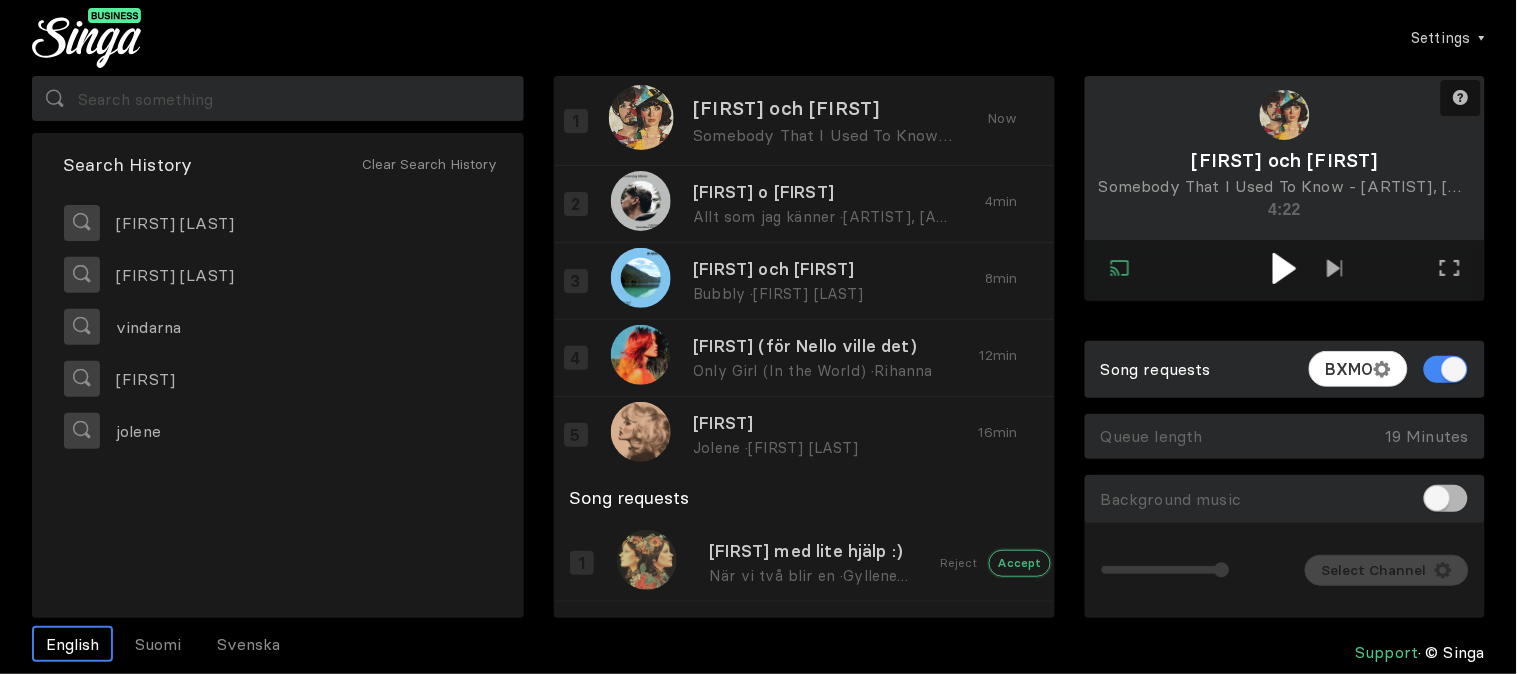 click on "Accept" at bounding box center [1020, 563] 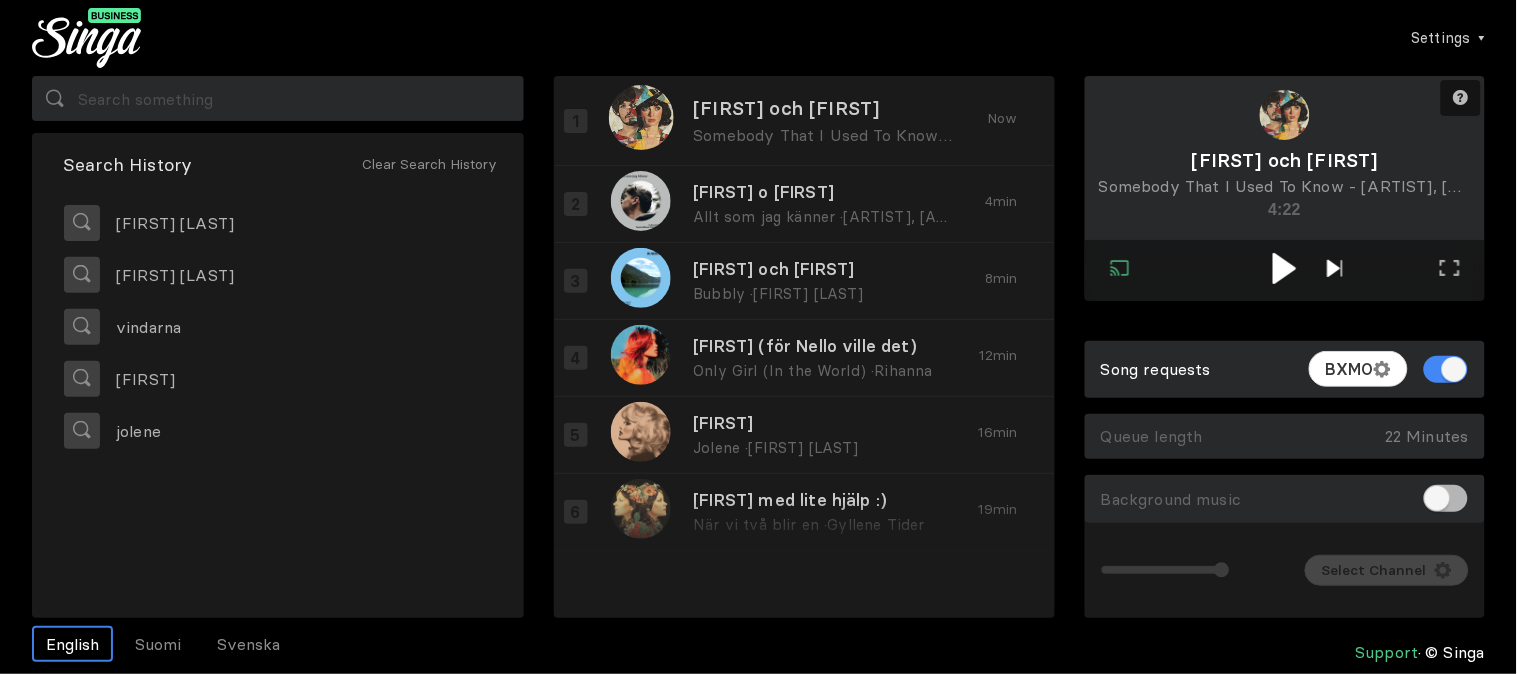 click at bounding box center (1335, 270) 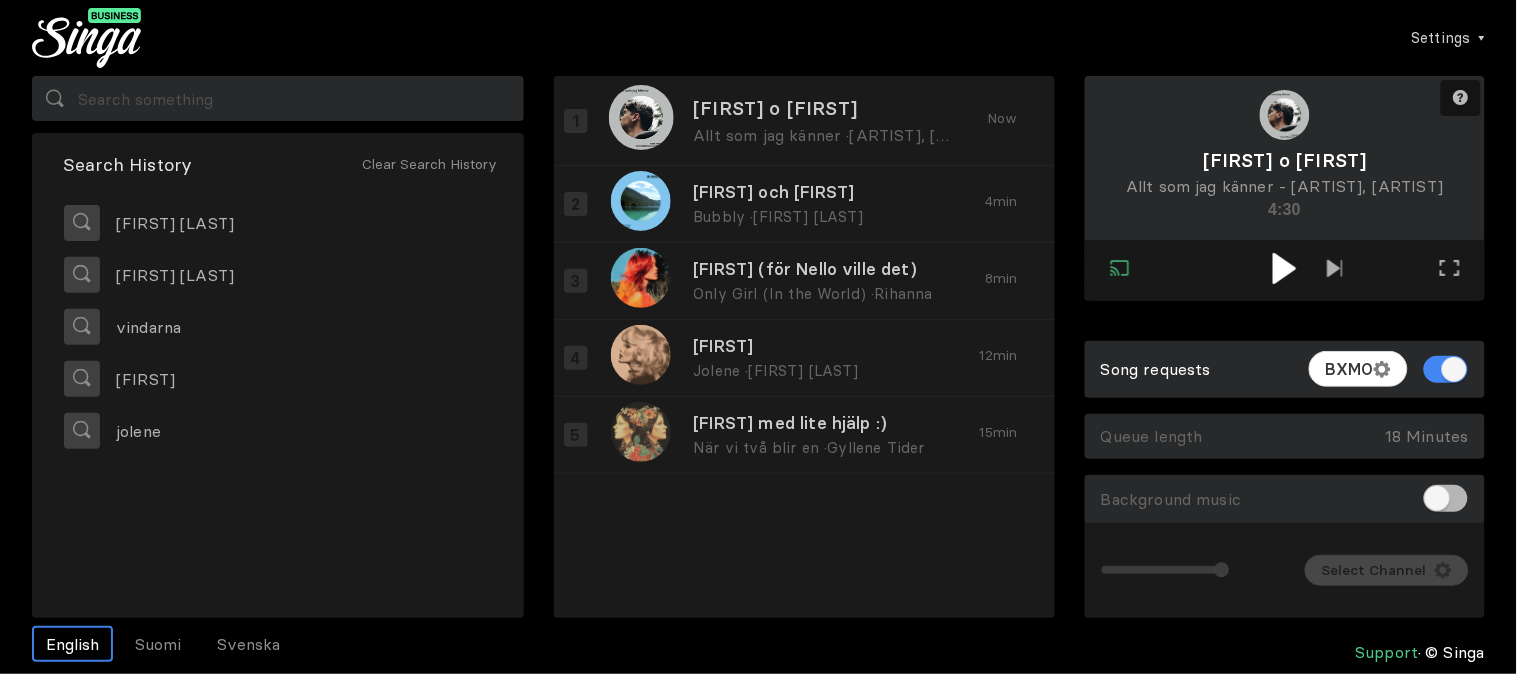 click at bounding box center (1285, 268) 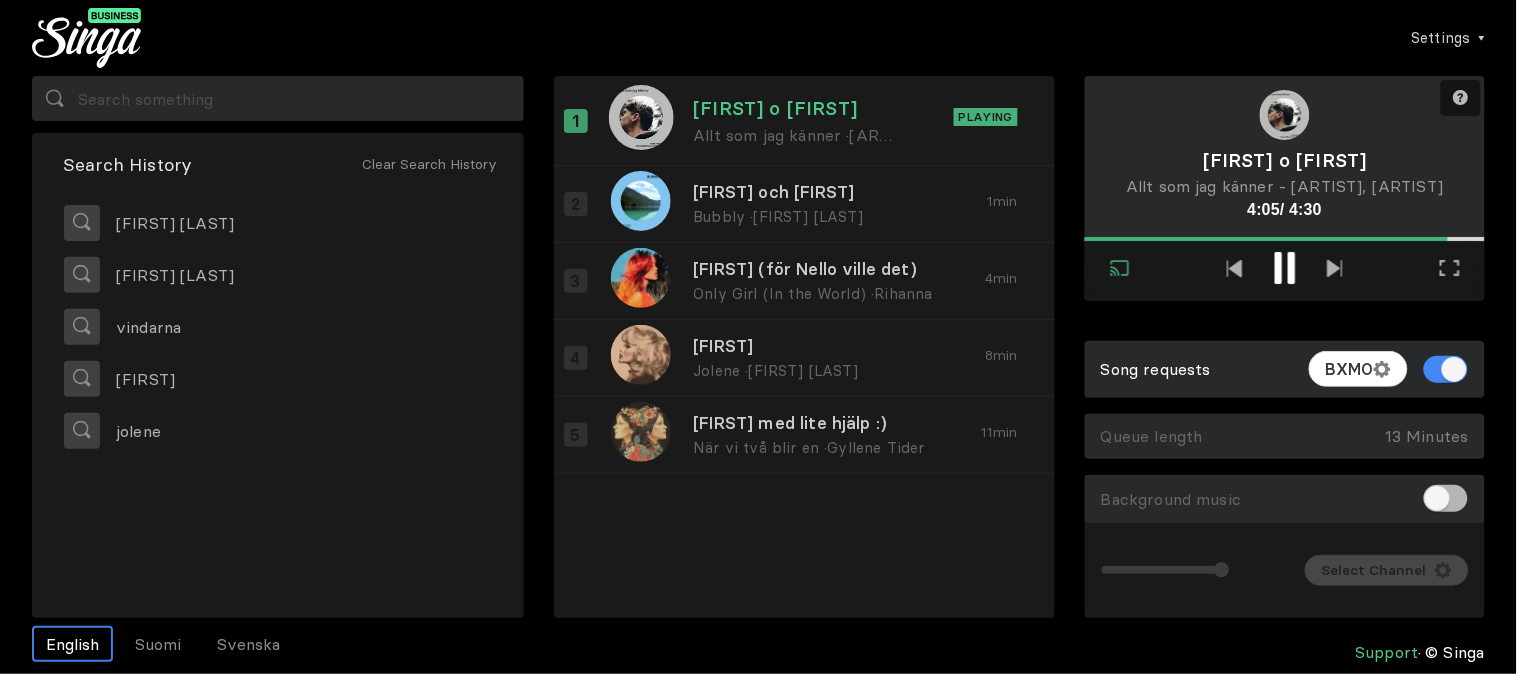 type 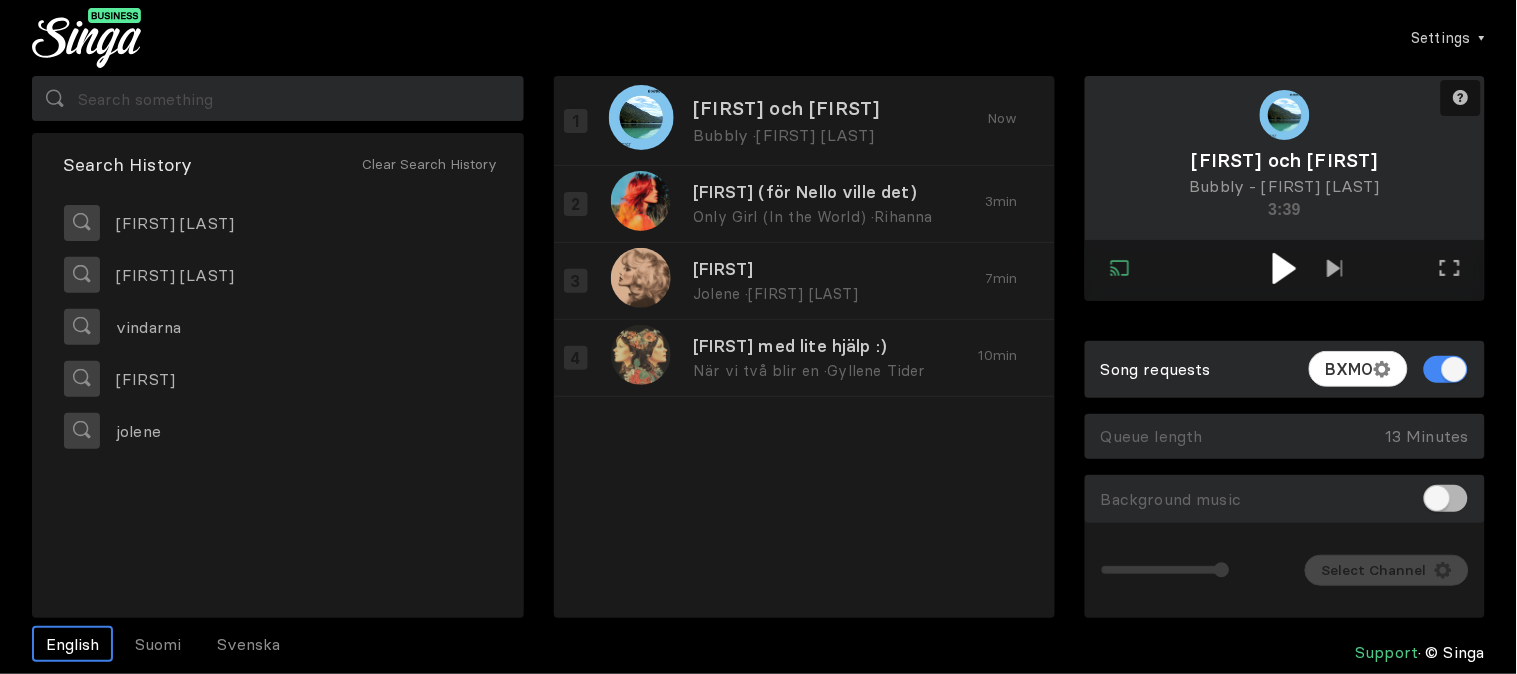 click at bounding box center (1285, 270) 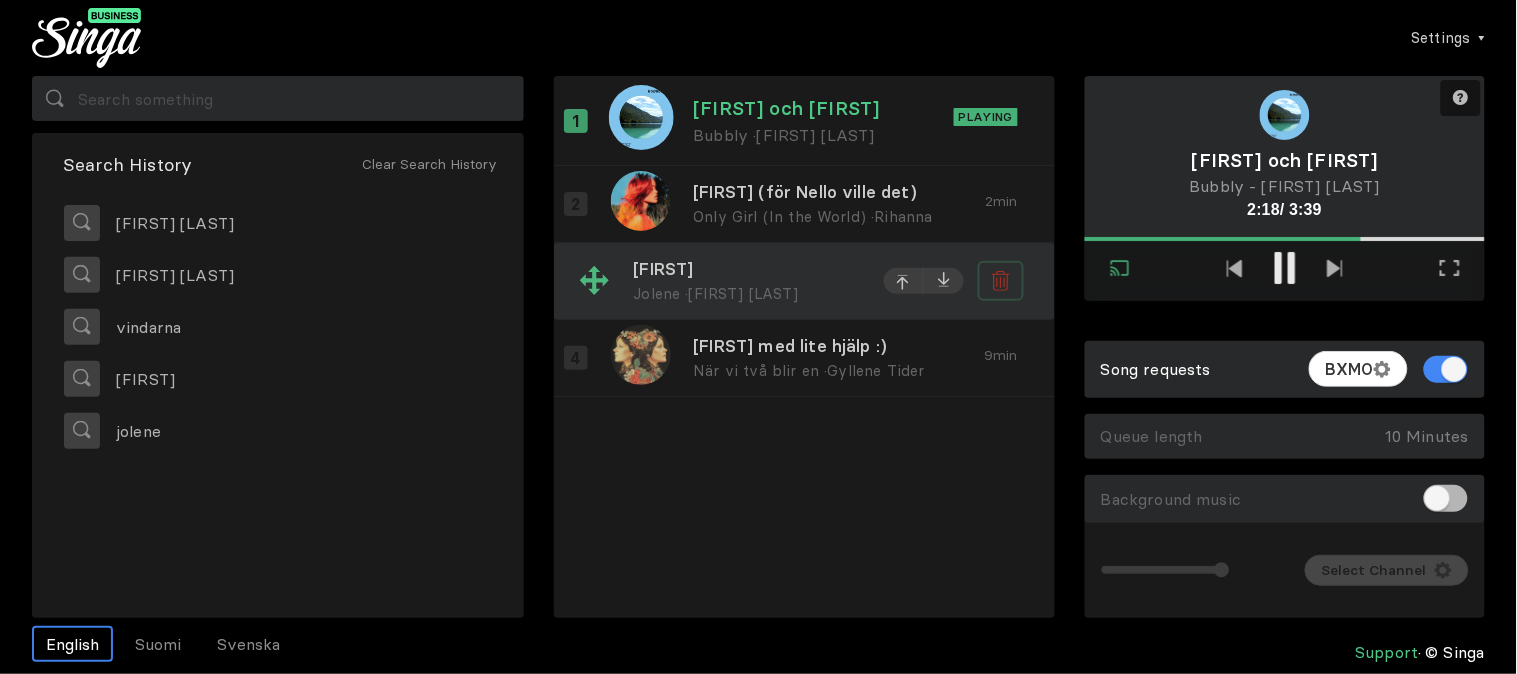 click at bounding box center [1001, 204] 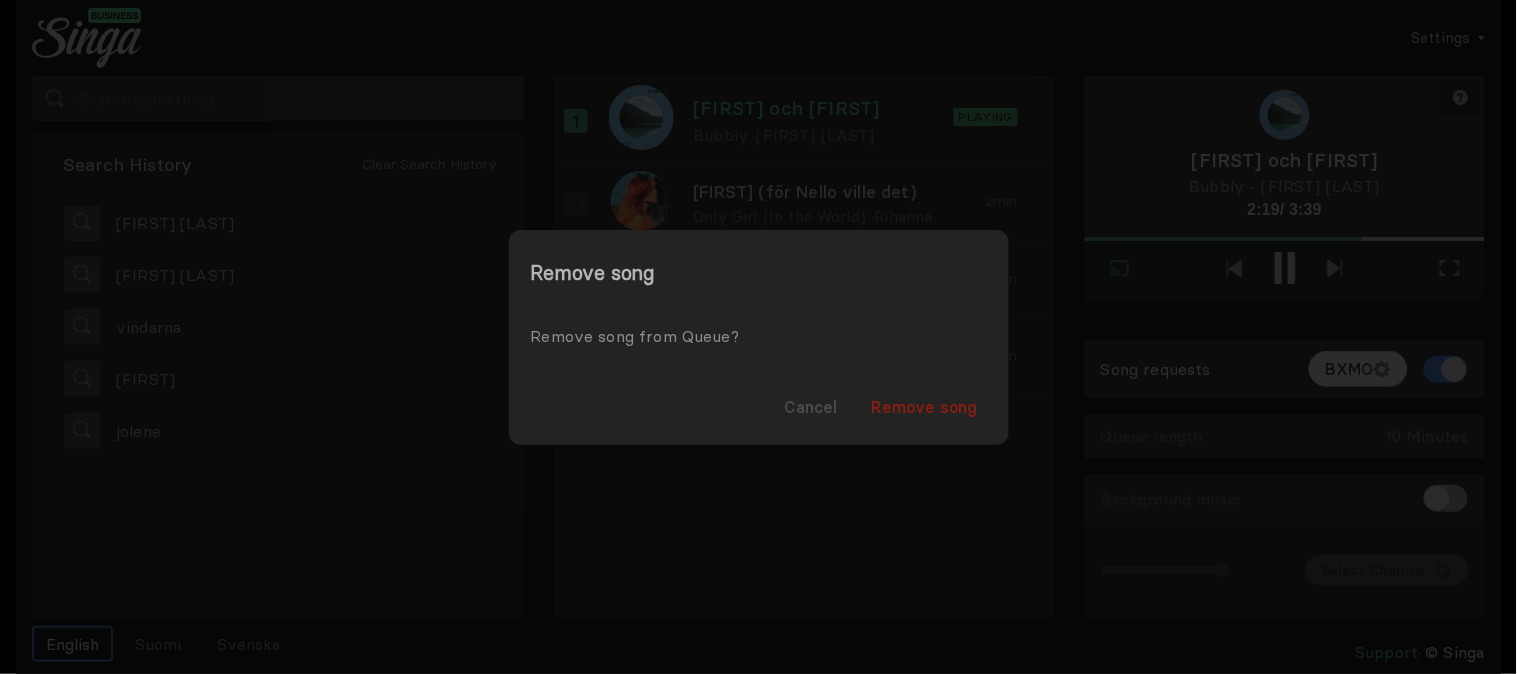 click on "Remove song" at bounding box center (925, 407) 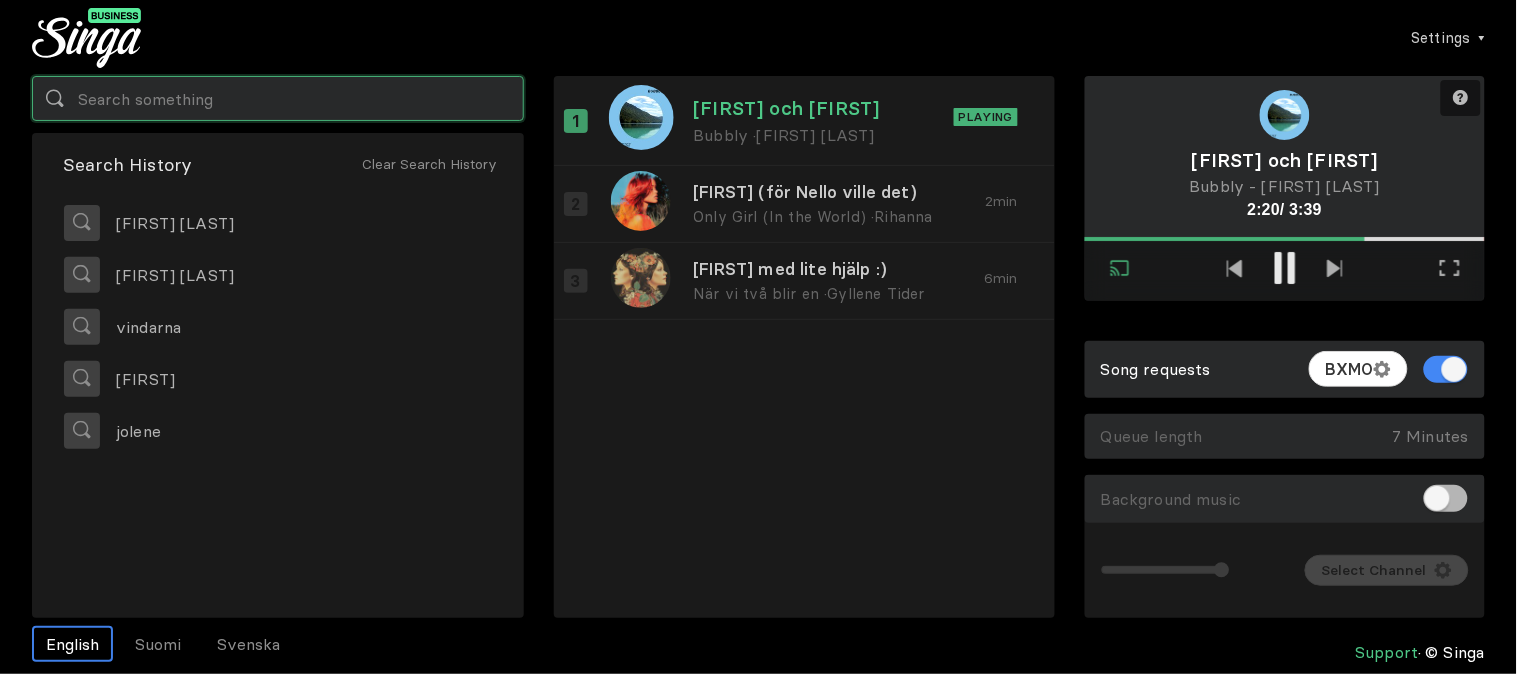 click at bounding box center [278, 98] 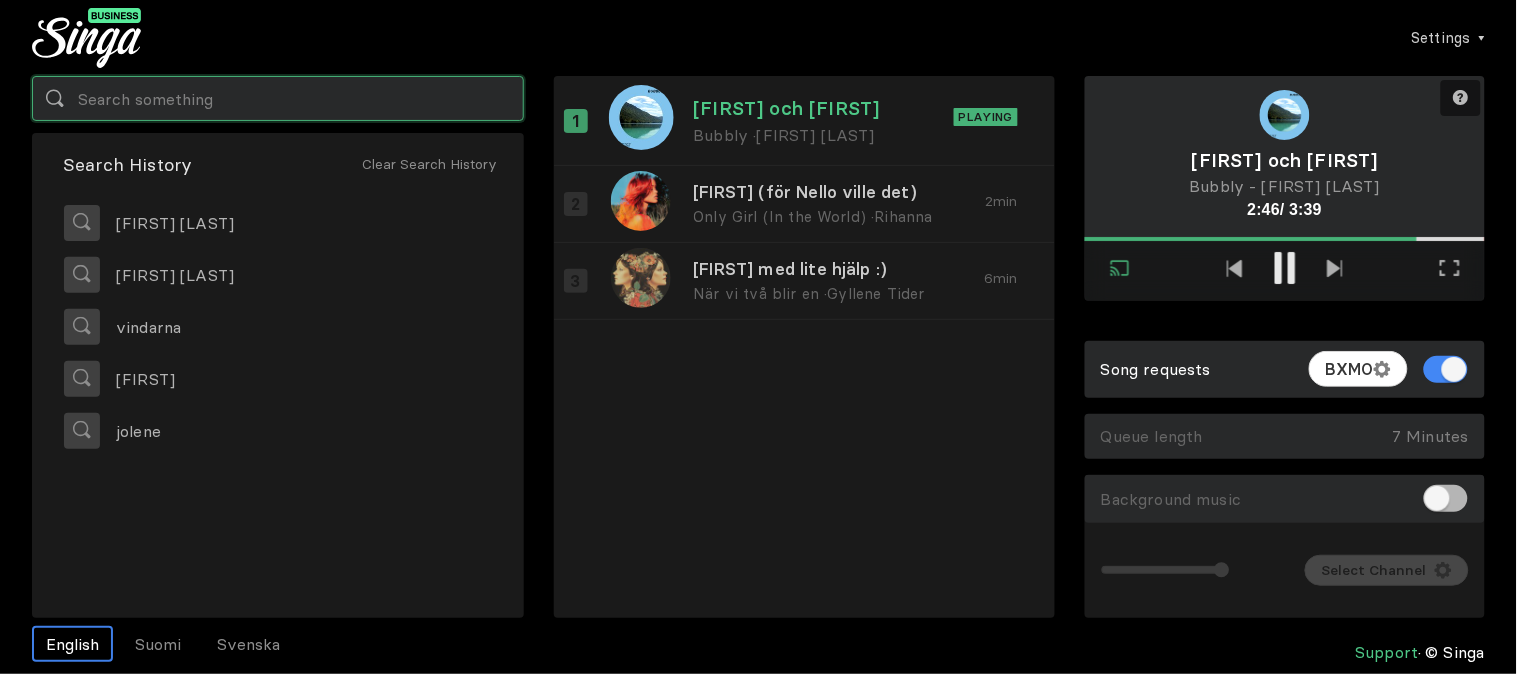click at bounding box center [278, 98] 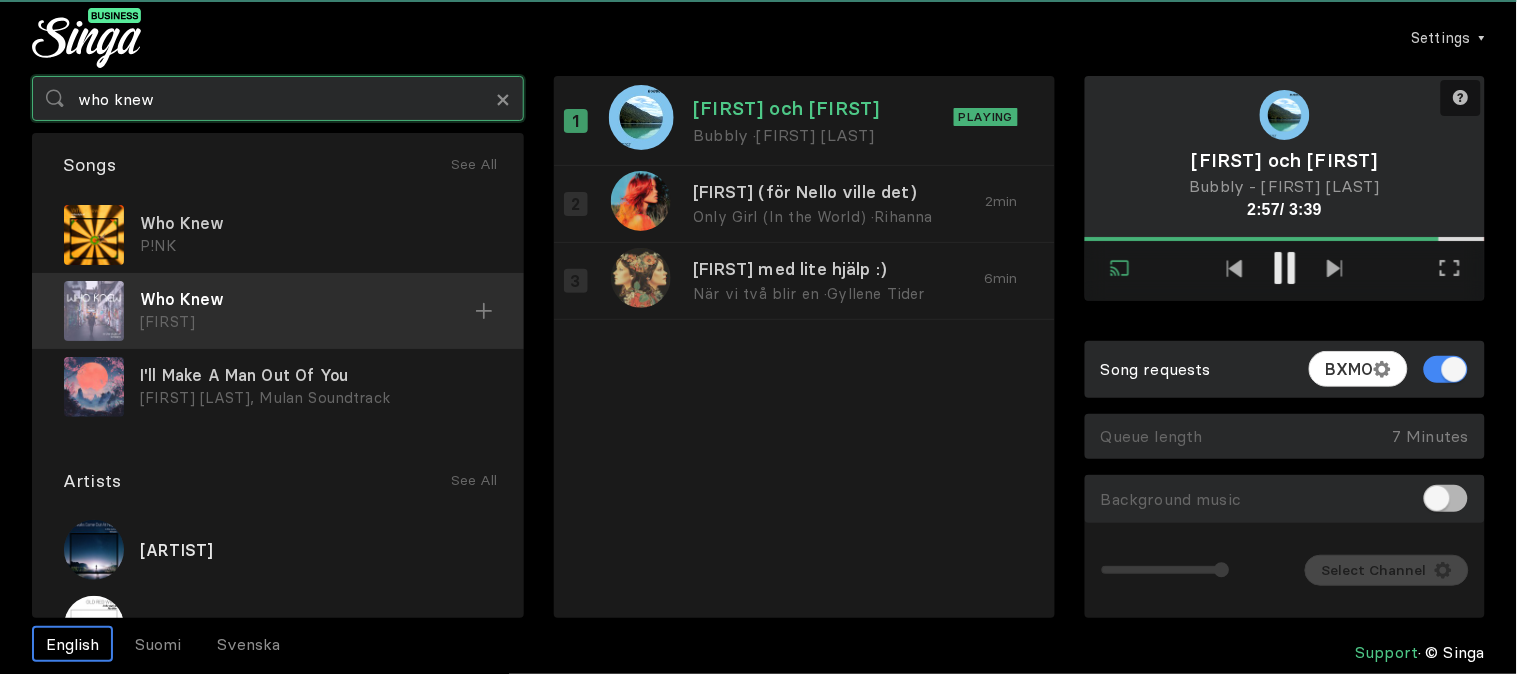 type on "who knew" 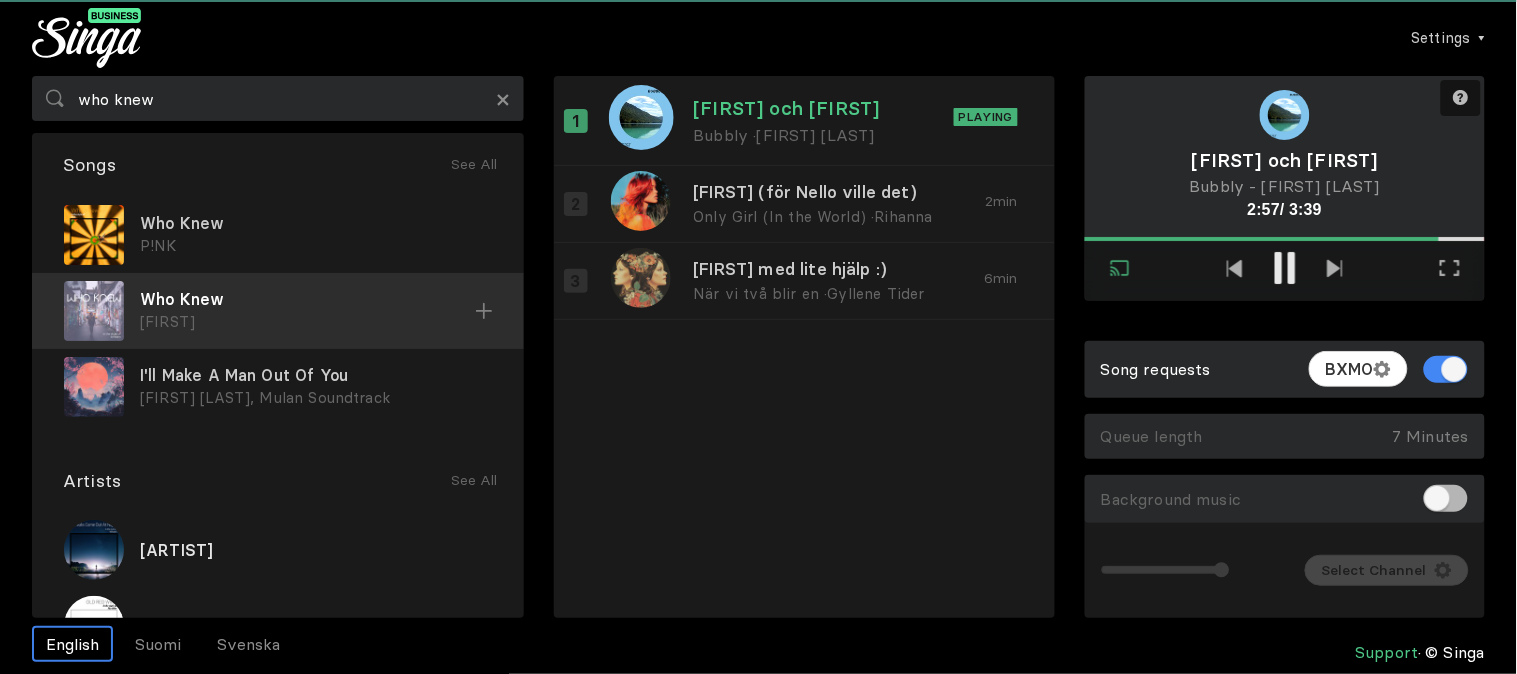 click at bounding box center [0, 0] 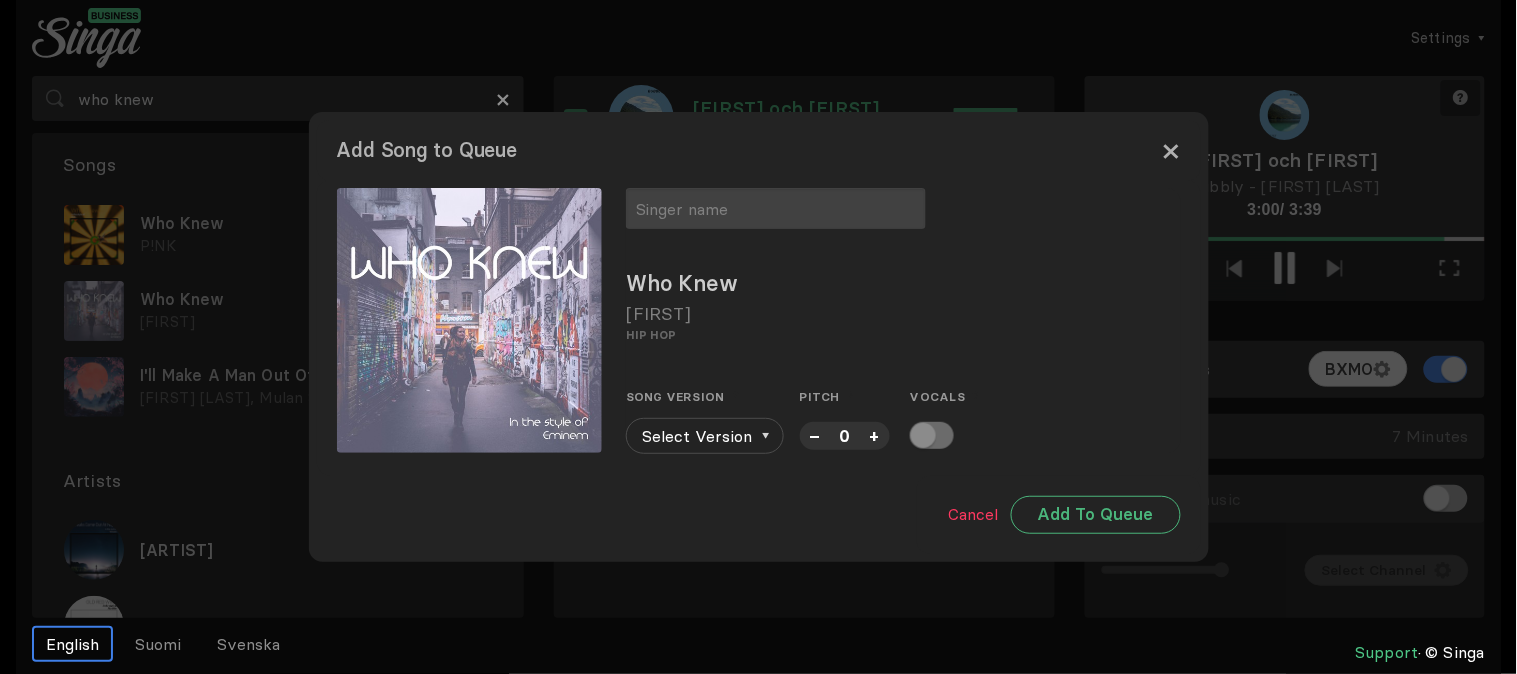 click on "×" at bounding box center [1171, 150] 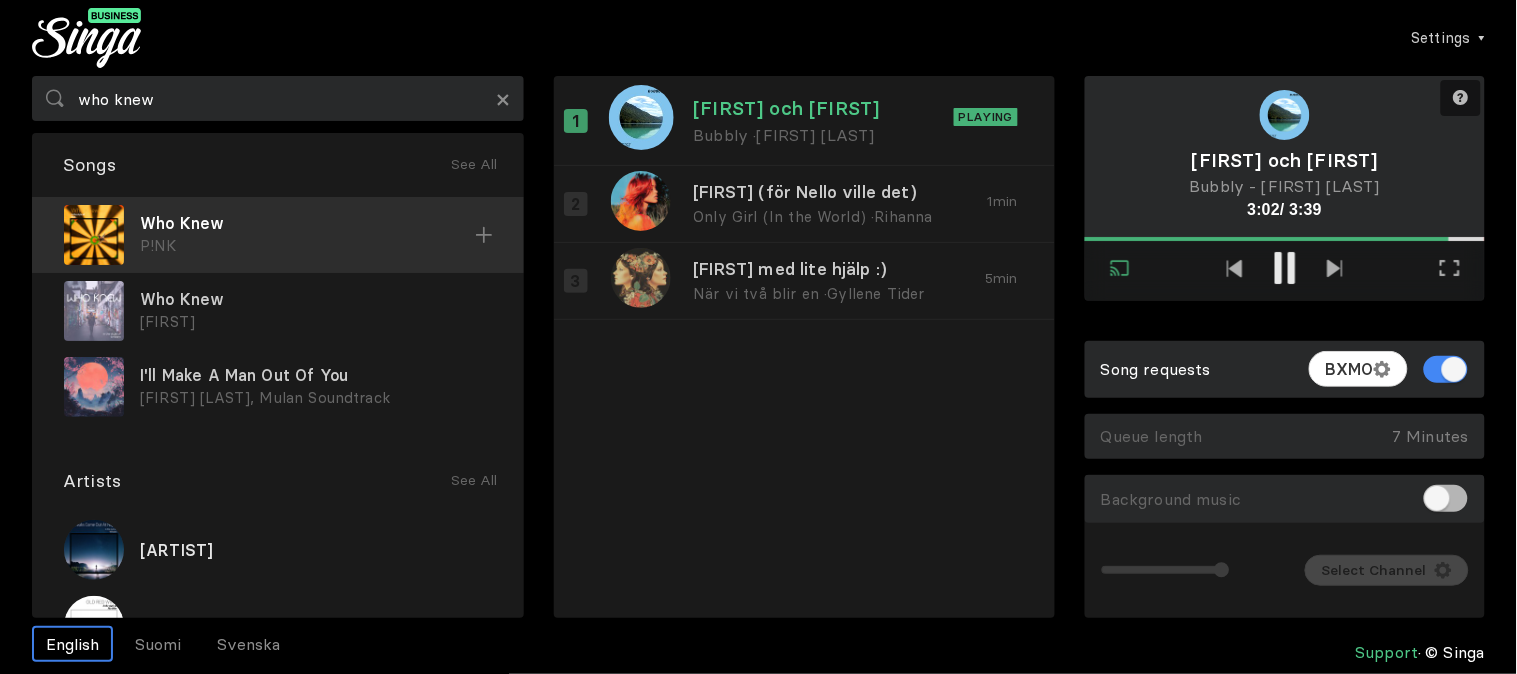 click on "Who Knew [ARTIST]" at bounding box center (278, 235) 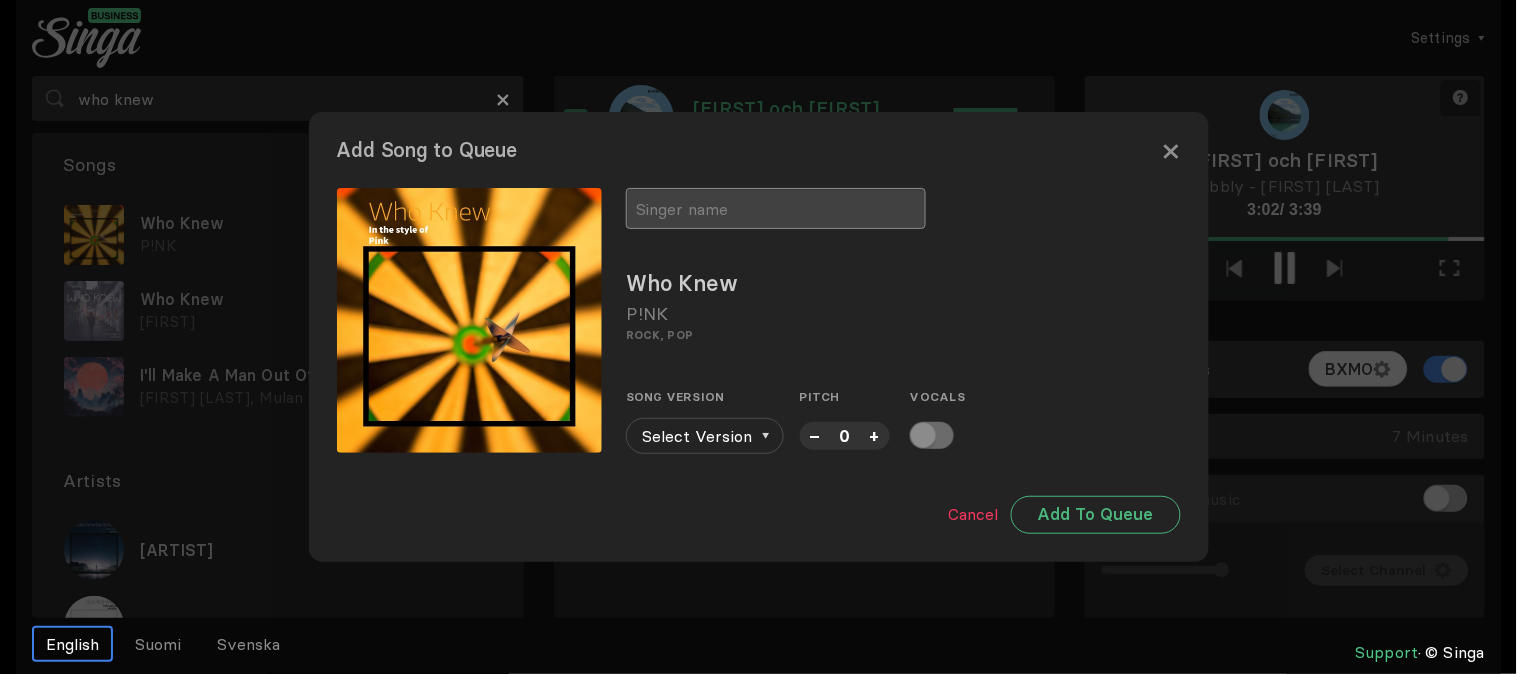 click at bounding box center [776, 208] 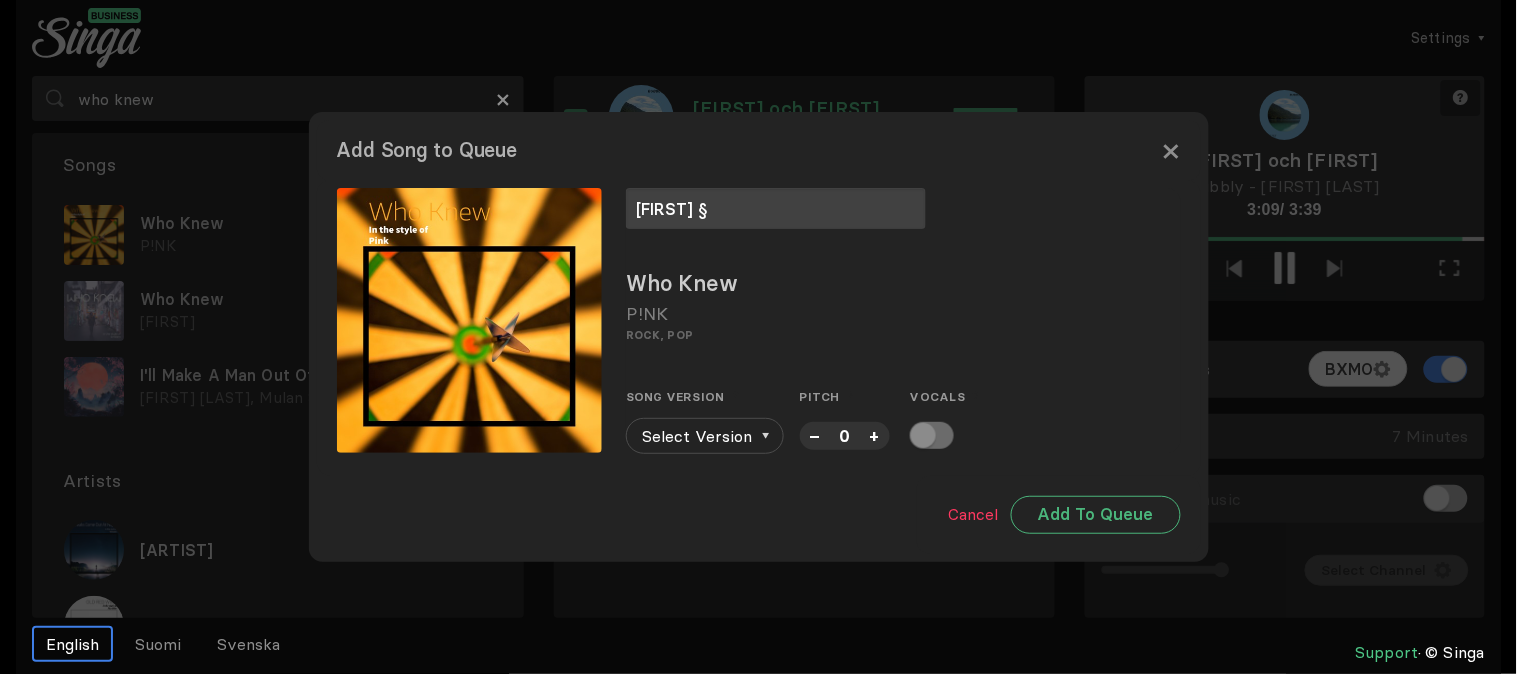 type on "[FIRST] §" 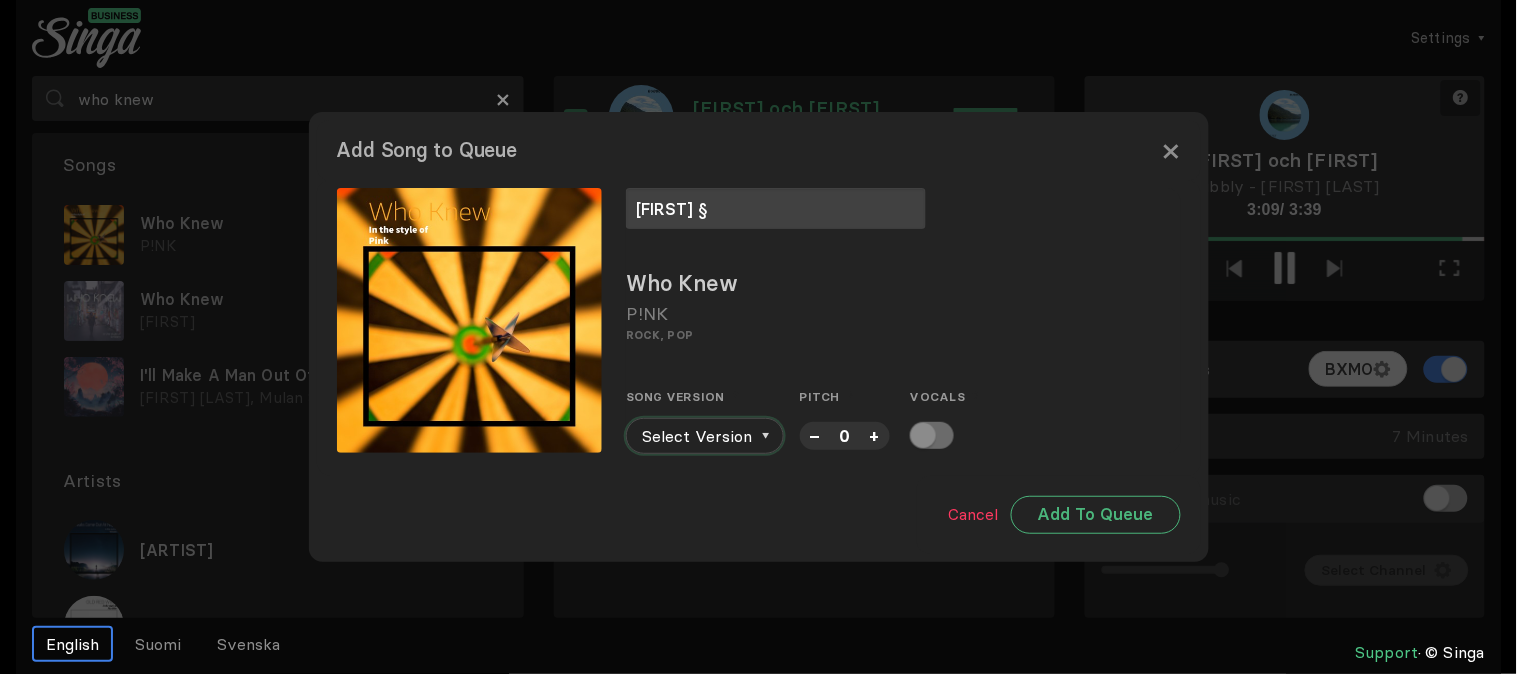click at bounding box center [766, 436] 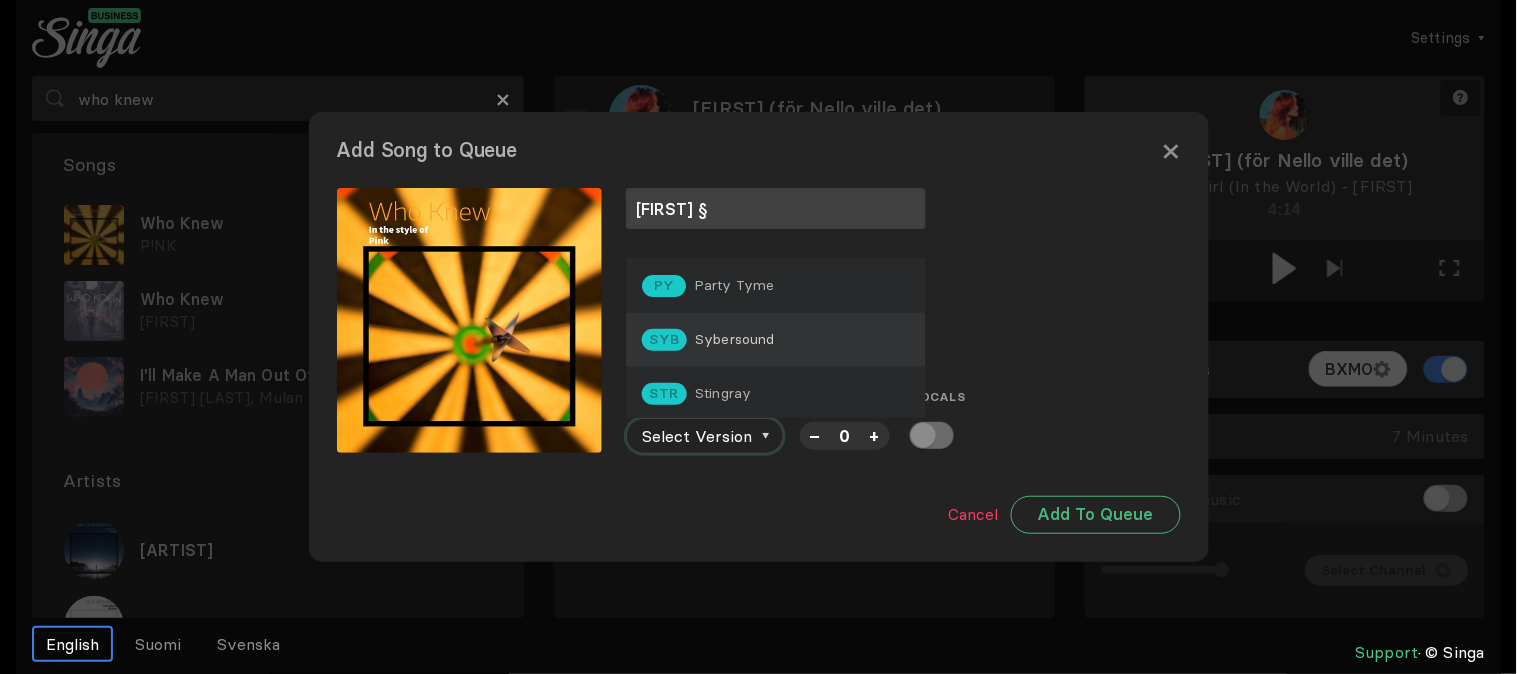 scroll, scrollTop: 0, scrollLeft: 0, axis: both 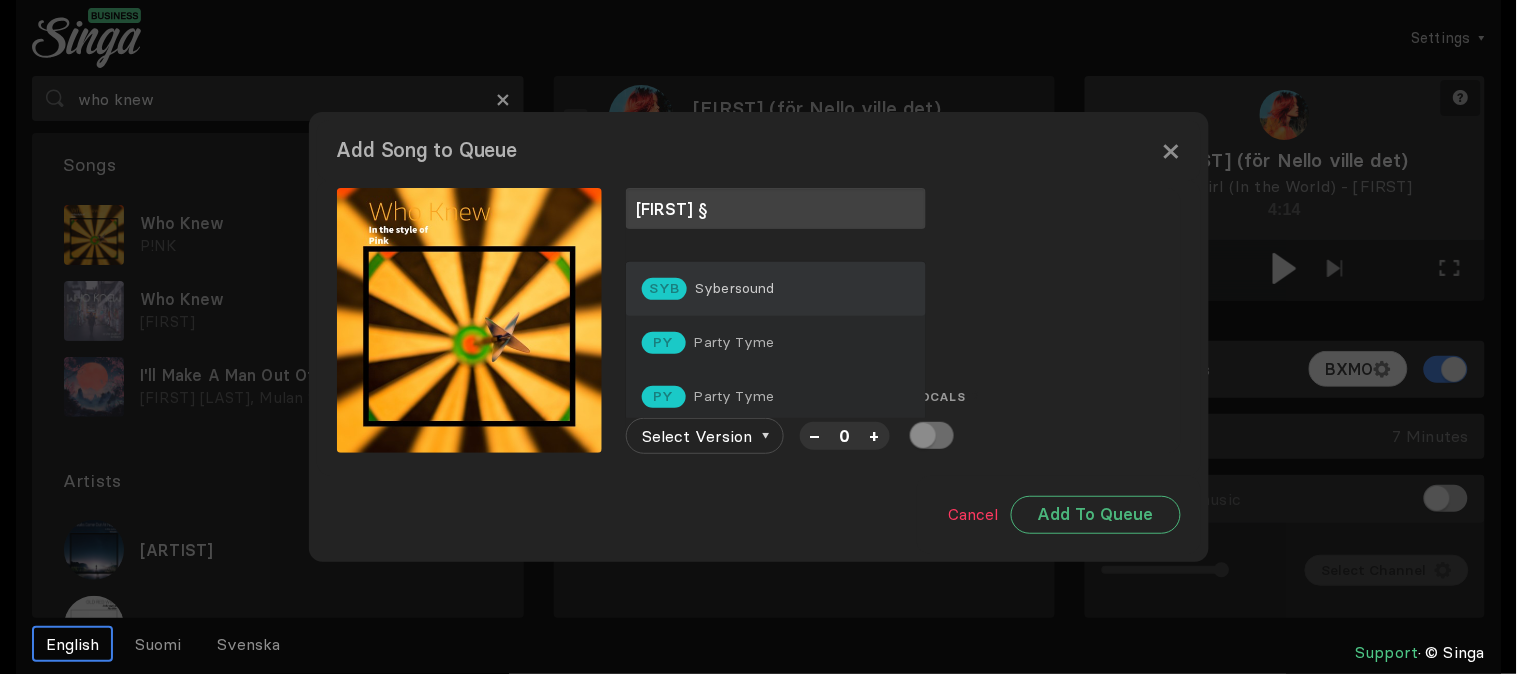 click on "SYB Sybersound" at bounding box center [776, 289] 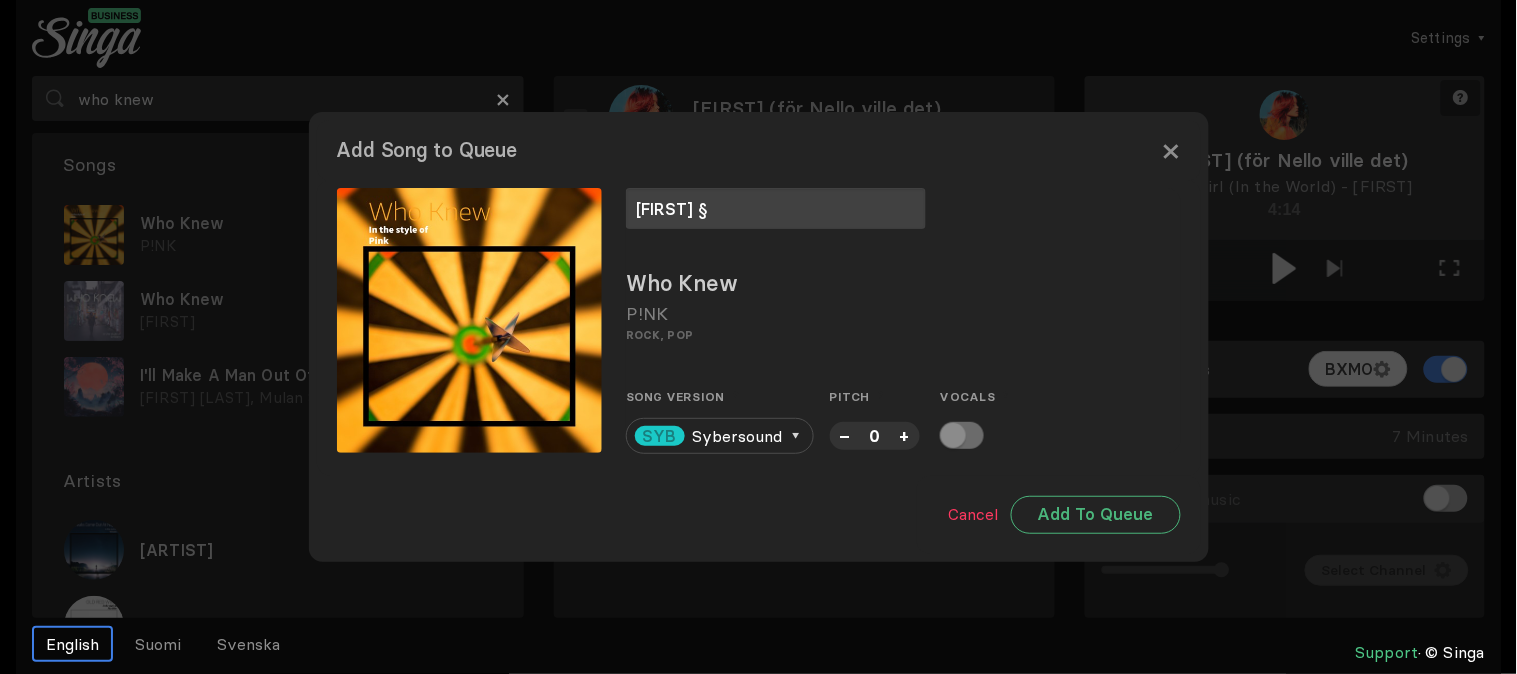 click on "Cancel  Add To Queue" at bounding box center [1059, 515] 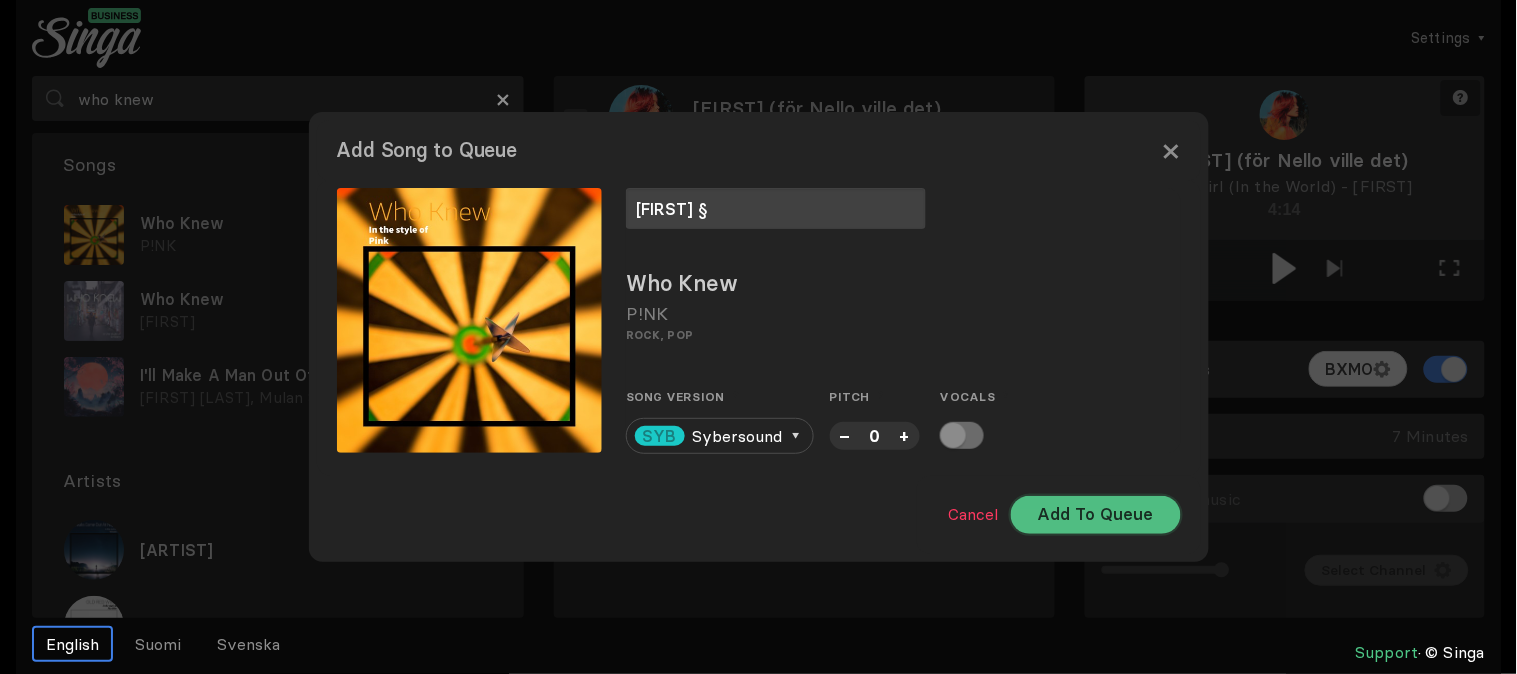 click on "Add To Queue" at bounding box center (1096, 515) 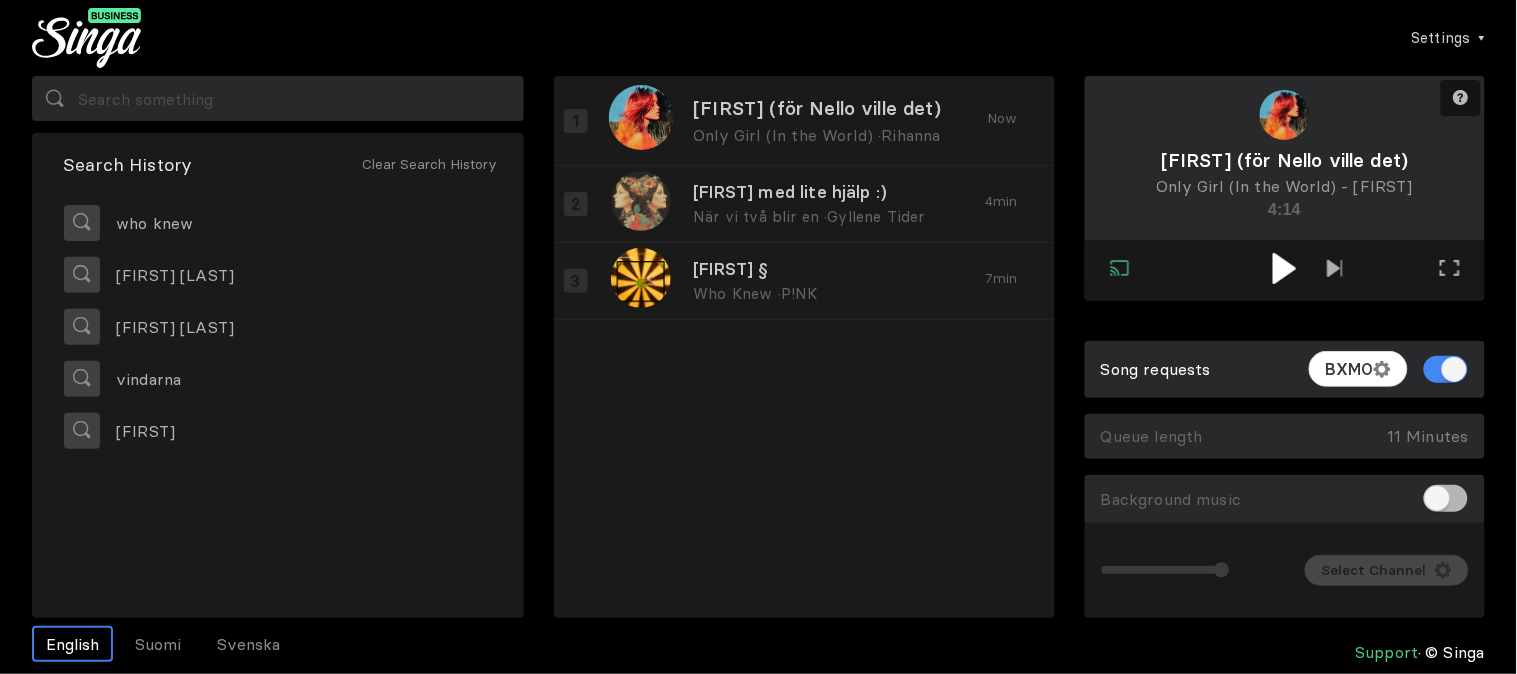 click at bounding box center (1284, 268) 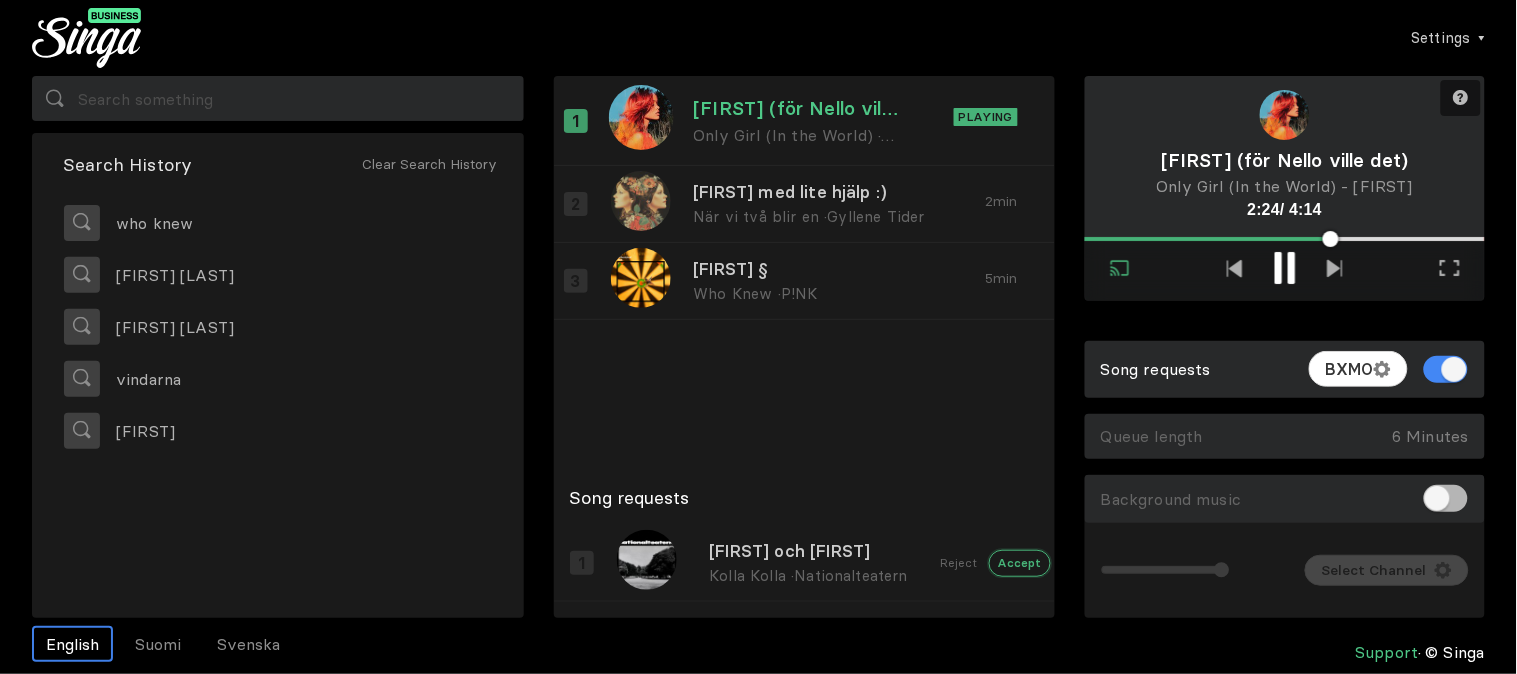 click on "Accept" at bounding box center [1020, 563] 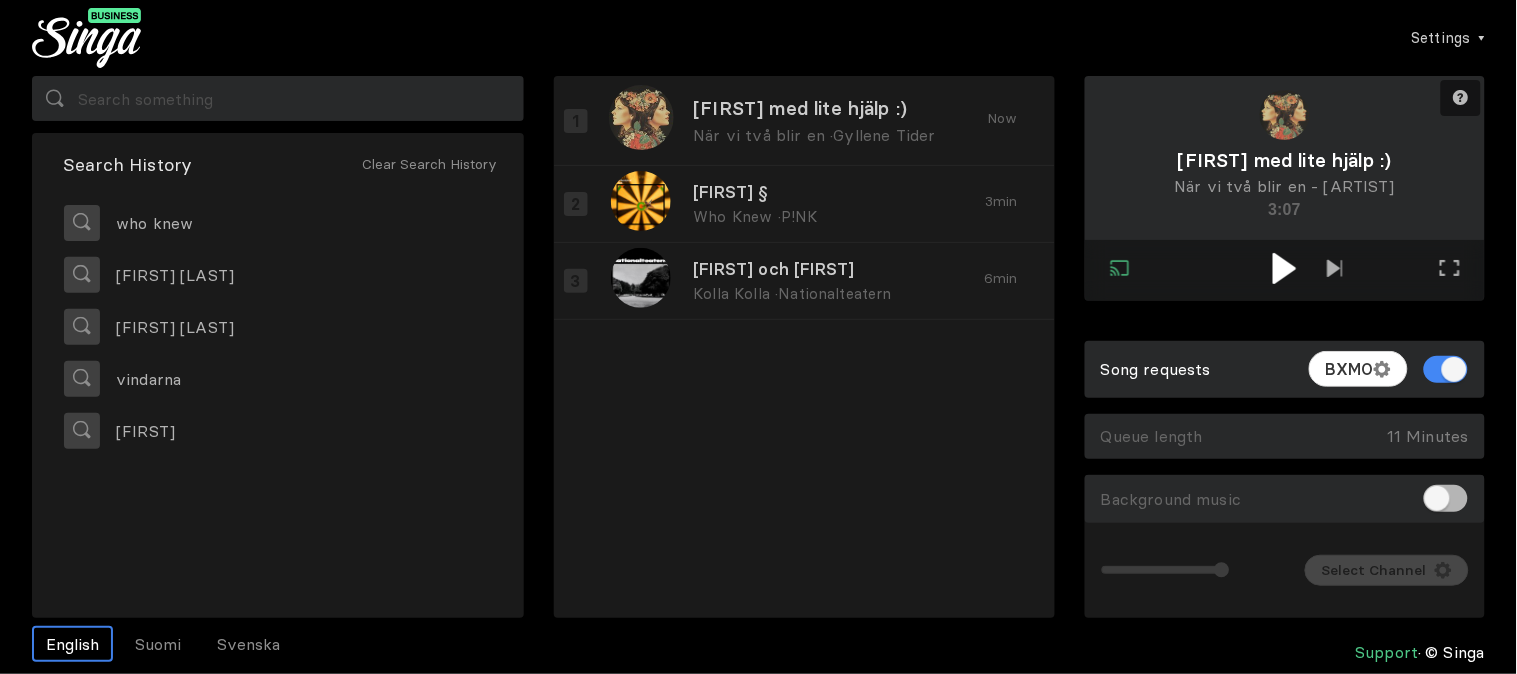 click at bounding box center (1284, 268) 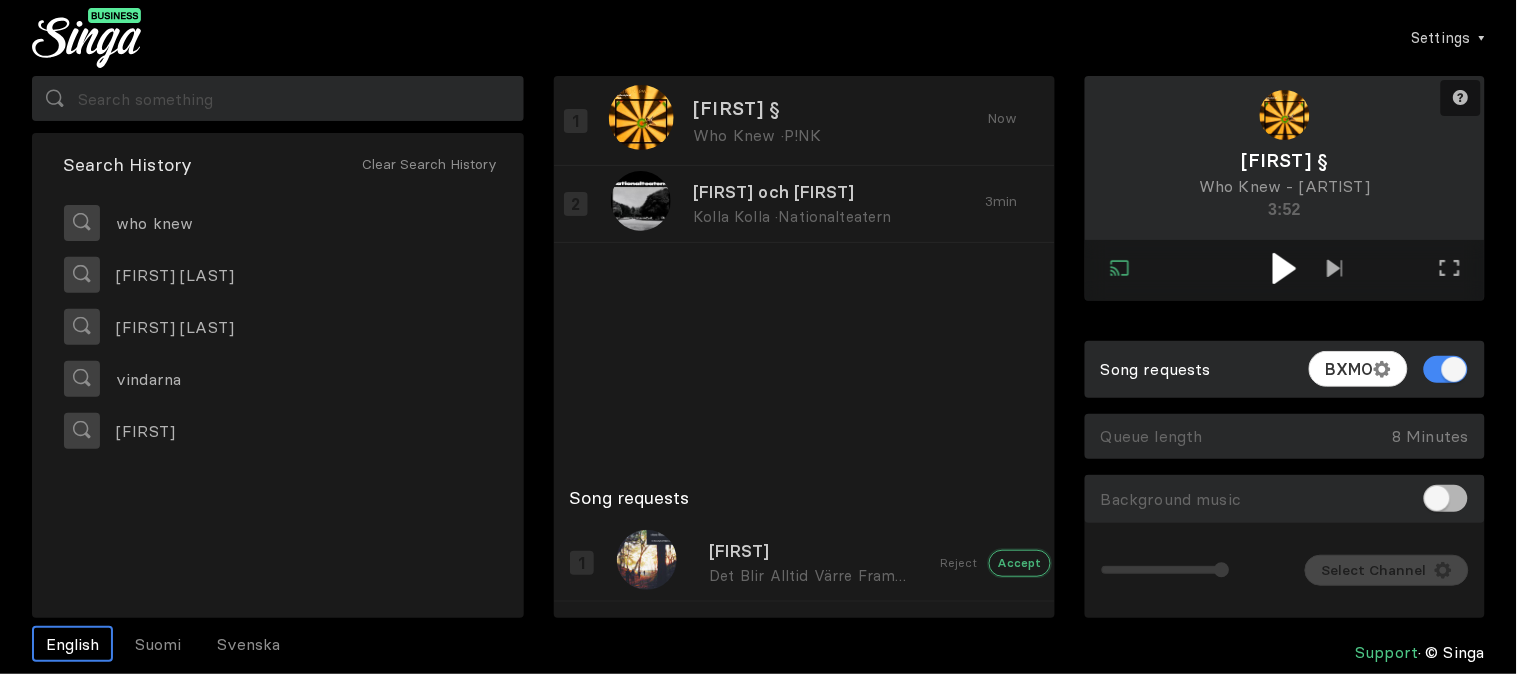 click on "Accept" at bounding box center (1020, 563) 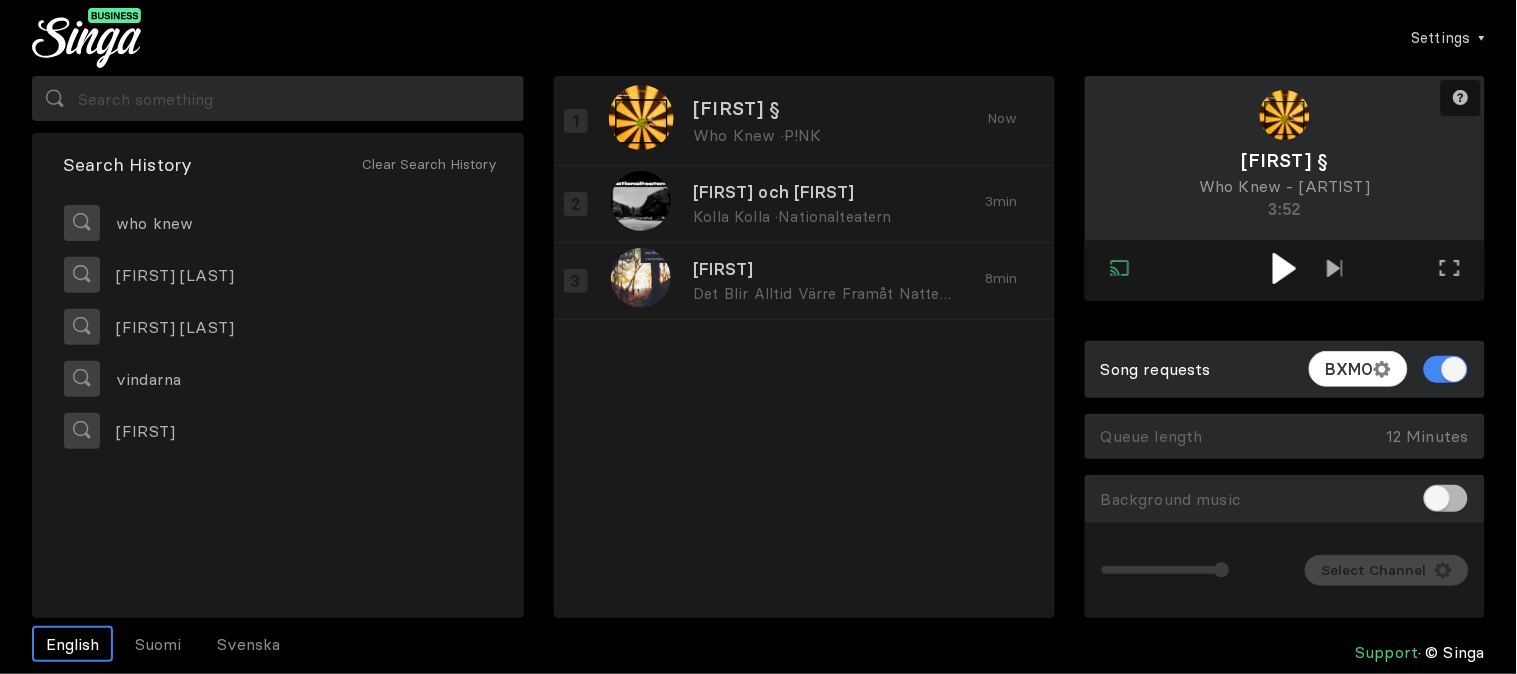 click at bounding box center (1284, 268) 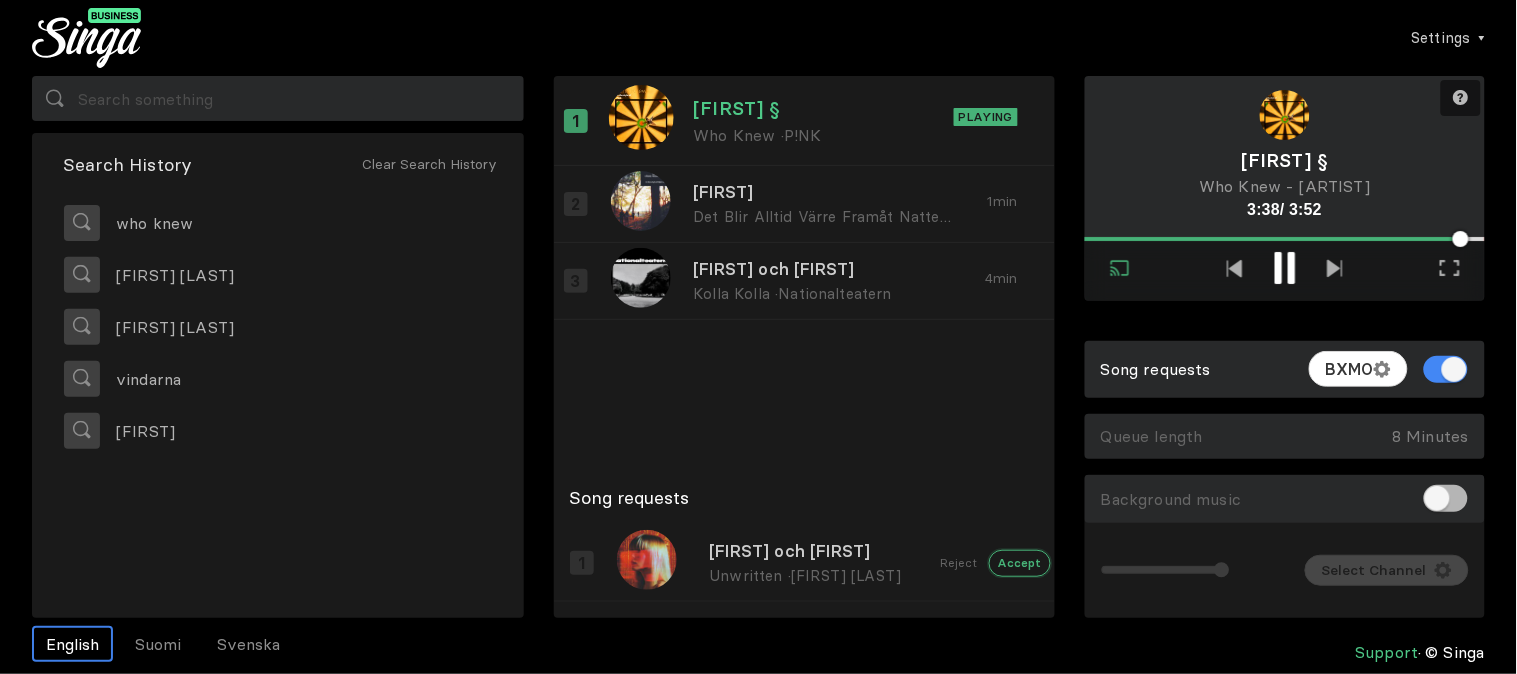click on "Accept" at bounding box center [1020, 563] 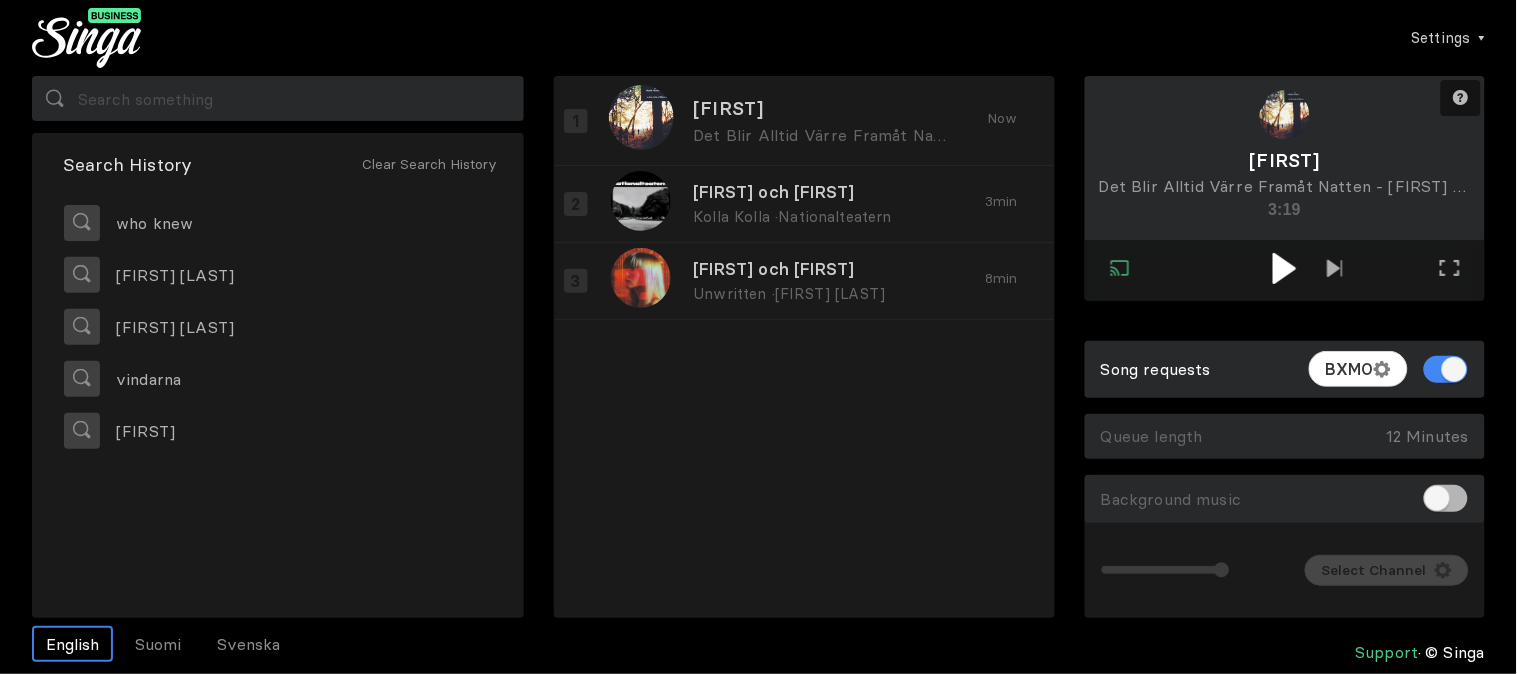 click at bounding box center [1285, 268] 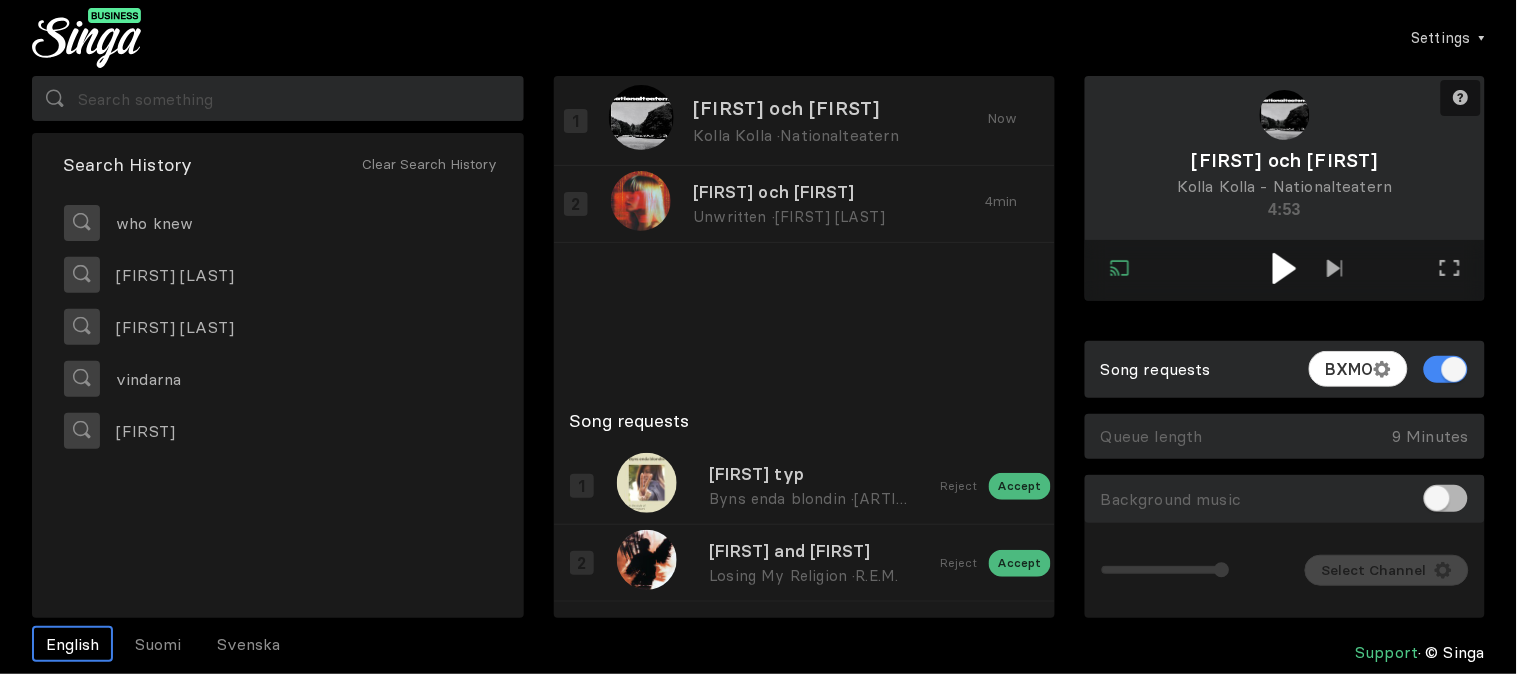 click on "[FIRST] typ Byns enda blondin · [ARTIST] Reject Accept" at bounding box center [810, 486] 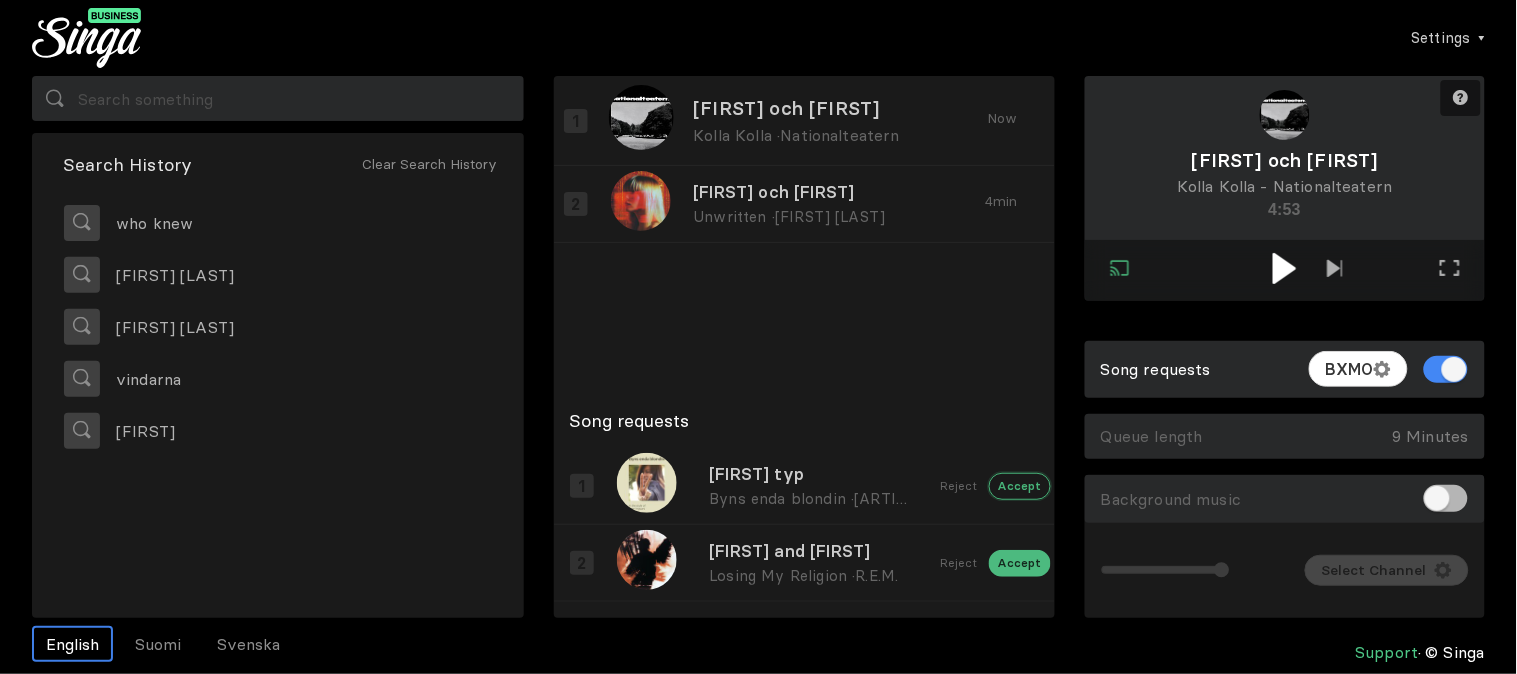 click on "Accept" at bounding box center (1020, 486) 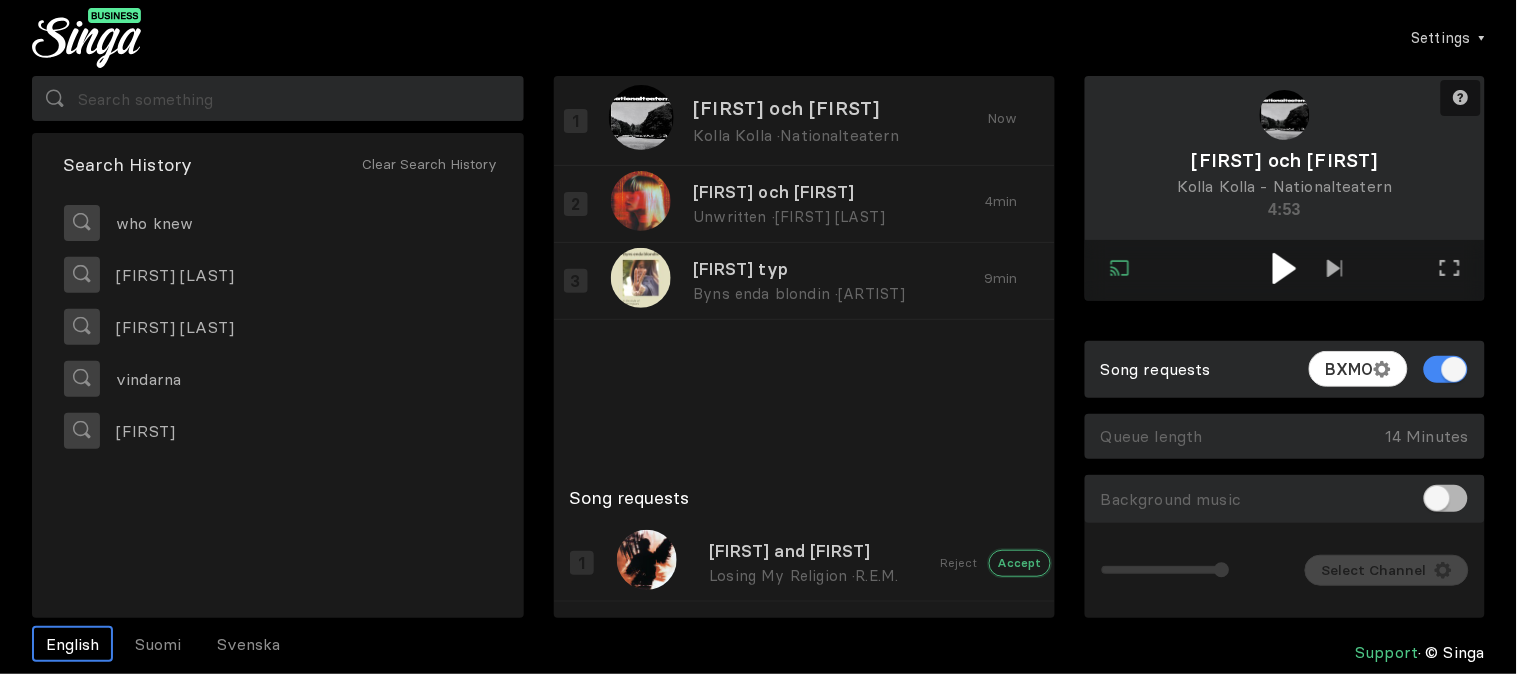 click on "Accept" at bounding box center [1020, 563] 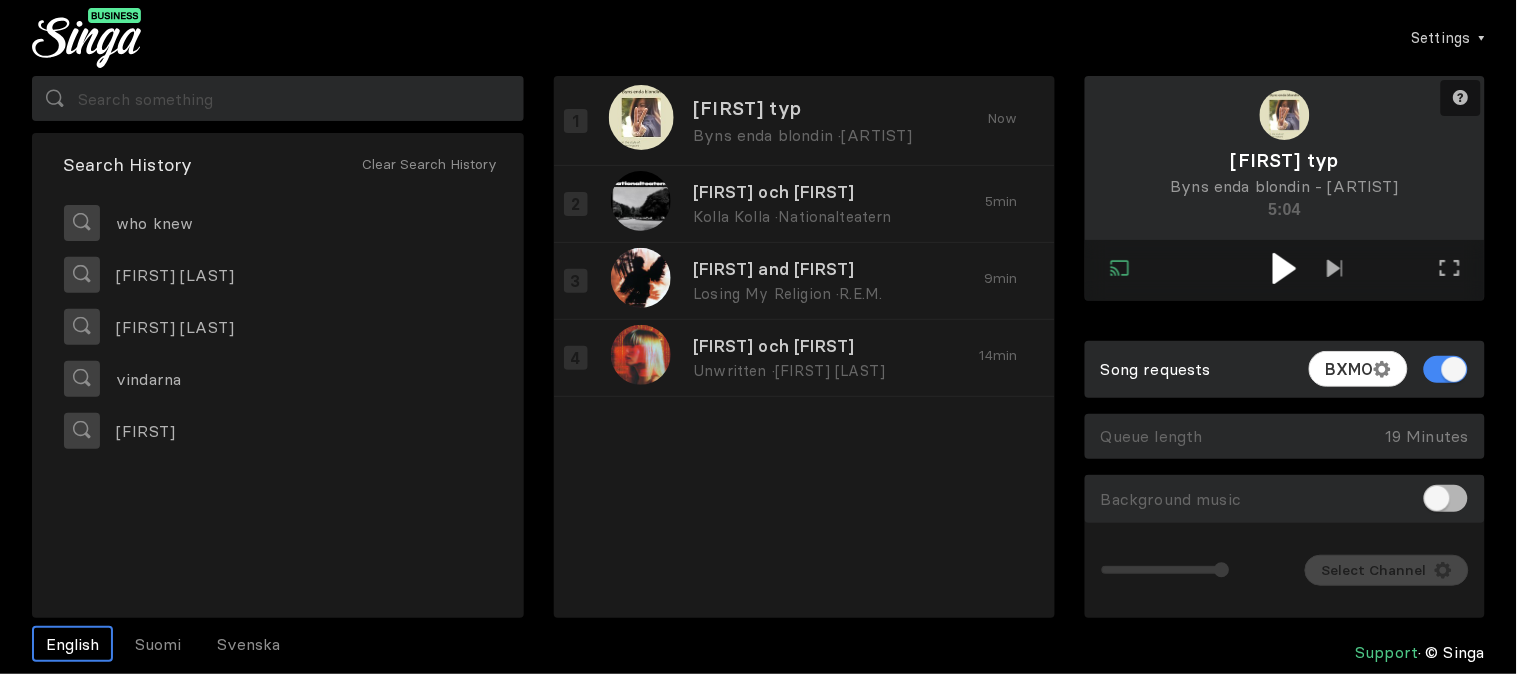 click at bounding box center [1284, 268] 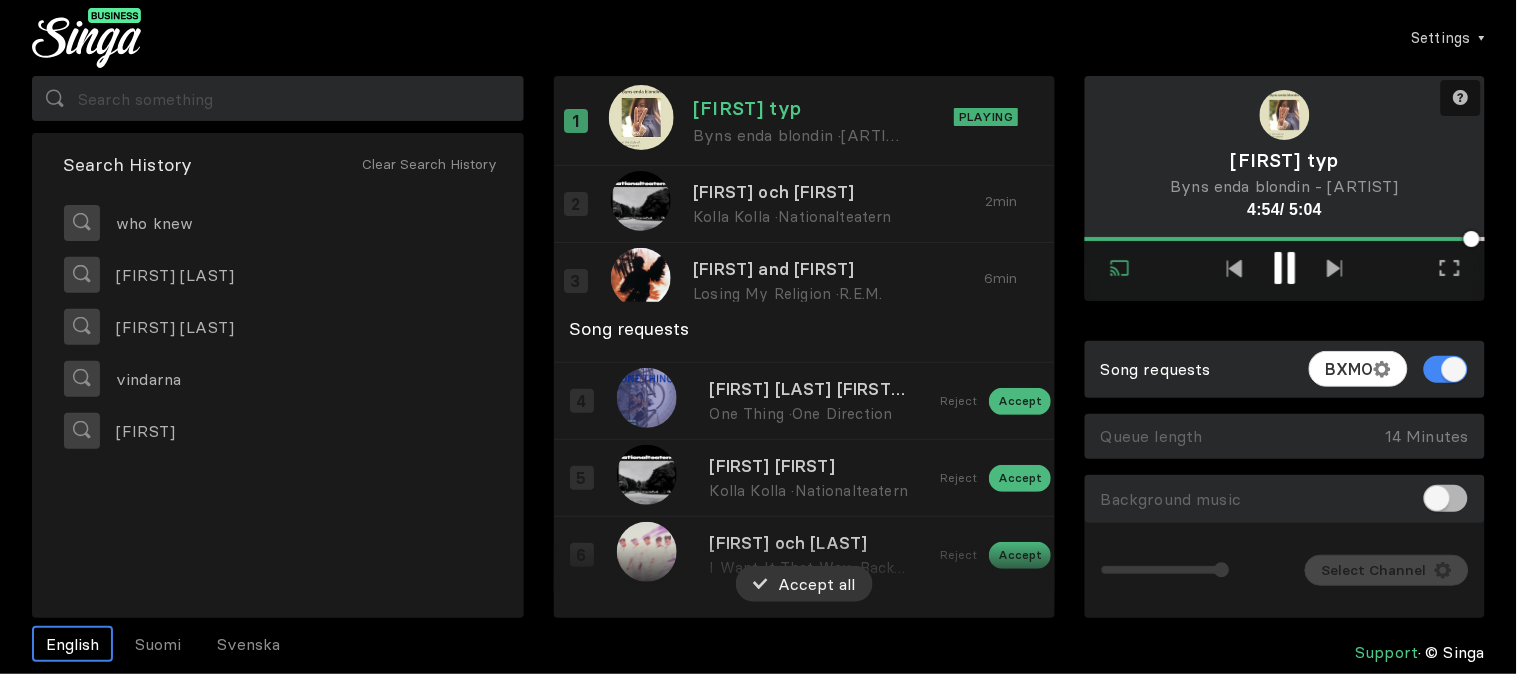 scroll, scrollTop: 226, scrollLeft: 0, axis: vertical 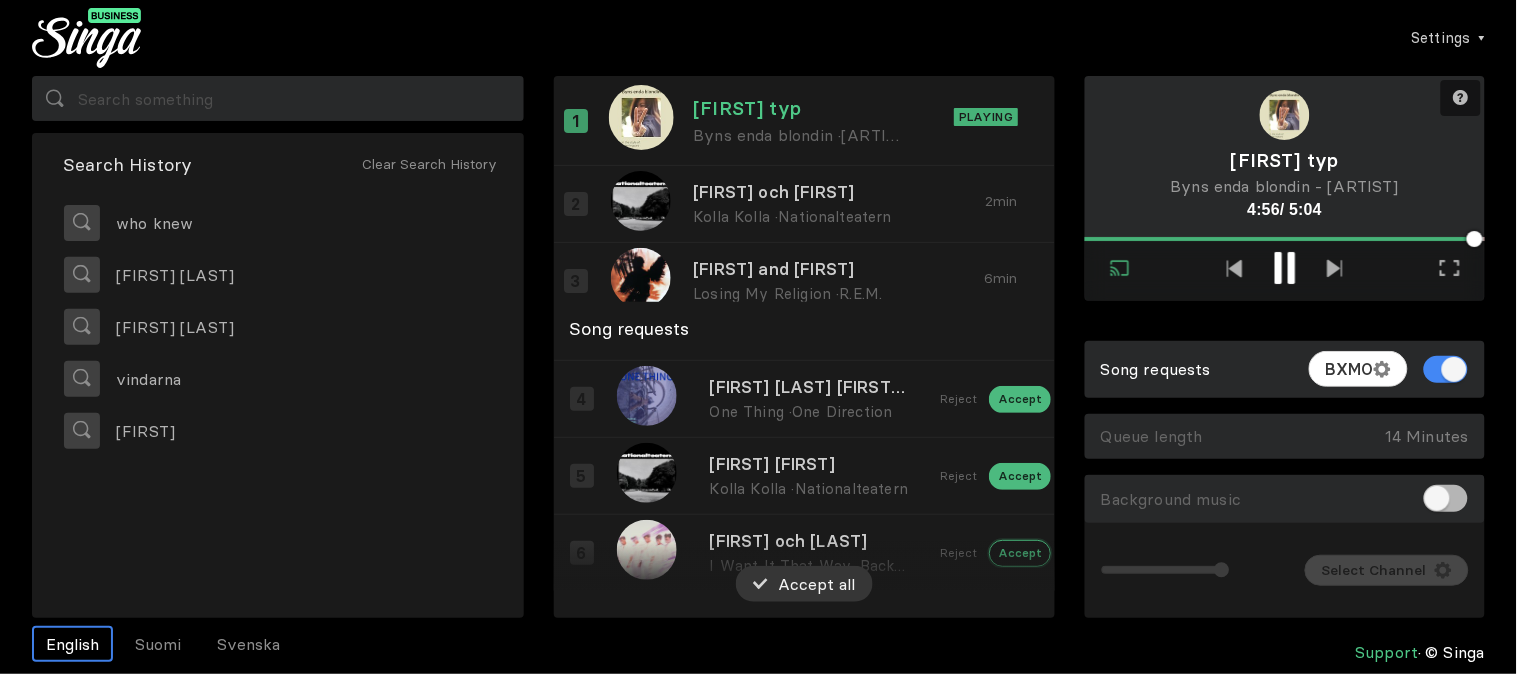 click on "Accept" at bounding box center [1020, 168] 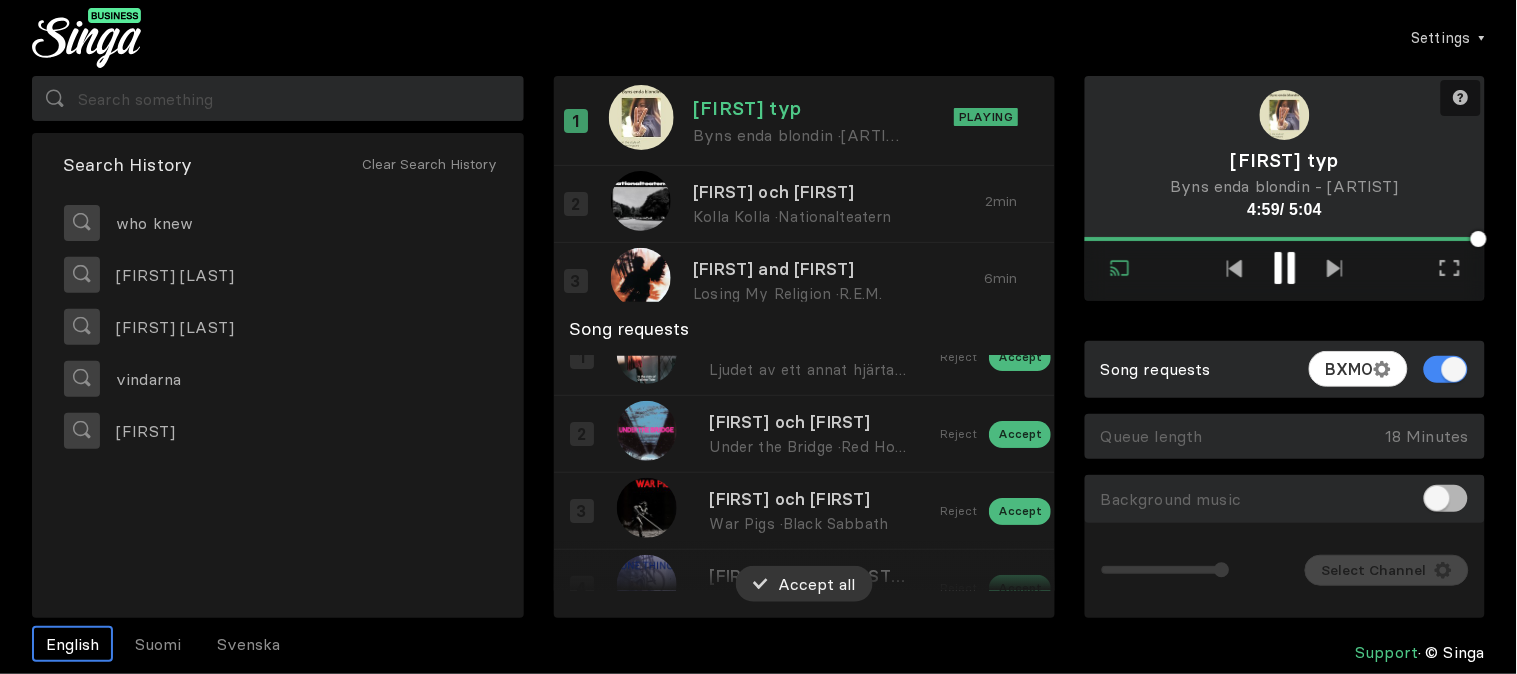 scroll, scrollTop: 0, scrollLeft: 0, axis: both 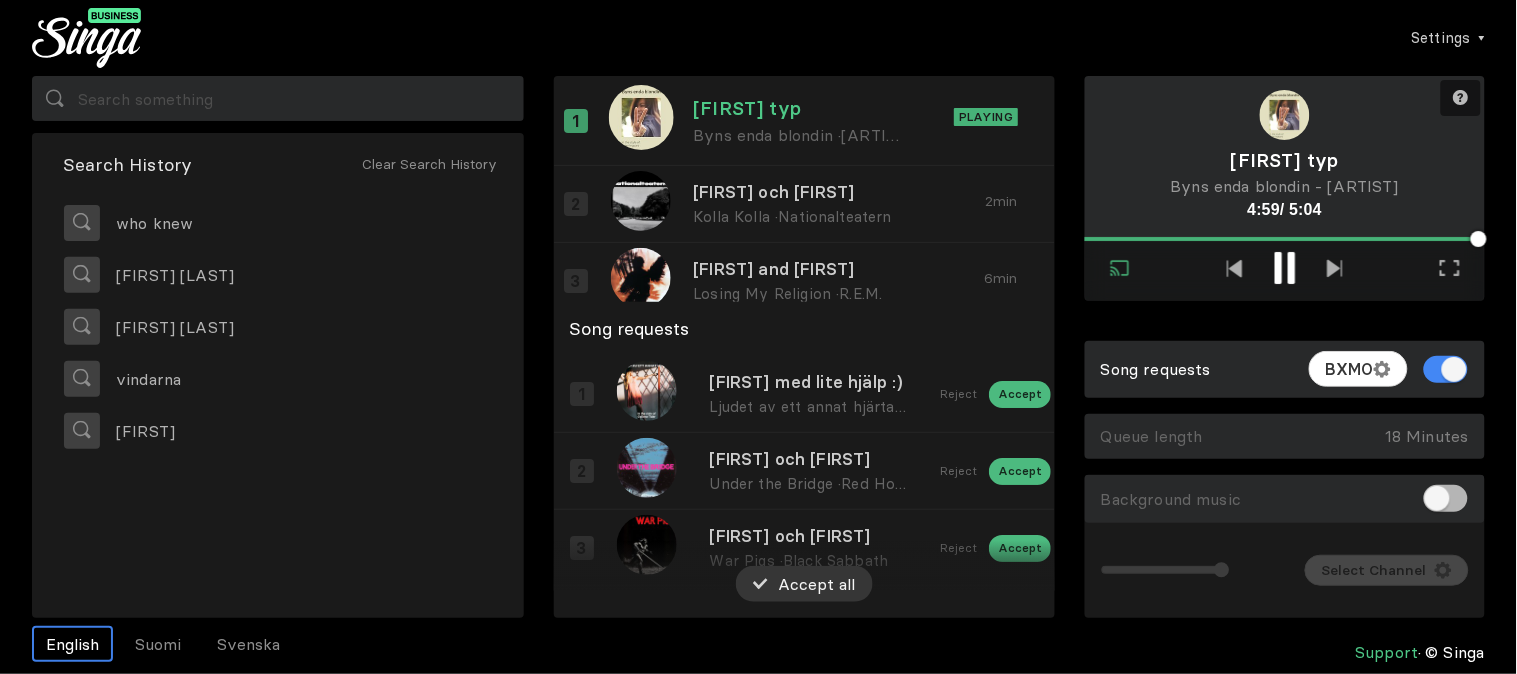 click on "[FIRST] med lite hjälp :) Ljudet av ett annat hjärta · Gyllene Tider Reject Accept" at bounding box center [810, 394] 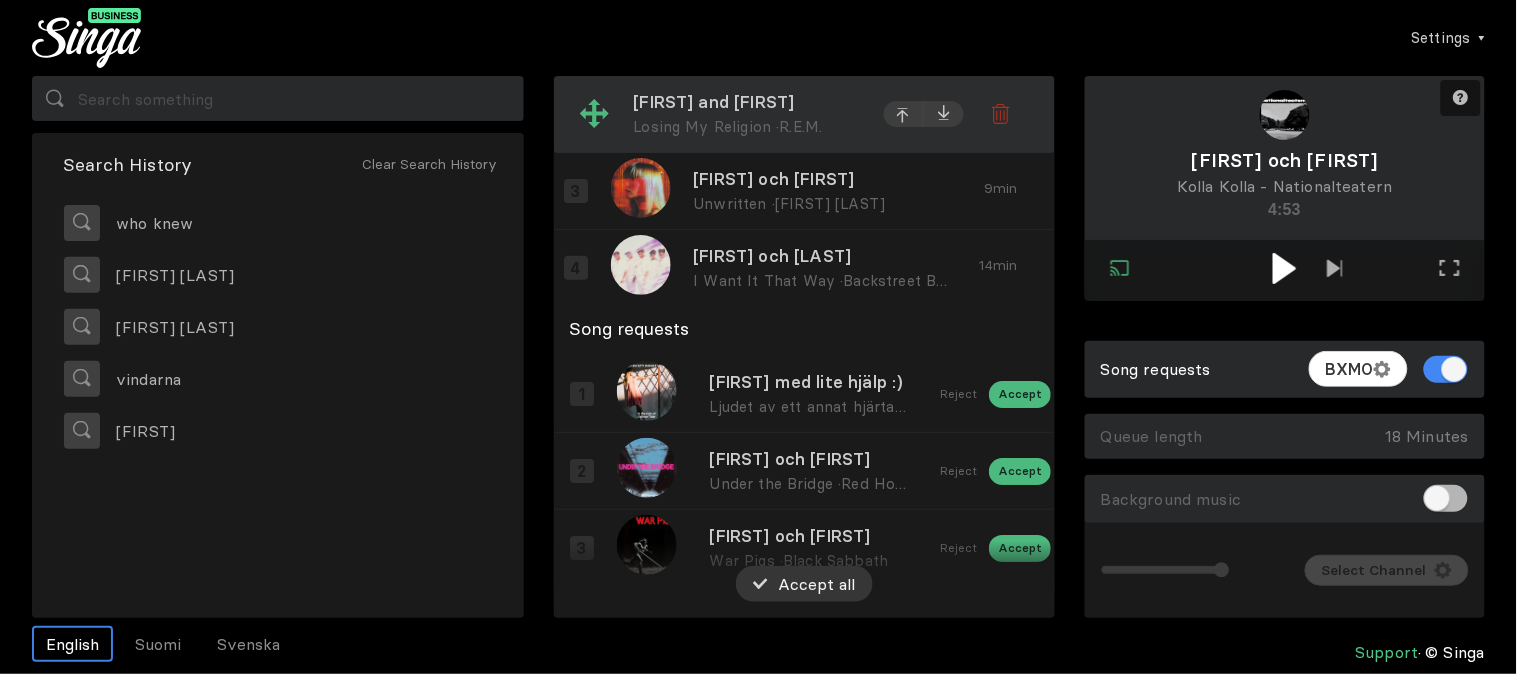 scroll, scrollTop: 94, scrollLeft: 0, axis: vertical 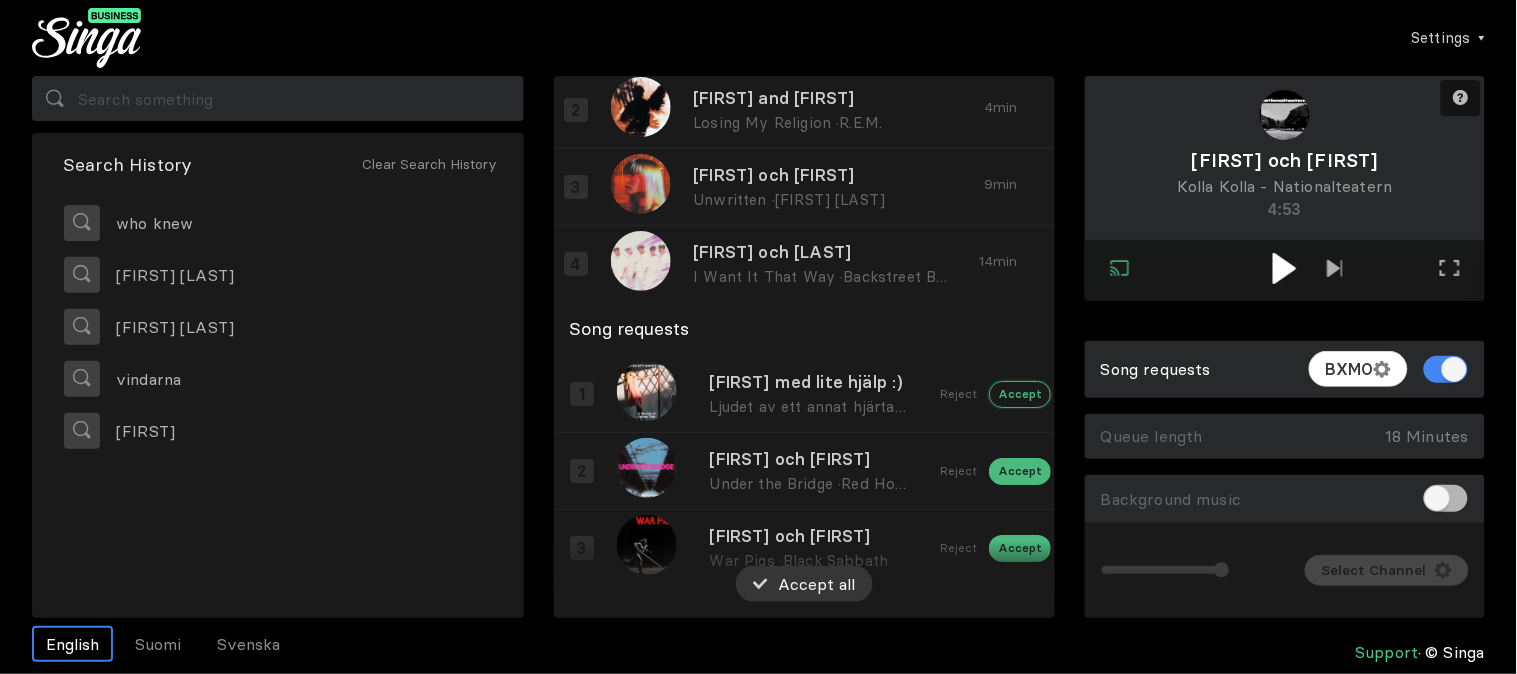 click on "Accept" at bounding box center (1020, 394) 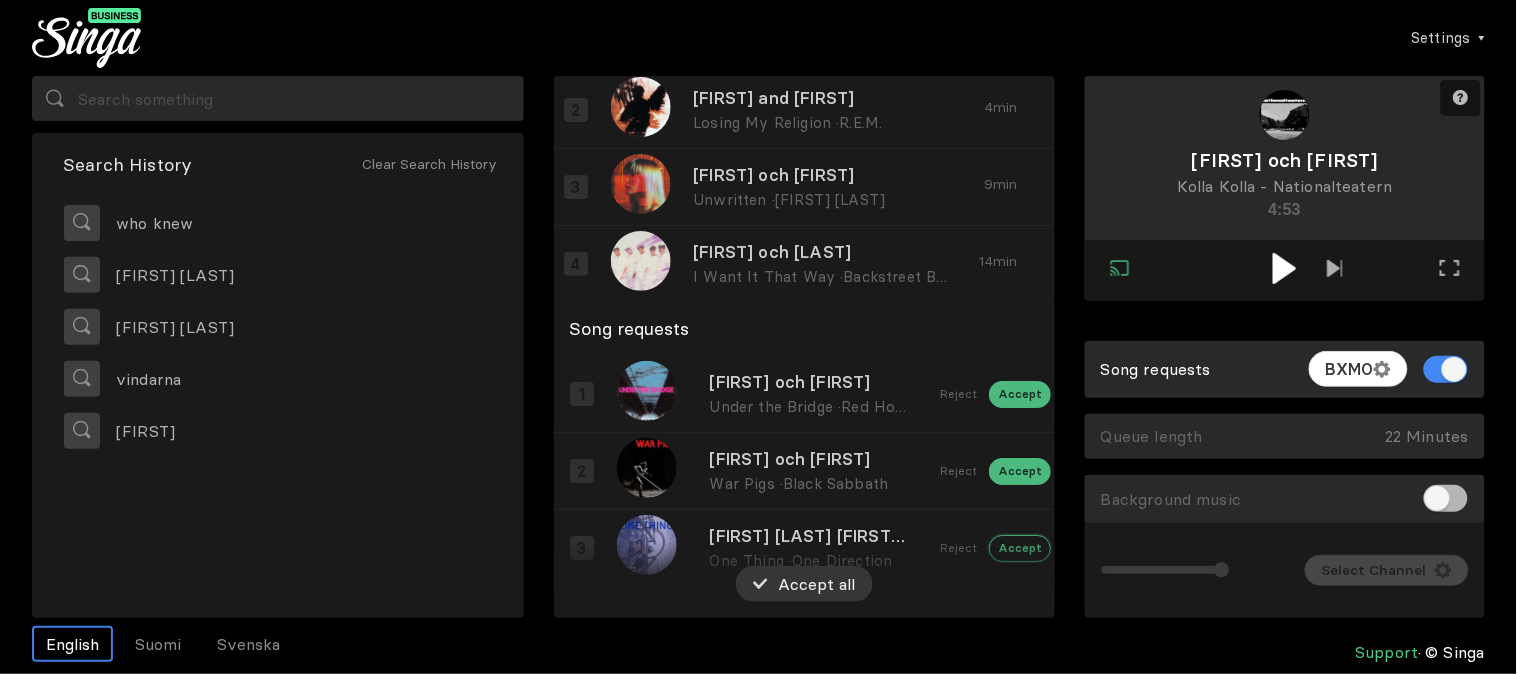click on "Accept" at bounding box center (1020, 394) 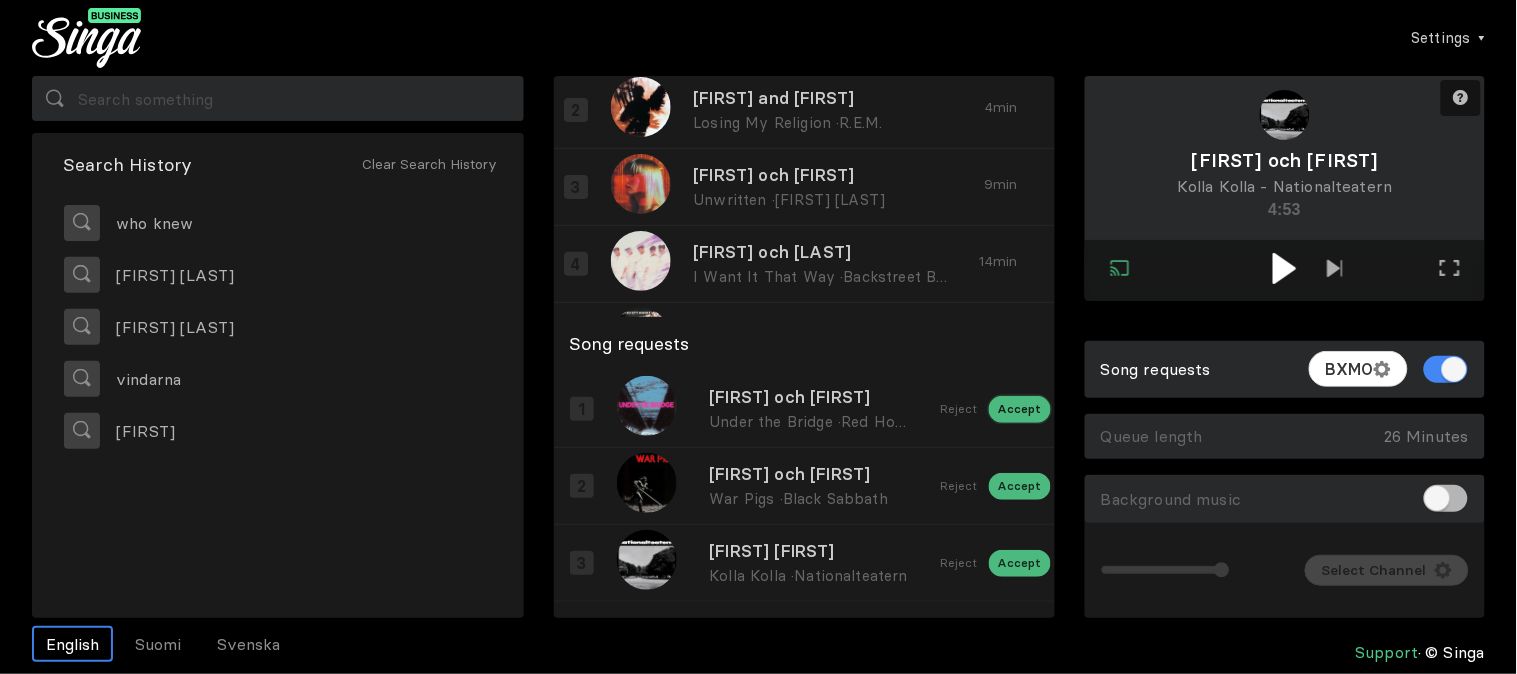 click on "Accept" at bounding box center (1020, 409) 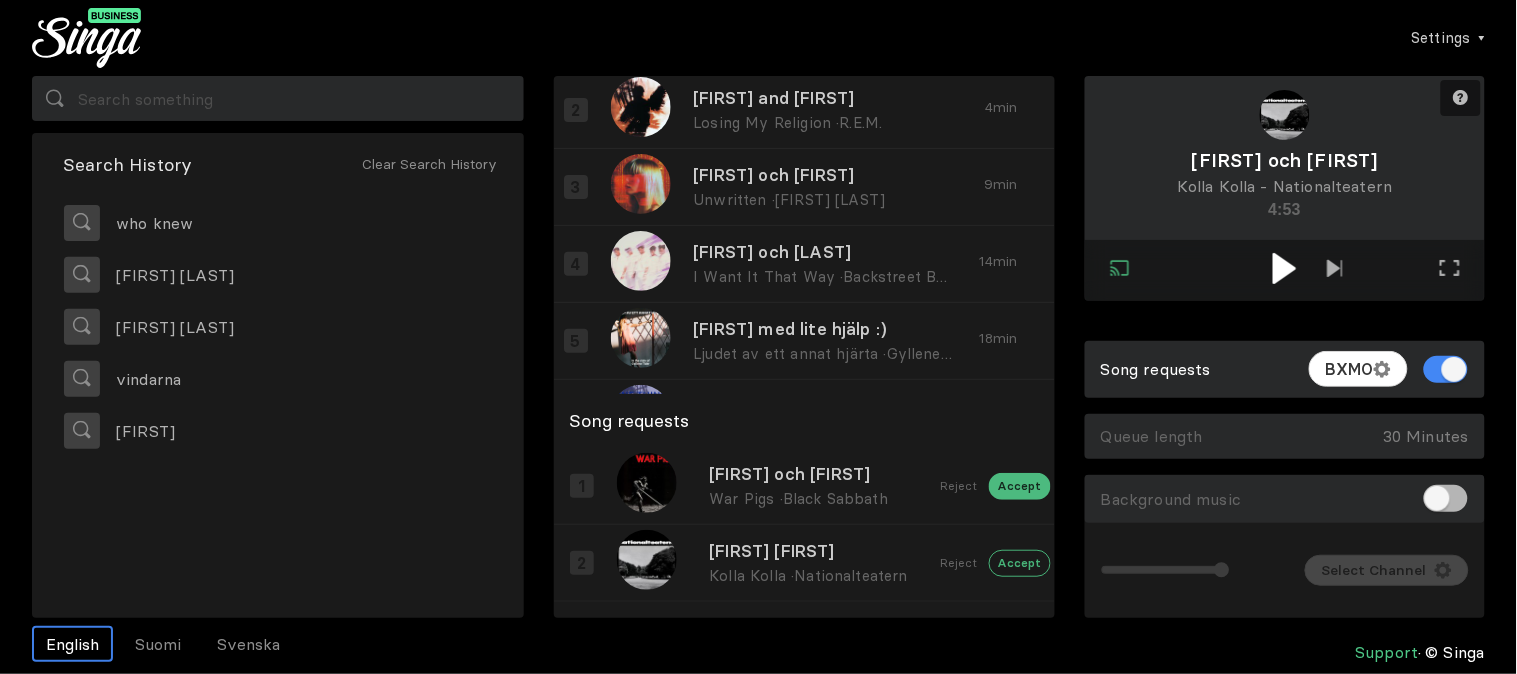 drag, startPoint x: 990, startPoint y: 545, endPoint x: 993, endPoint y: 560, distance: 15.297058 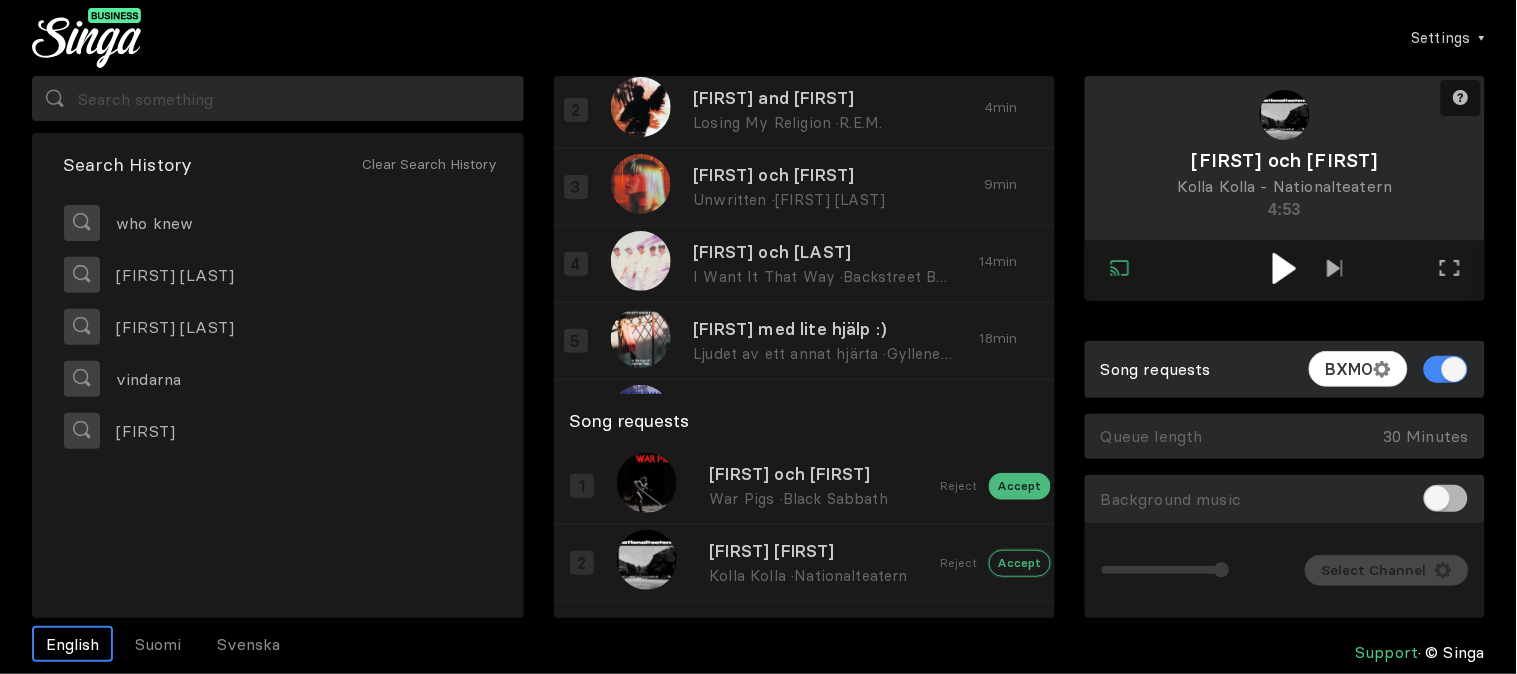 click on "Accept" at bounding box center (1020, 486) 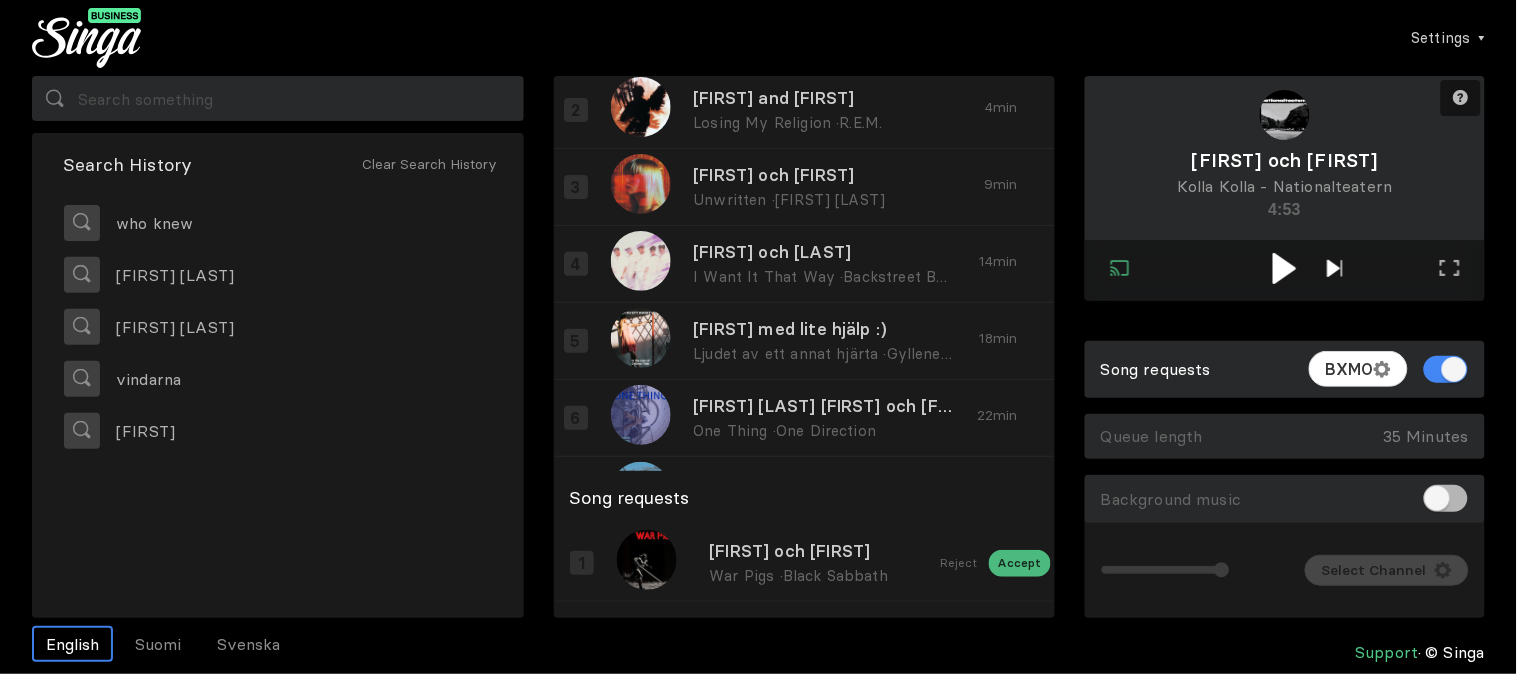 click at bounding box center [1334, 268] 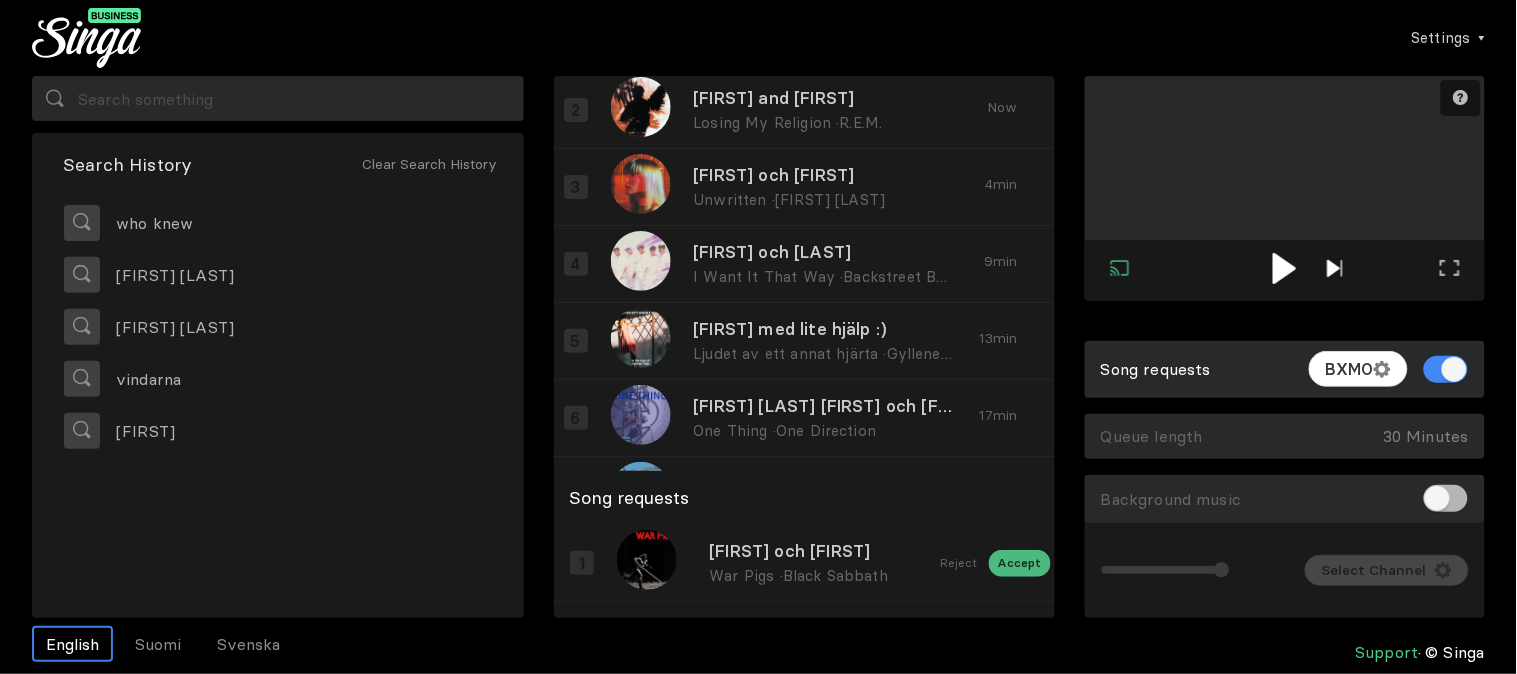 scroll, scrollTop: 4, scrollLeft: 0, axis: vertical 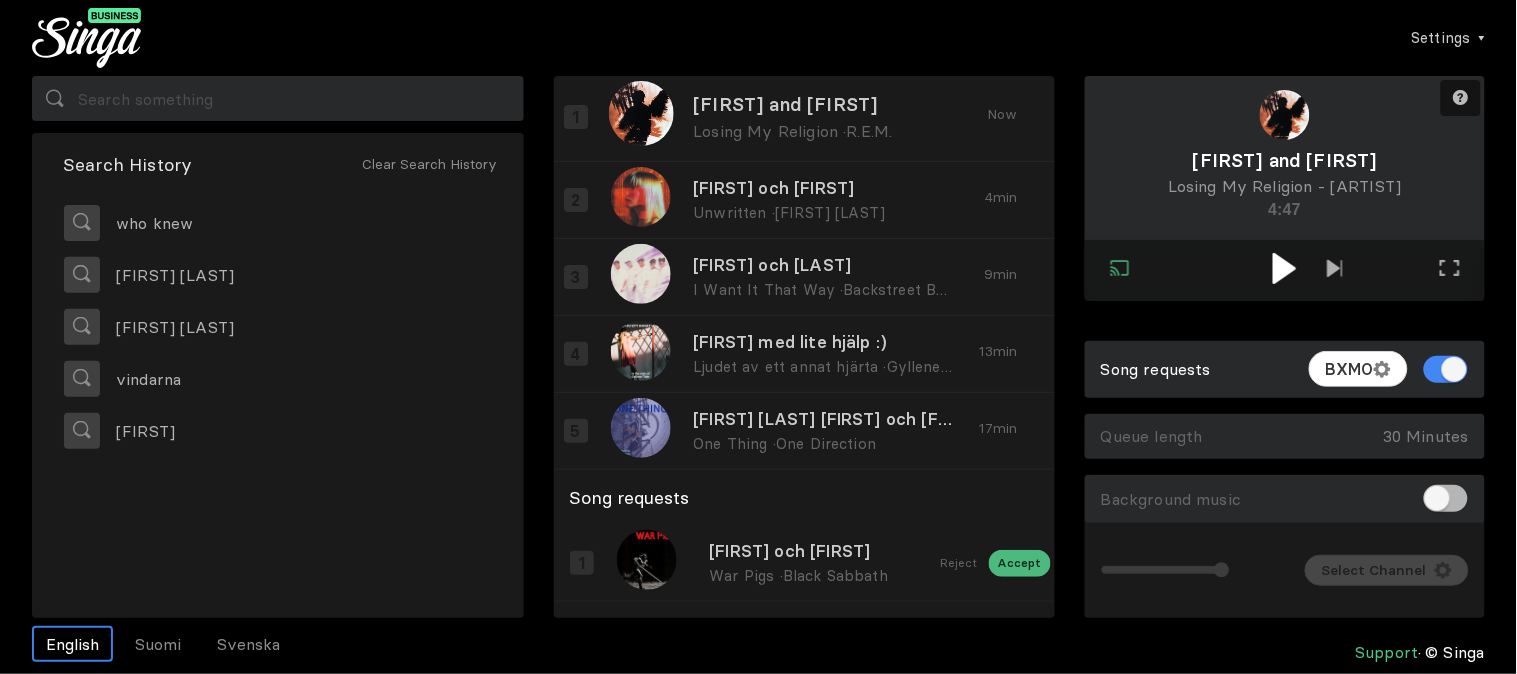 click at bounding box center (1285, 268) 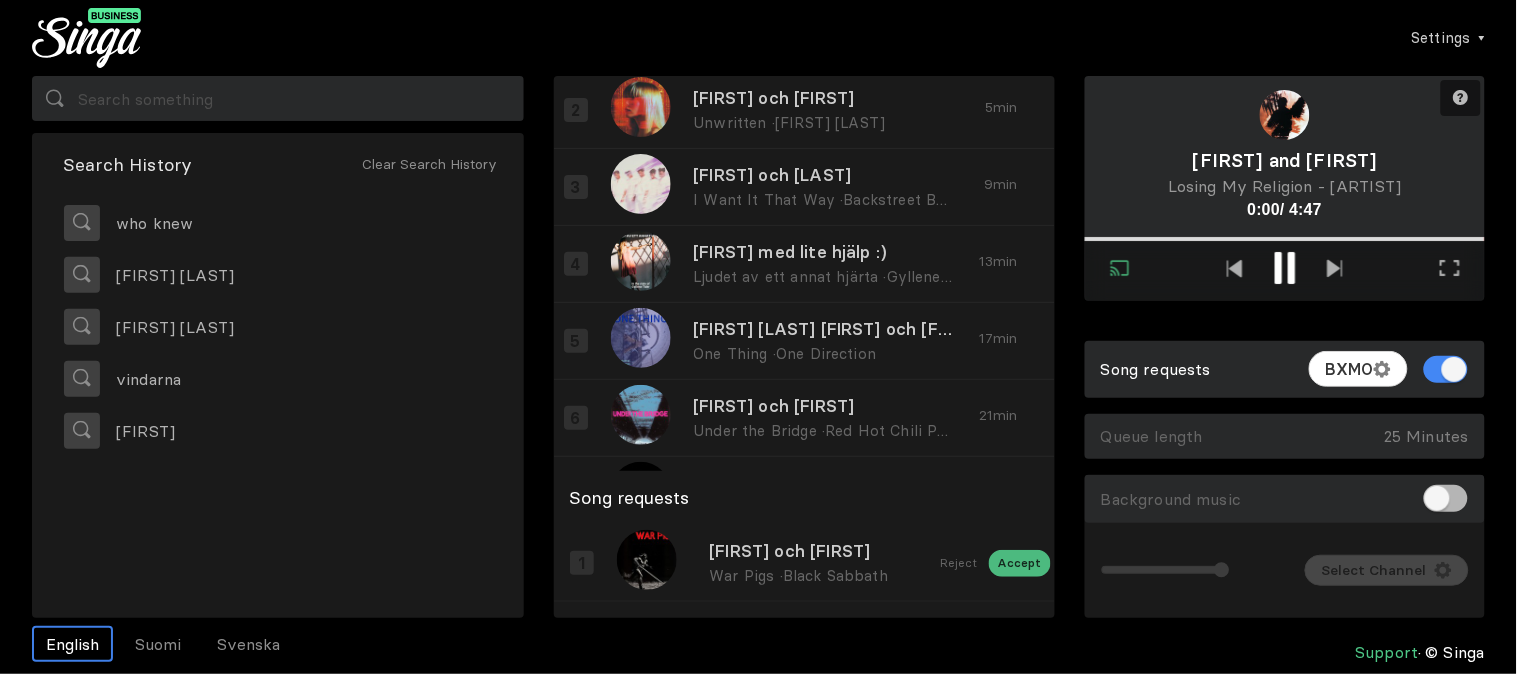 scroll, scrollTop: 17, scrollLeft: 0, axis: vertical 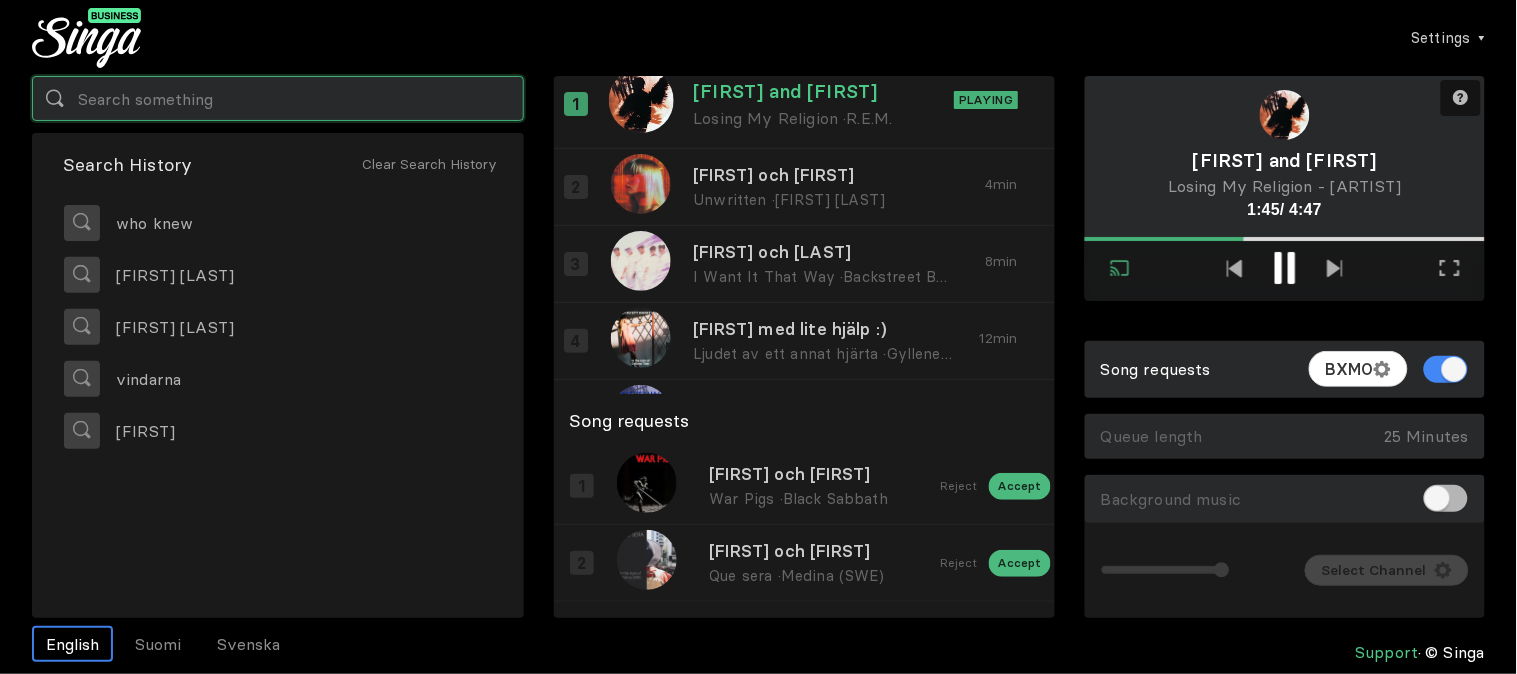 click at bounding box center [278, 98] 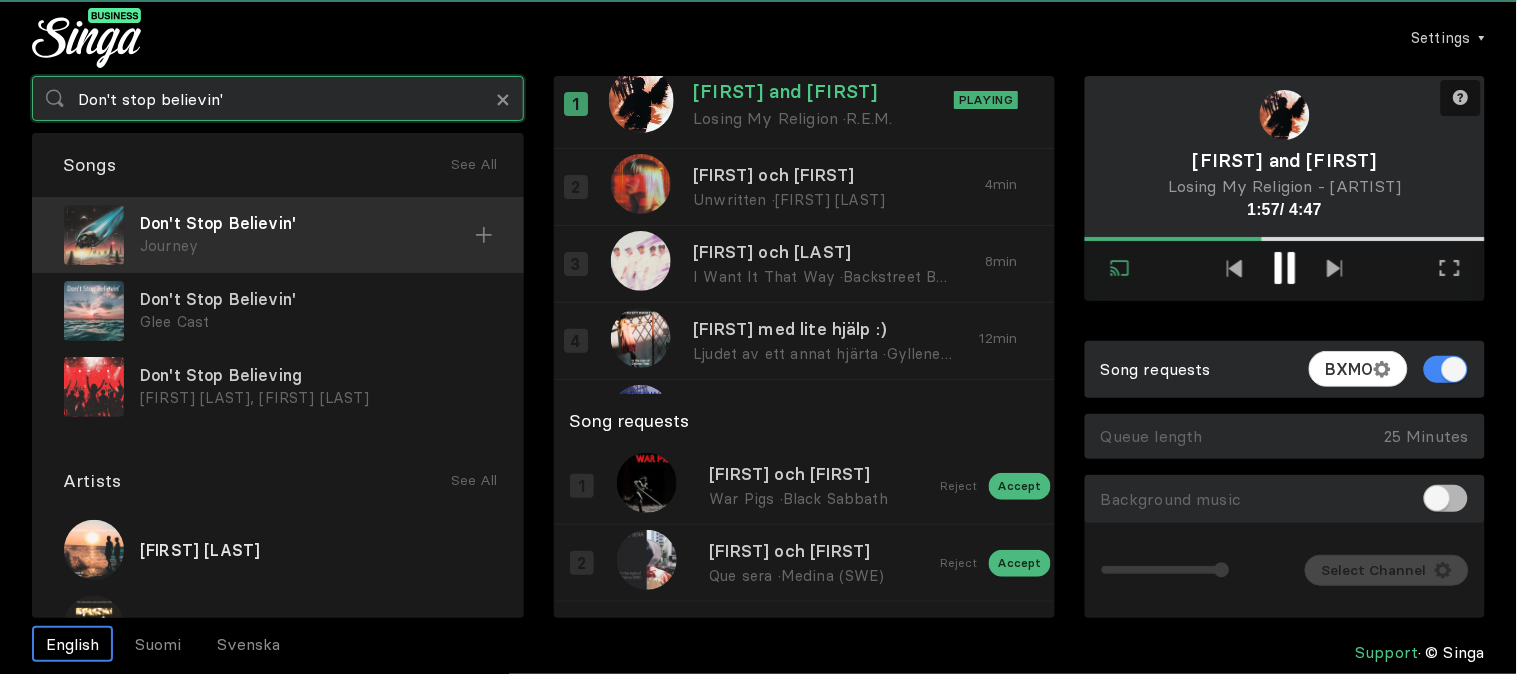 type on "Don't stop believin'" 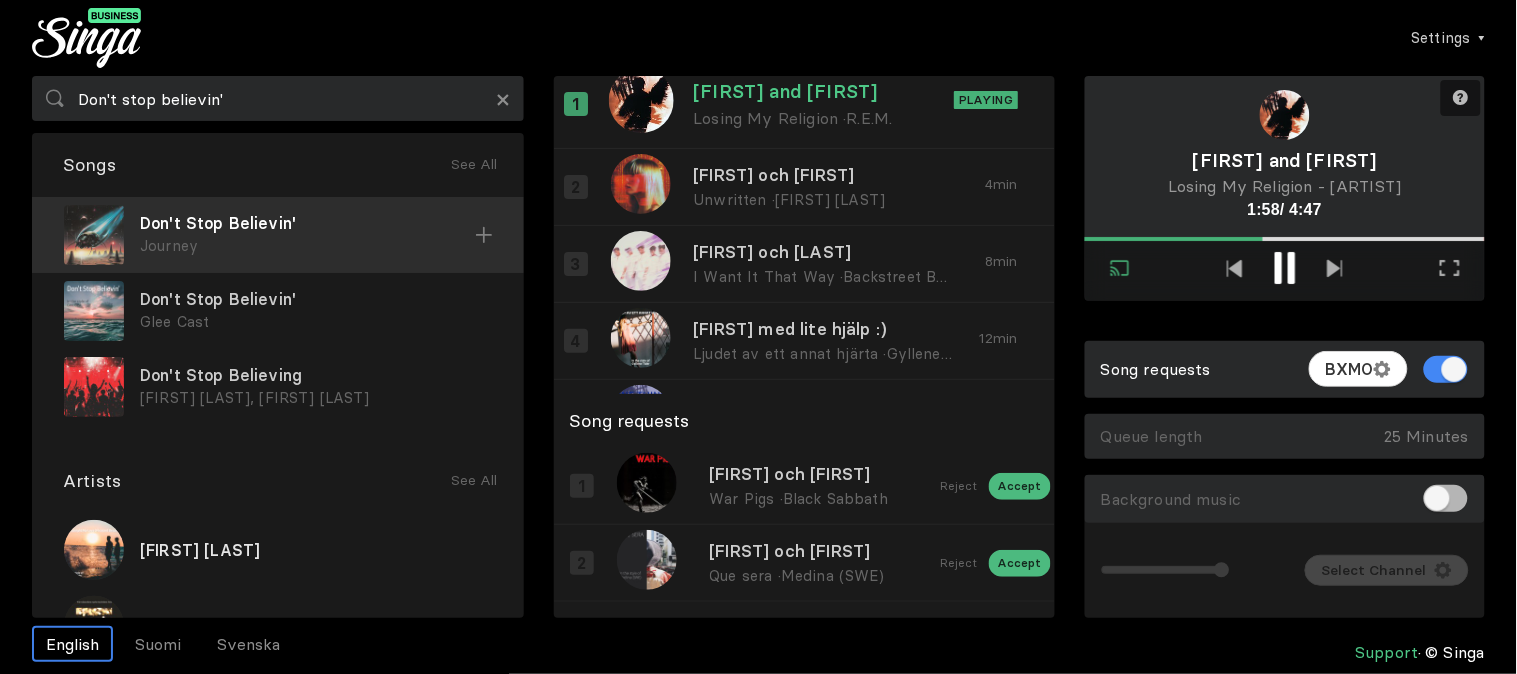 click on "Don't Stop Believin' [ARTIST]" at bounding box center (278, 235) 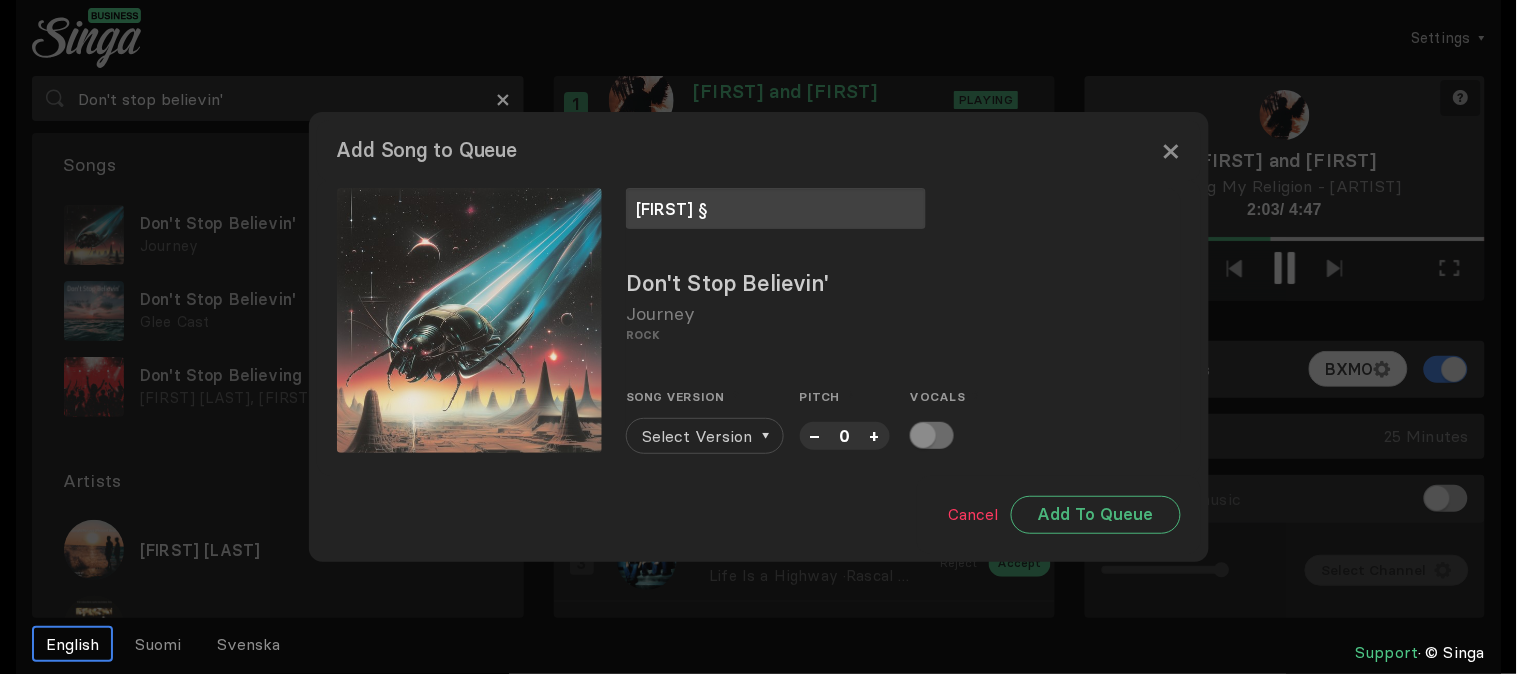 type on "[FIRST] §" 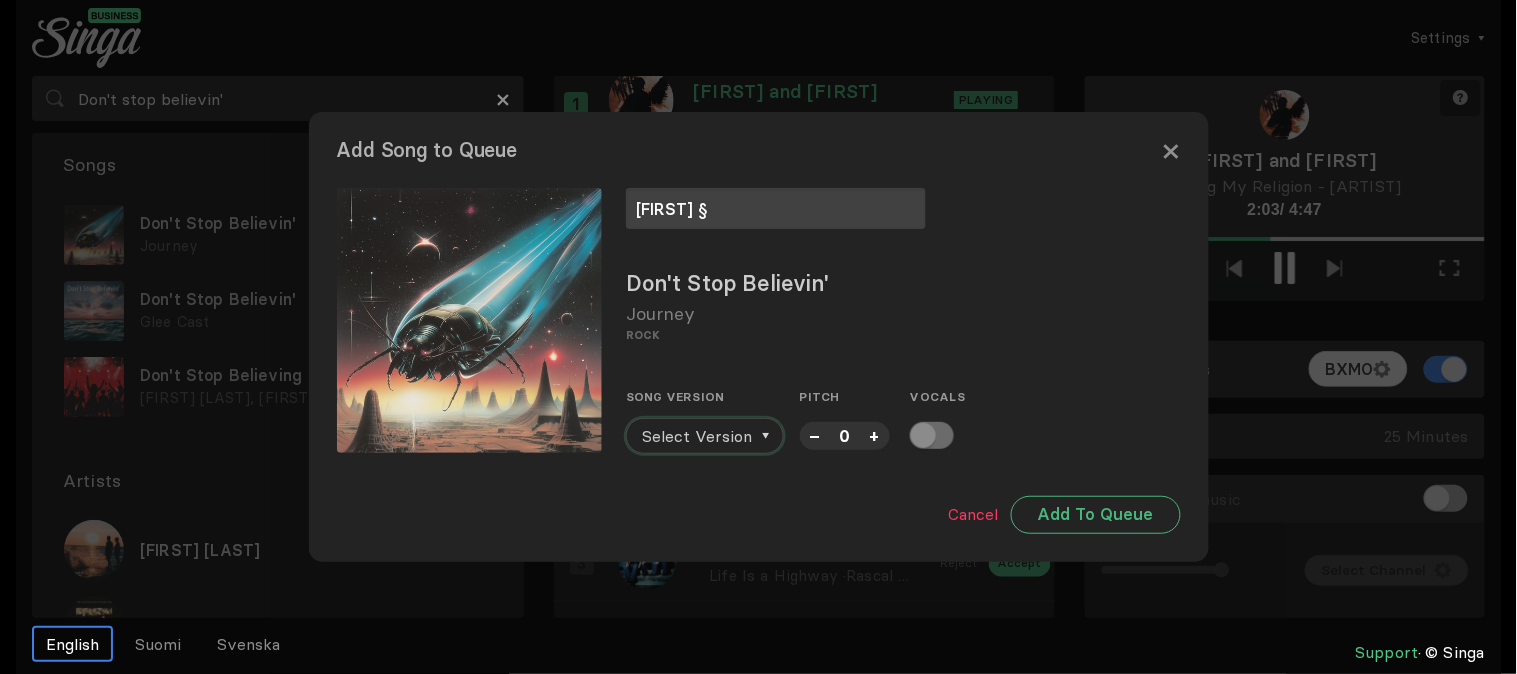 click on "Select Version" at bounding box center [698, 436] 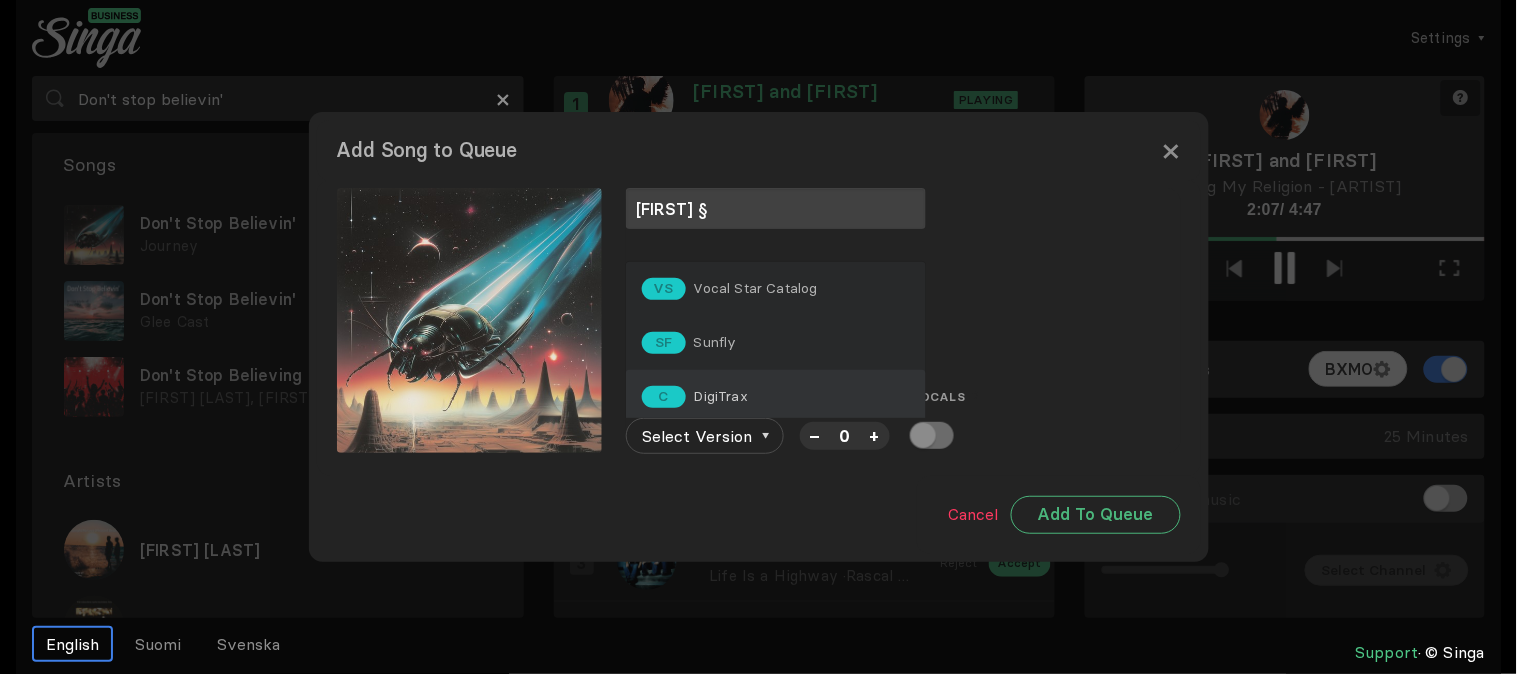 click on "DigiTrax" at bounding box center (756, 288) 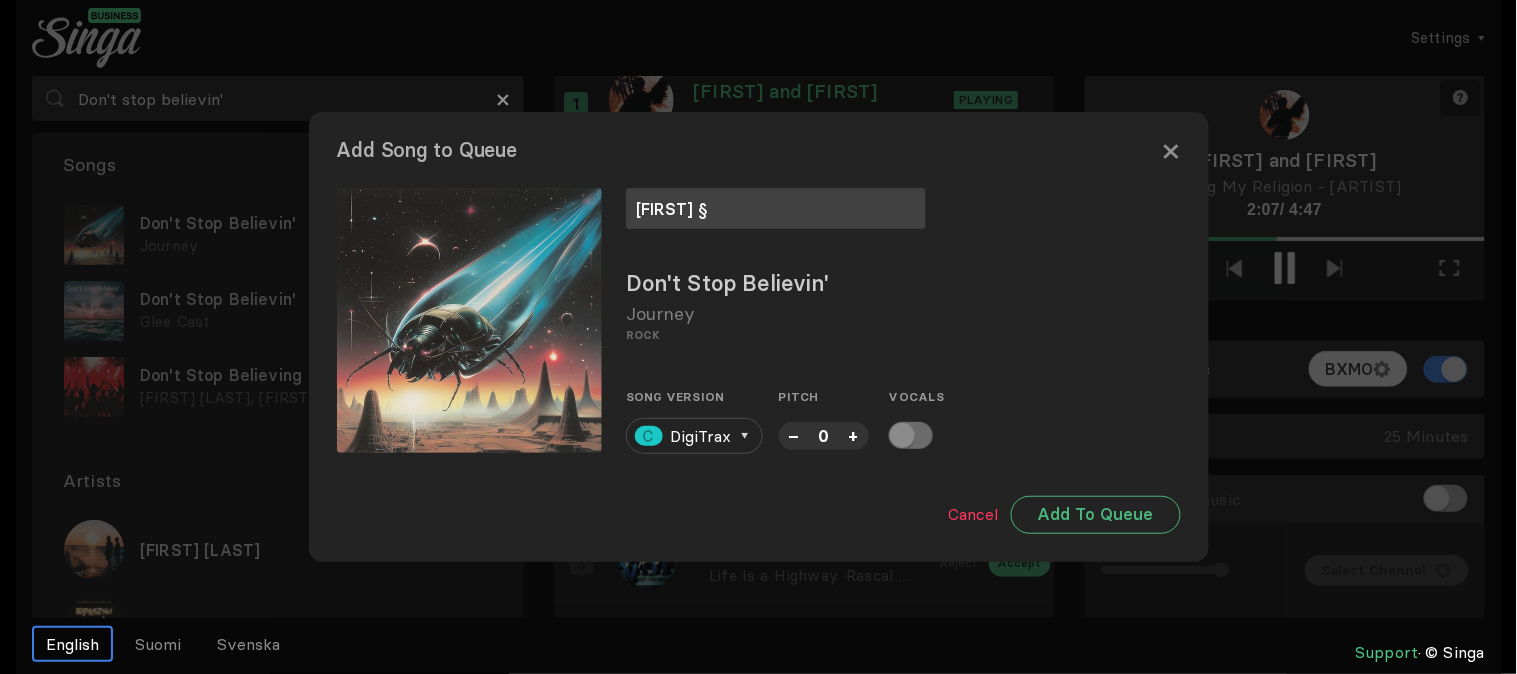 click on "–" at bounding box center [794, 435] 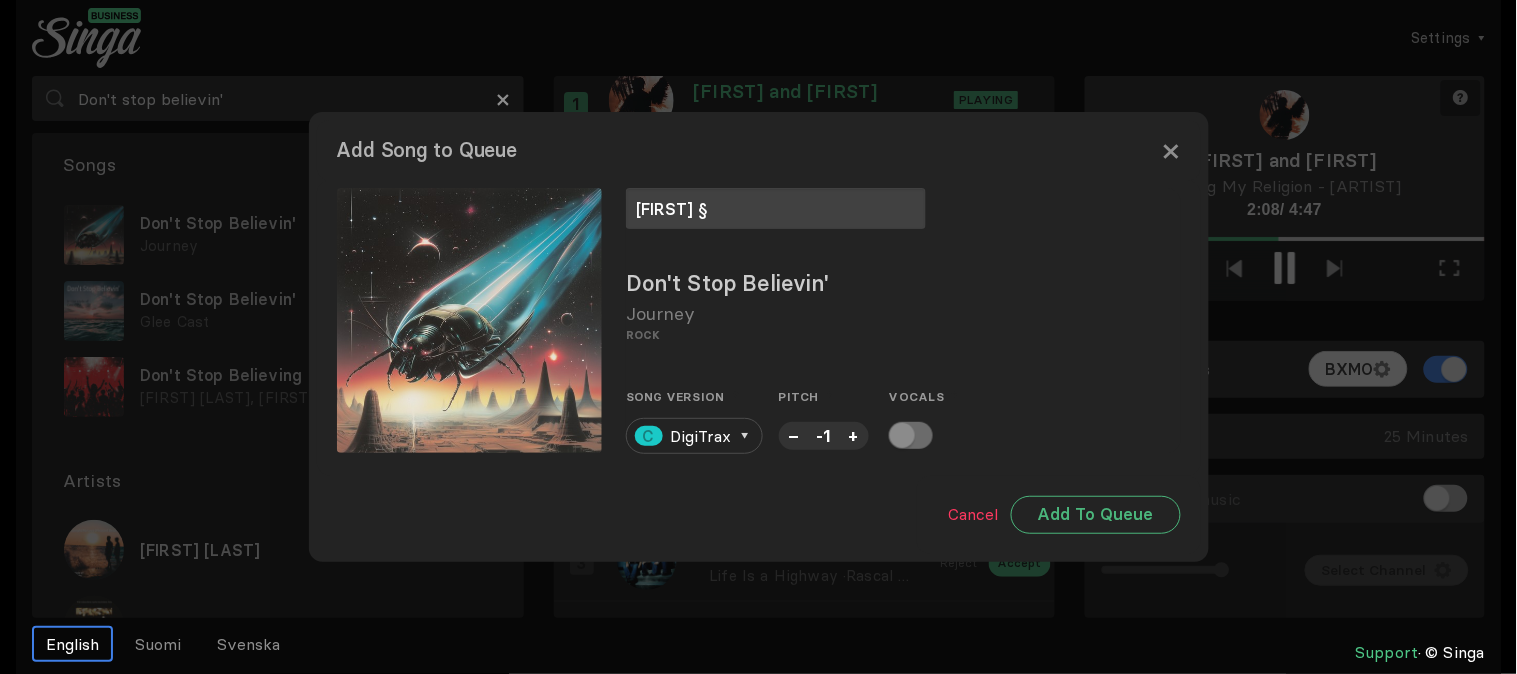 click on "–" at bounding box center (794, 435) 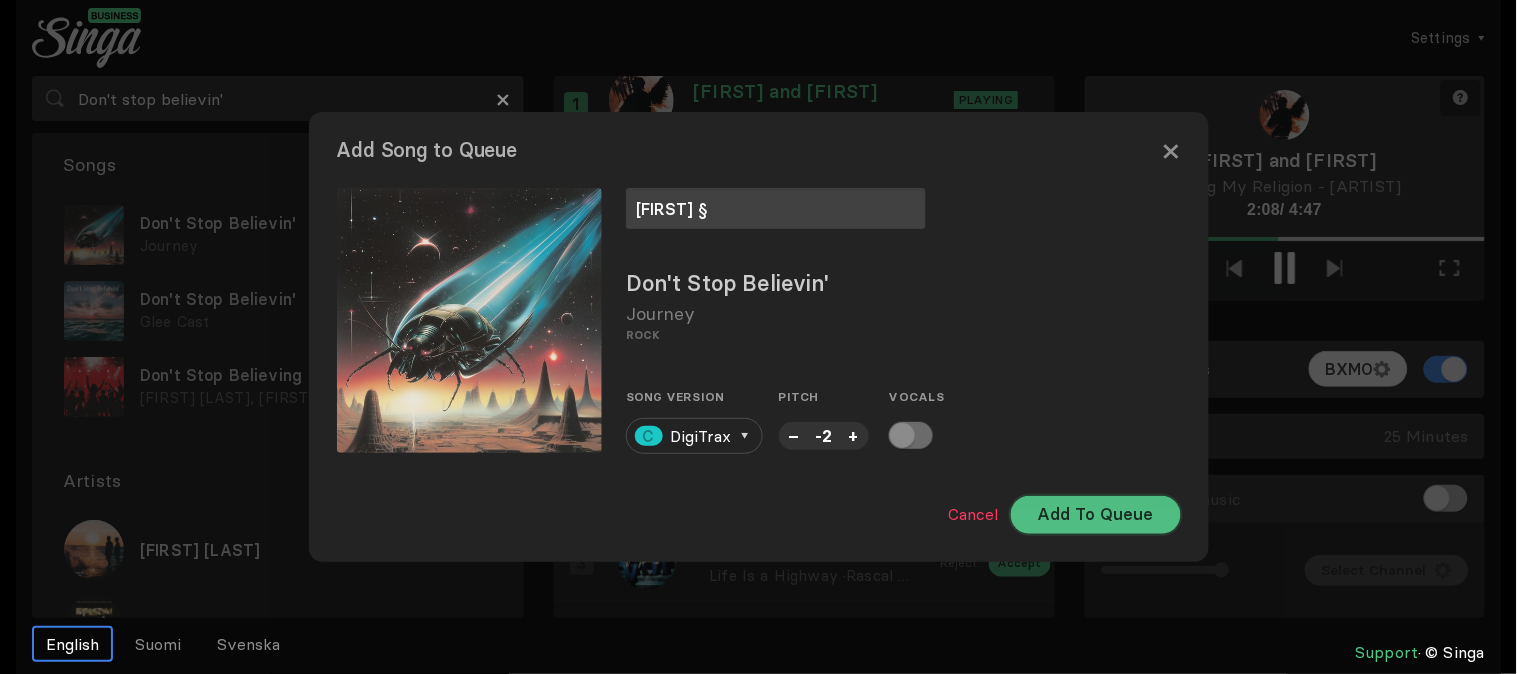 click on "Add To Queue" at bounding box center (1096, 515) 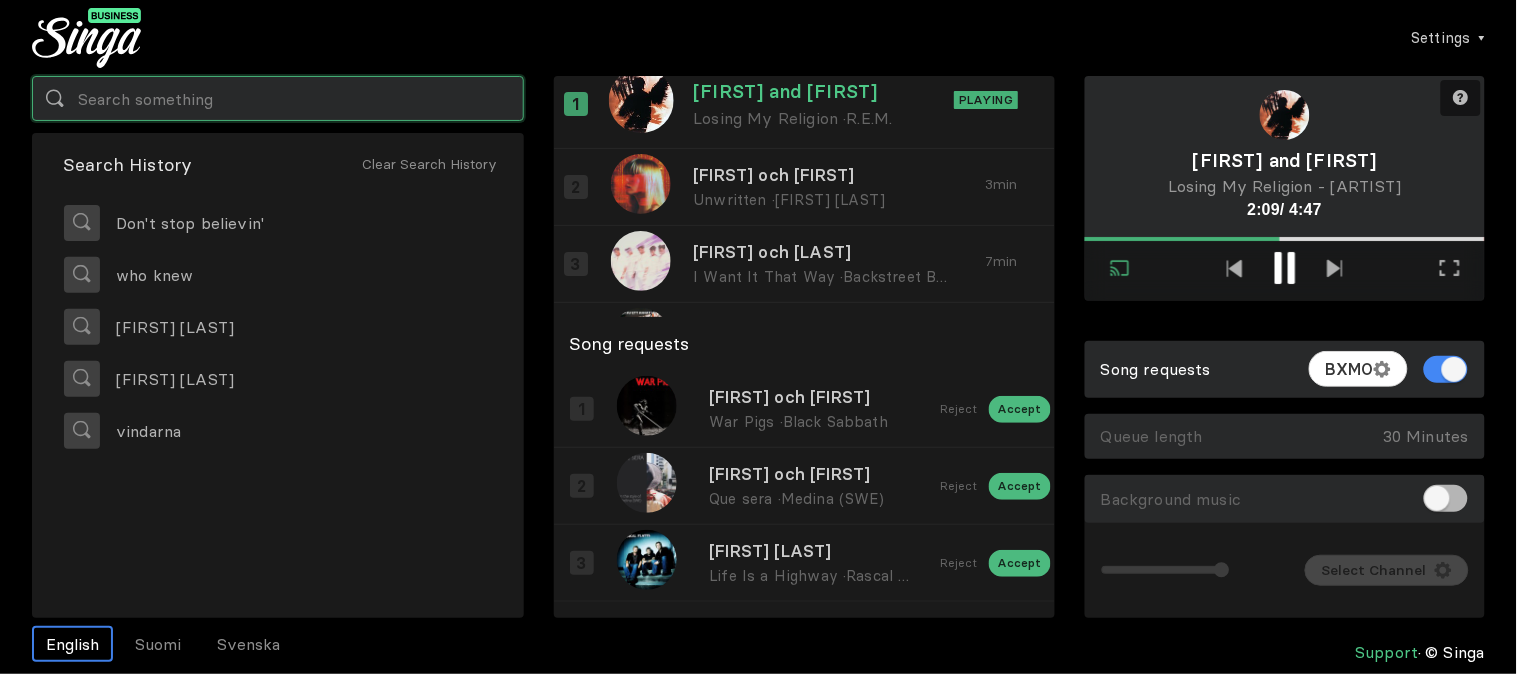 click at bounding box center [278, 98] 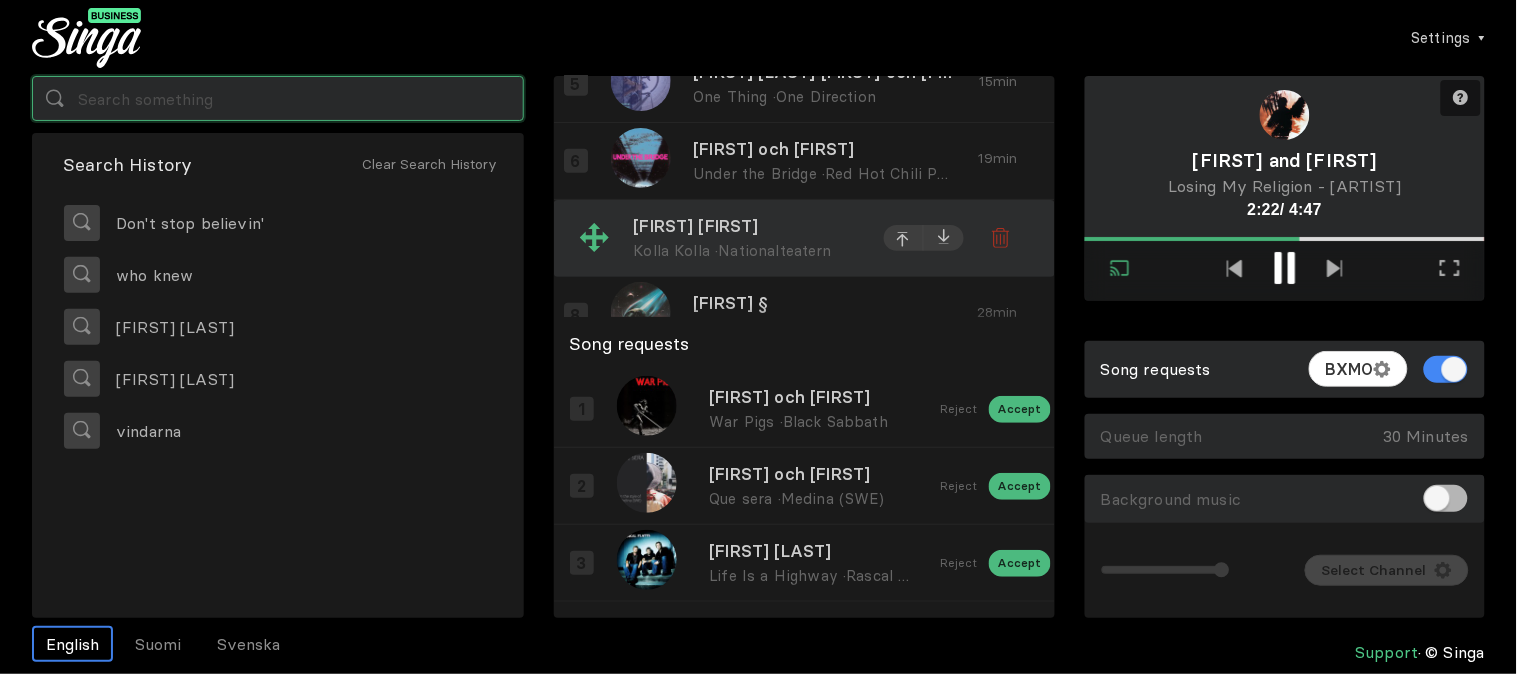 scroll, scrollTop: 386, scrollLeft: 0, axis: vertical 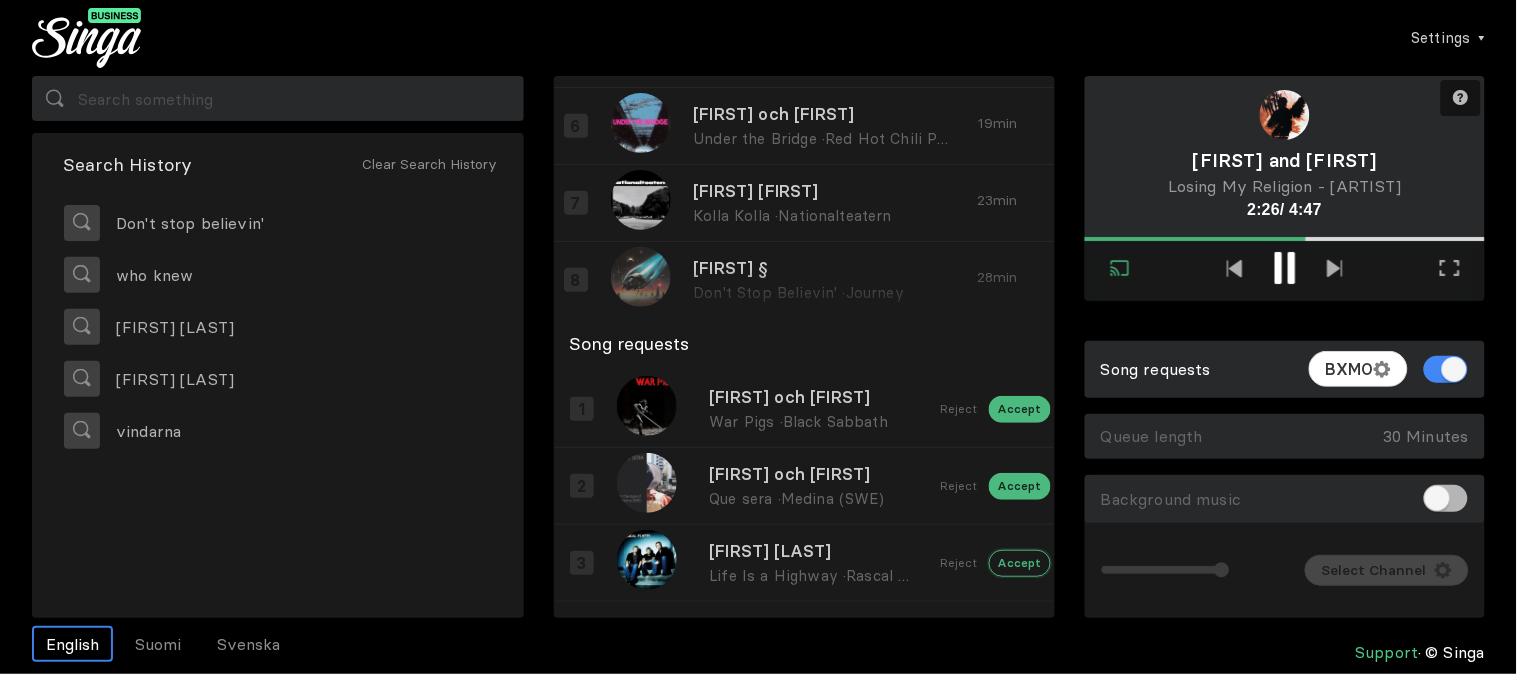 click on "Accept" at bounding box center (1020, 409) 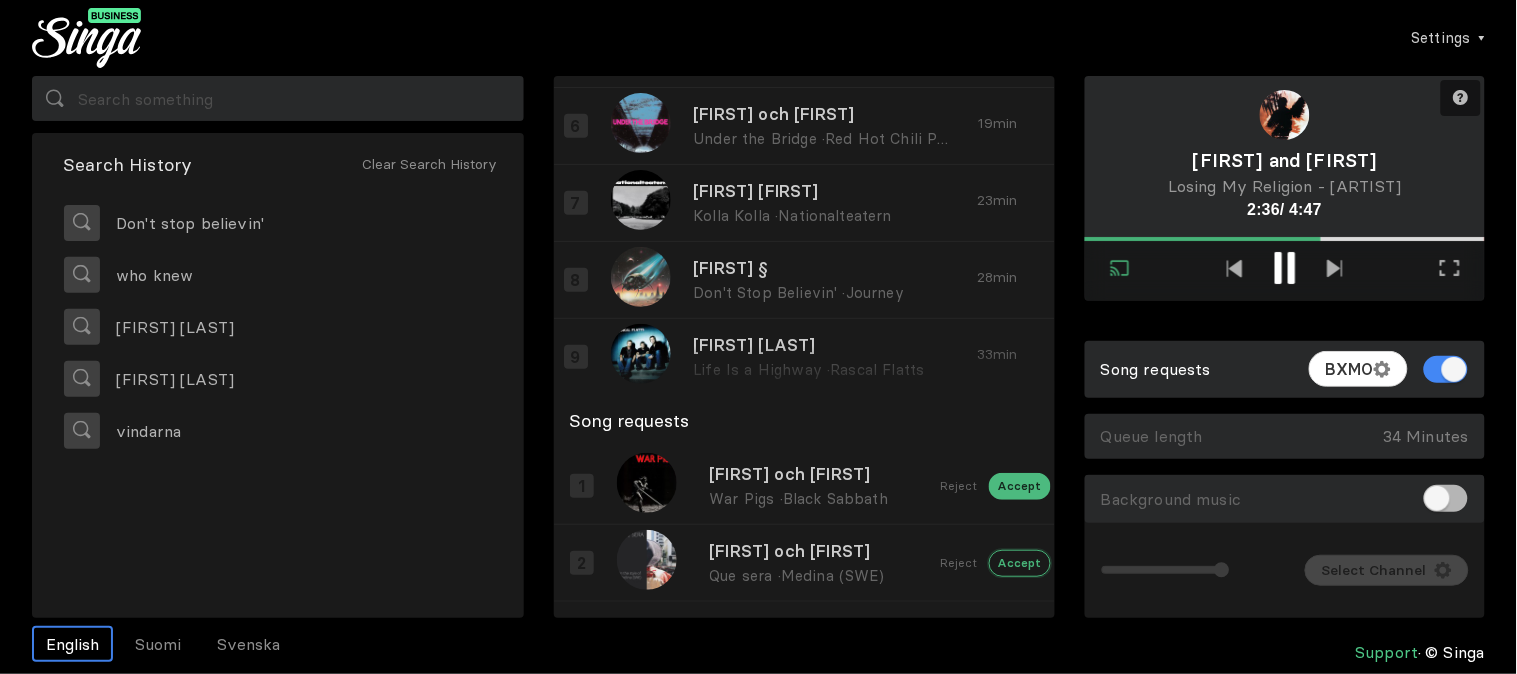 click on "Accept" at bounding box center [1020, 486] 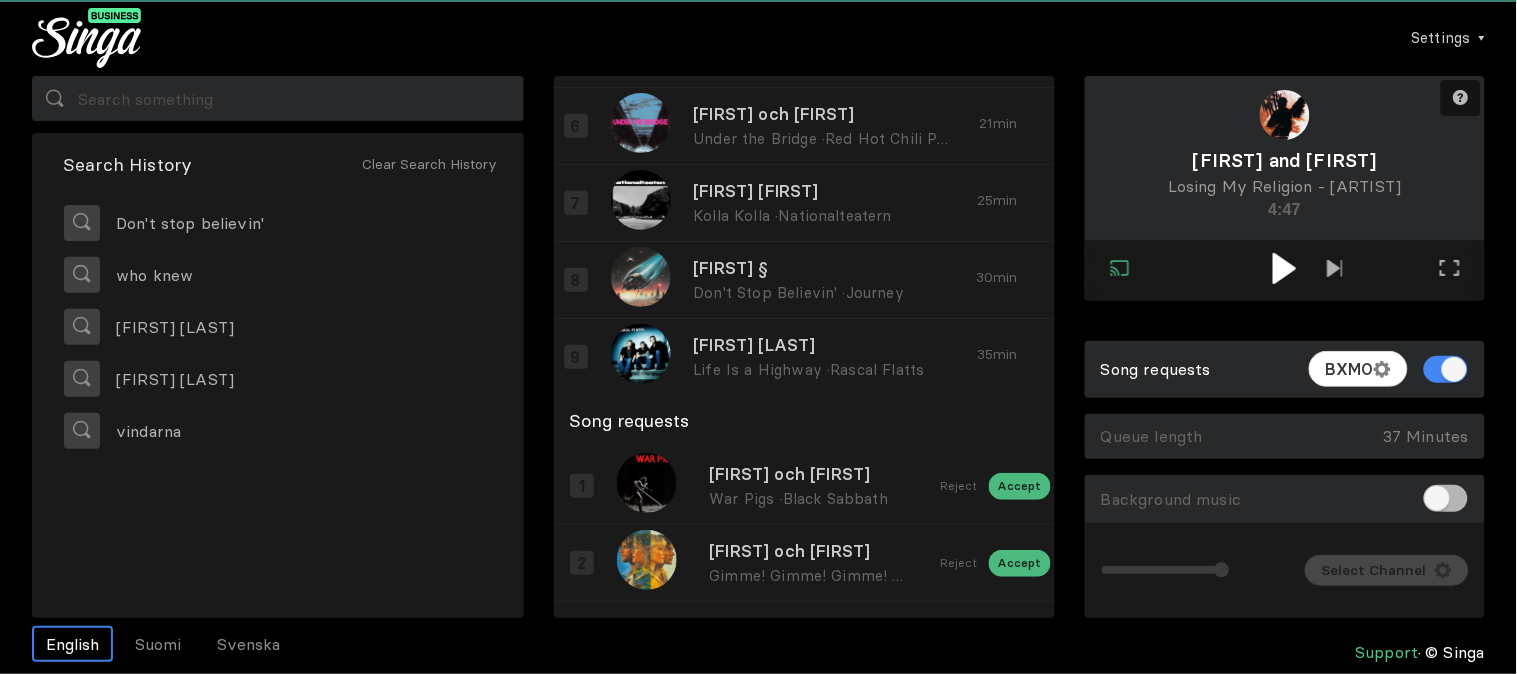 scroll, scrollTop: 308, scrollLeft: 0, axis: vertical 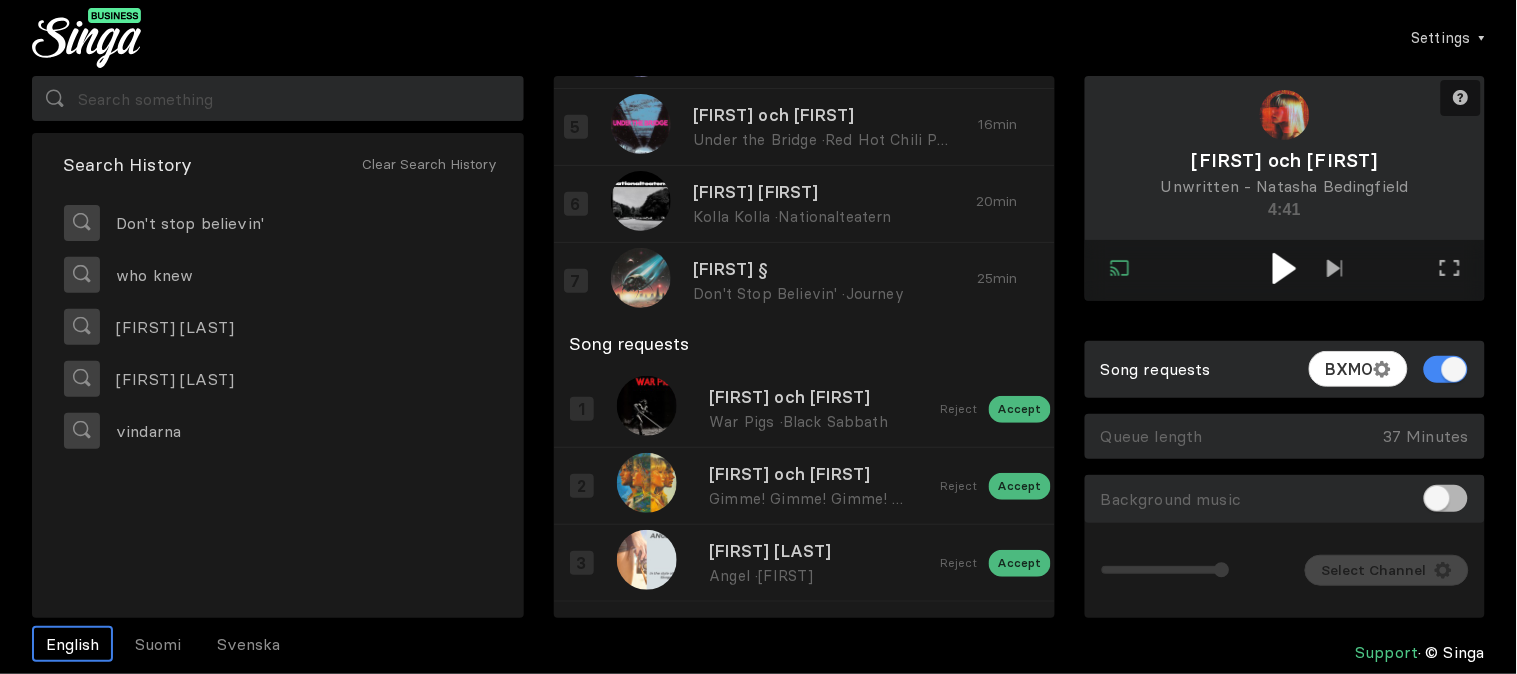 click at bounding box center [1284, 268] 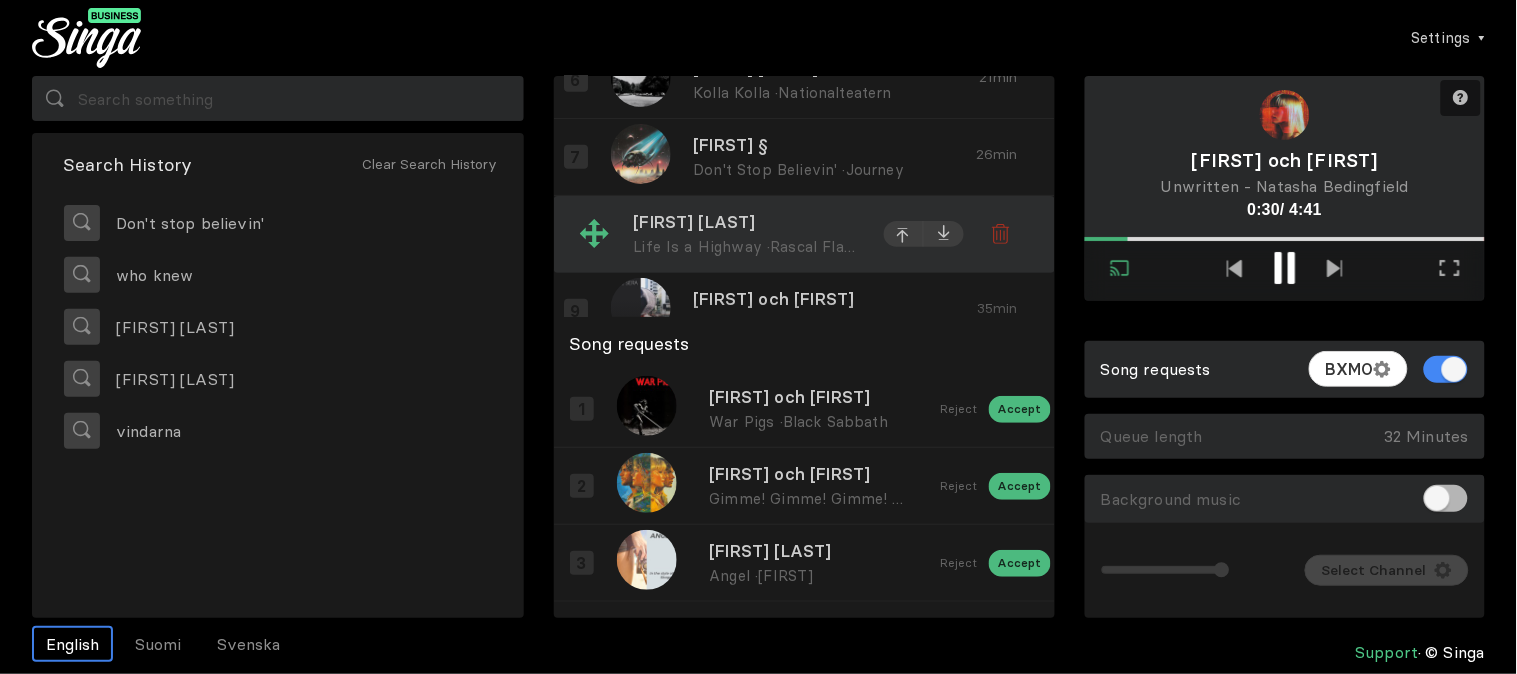 scroll, scrollTop: 464, scrollLeft: 0, axis: vertical 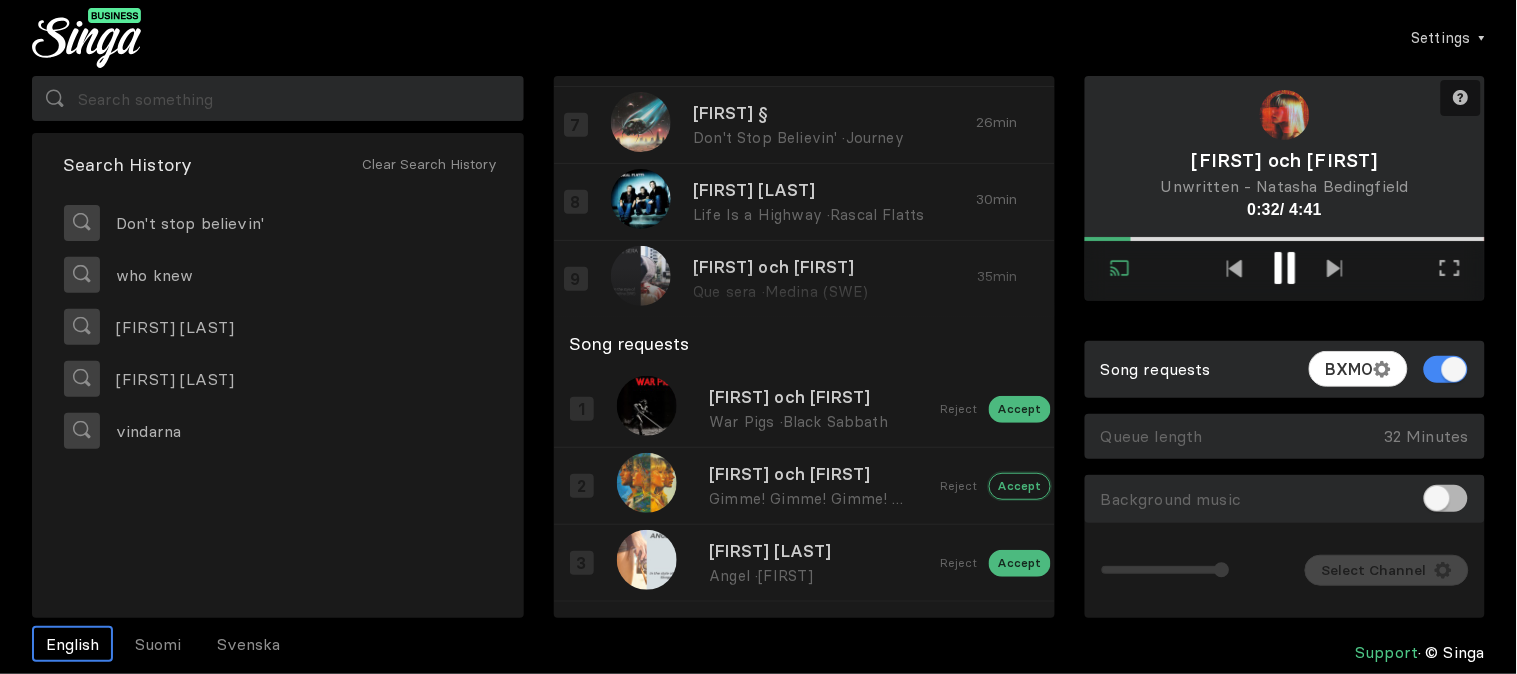 click on "Accept" at bounding box center (1020, 409) 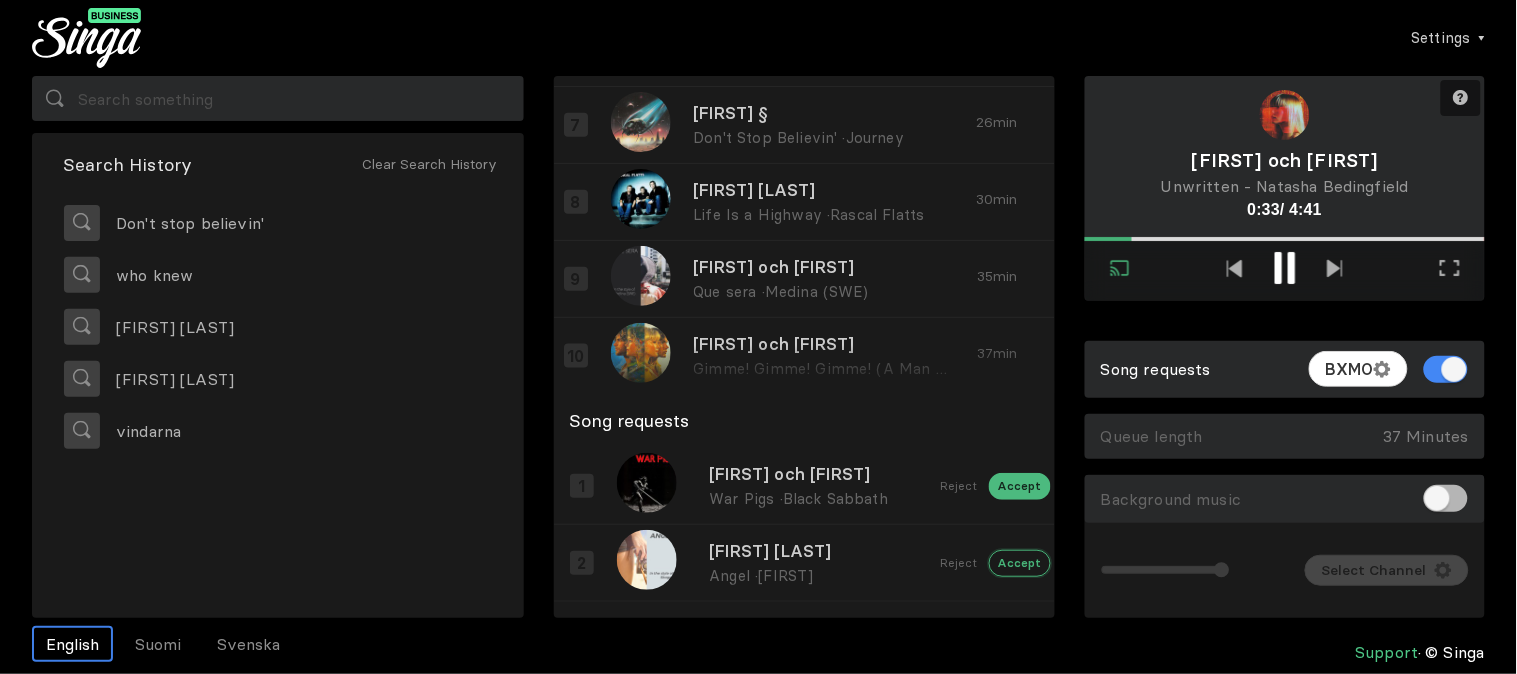click on "Accept" at bounding box center [1020, 486] 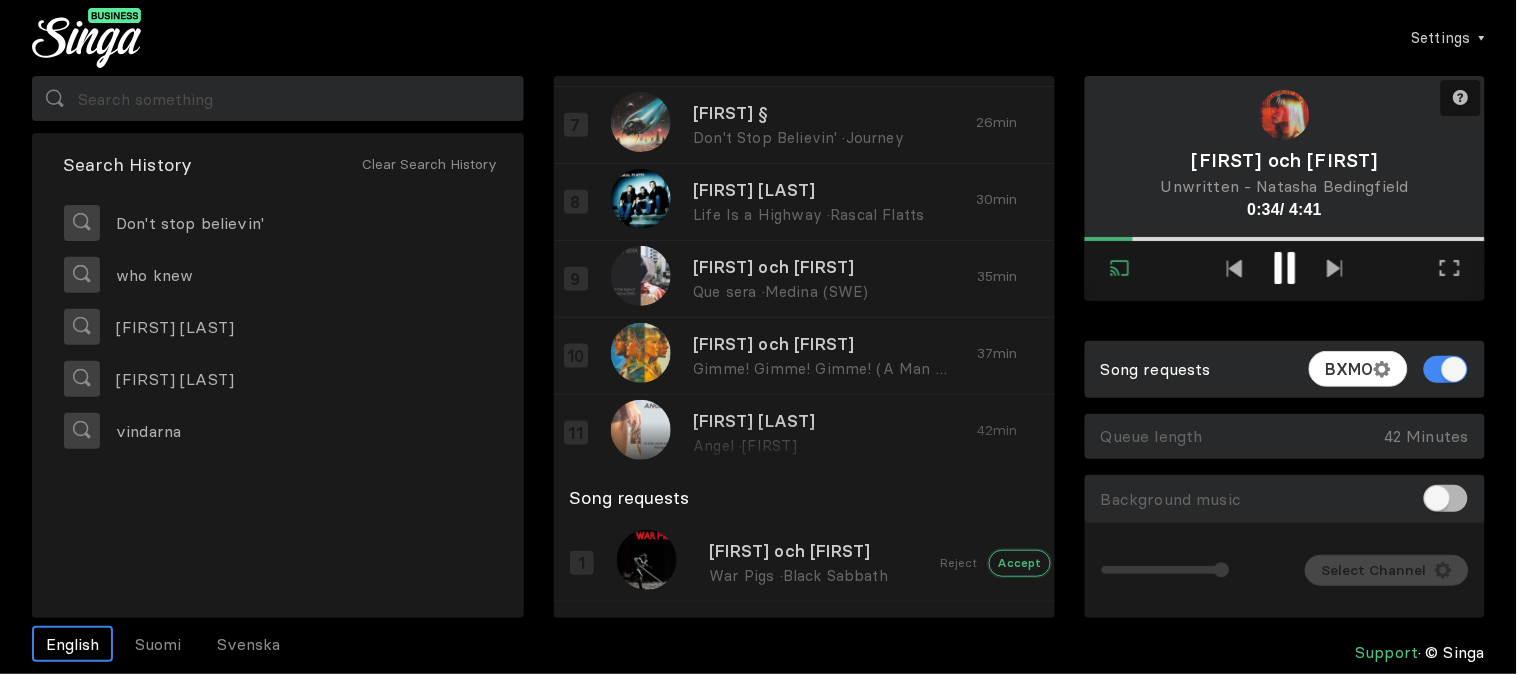 click on "Accept" at bounding box center [1020, 563] 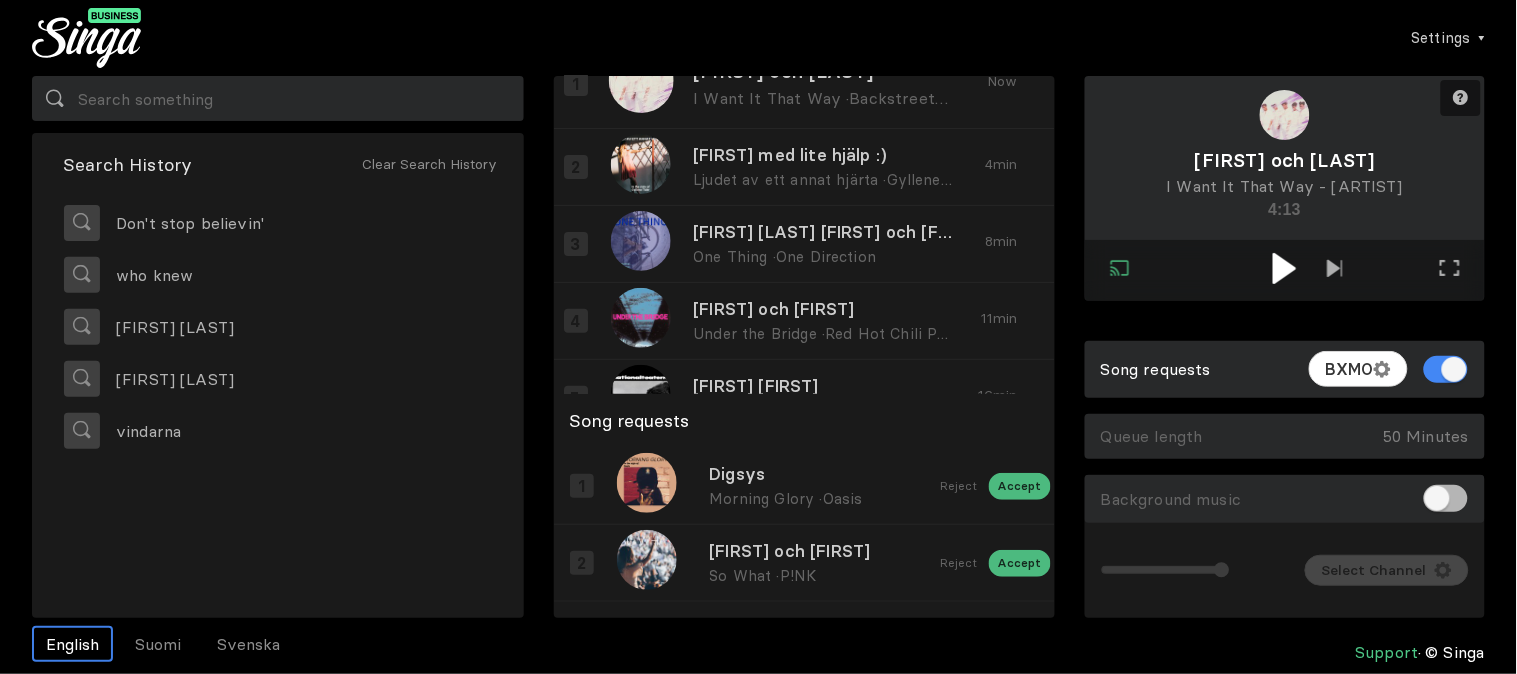 scroll, scrollTop: 0, scrollLeft: 0, axis: both 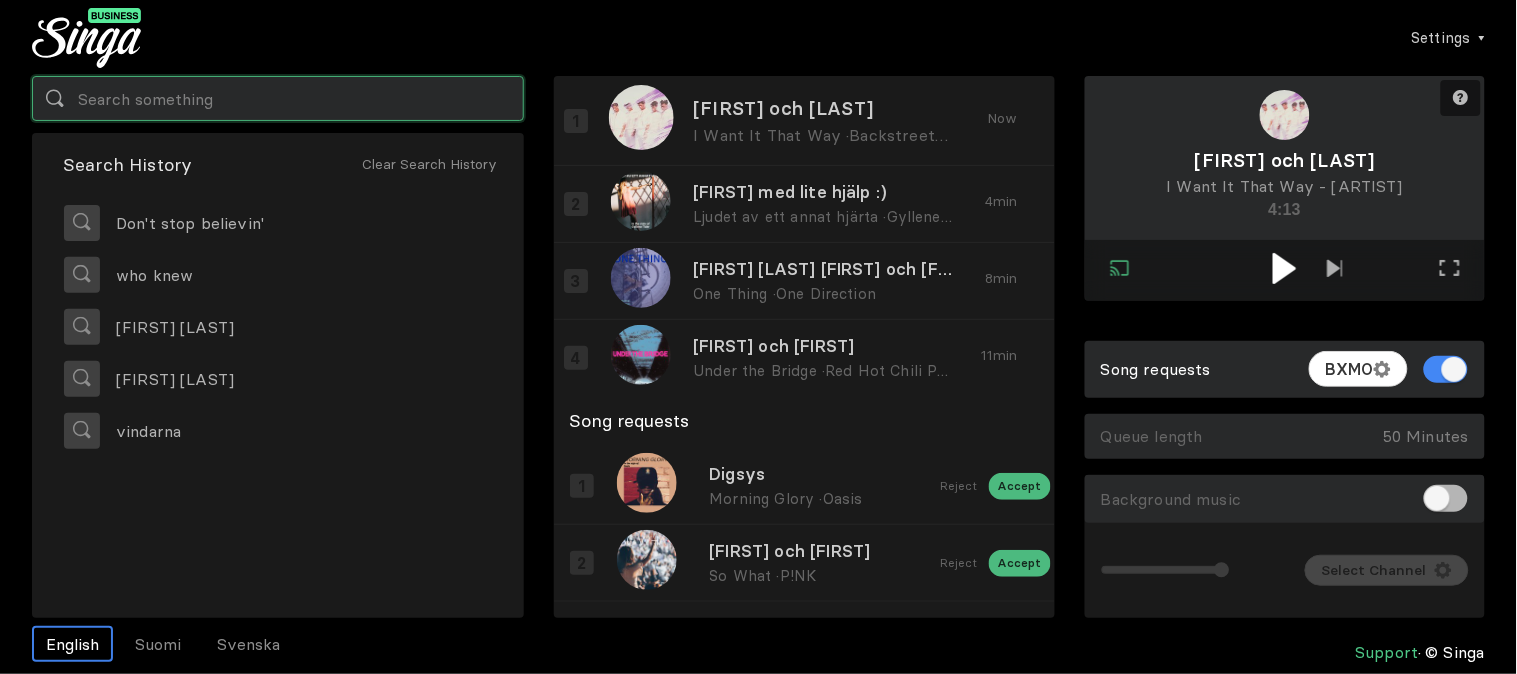click at bounding box center (278, 98) 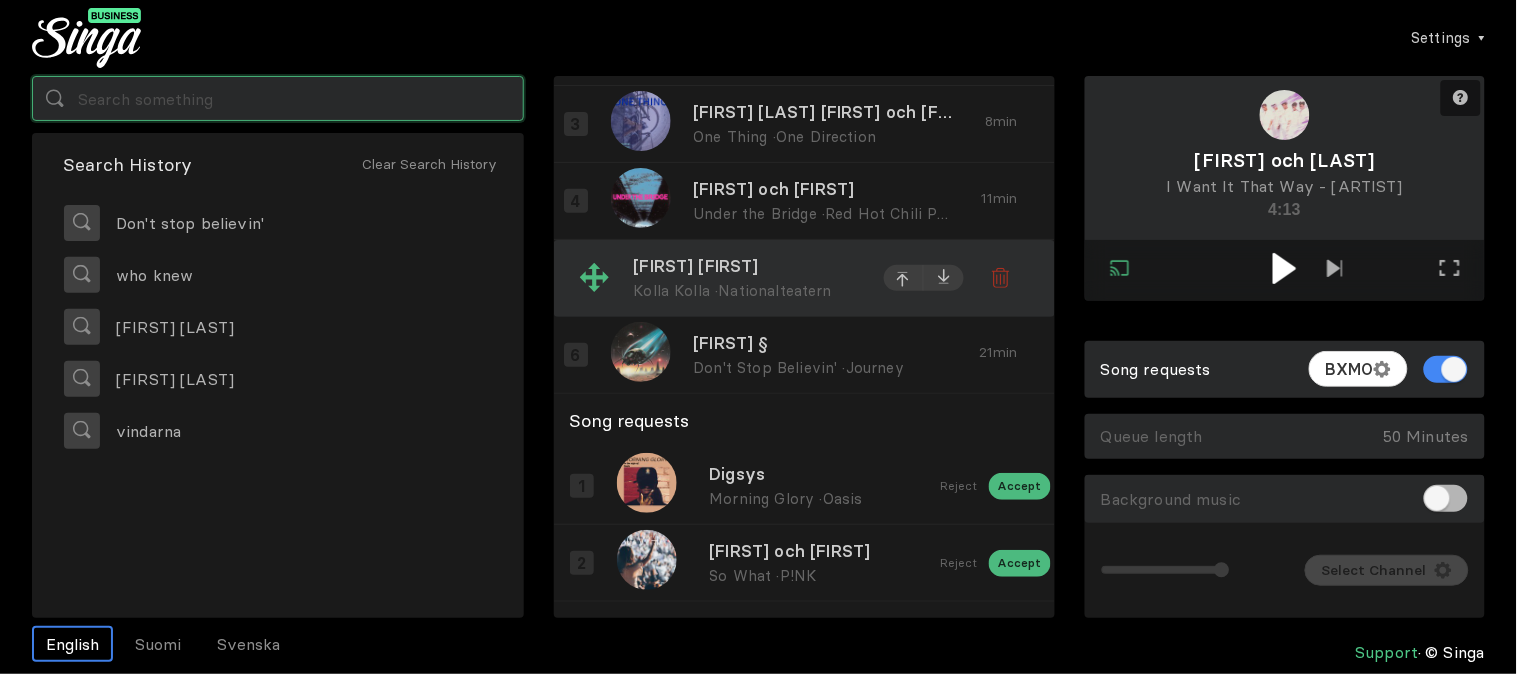 scroll, scrollTop: 207, scrollLeft: 0, axis: vertical 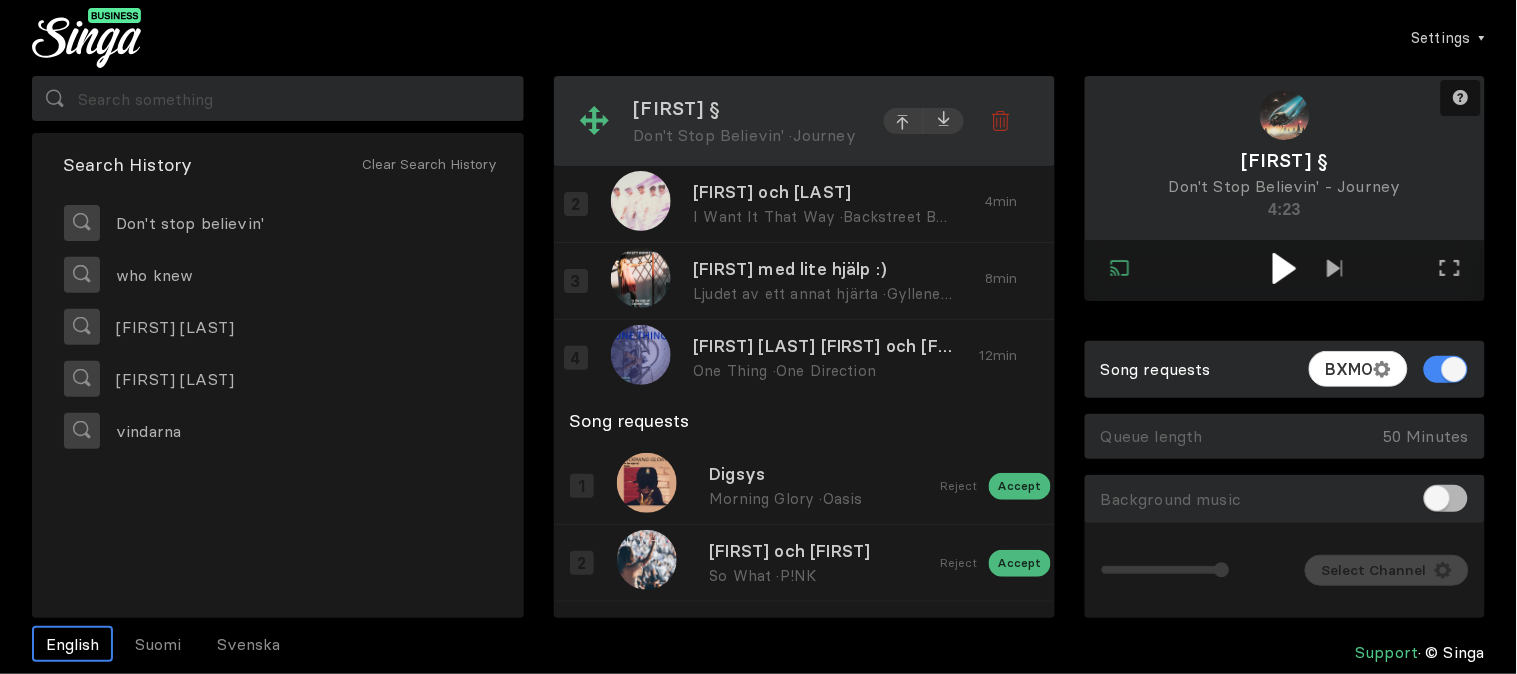 click on "[FIRST] §" at bounding box center (747, 108) 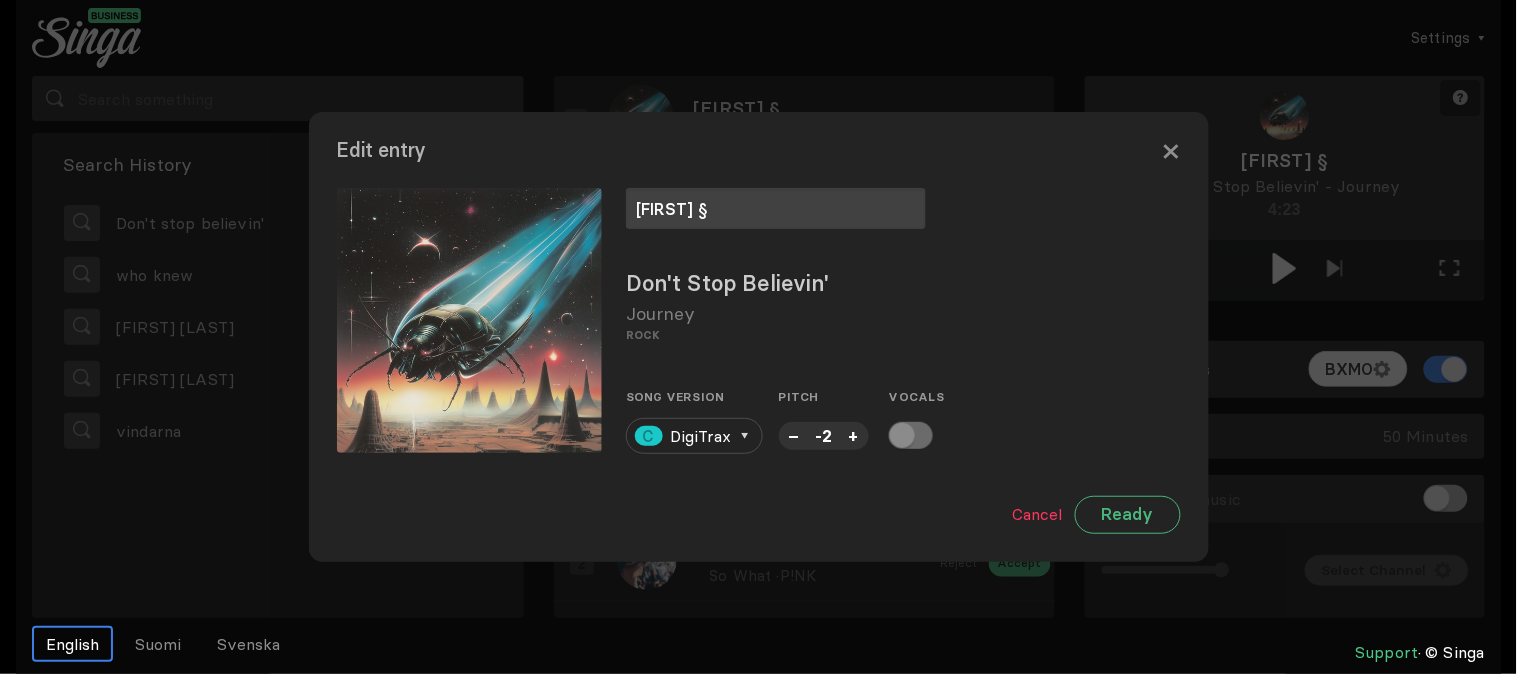 drag, startPoint x: 720, startPoint y: 202, endPoint x: 602, endPoint y: 206, distance: 118.06778 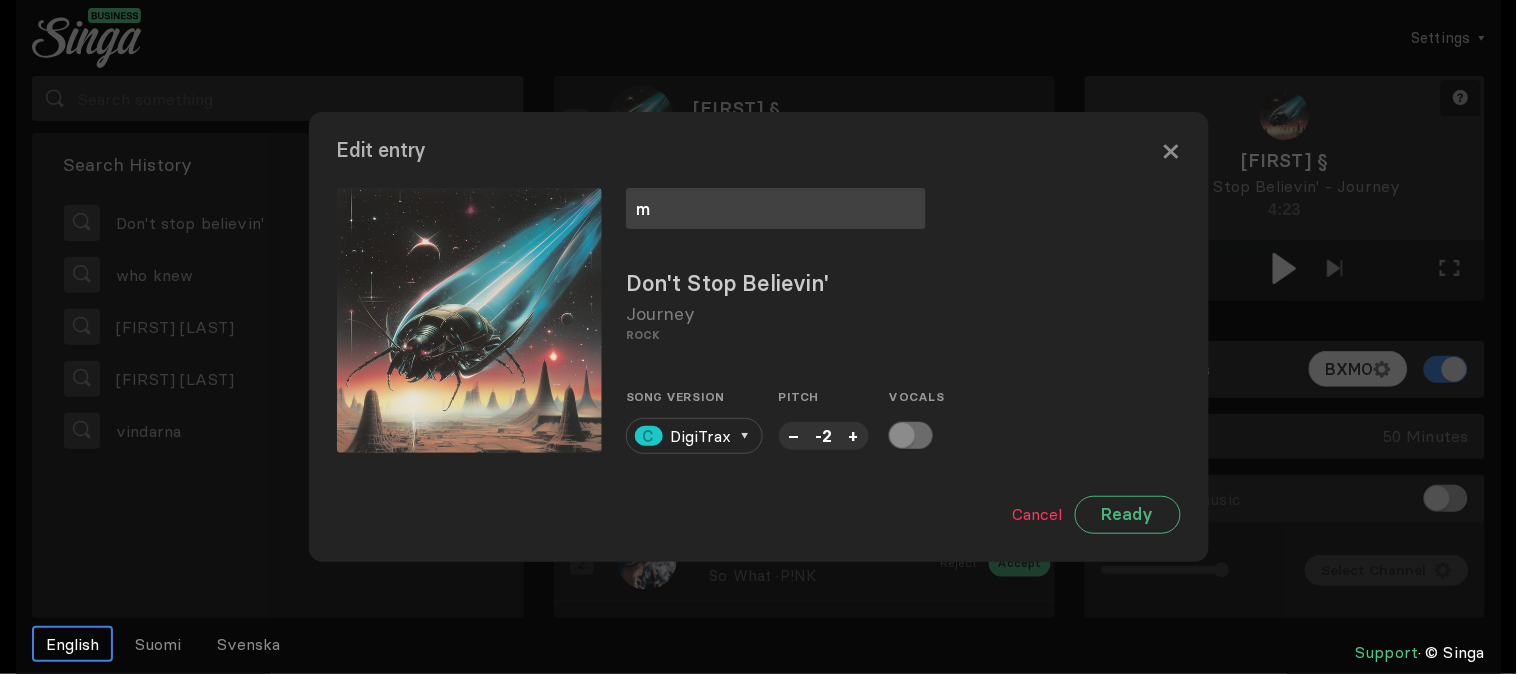 type on "m" 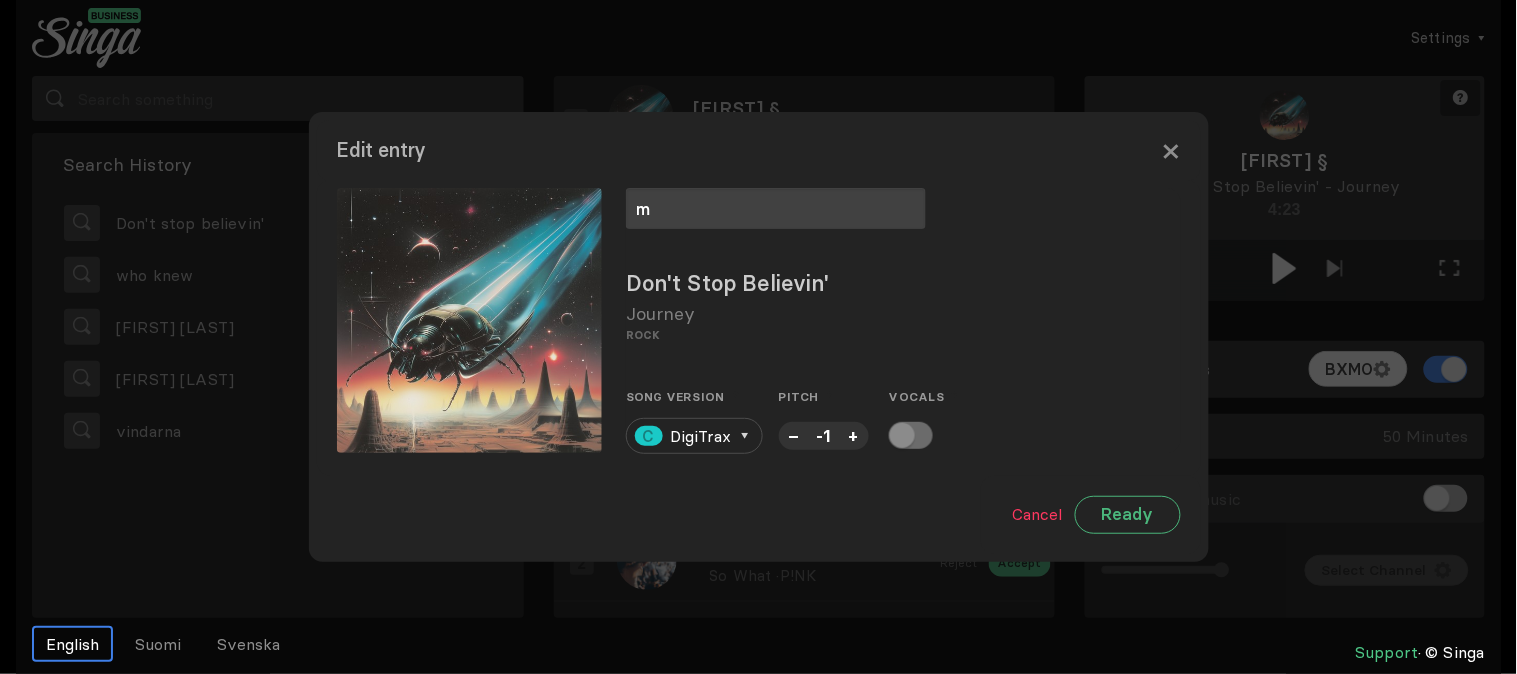 click on "+" at bounding box center (854, 435) 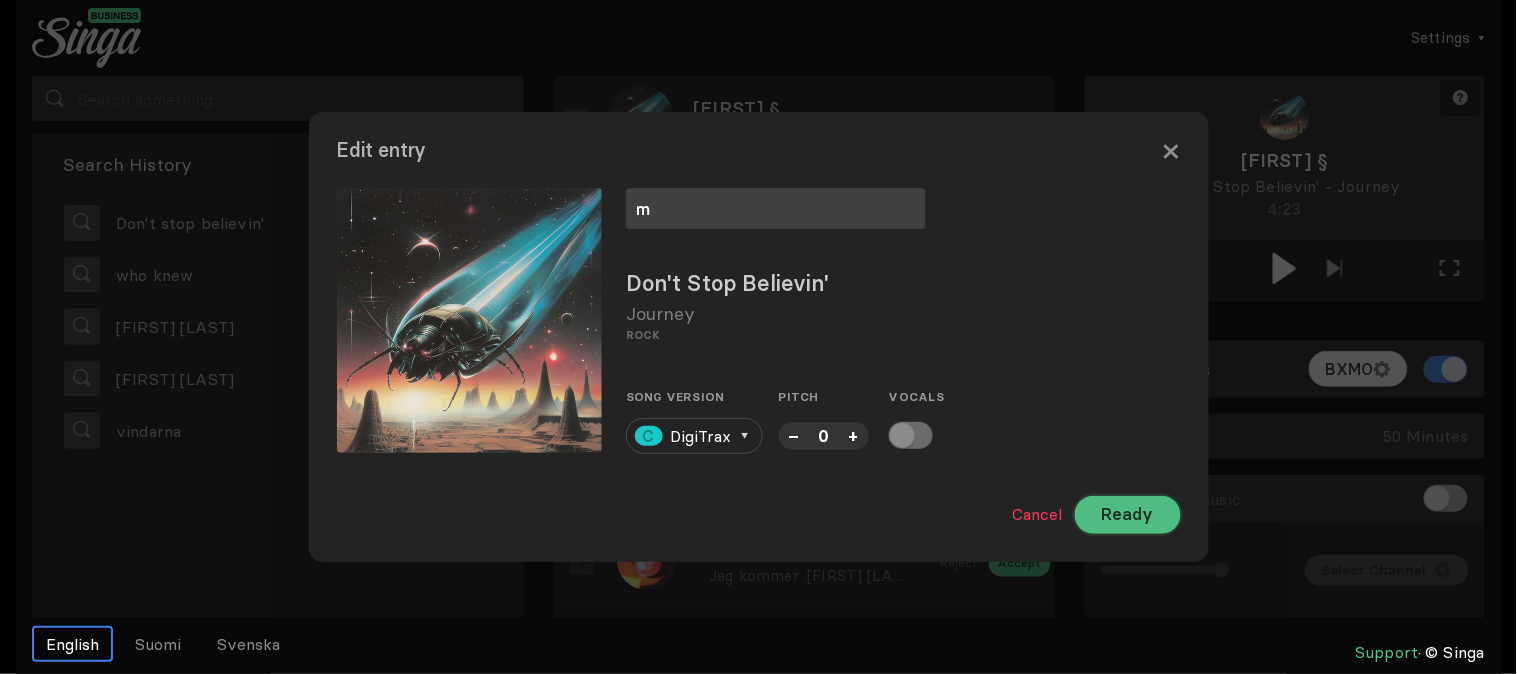 click on "Ready" at bounding box center (1128, 515) 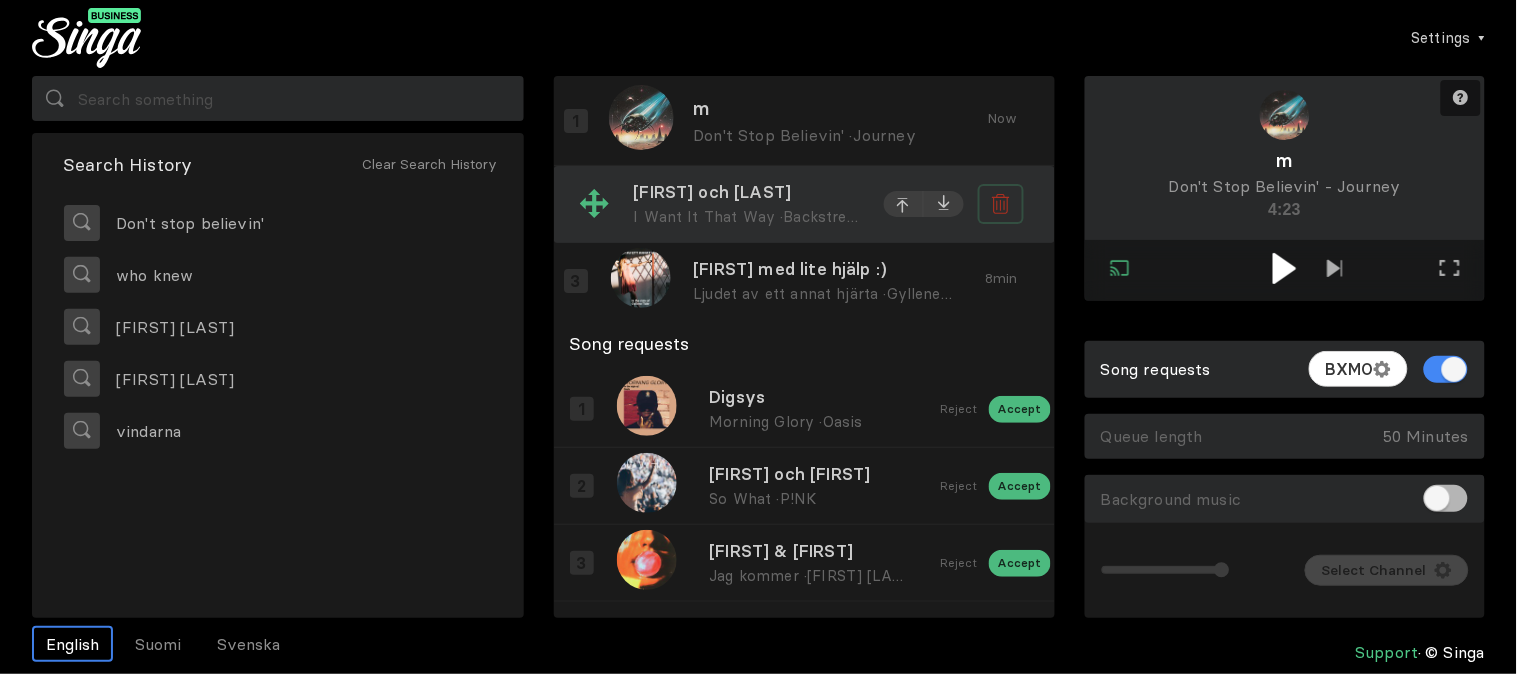 click at bounding box center [1000, 205] 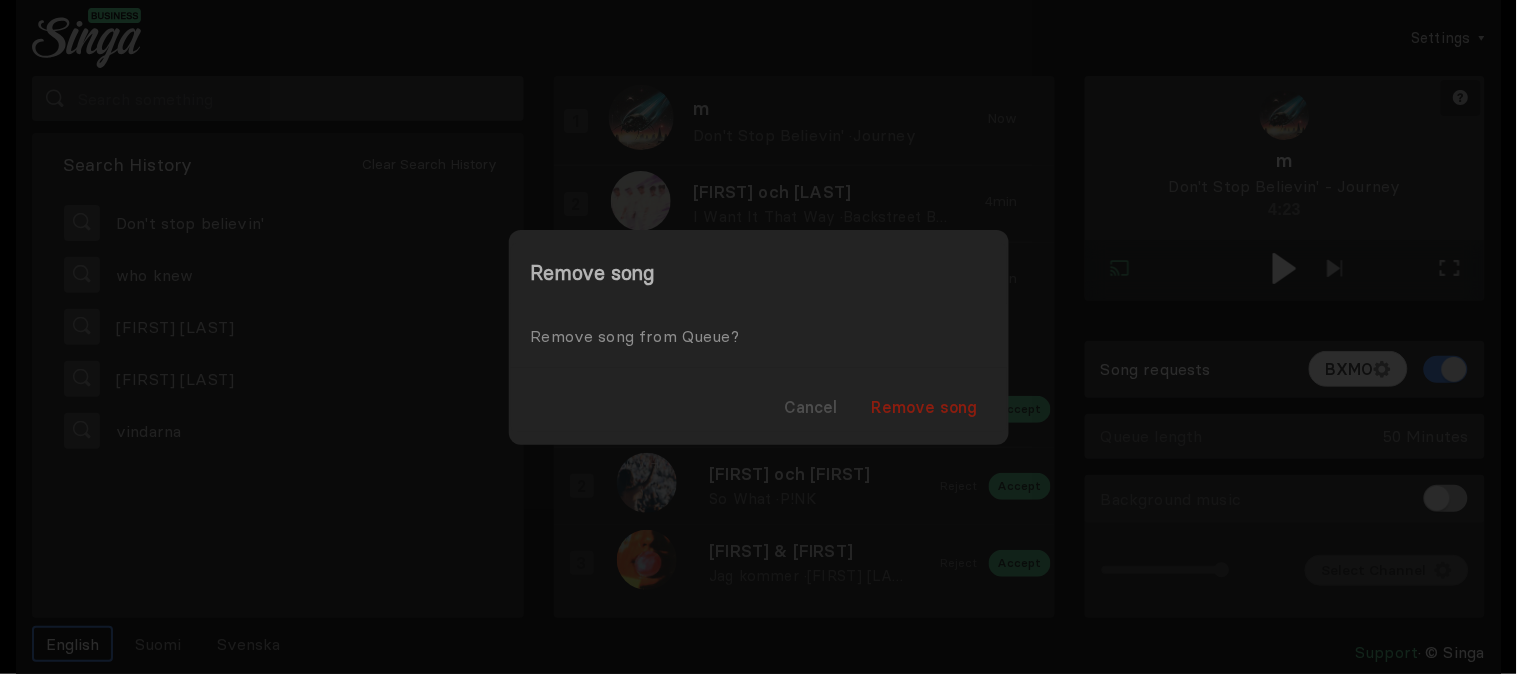 click on "Remove song" at bounding box center (925, 407) 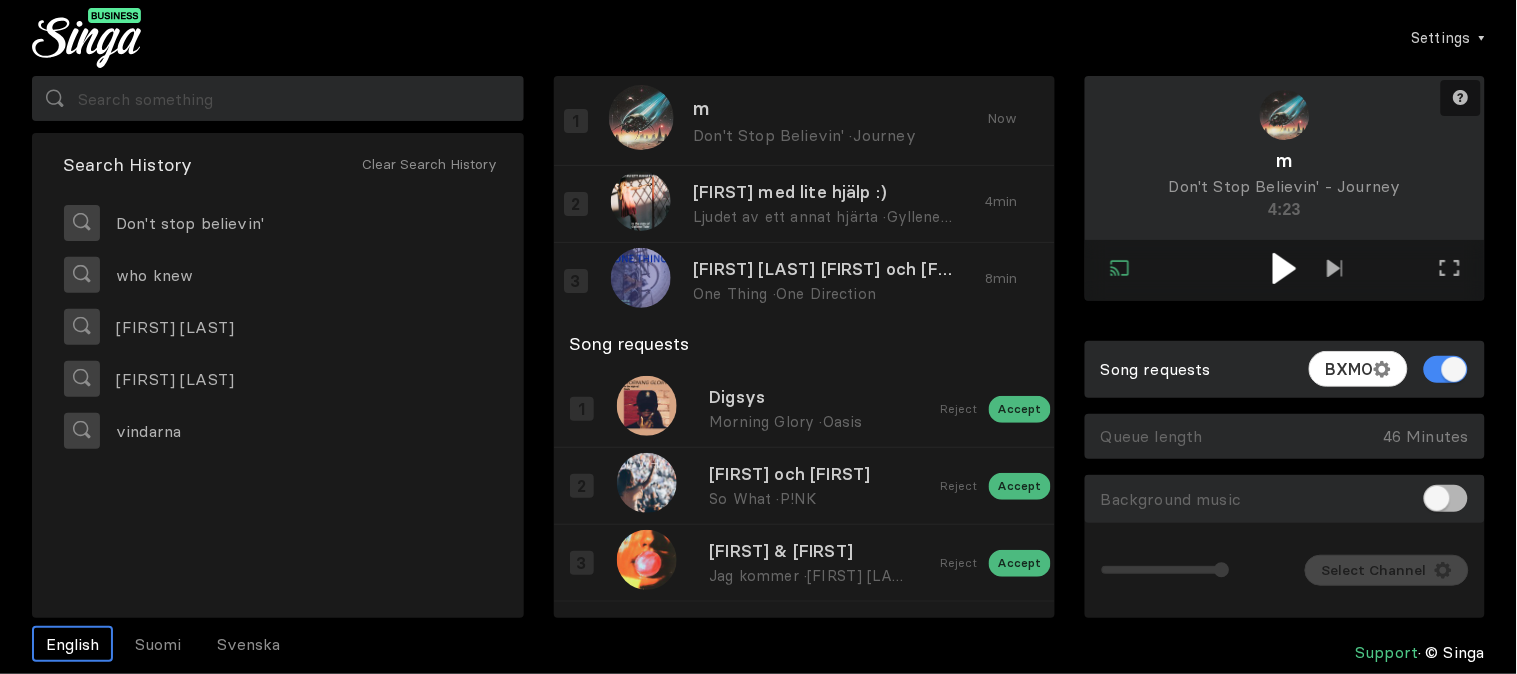click at bounding box center (1285, 270) 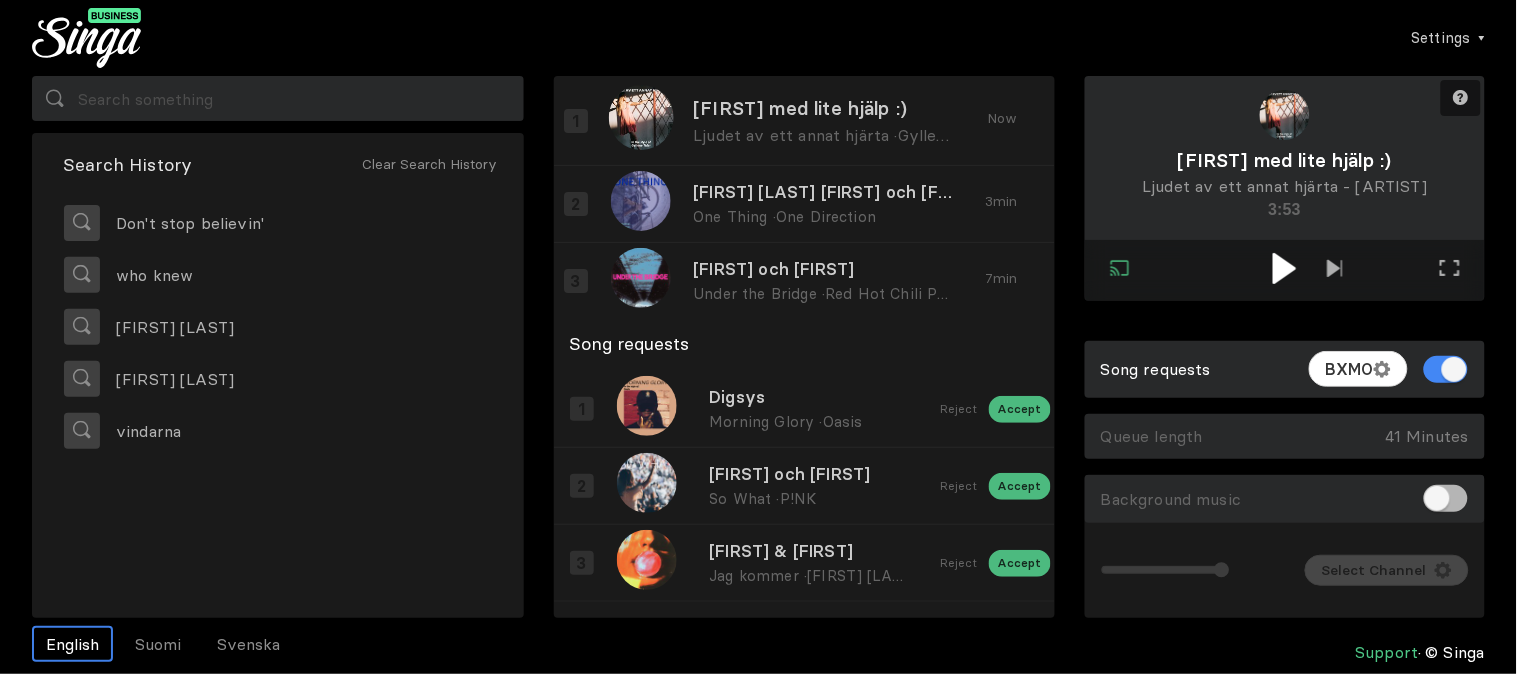 click at bounding box center [1284, 268] 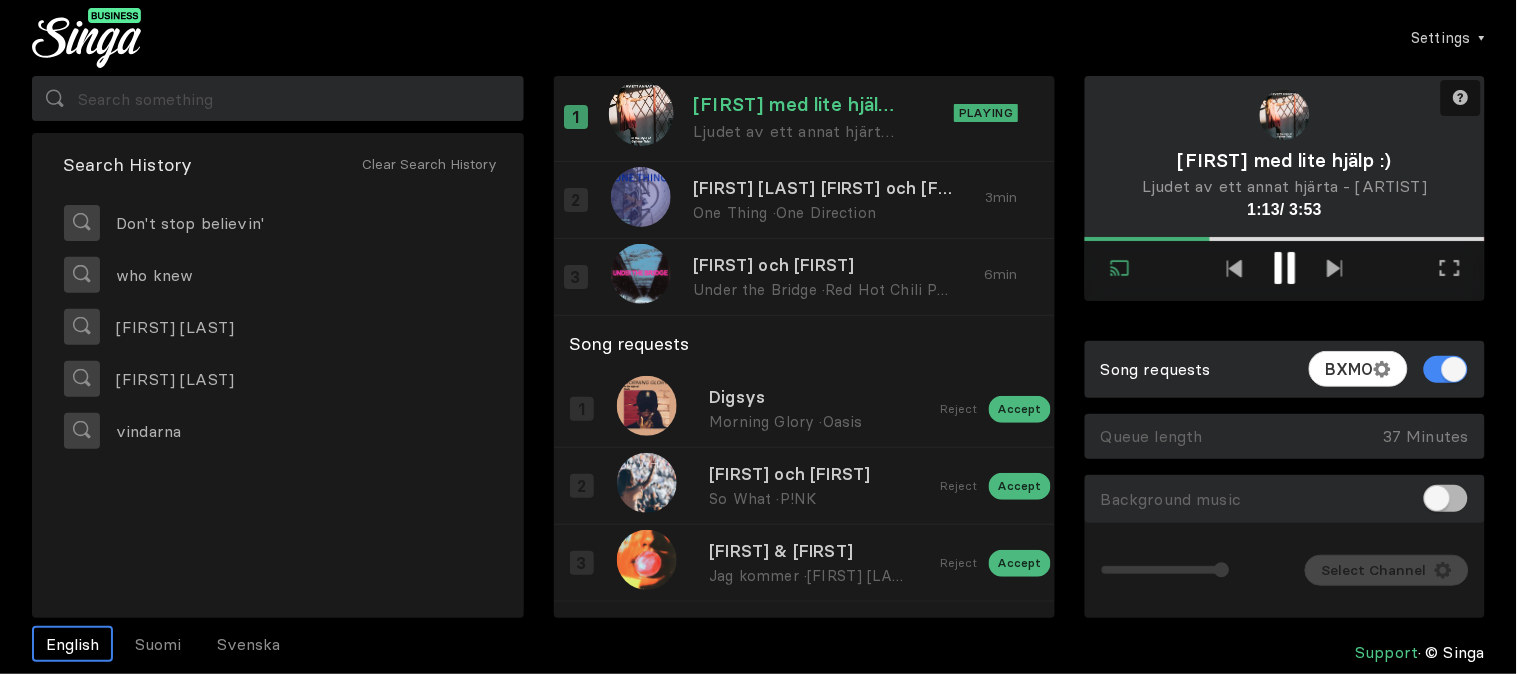 scroll, scrollTop: 0, scrollLeft: 0, axis: both 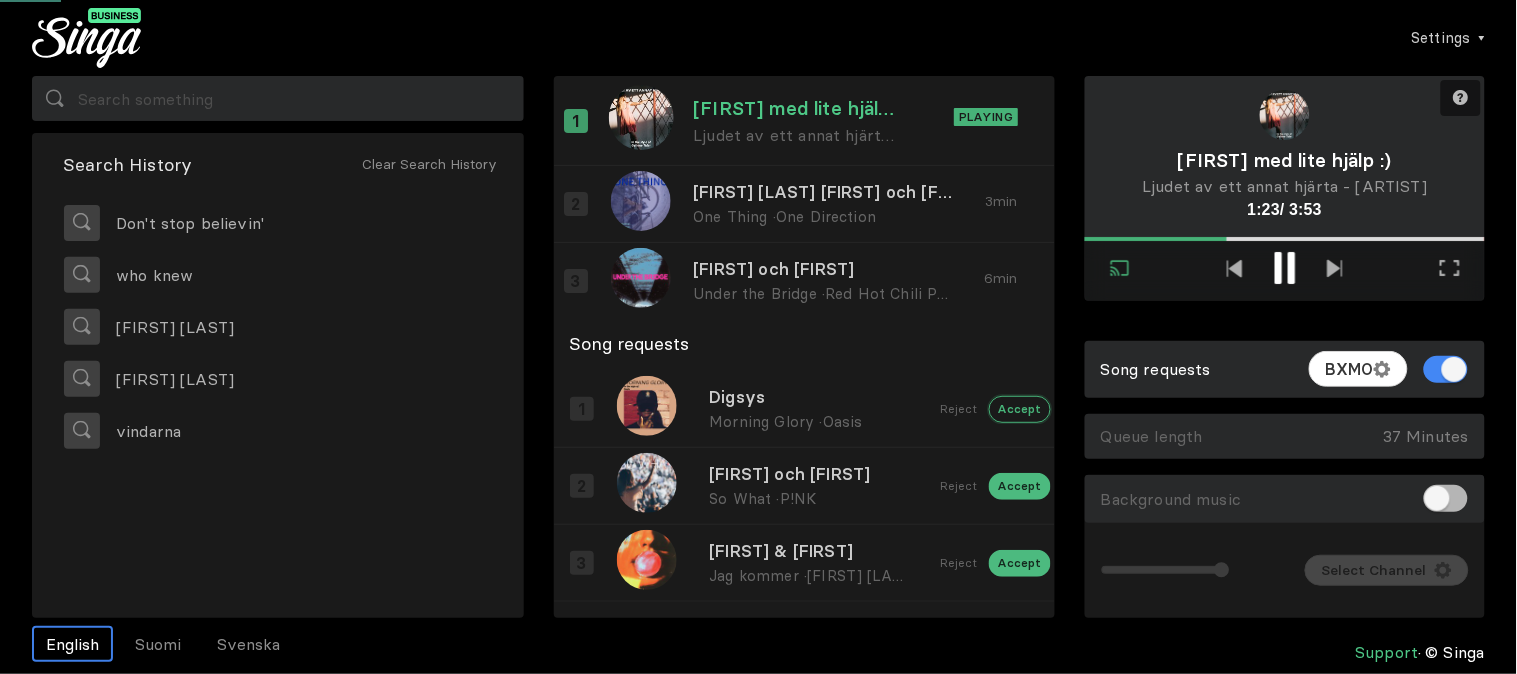 click on "Accept" at bounding box center (1020, 409) 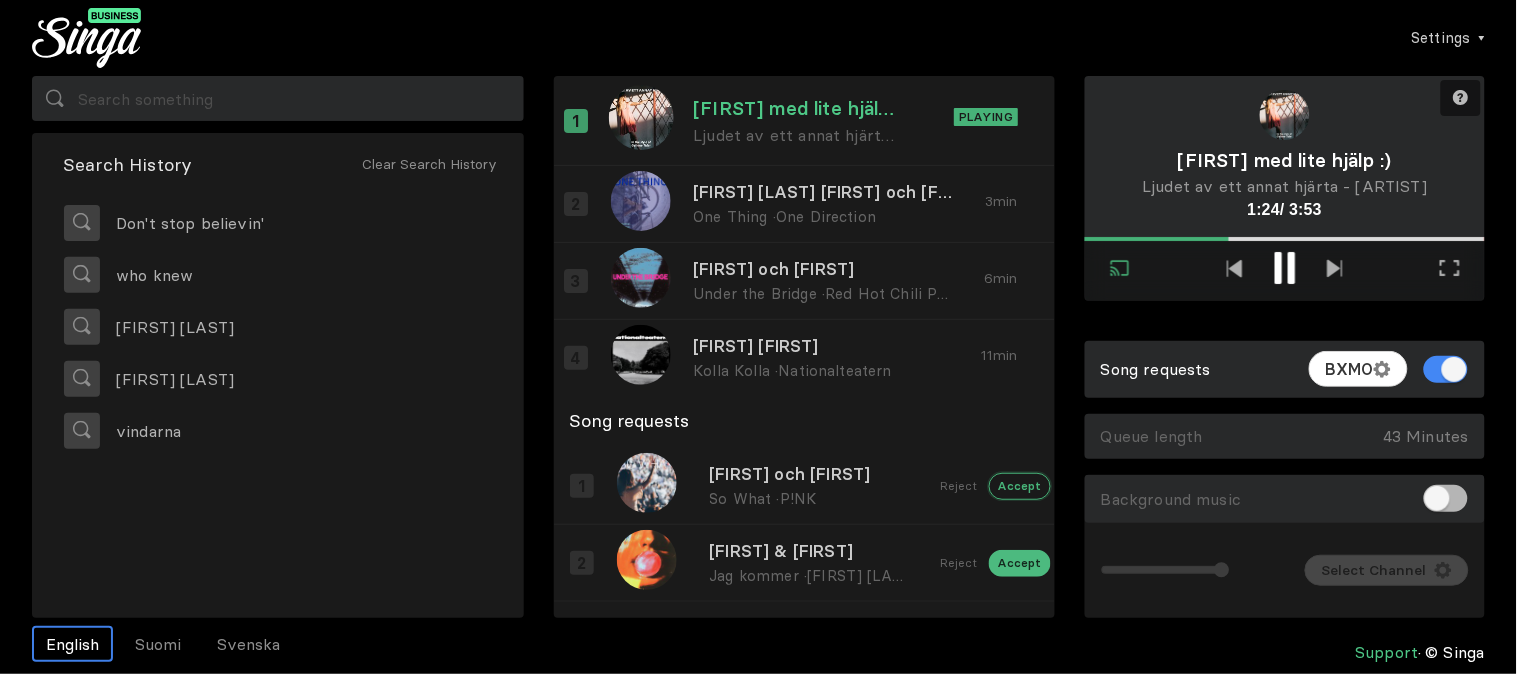 click on "Accept" at bounding box center (1020, 486) 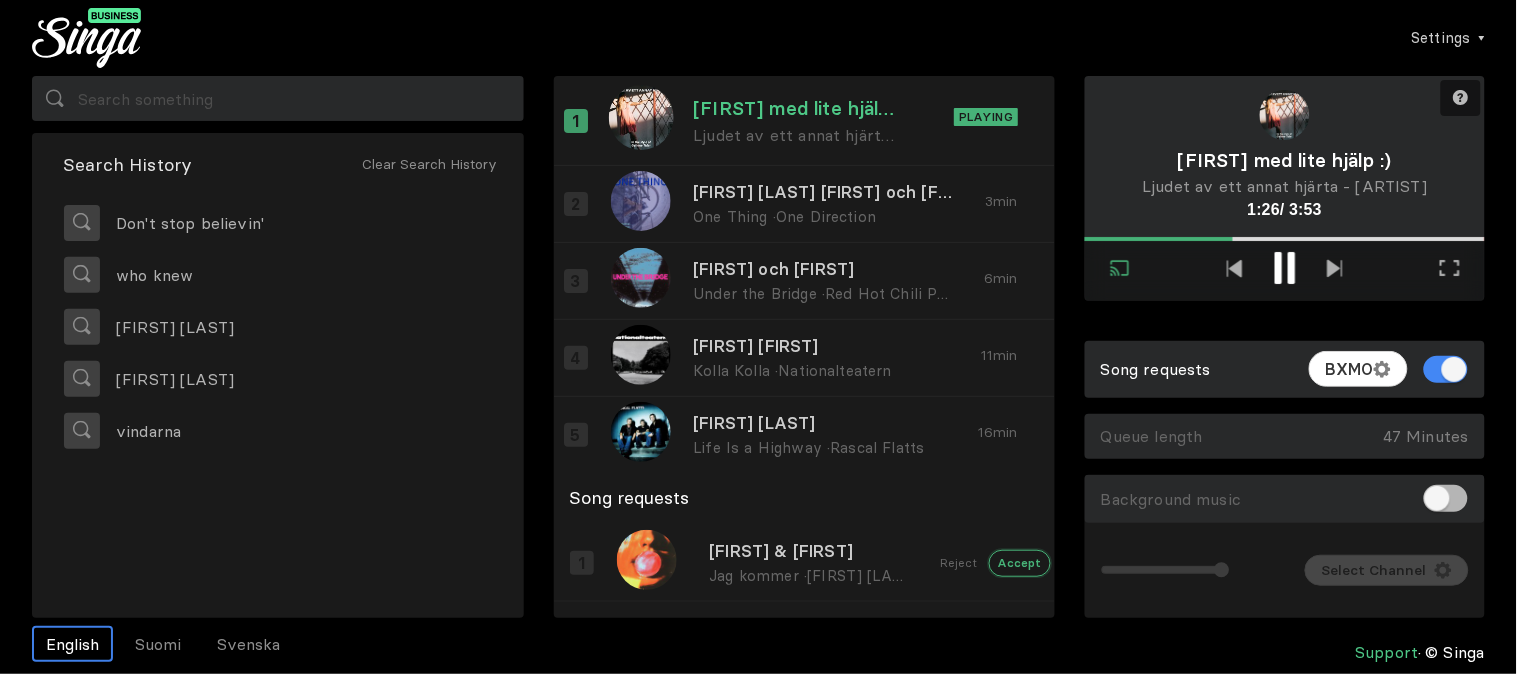 click on "Accept" at bounding box center [1020, 563] 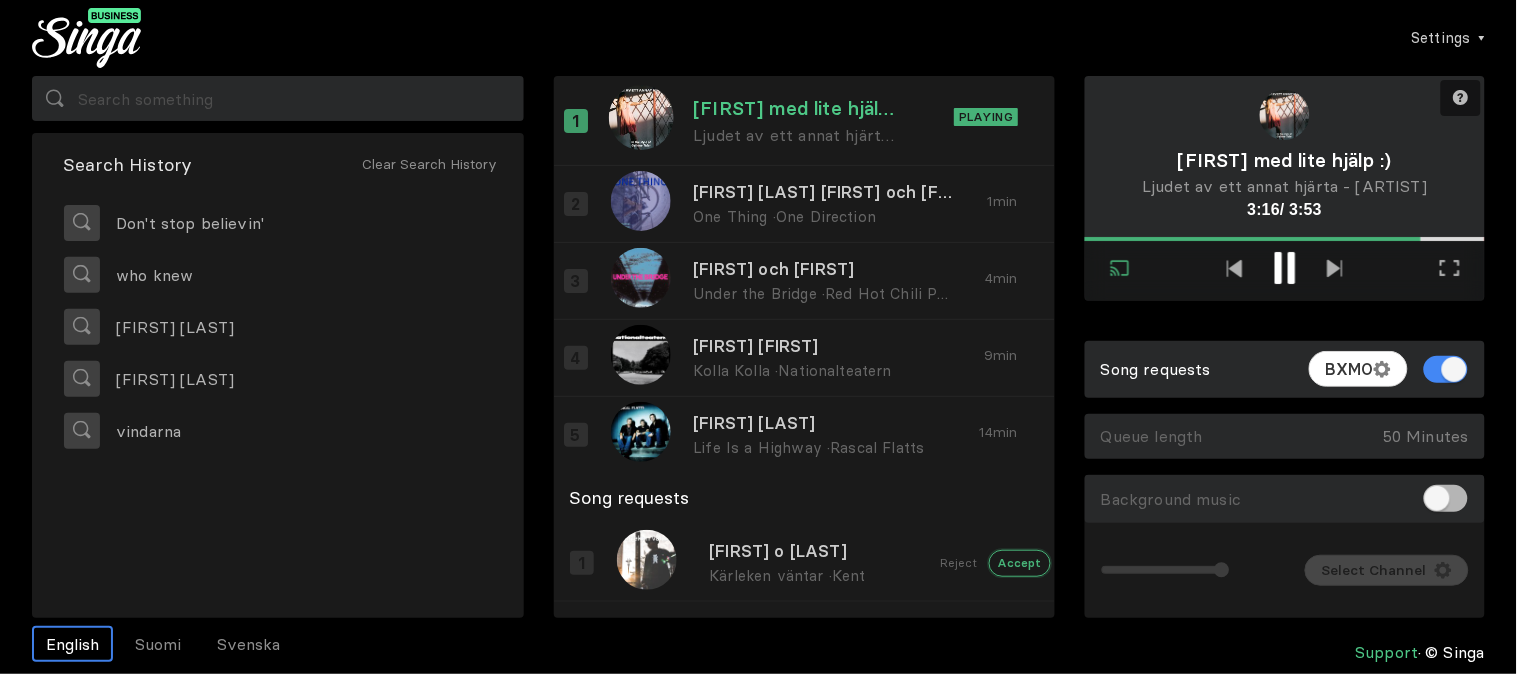 click on "Accept" at bounding box center (1020, 563) 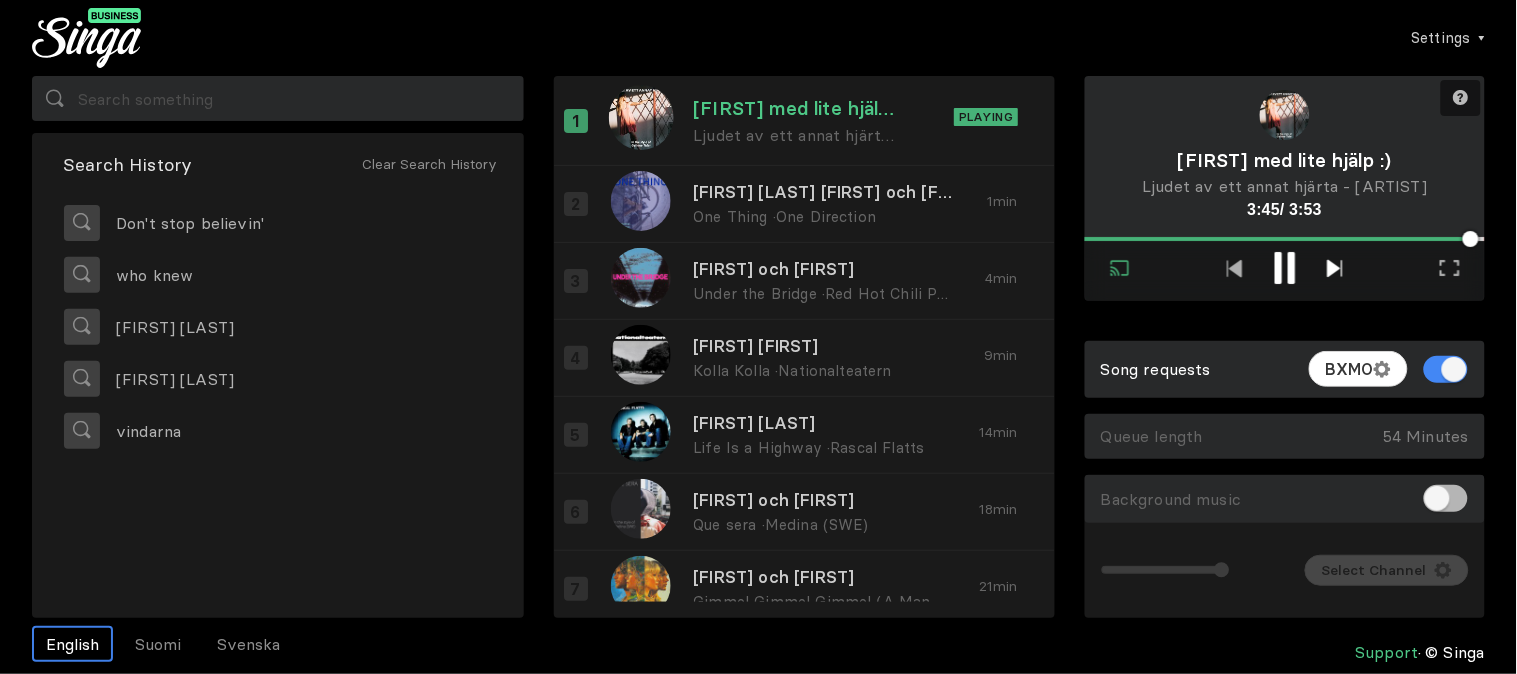 click at bounding box center (1334, 268) 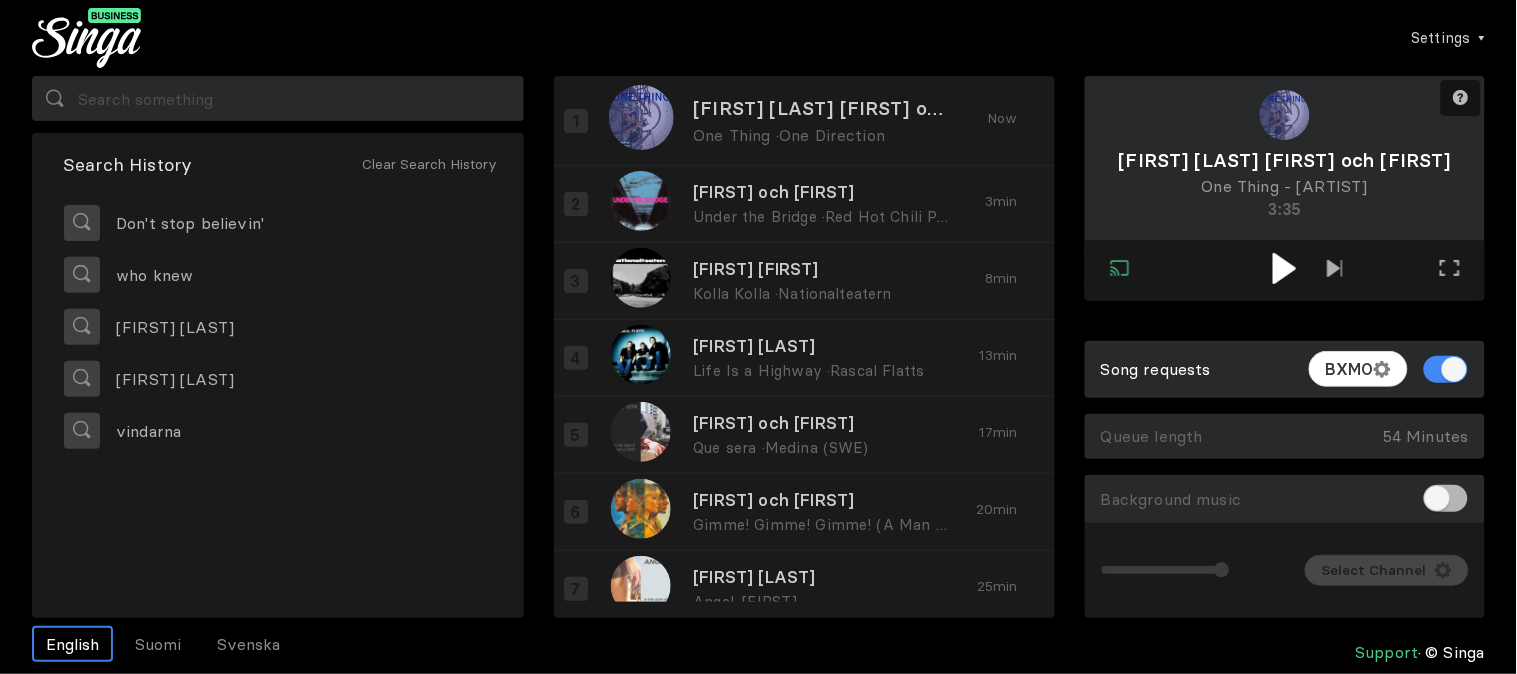 click at bounding box center [1284, 268] 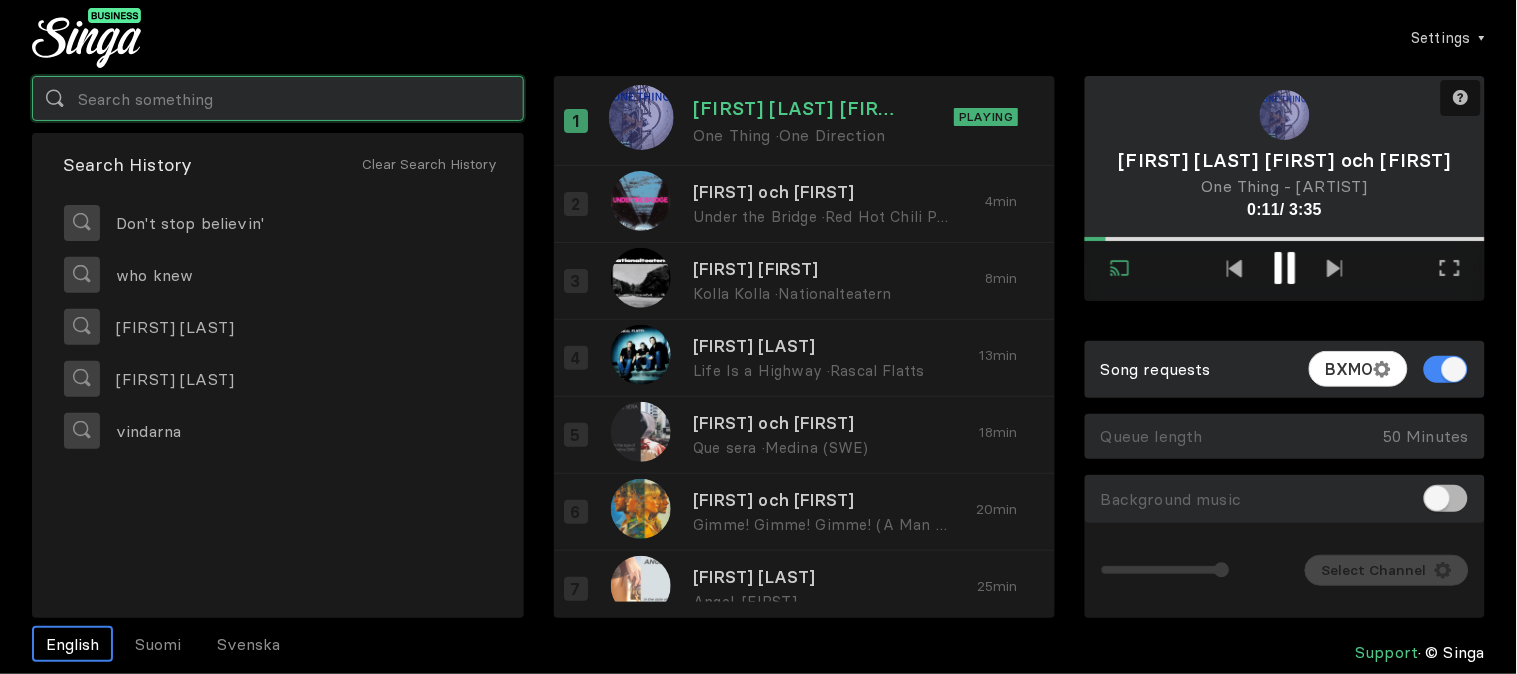 click at bounding box center (278, 98) 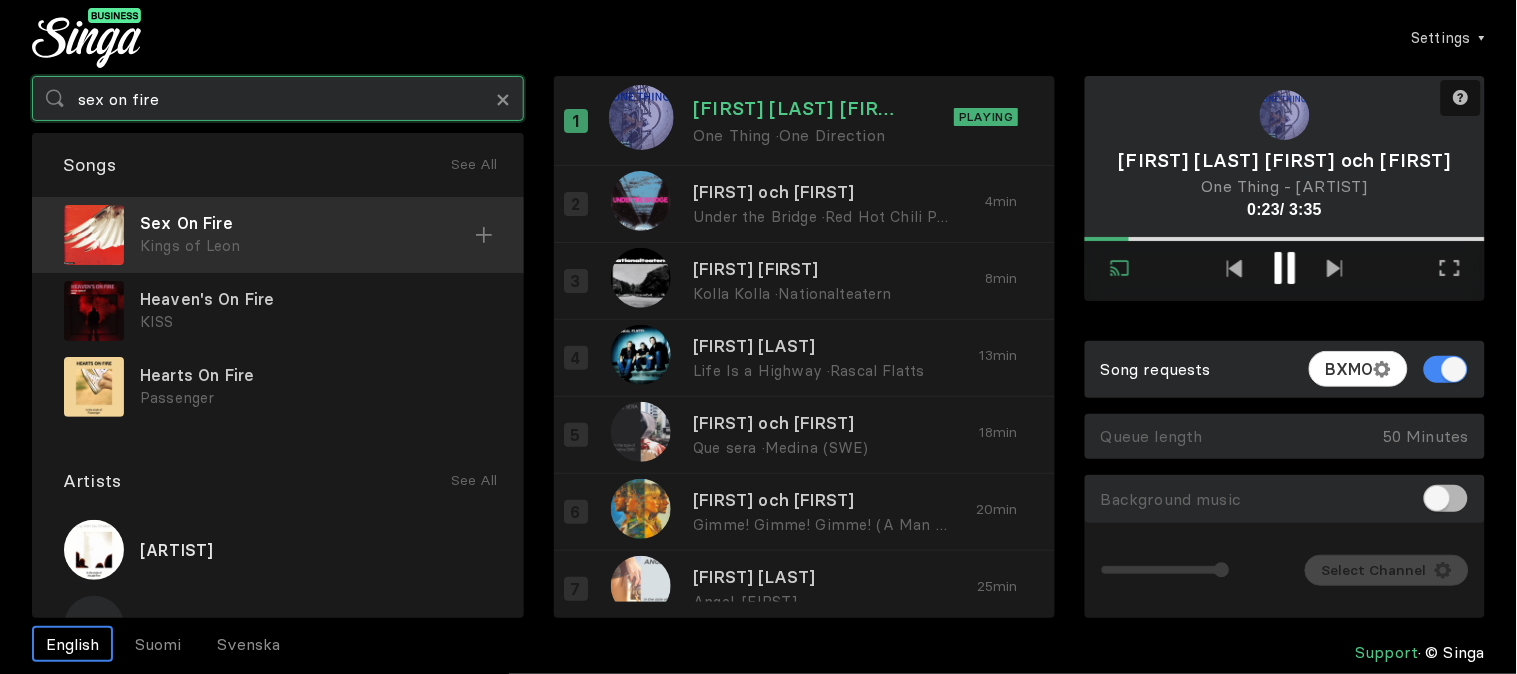 type on "sex on fire" 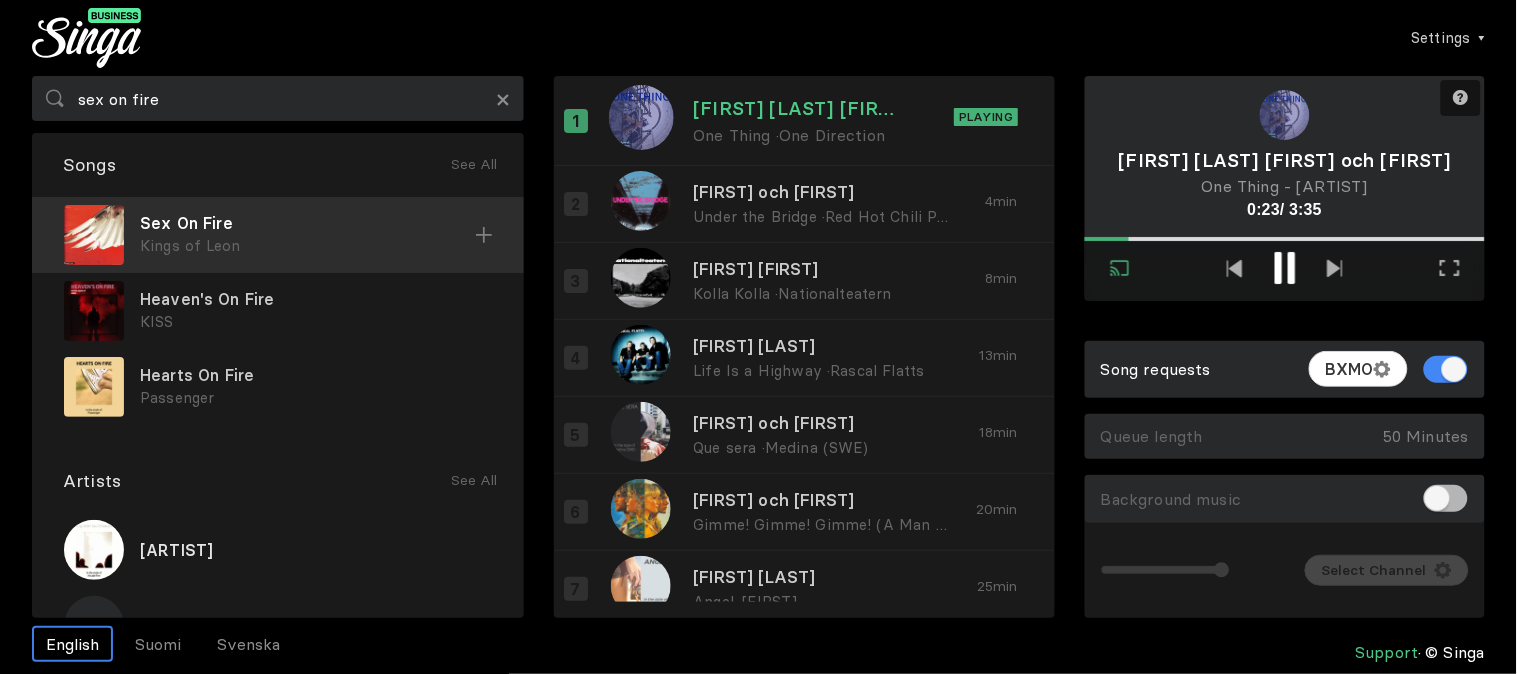 click at bounding box center (484, 235) 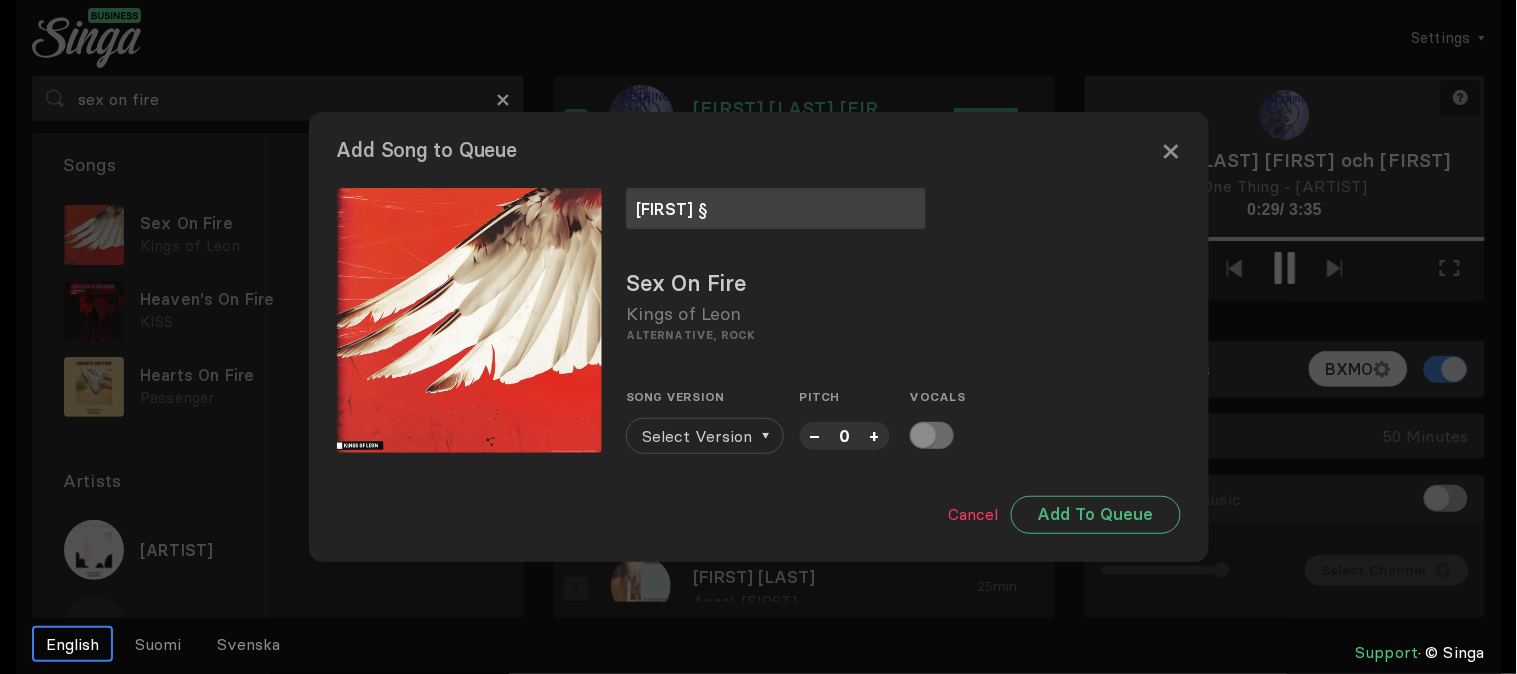 type on "[FIRST] §" 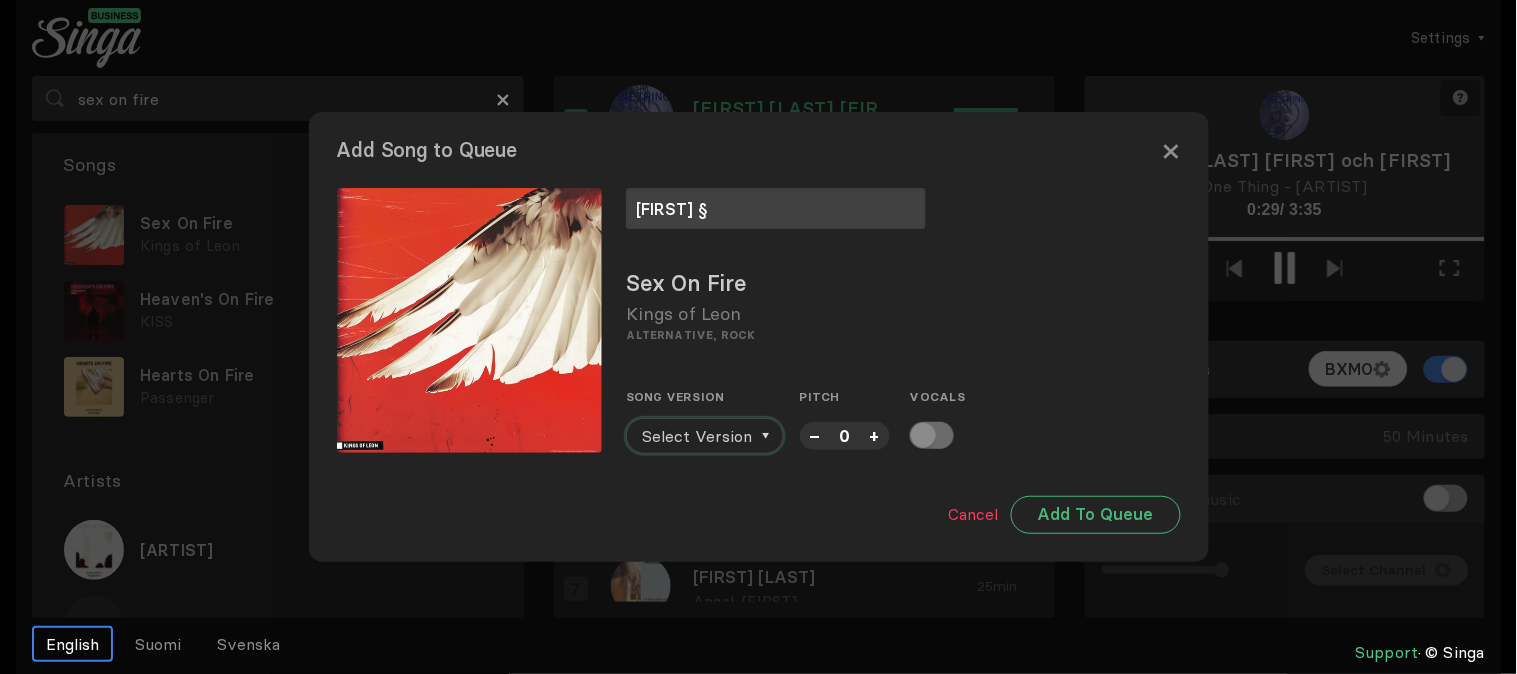 click on "Select Version" at bounding box center [698, 436] 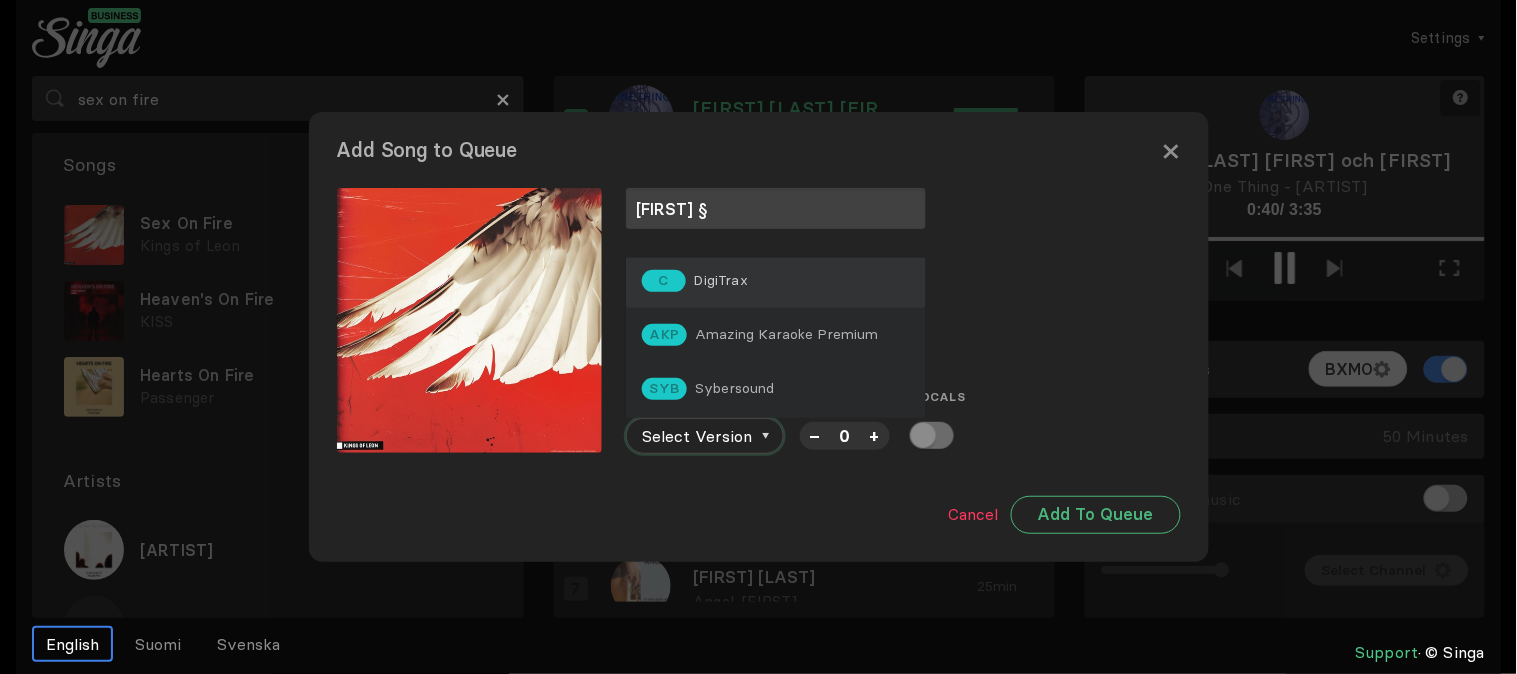 scroll, scrollTop: 222, scrollLeft: 0, axis: vertical 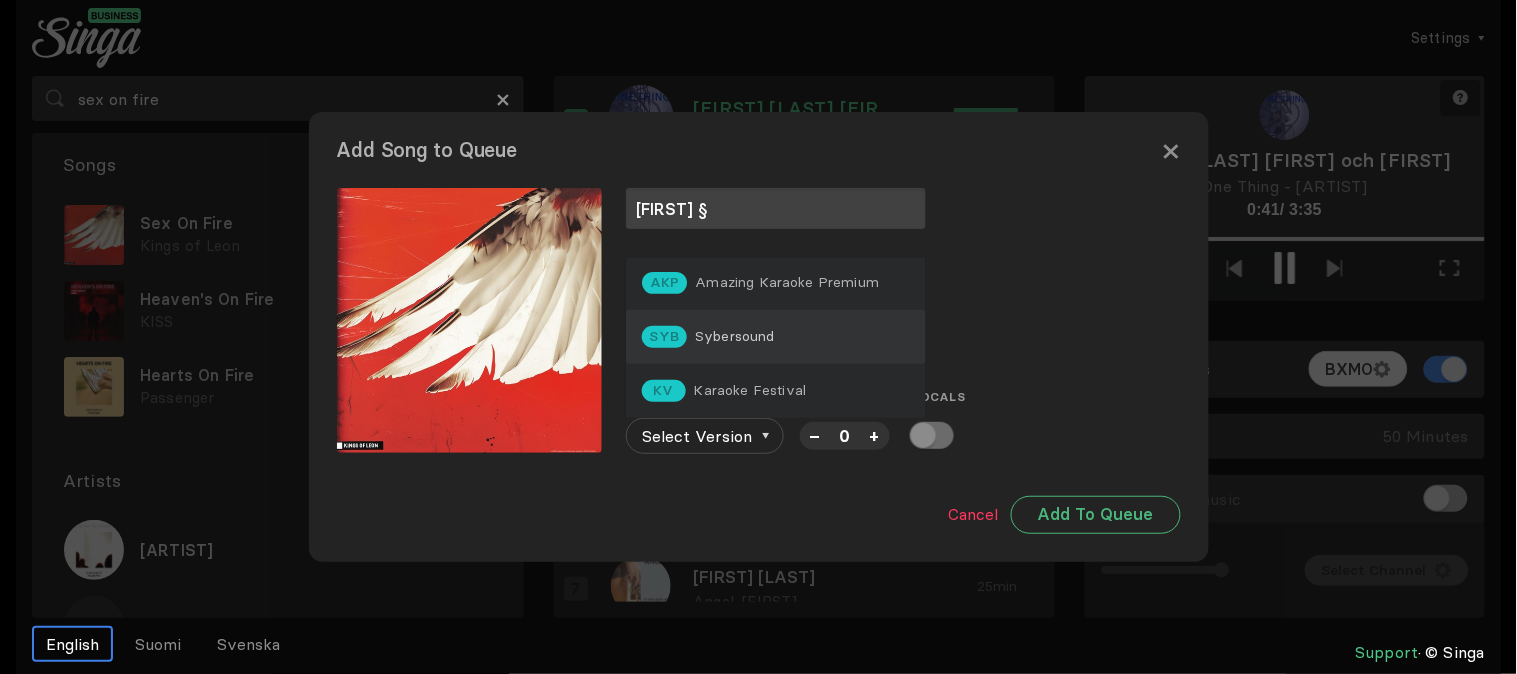 click on "Sybersound" at bounding box center [756, 66] 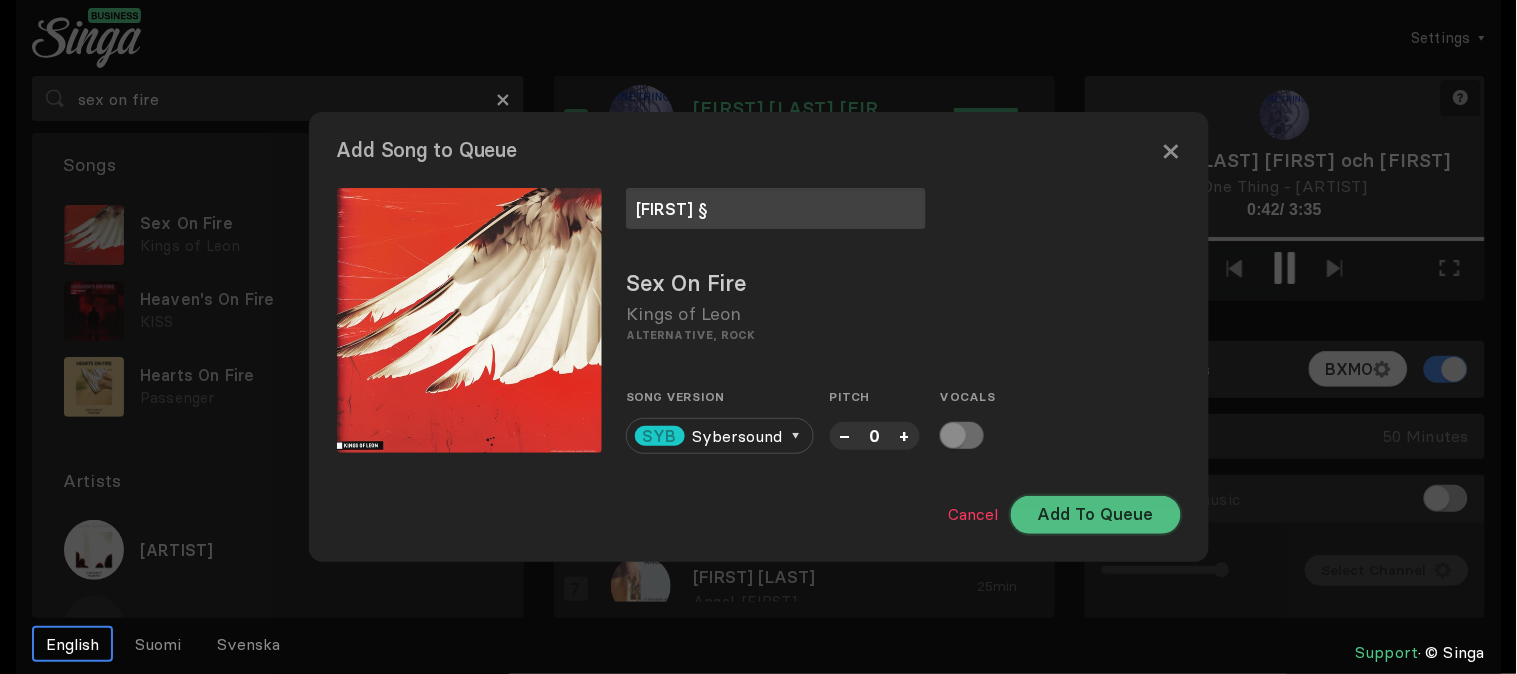 click on "Add To Queue" at bounding box center (1096, 515) 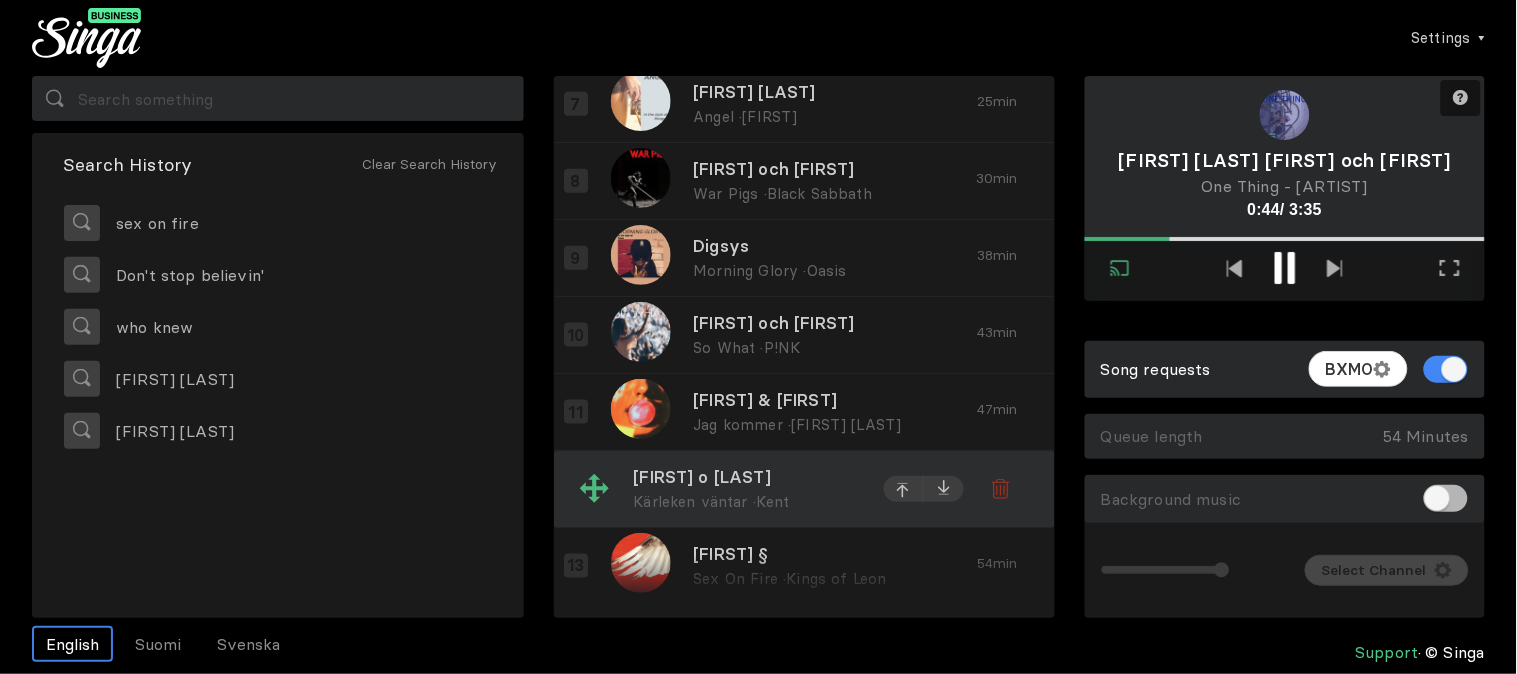 scroll, scrollTop: 487, scrollLeft: 0, axis: vertical 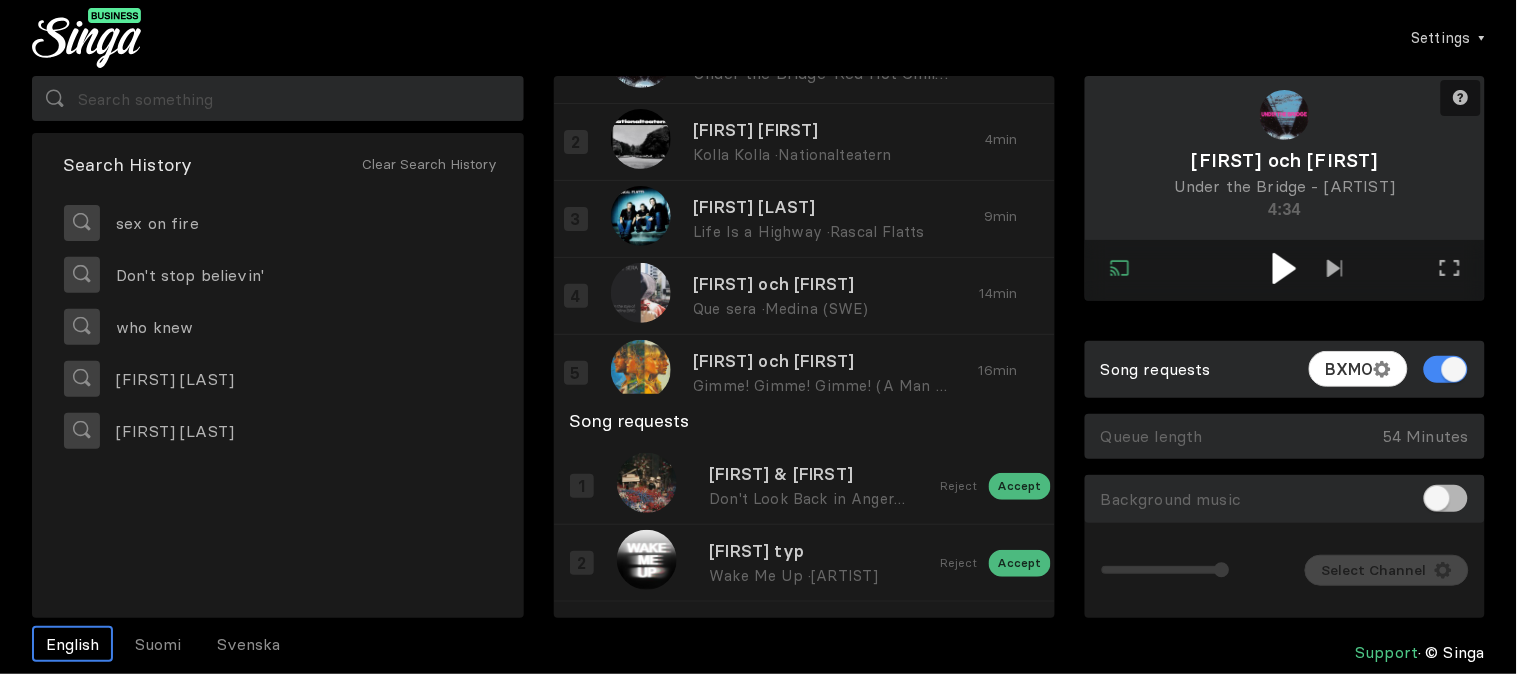 click at bounding box center (1285, 270) 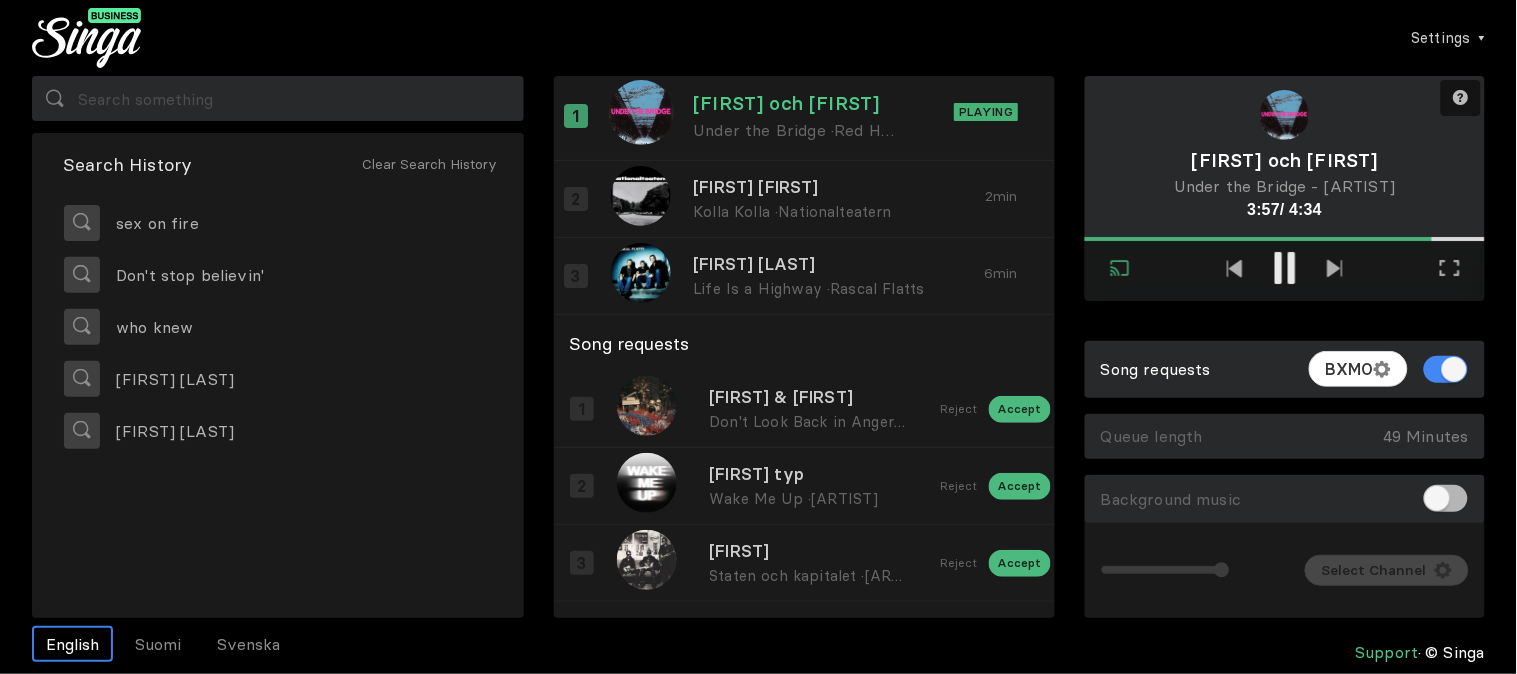 scroll, scrollTop: 0, scrollLeft: 0, axis: both 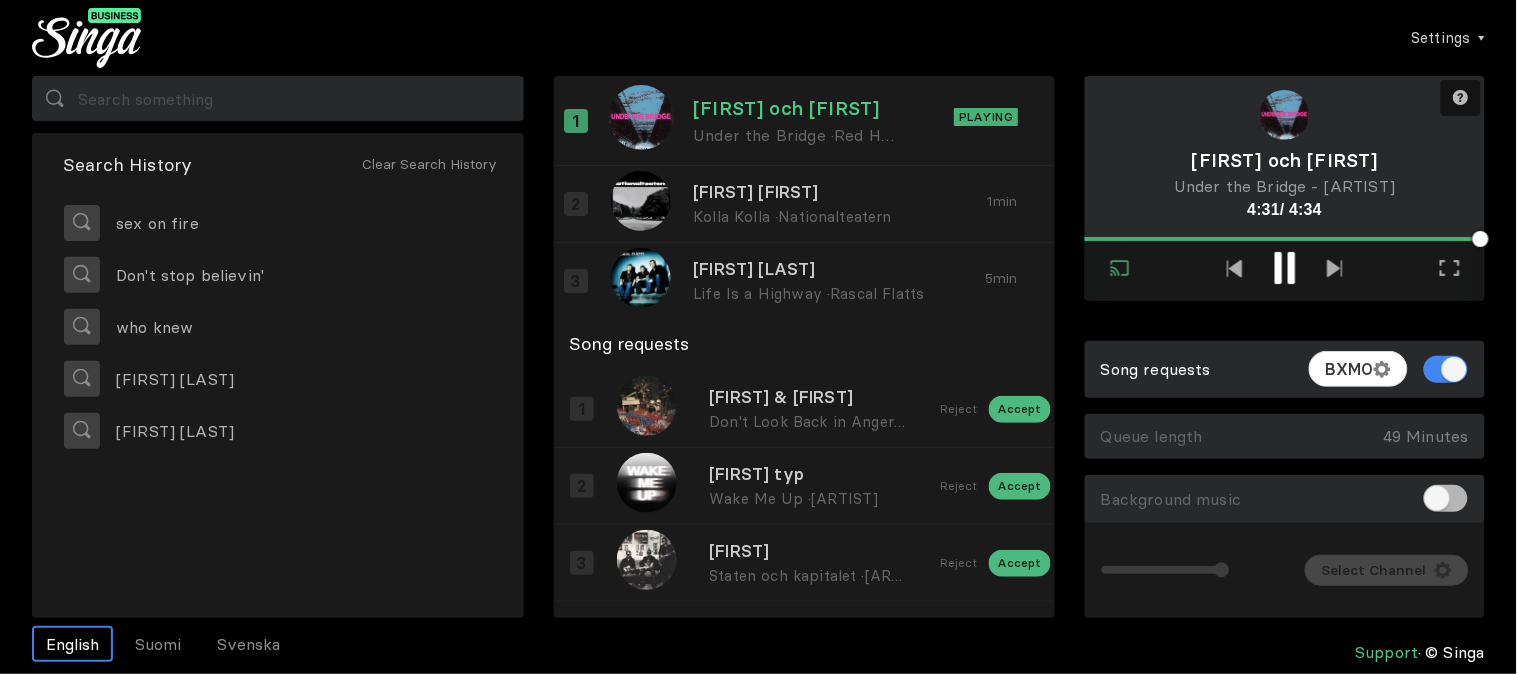 click at bounding box center (1285, 268) 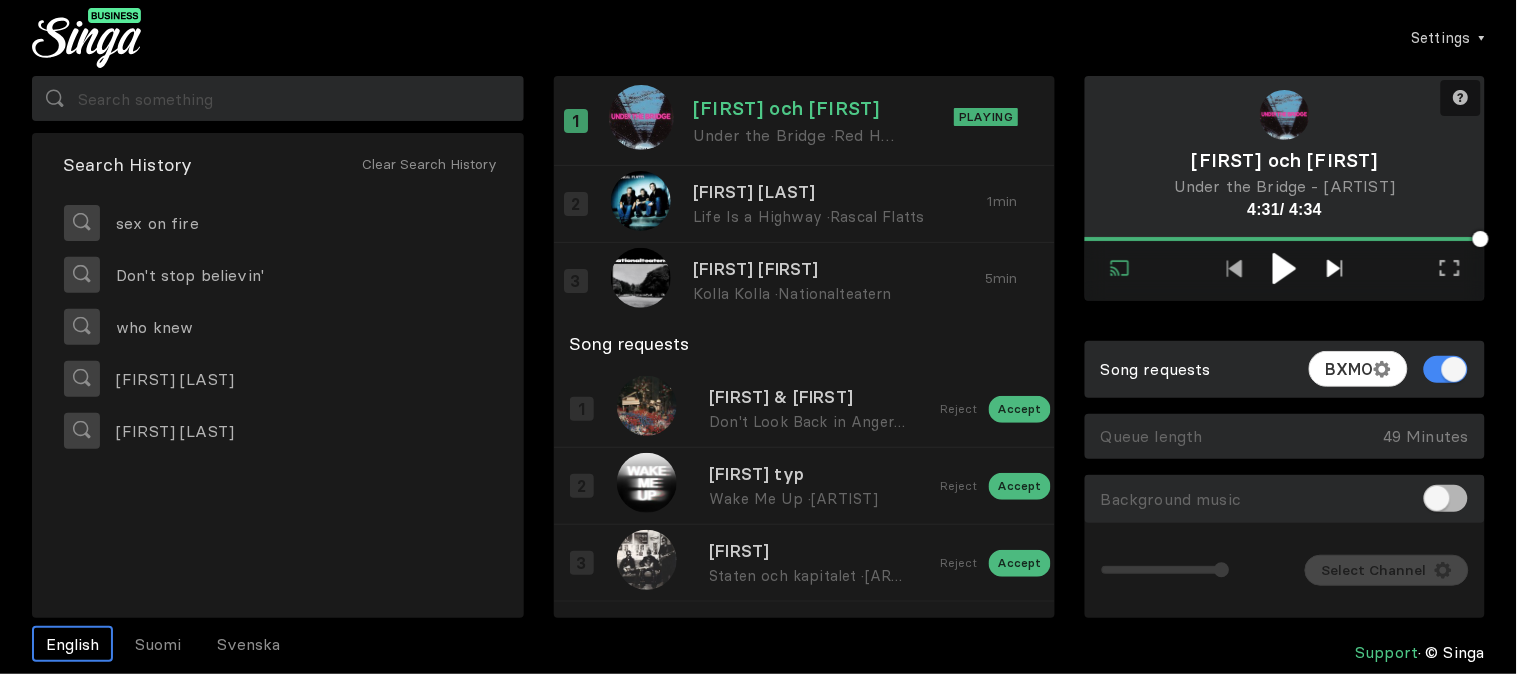 click at bounding box center (1335, 268) 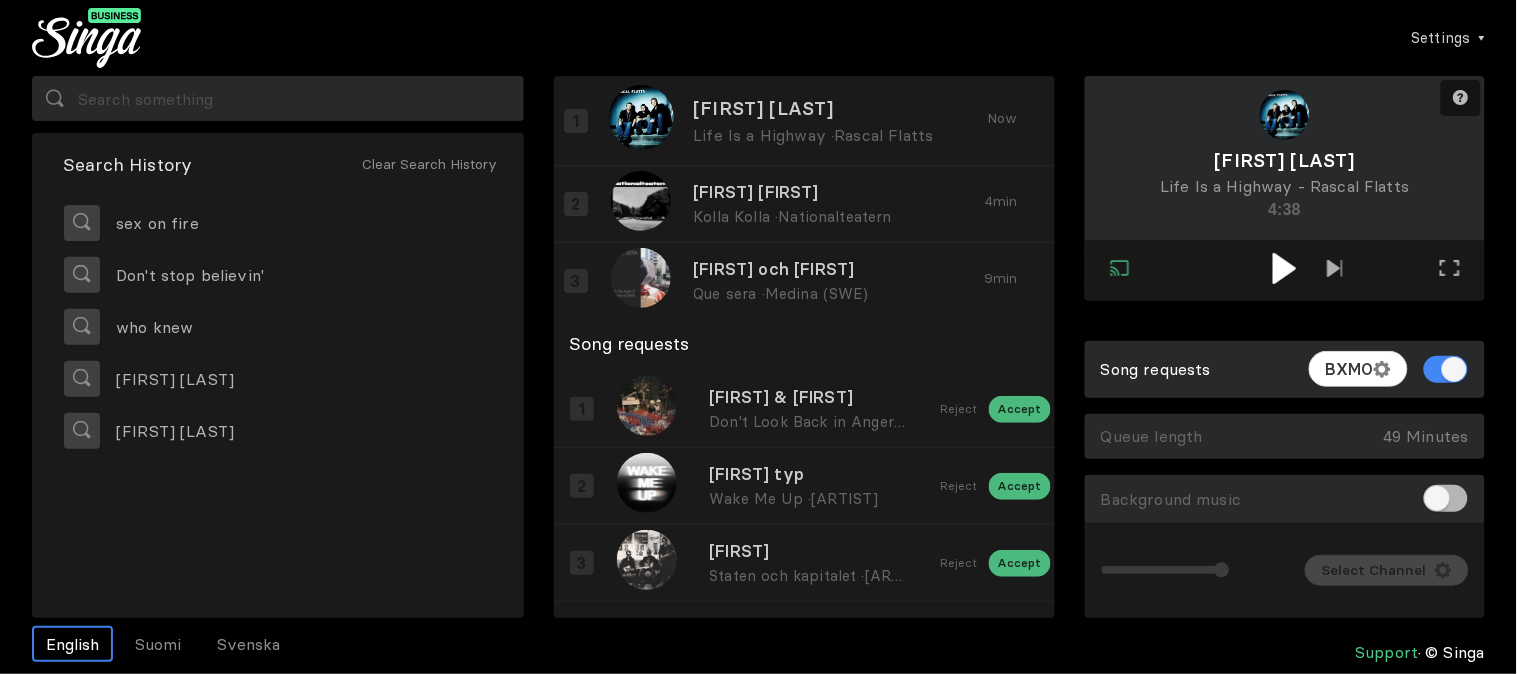 click at bounding box center [1284, 268] 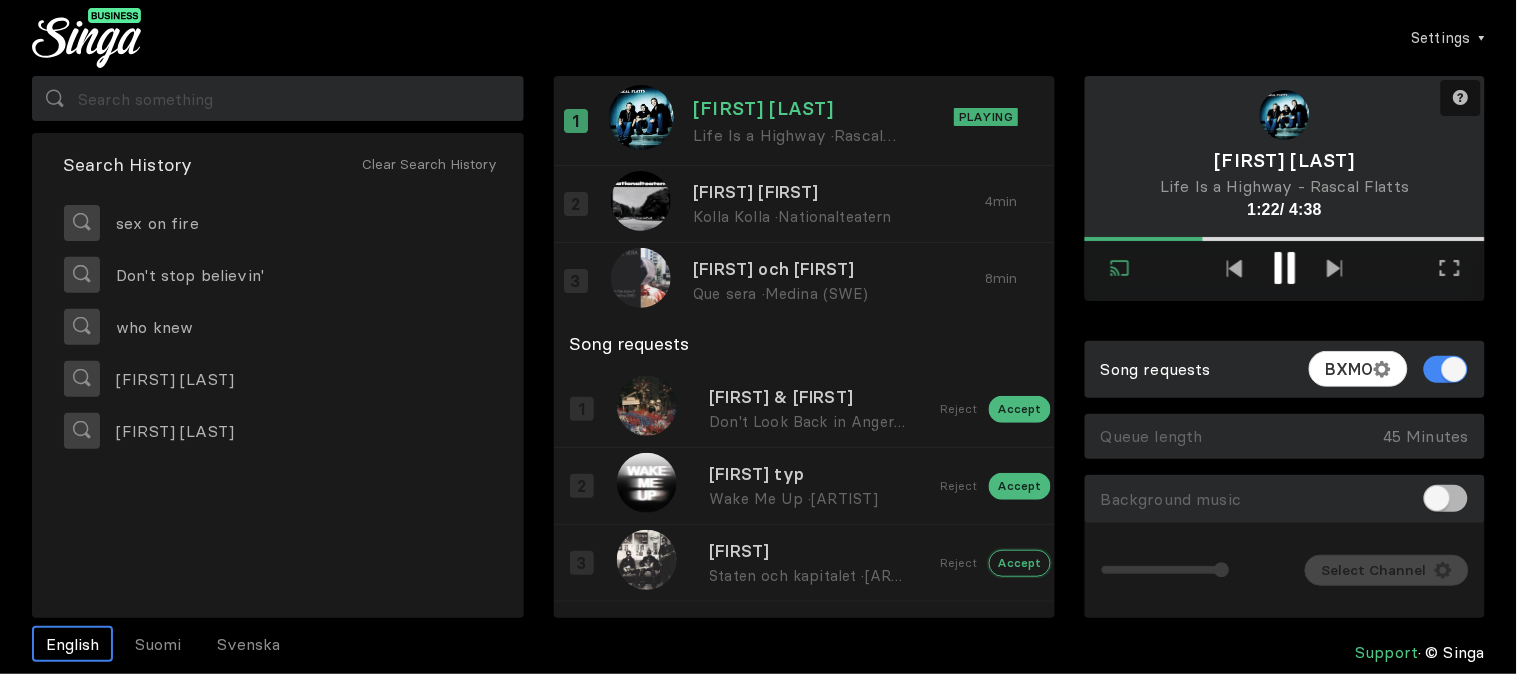 click on "Accept" at bounding box center [1020, 409] 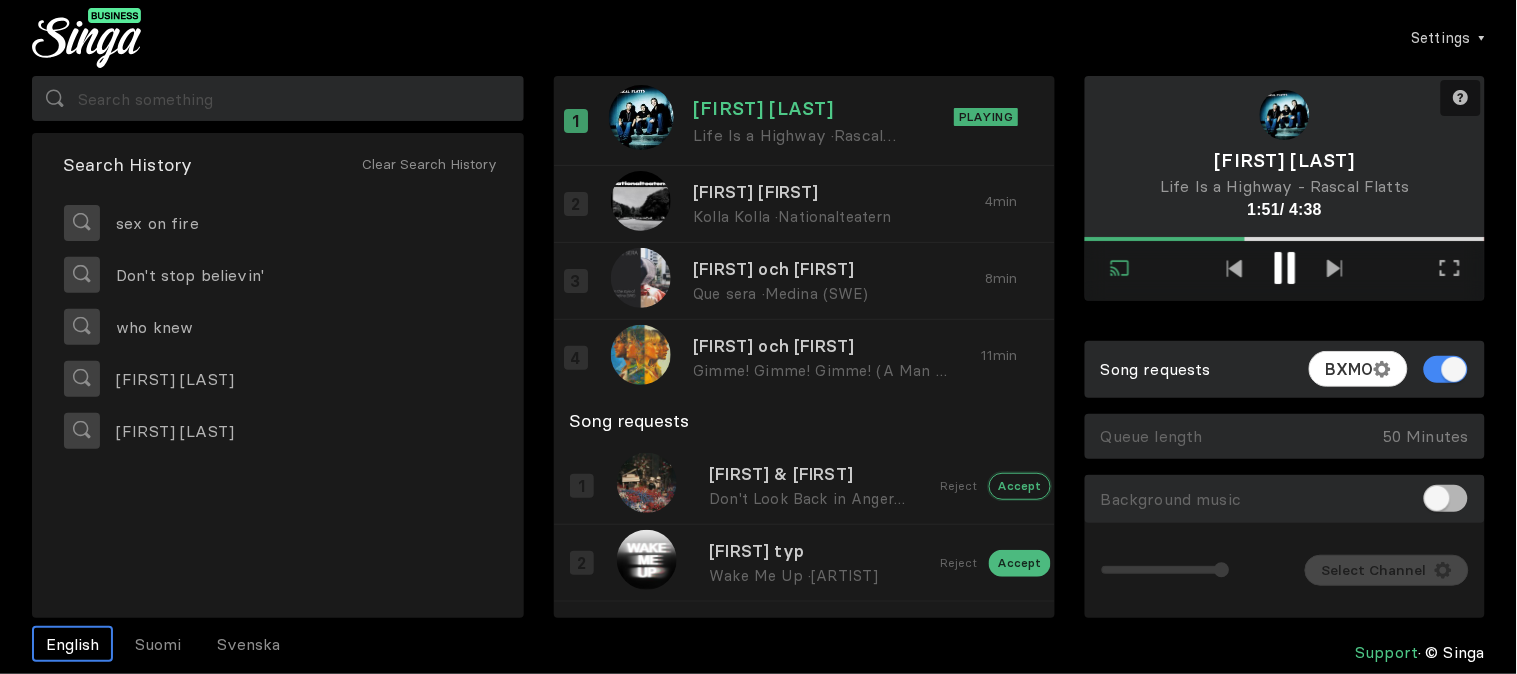 click on "Accept" at bounding box center (1020, 486) 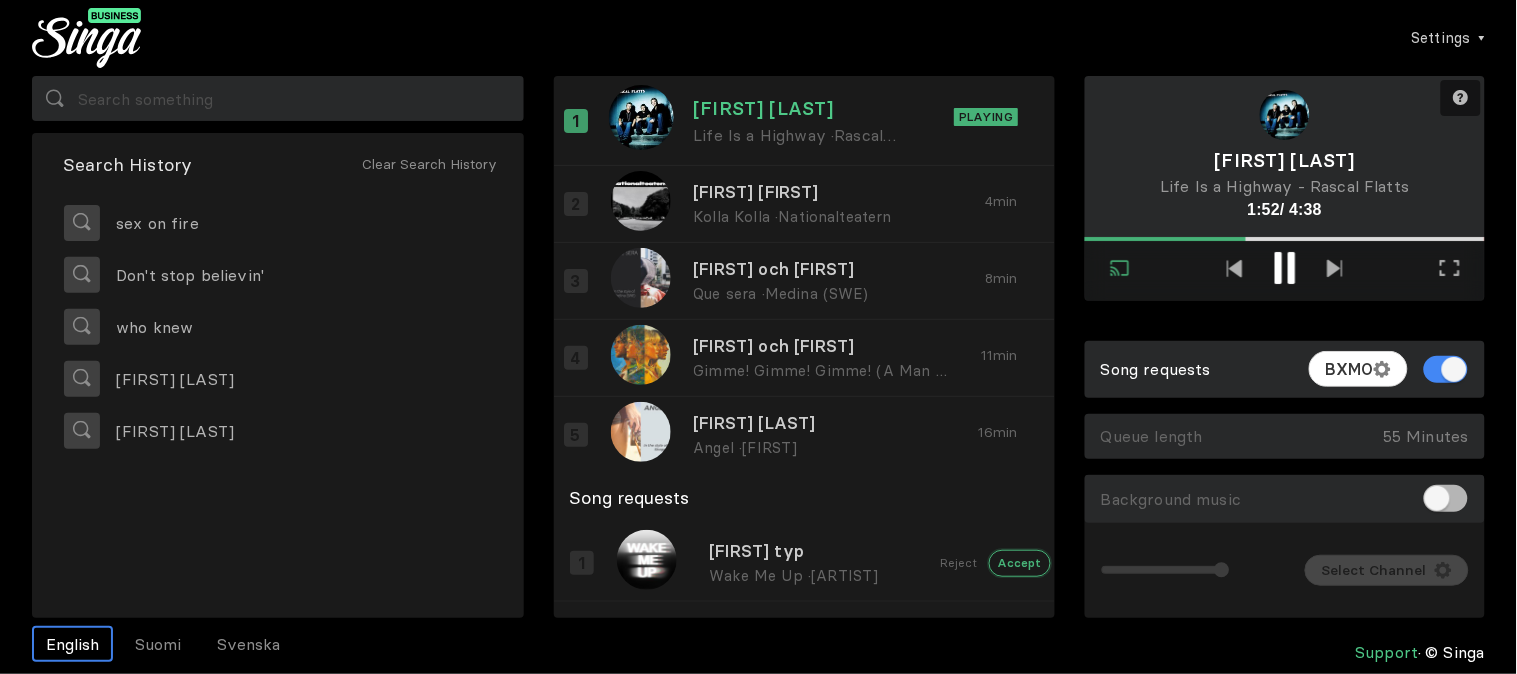 click on "Accept" at bounding box center (1020, 563) 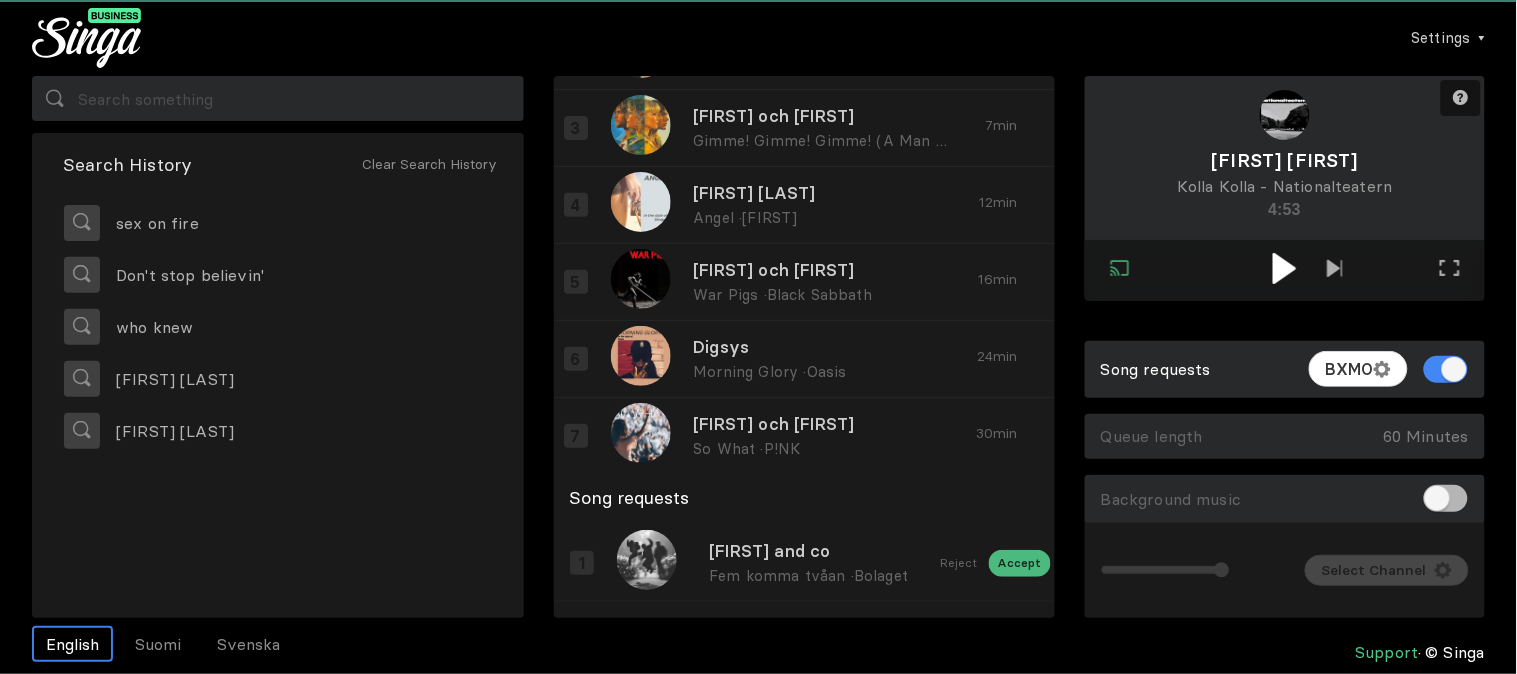 scroll, scrollTop: 154, scrollLeft: 0, axis: vertical 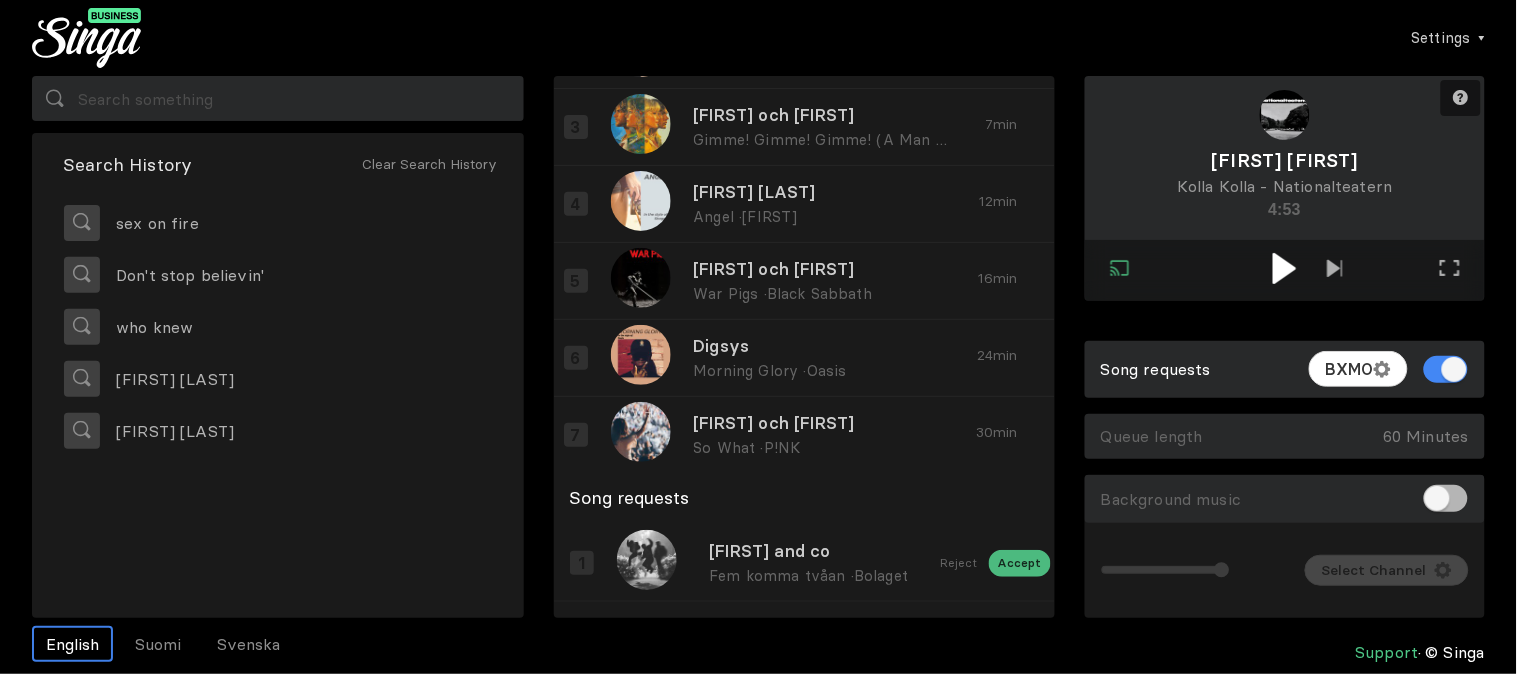 click at bounding box center [1284, 268] 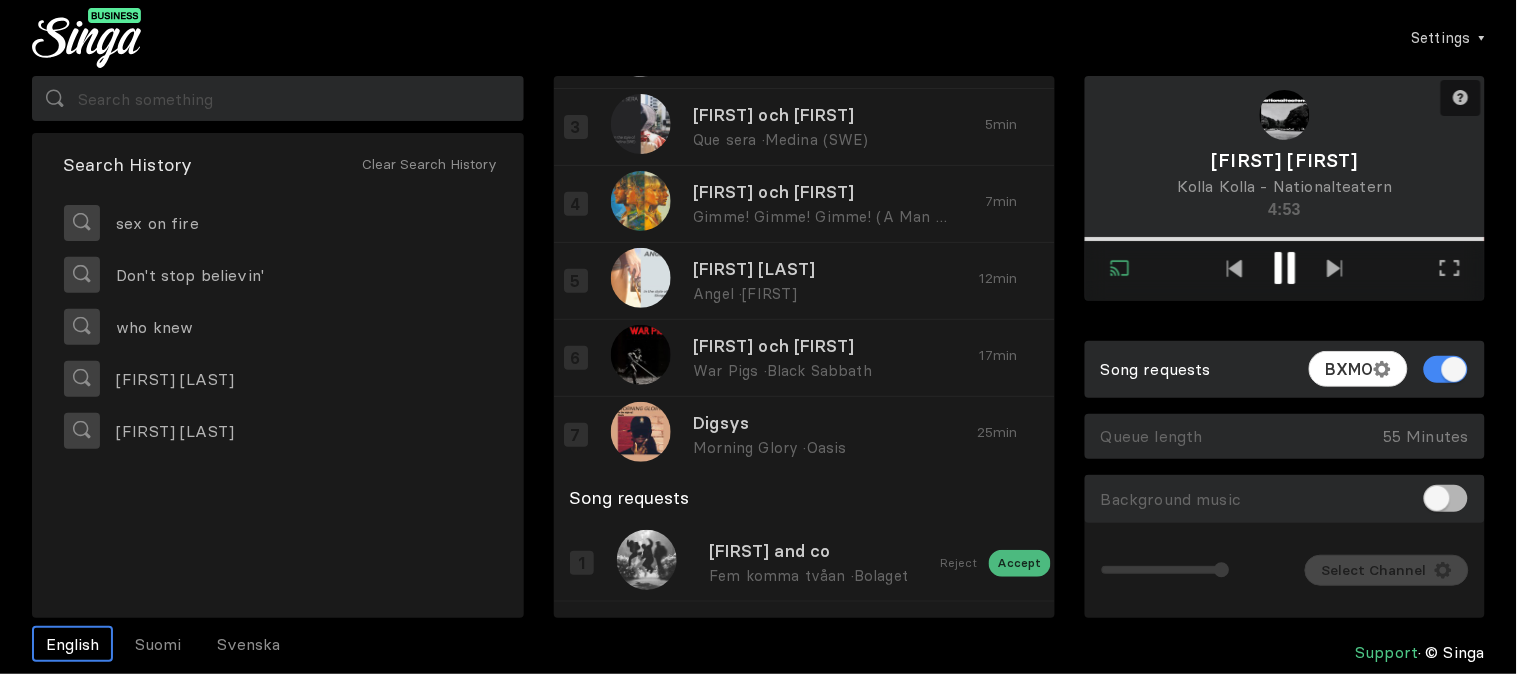 scroll, scrollTop: 154, scrollLeft: 0, axis: vertical 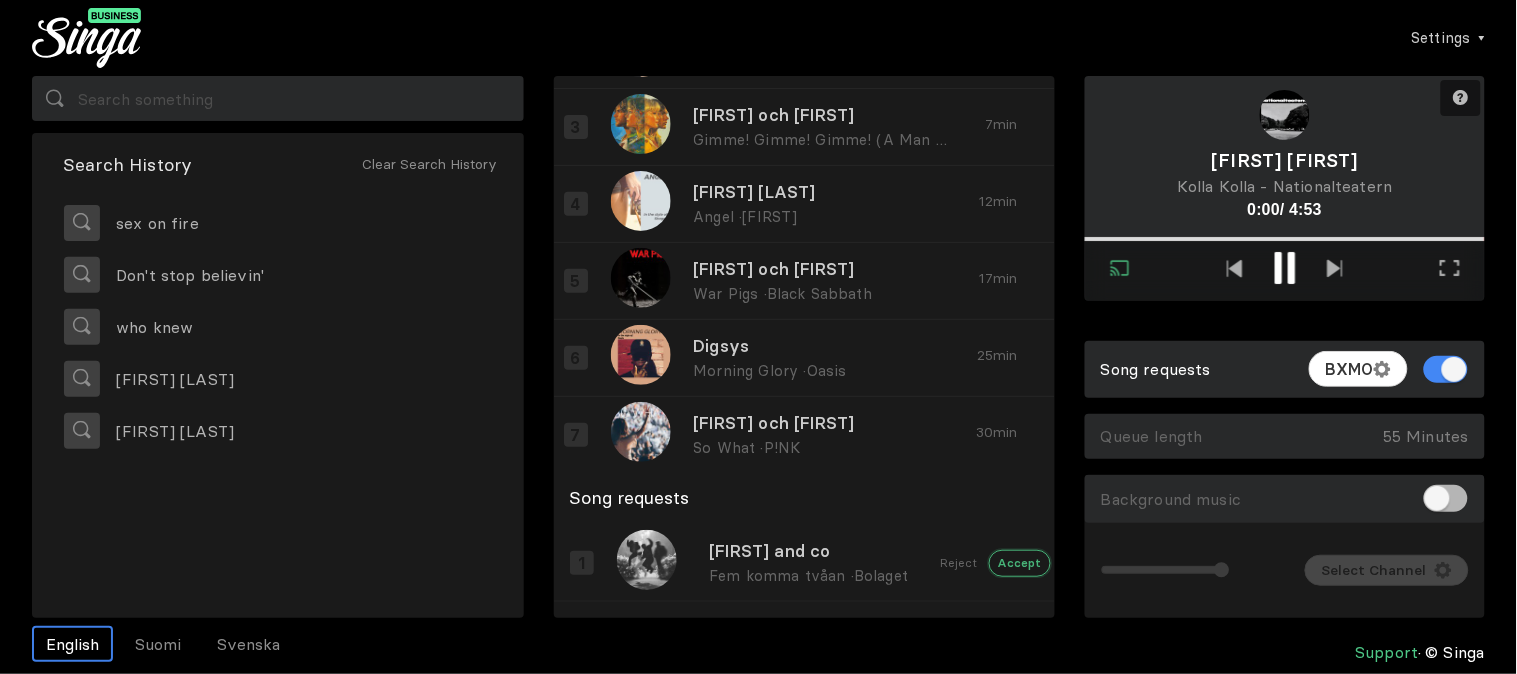click on "Accept" at bounding box center (1020, 563) 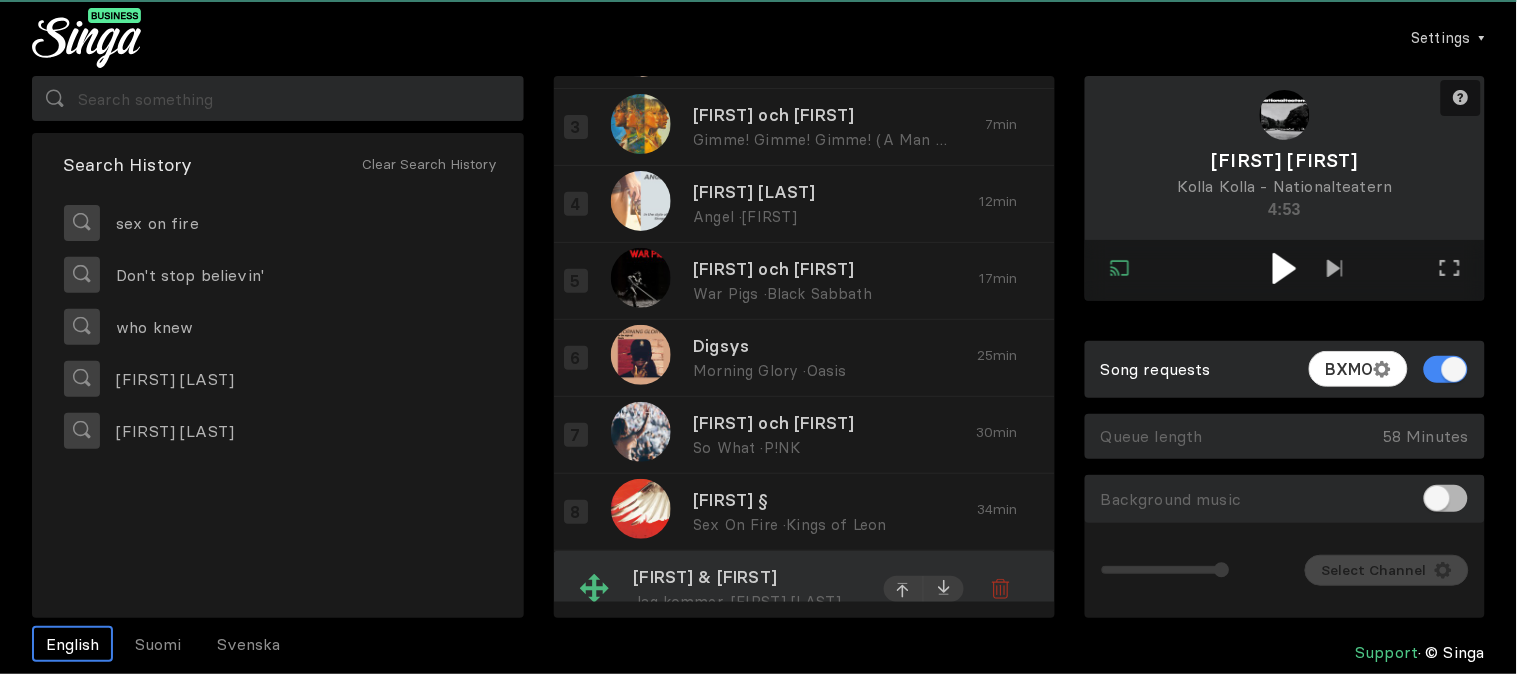 scroll, scrollTop: 167, scrollLeft: 0, axis: vertical 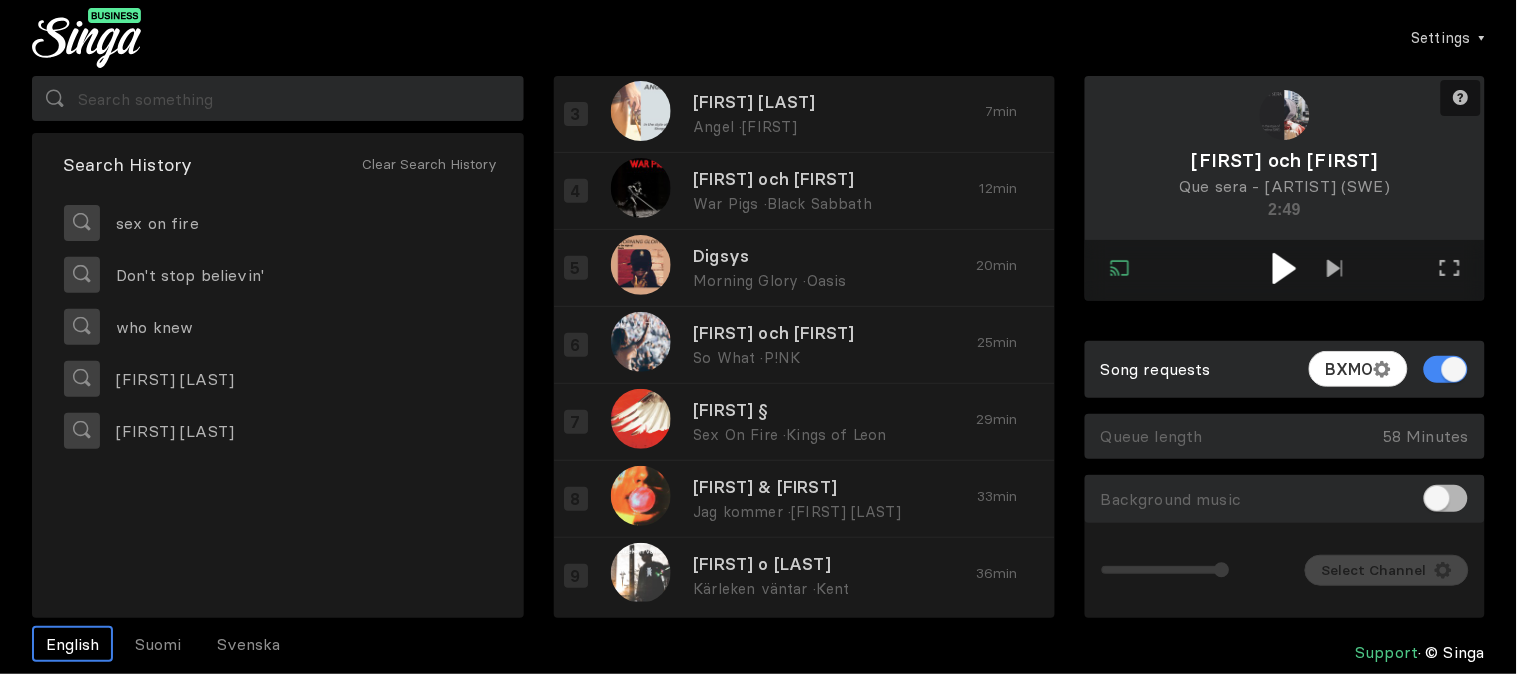 click at bounding box center (1284, 268) 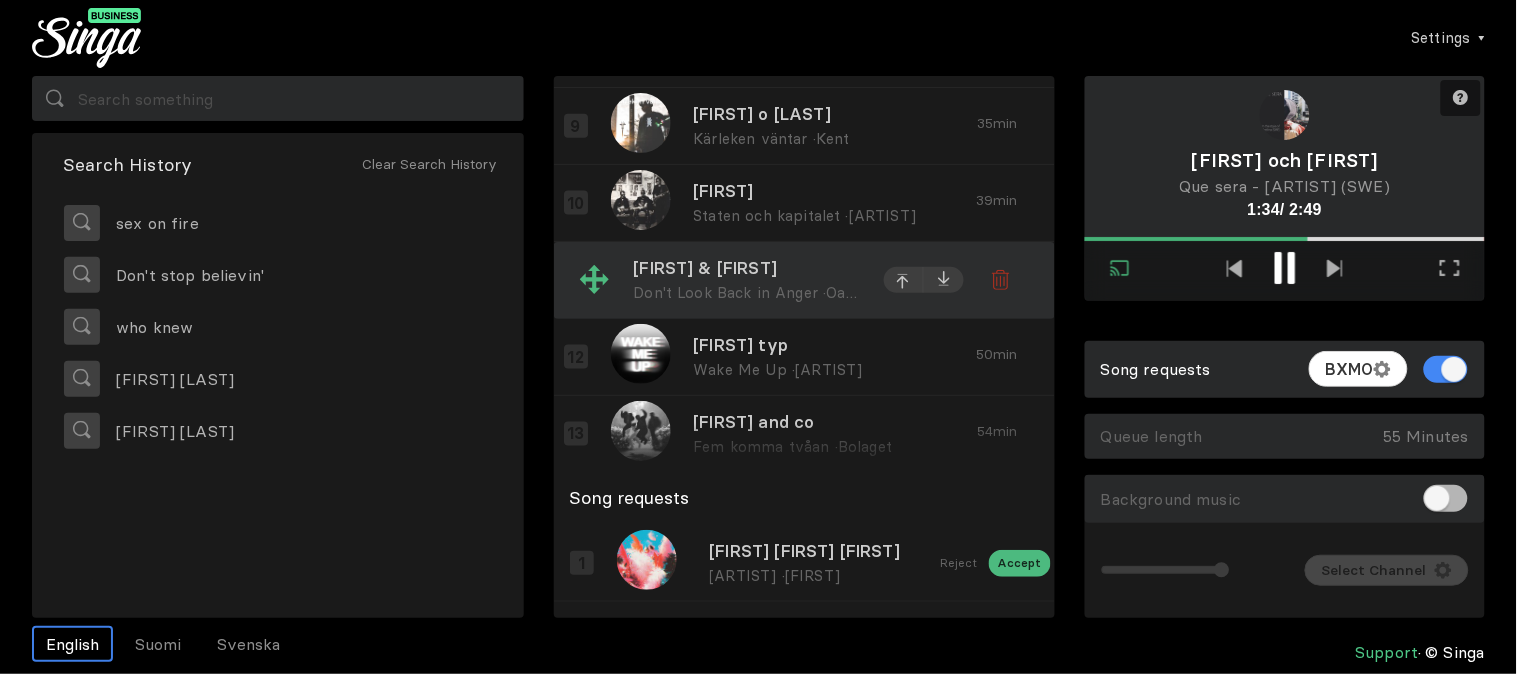 scroll, scrollTop: 618, scrollLeft: 0, axis: vertical 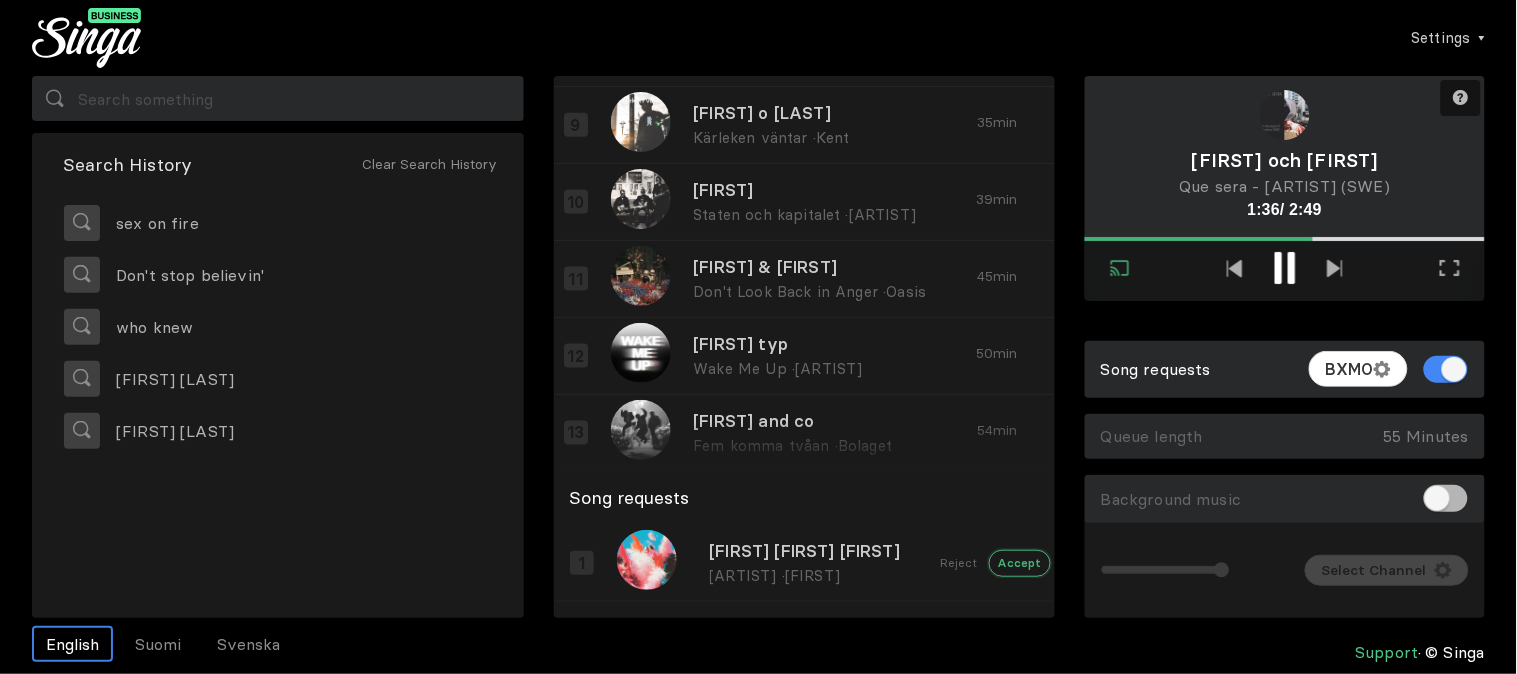 click on "Accept" at bounding box center [1020, 563] 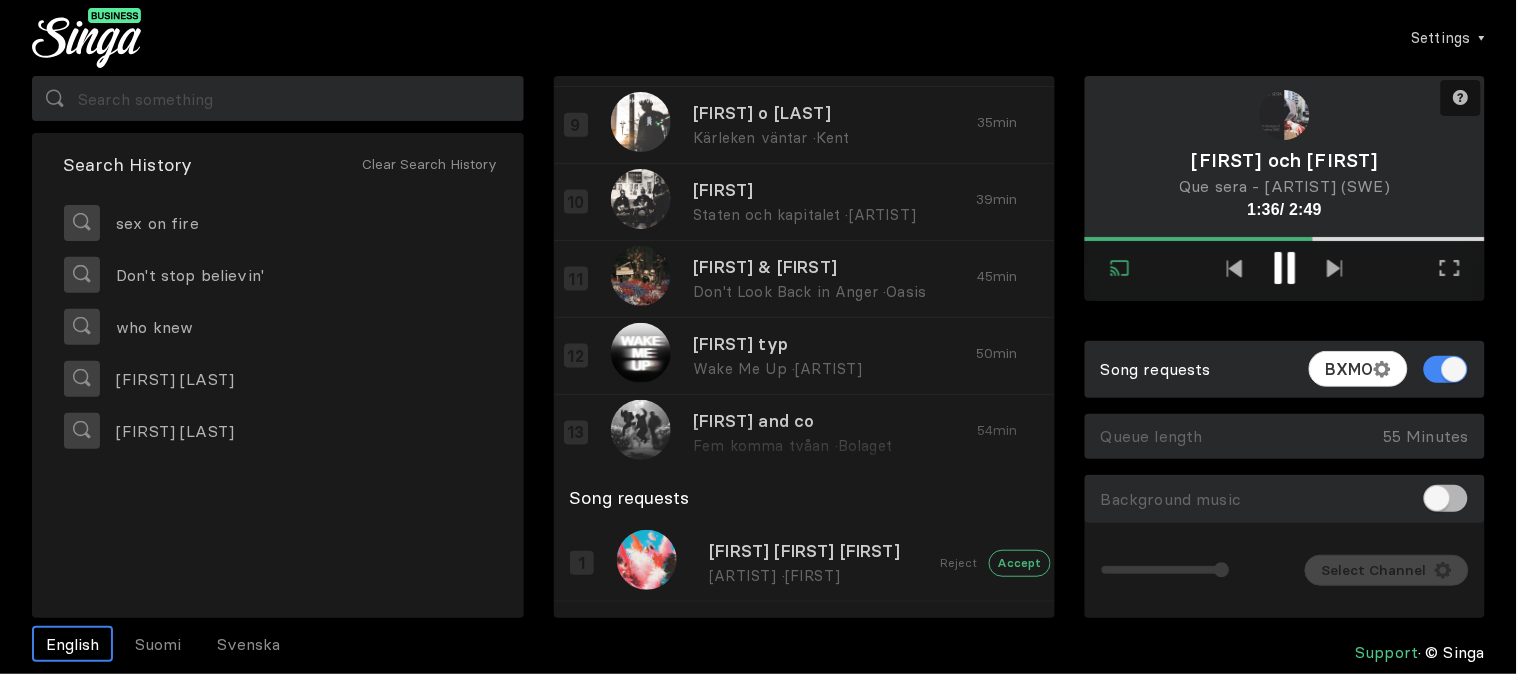 scroll, scrollTop: 564, scrollLeft: 0, axis: vertical 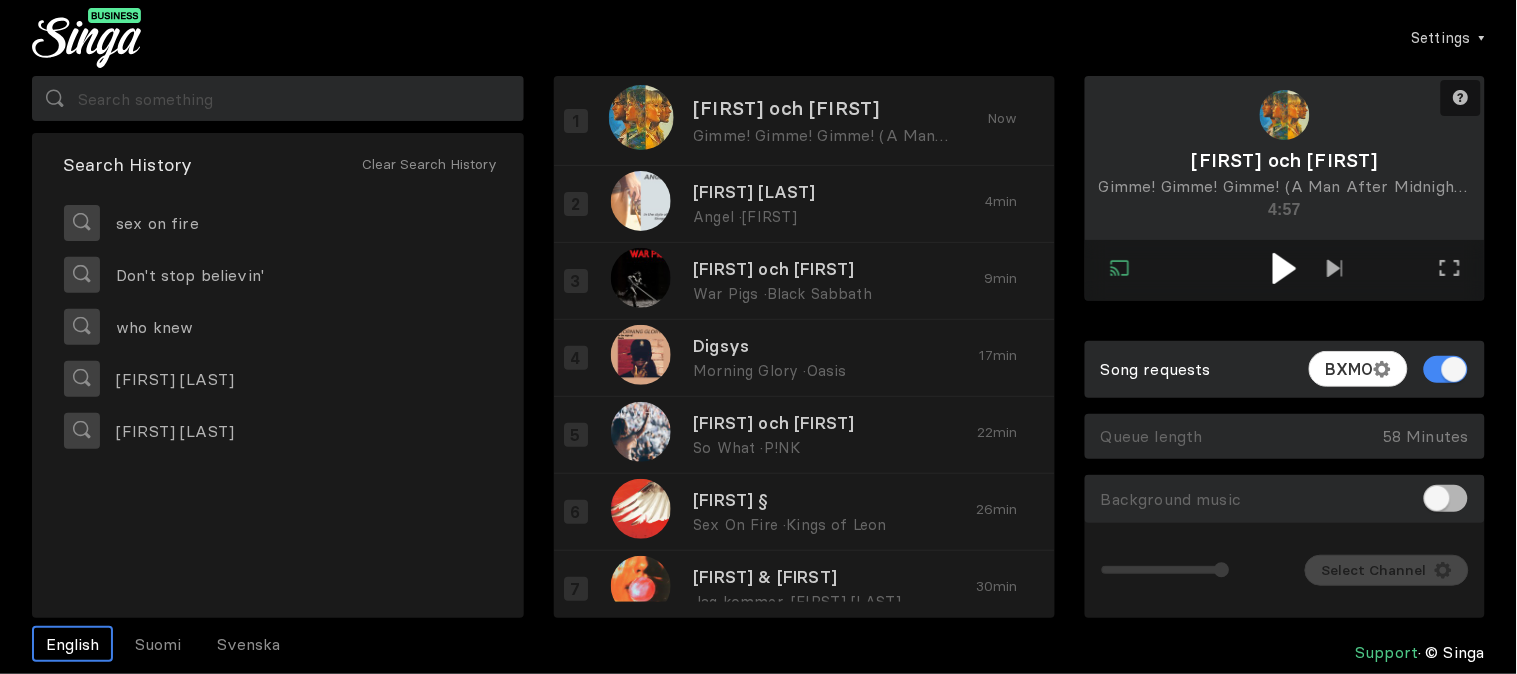 click at bounding box center (1285, 268) 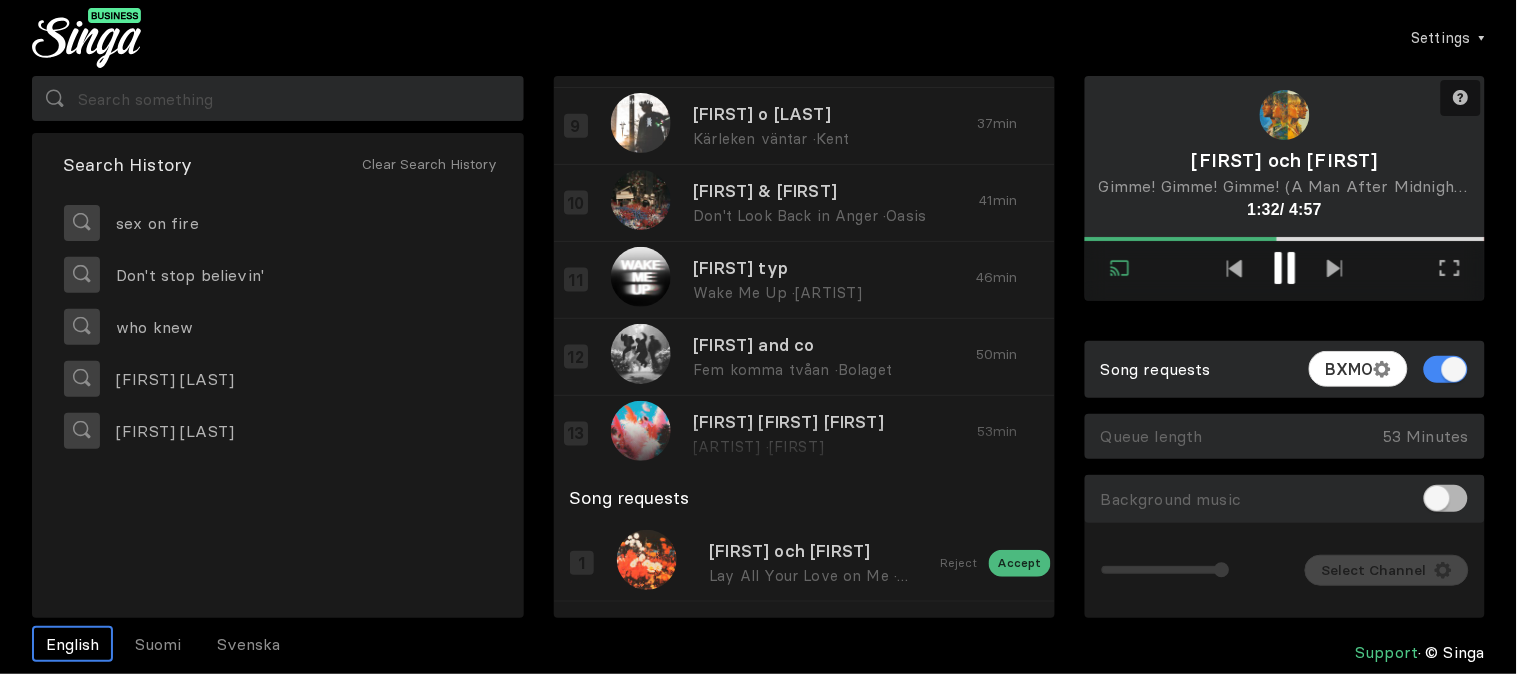 scroll, scrollTop: 618, scrollLeft: 0, axis: vertical 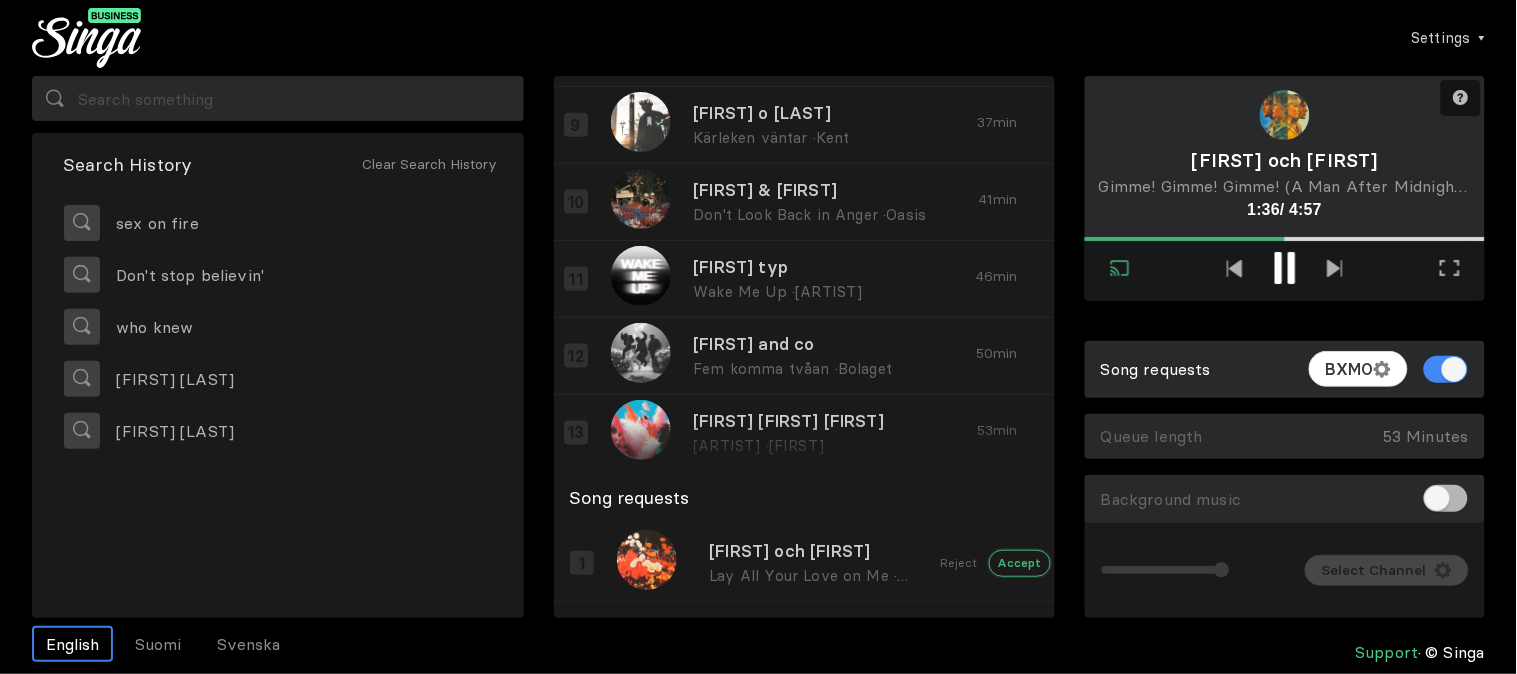 click on "Accept" at bounding box center [1020, 563] 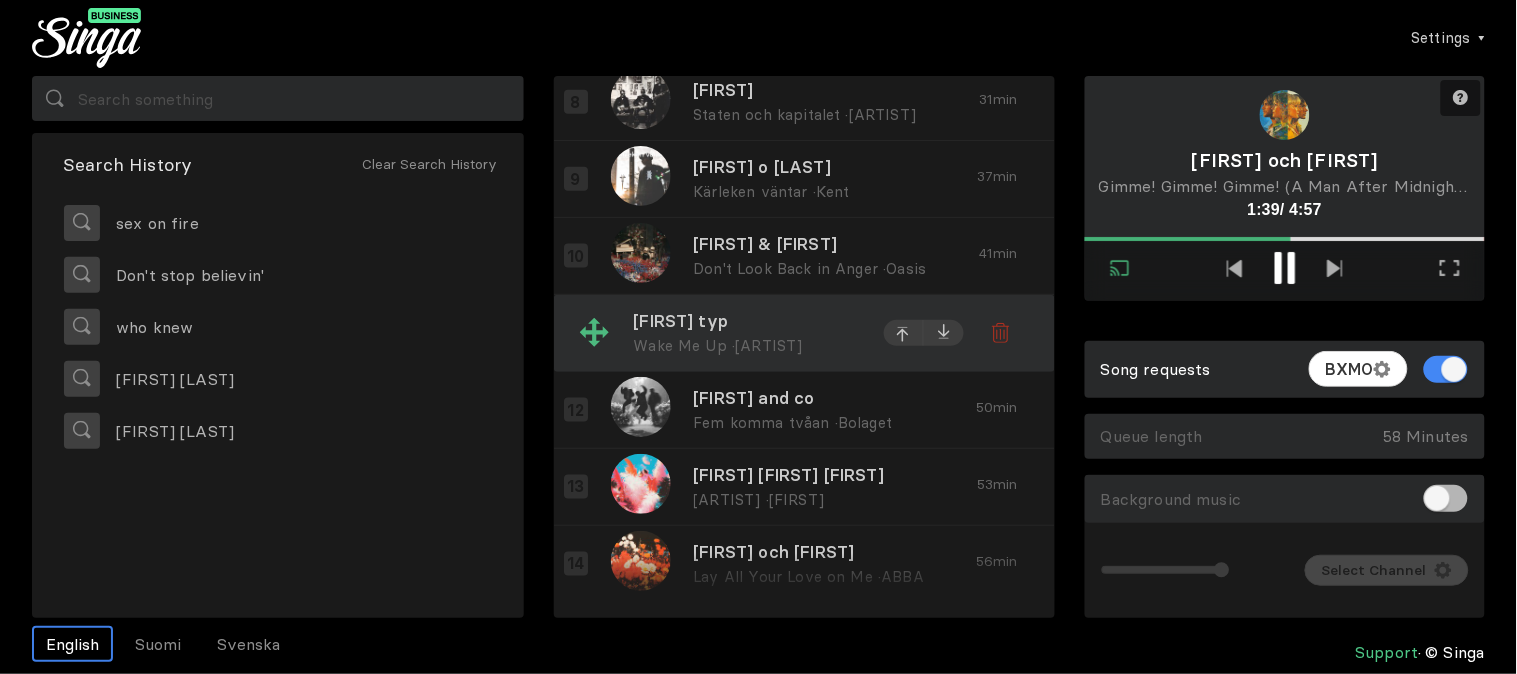 scroll, scrollTop: 453, scrollLeft: 0, axis: vertical 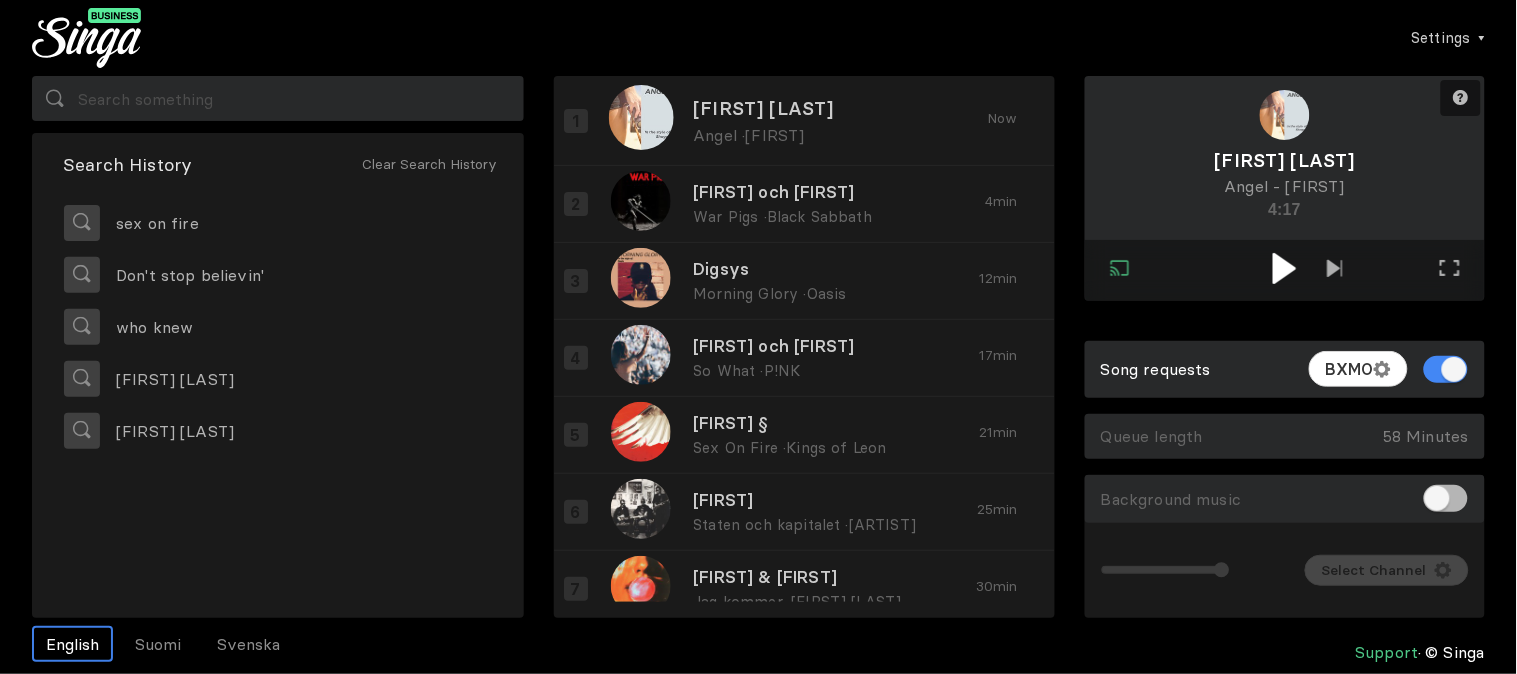 click at bounding box center [1284, 268] 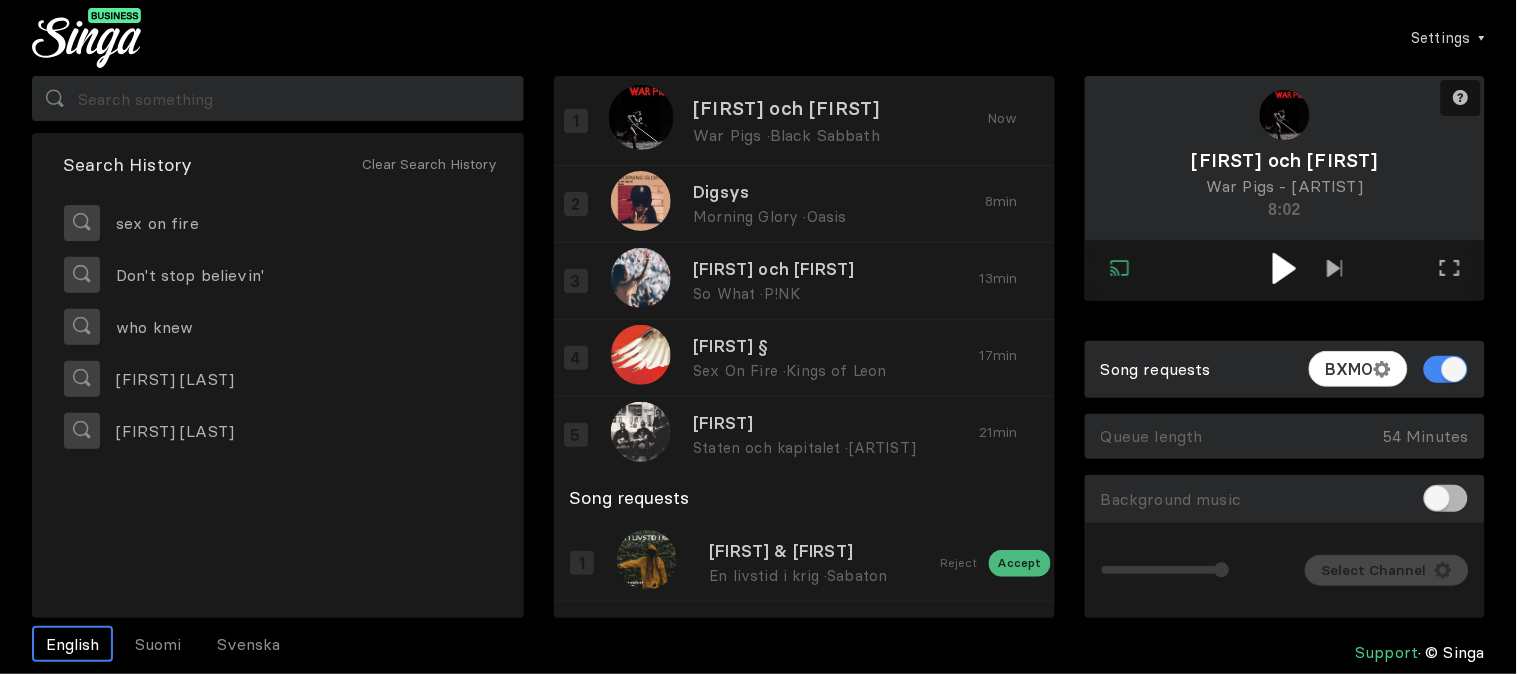 click at bounding box center [1284, 268] 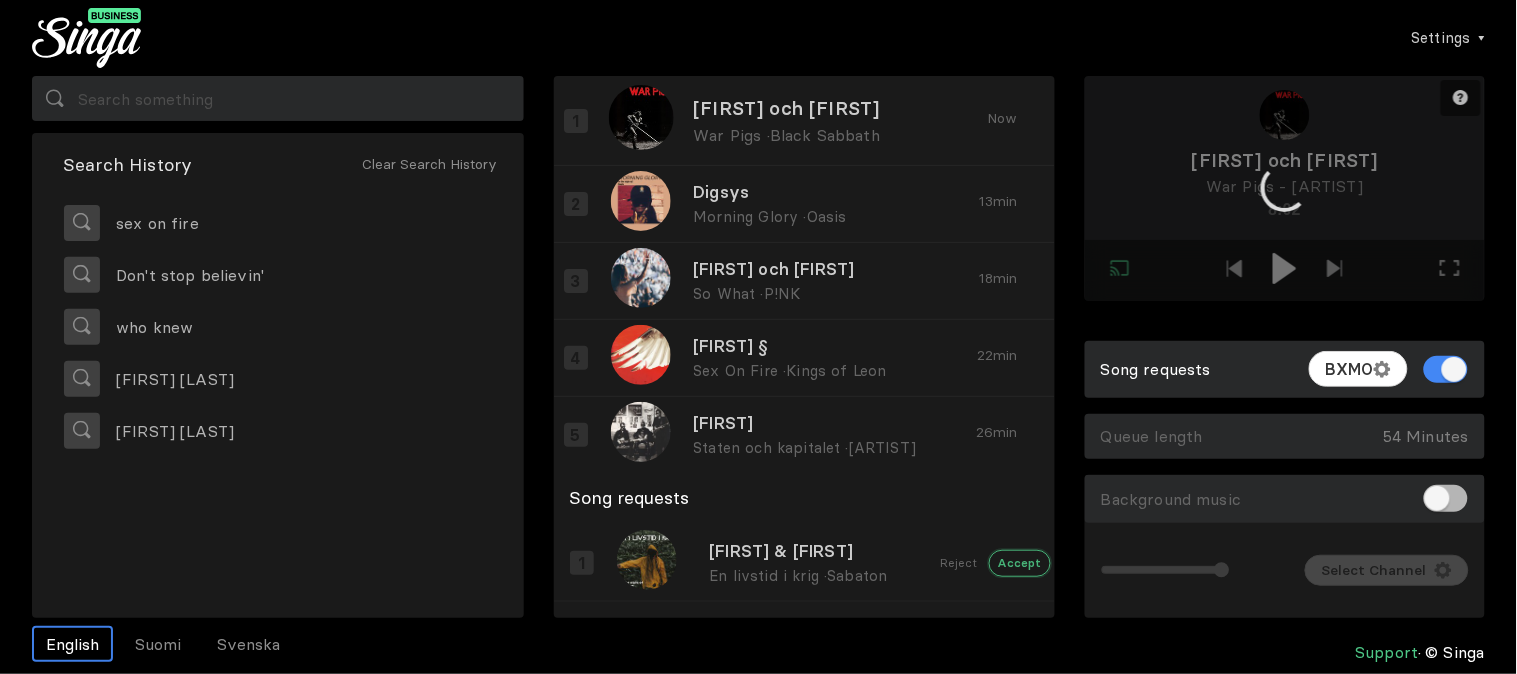 click on "Accept" at bounding box center (1020, 563) 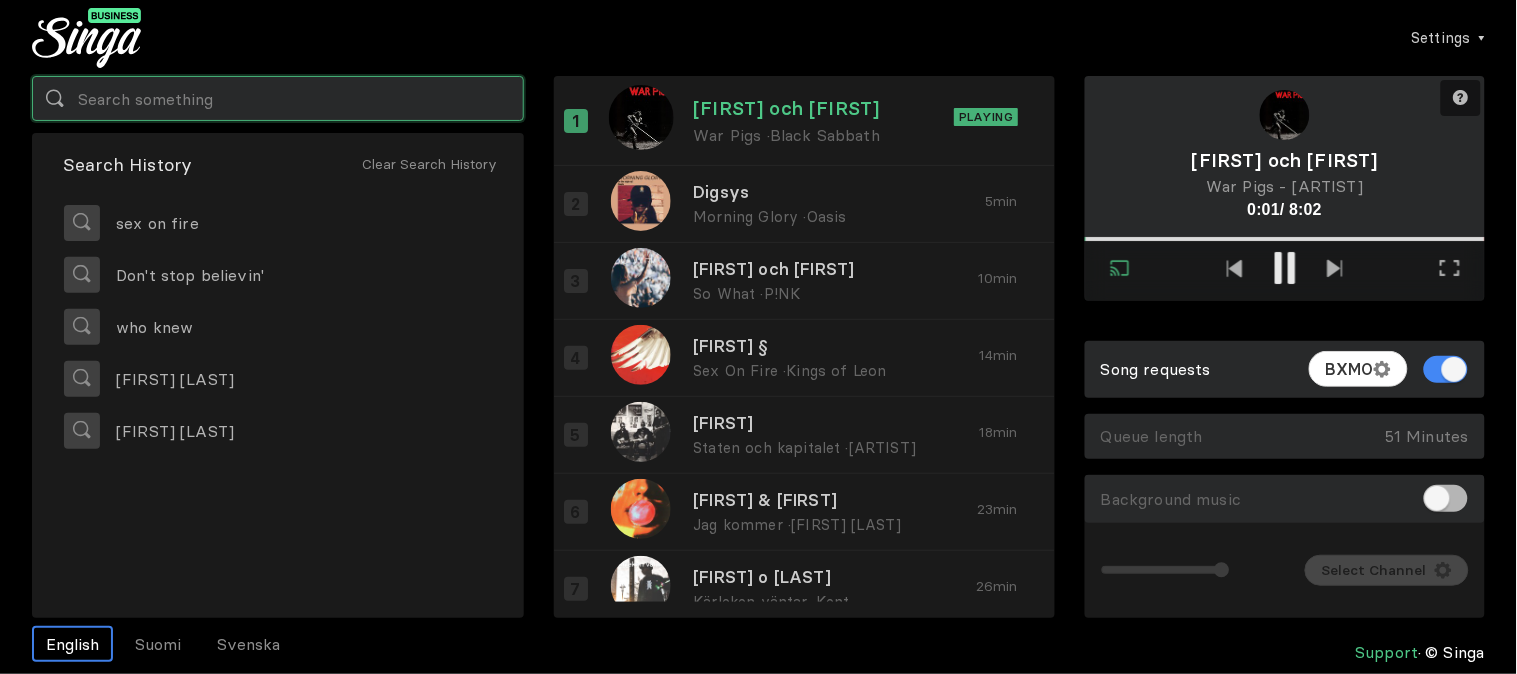 click at bounding box center [278, 98] 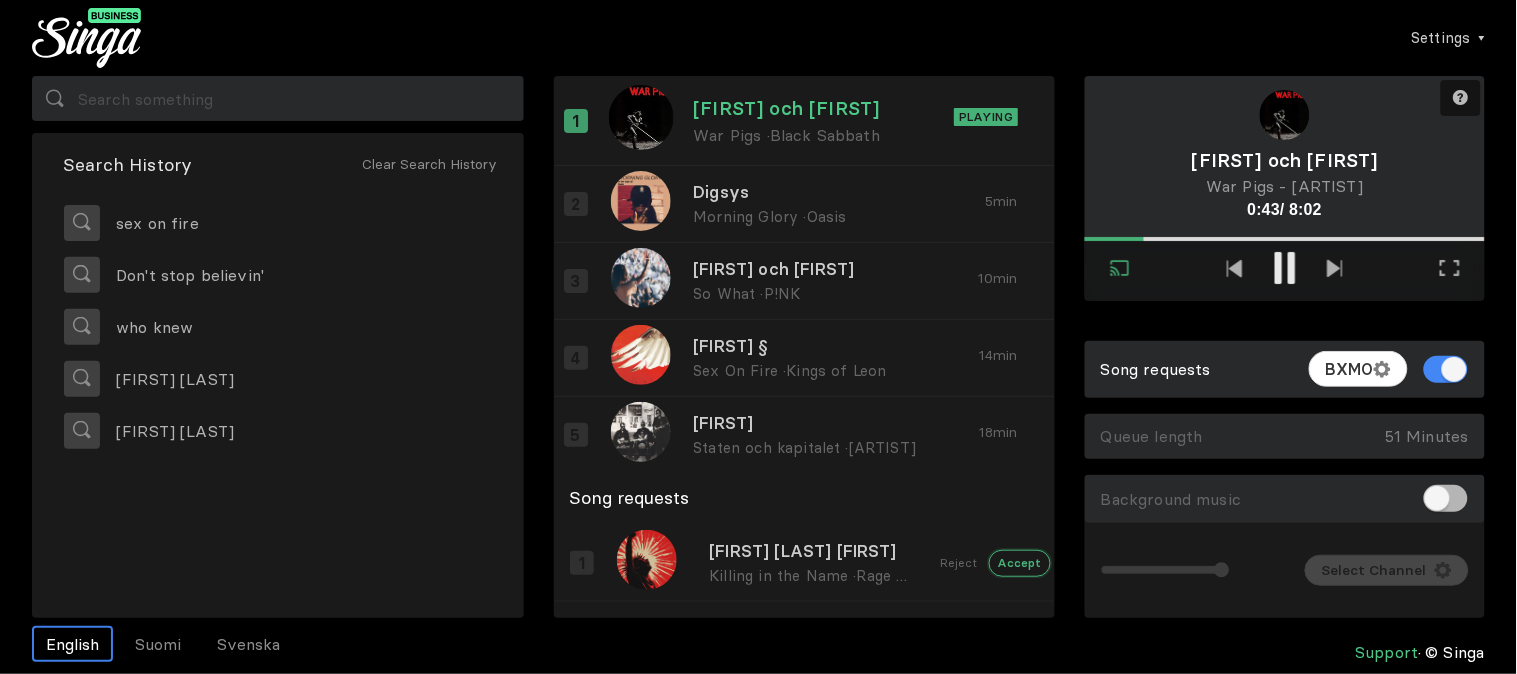 click on "Accept" at bounding box center [1020, 563] 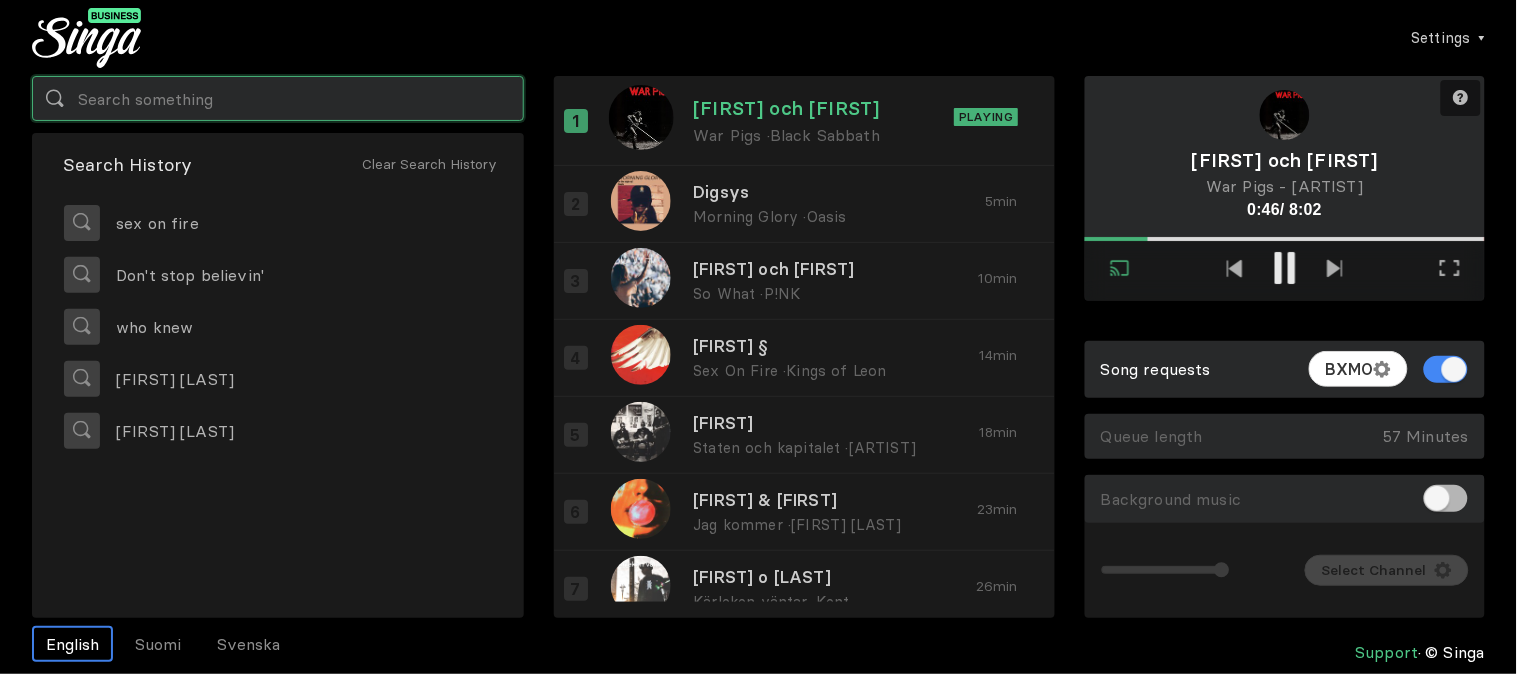 click at bounding box center [278, 98] 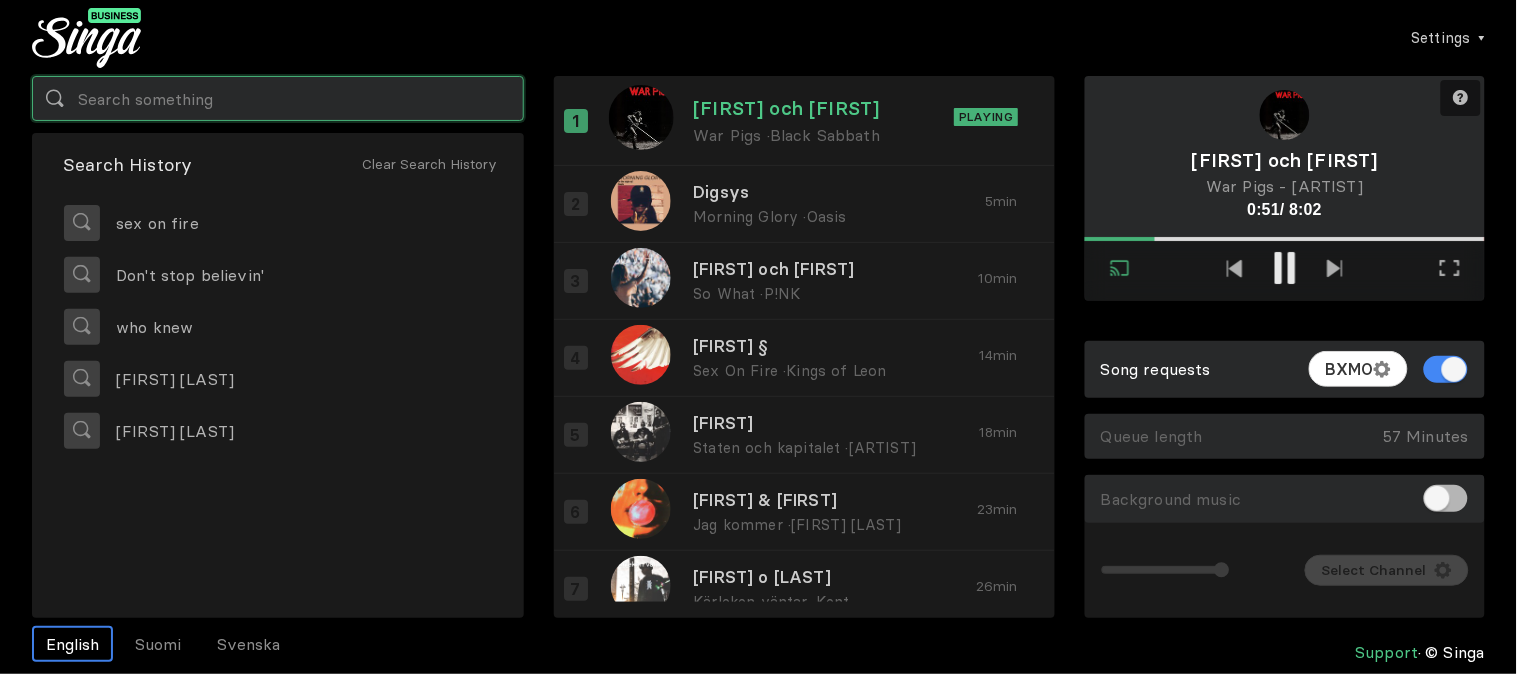 click at bounding box center (278, 98) 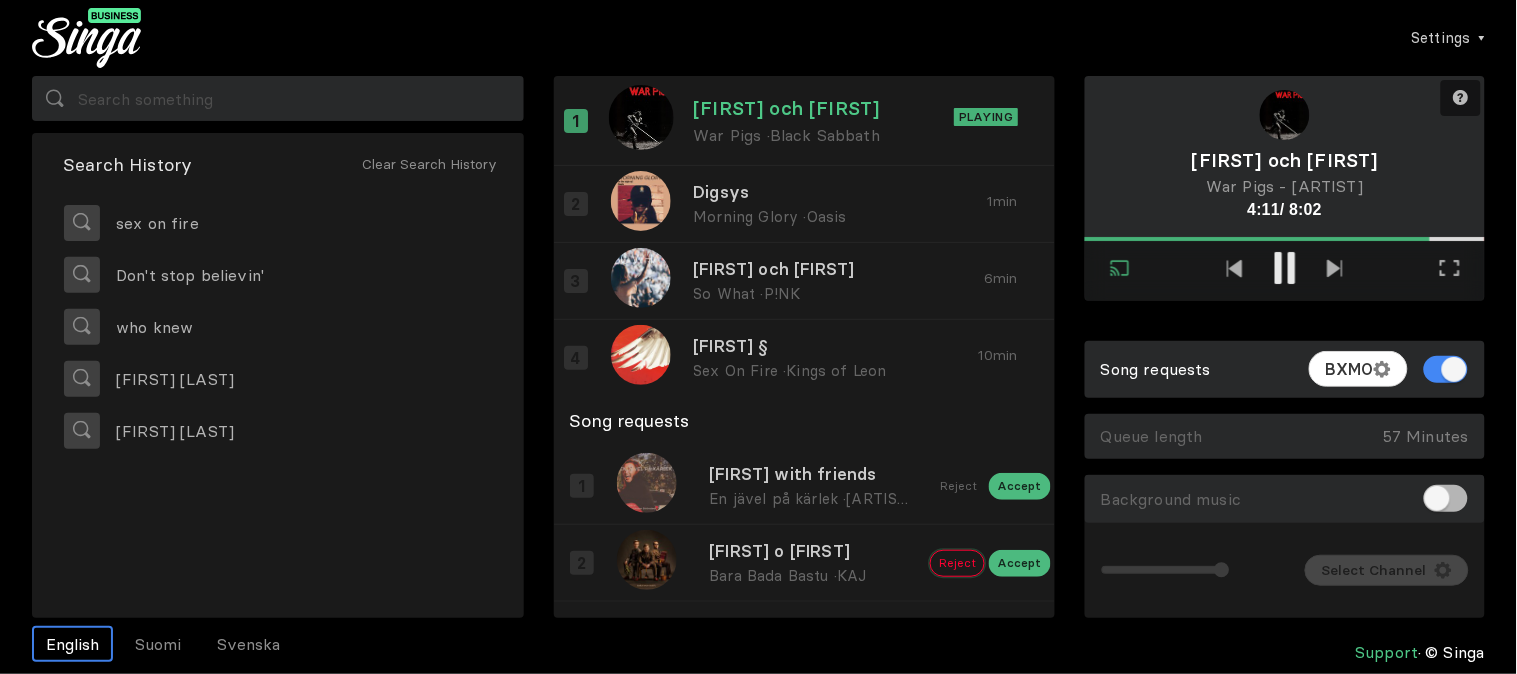 click on "Reject" at bounding box center (958, 486) 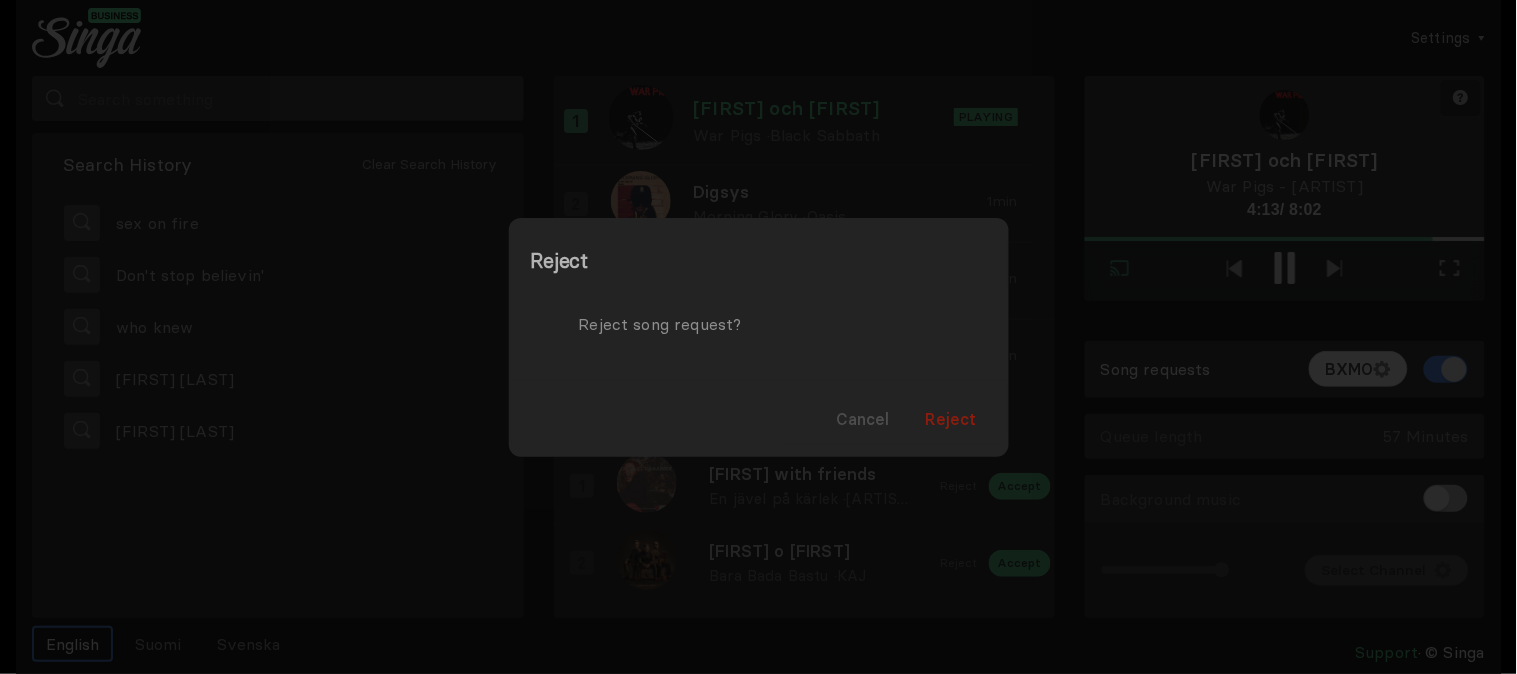 click on "Reject" at bounding box center (951, 419) 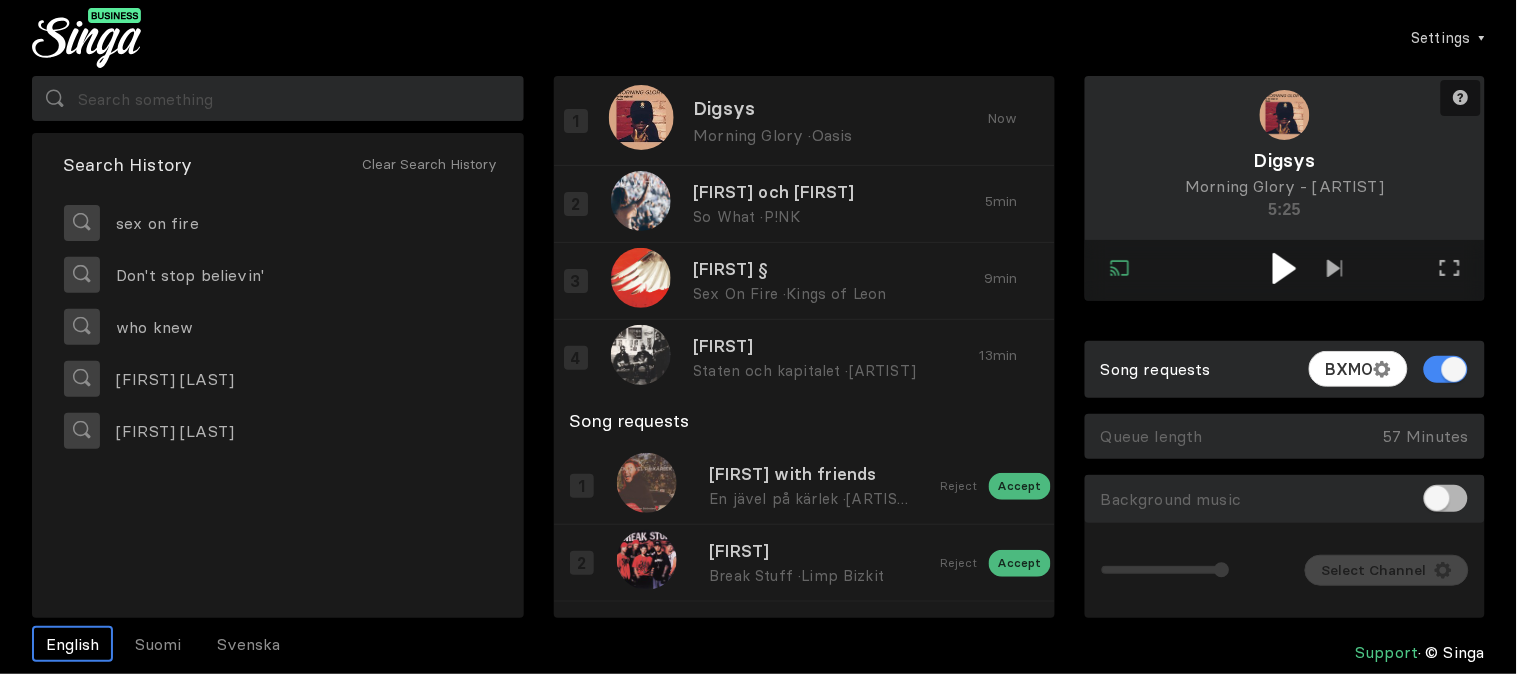 click at bounding box center (1284, 268) 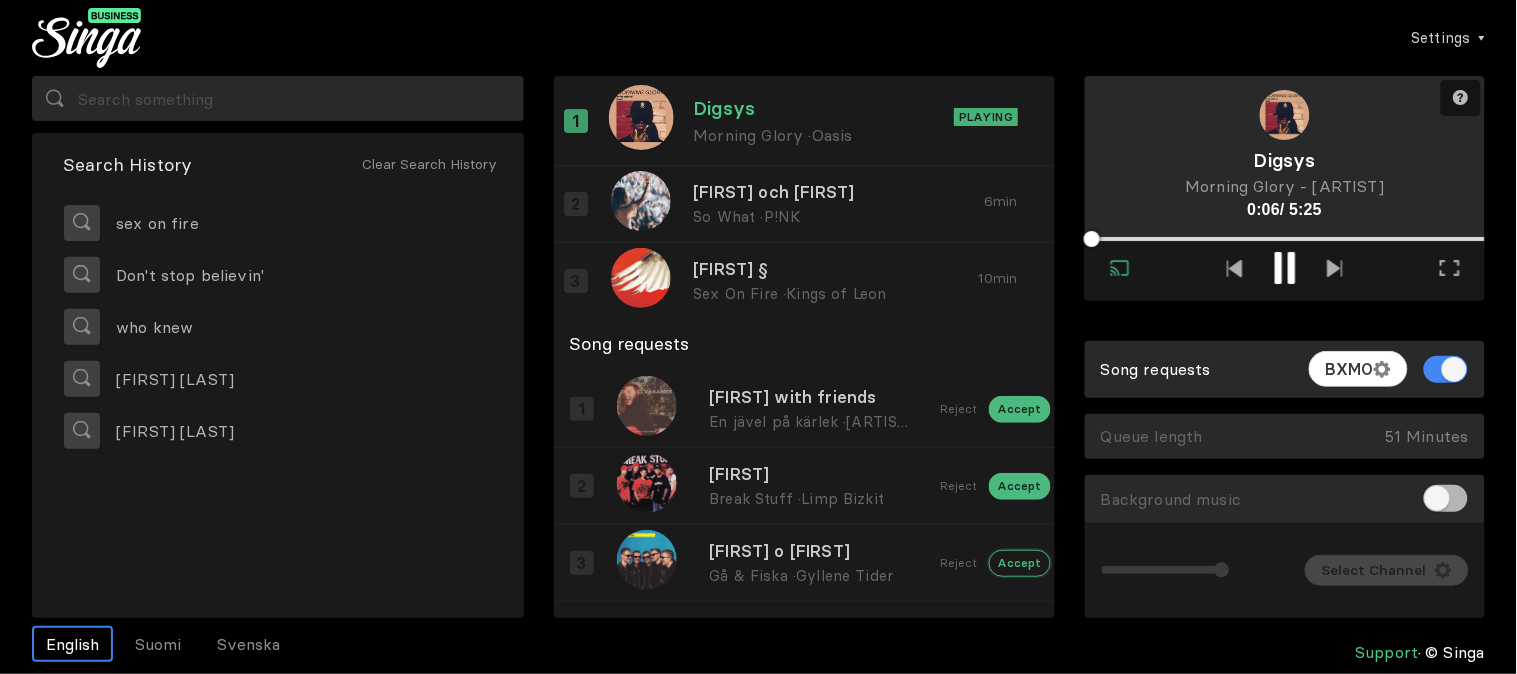 click on "Accept" at bounding box center (1020, 409) 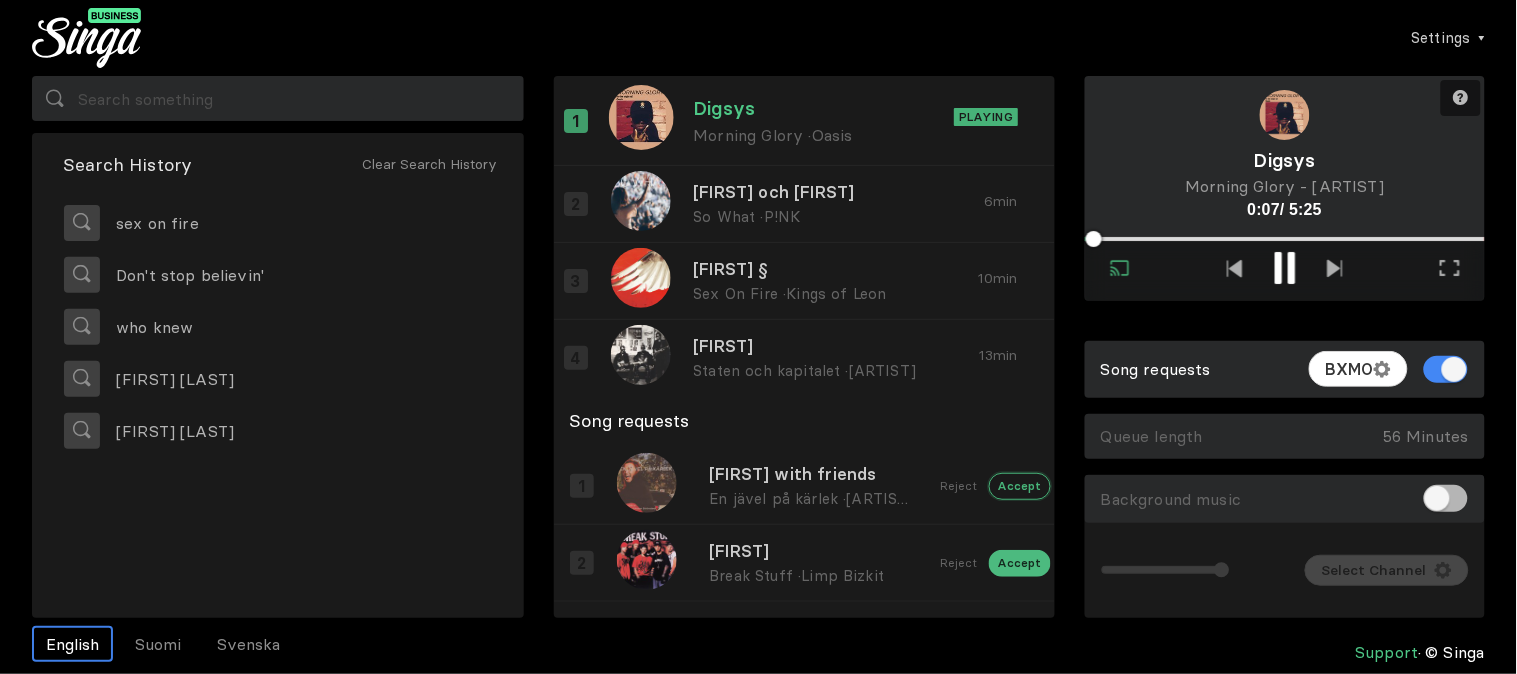 click on "Accept" at bounding box center (1020, 486) 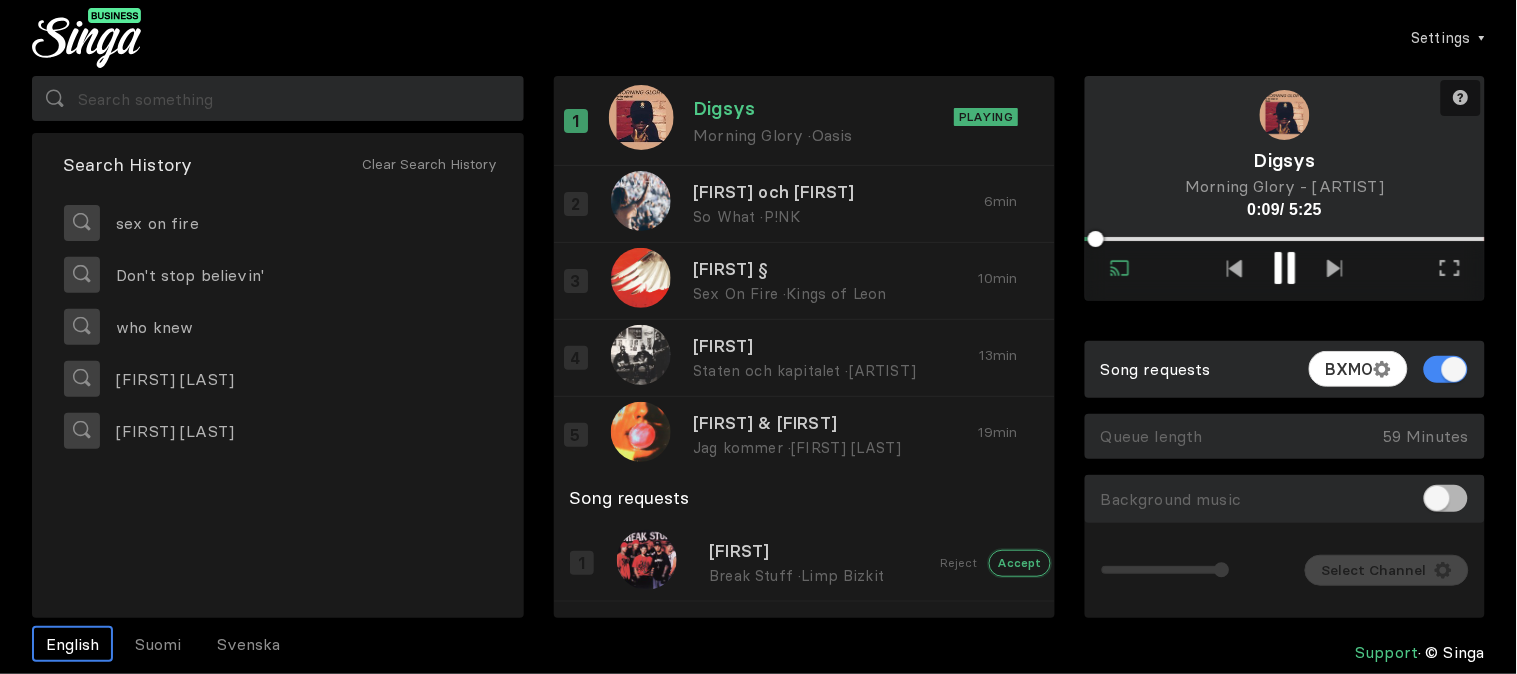 click on "Accept" at bounding box center [1020, 563] 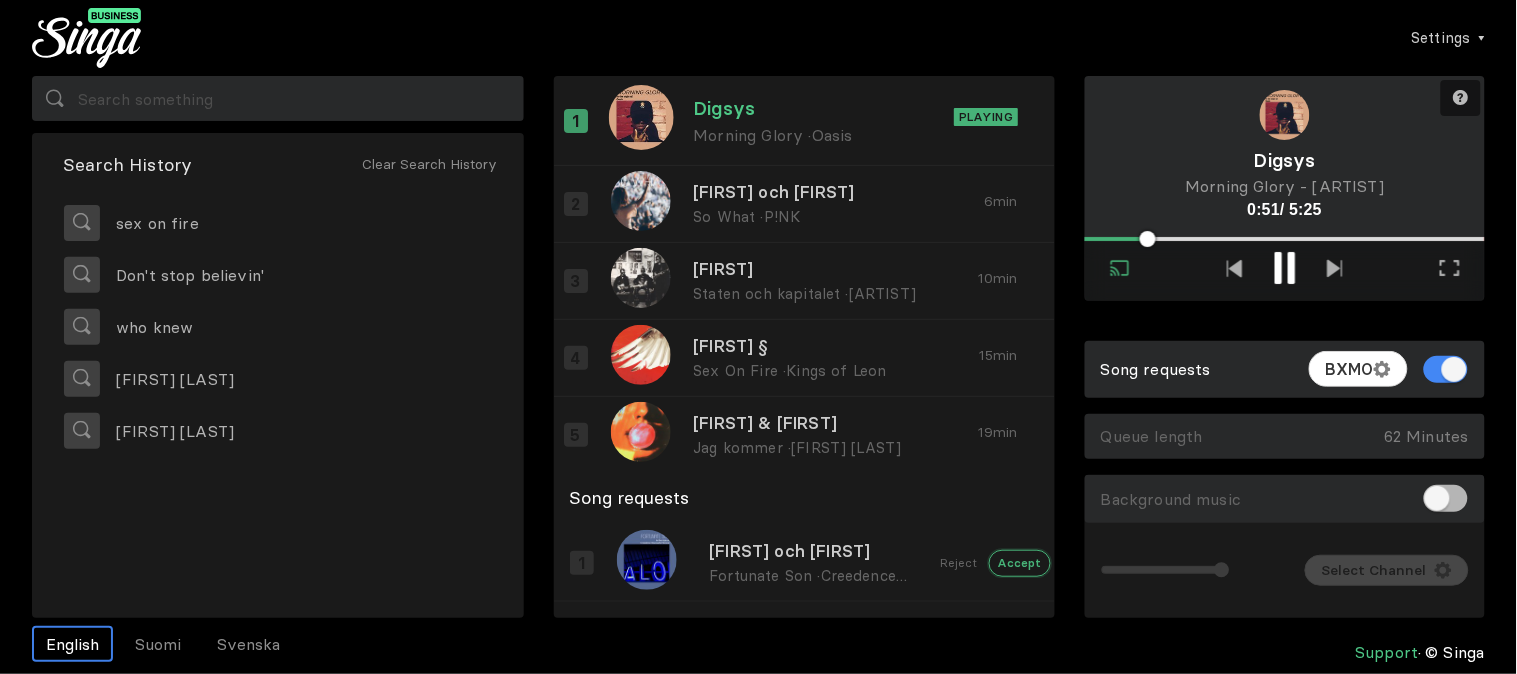 click on "Accept" at bounding box center [1020, 563] 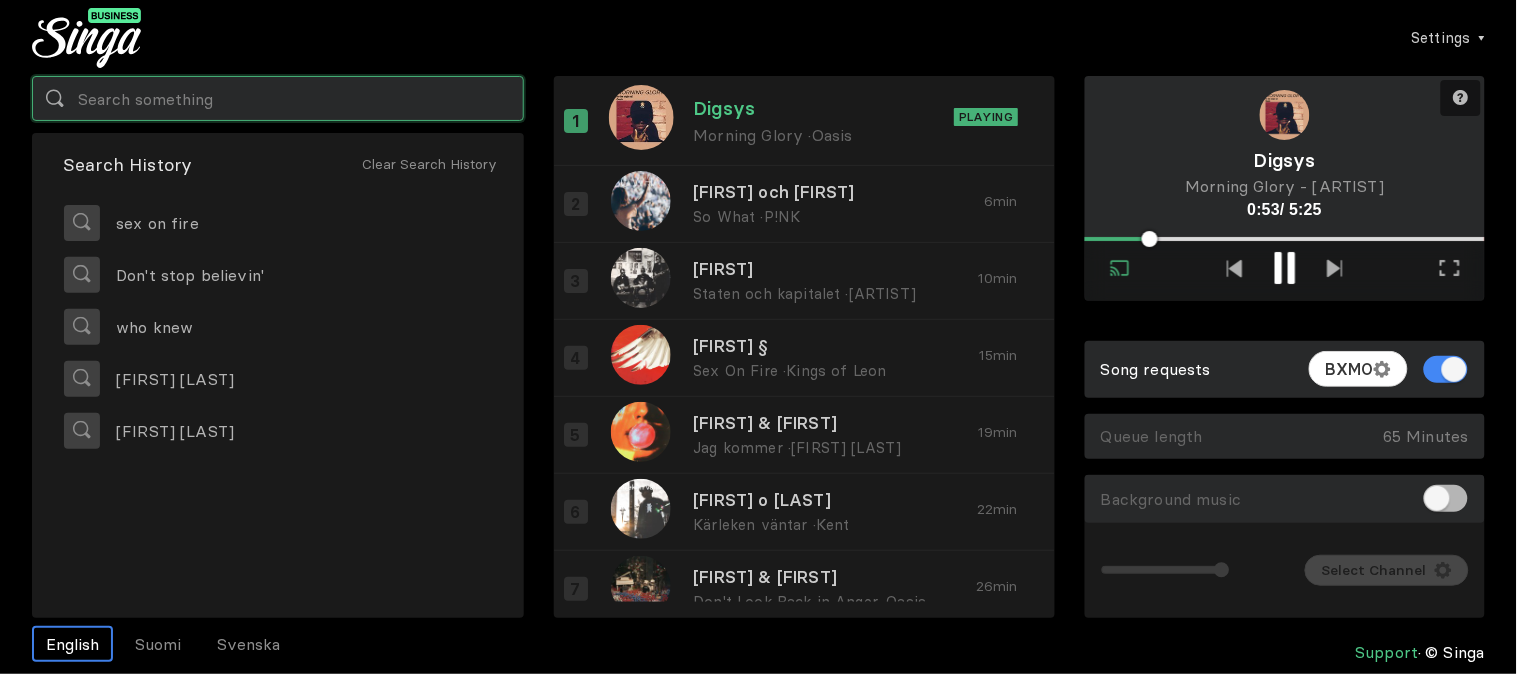 click at bounding box center [278, 98] 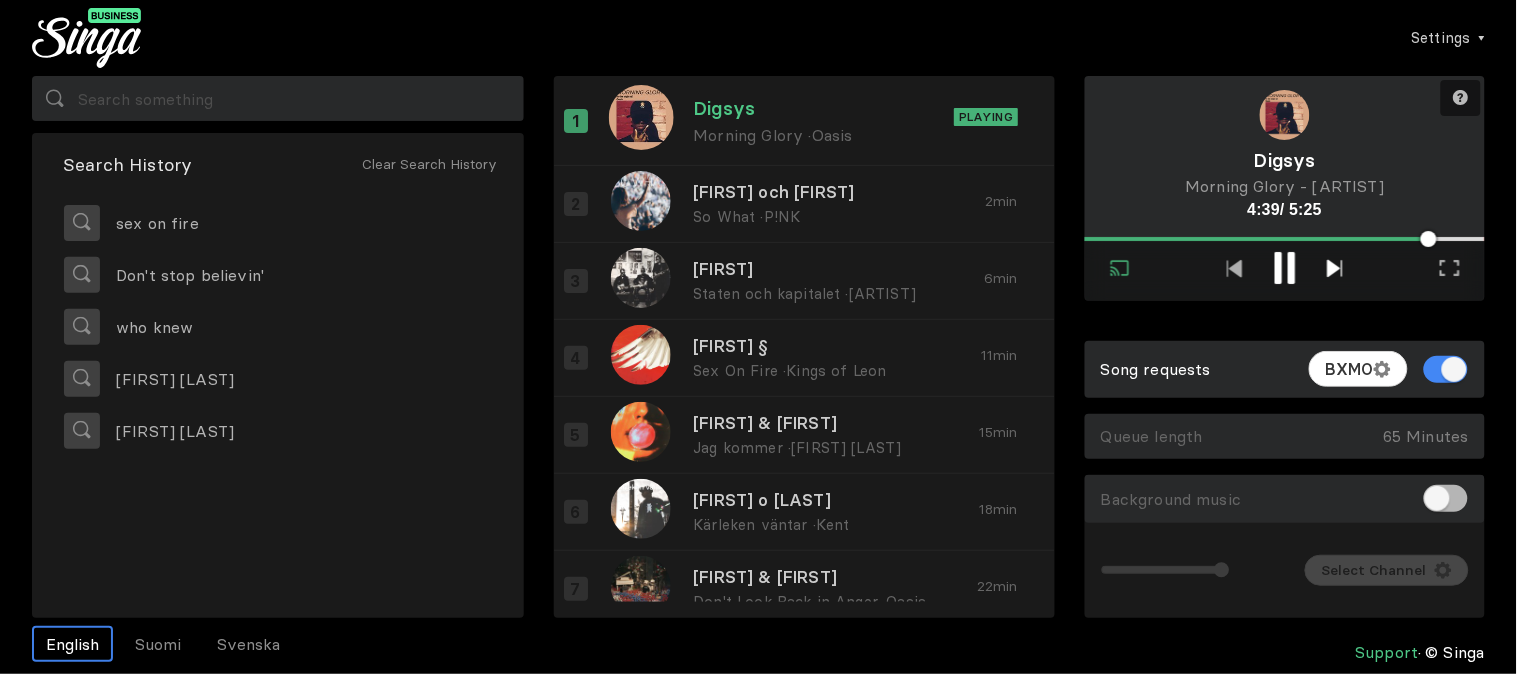 click at bounding box center (1334, 268) 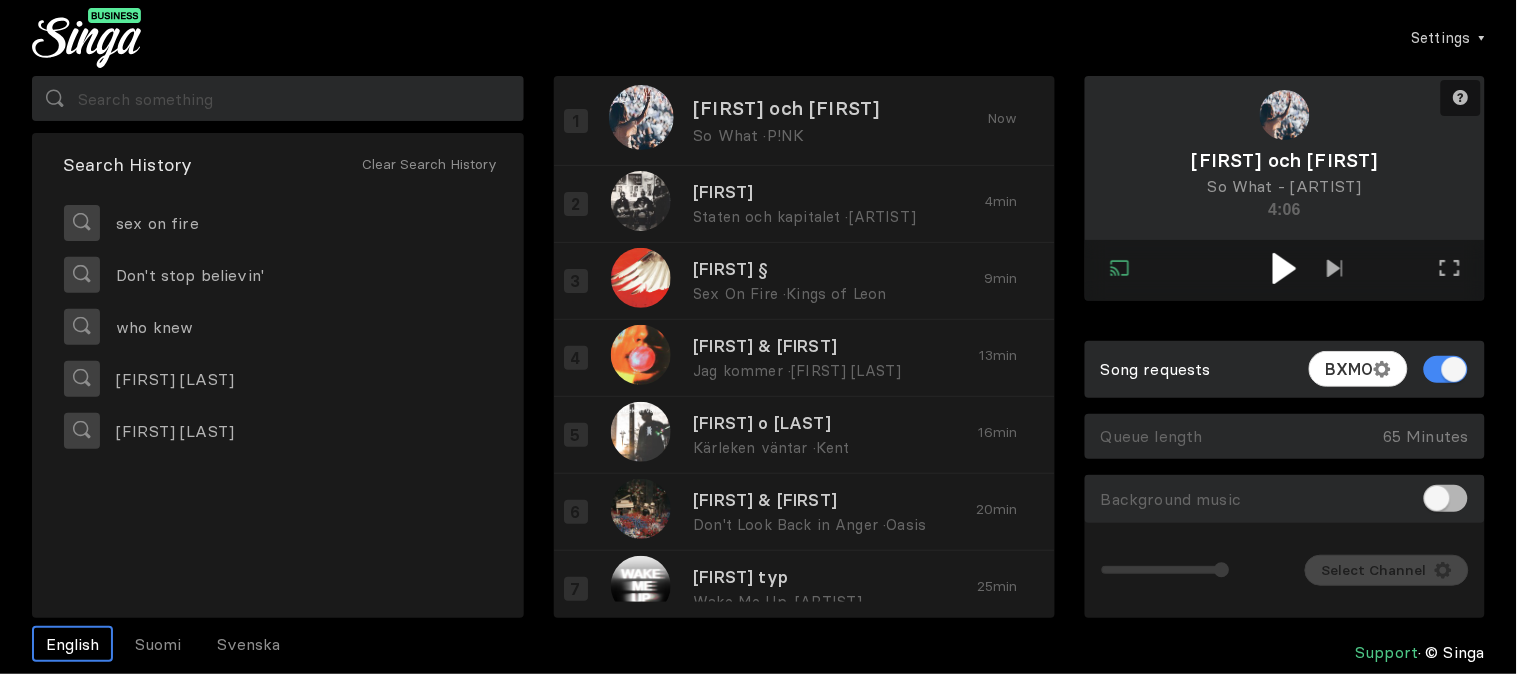 click at bounding box center (1284, 268) 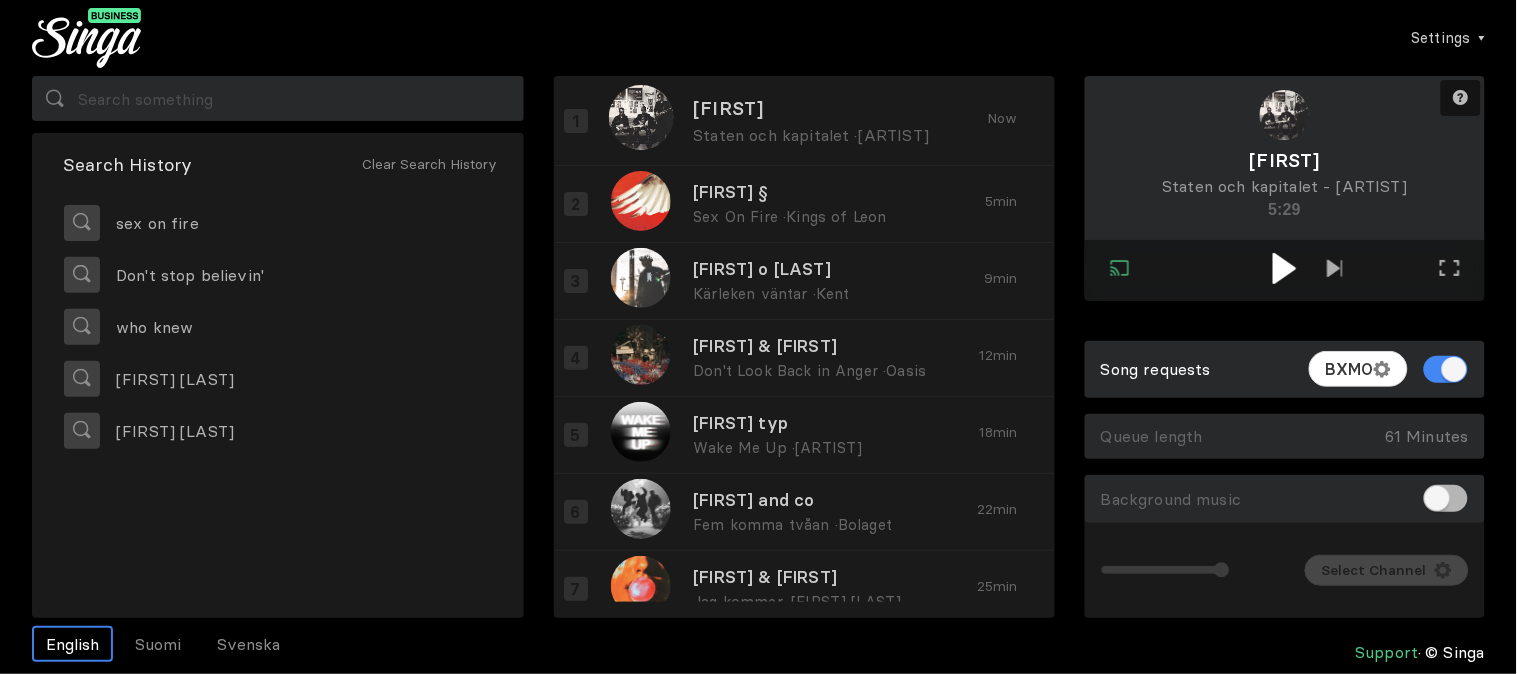 click at bounding box center [1284, 268] 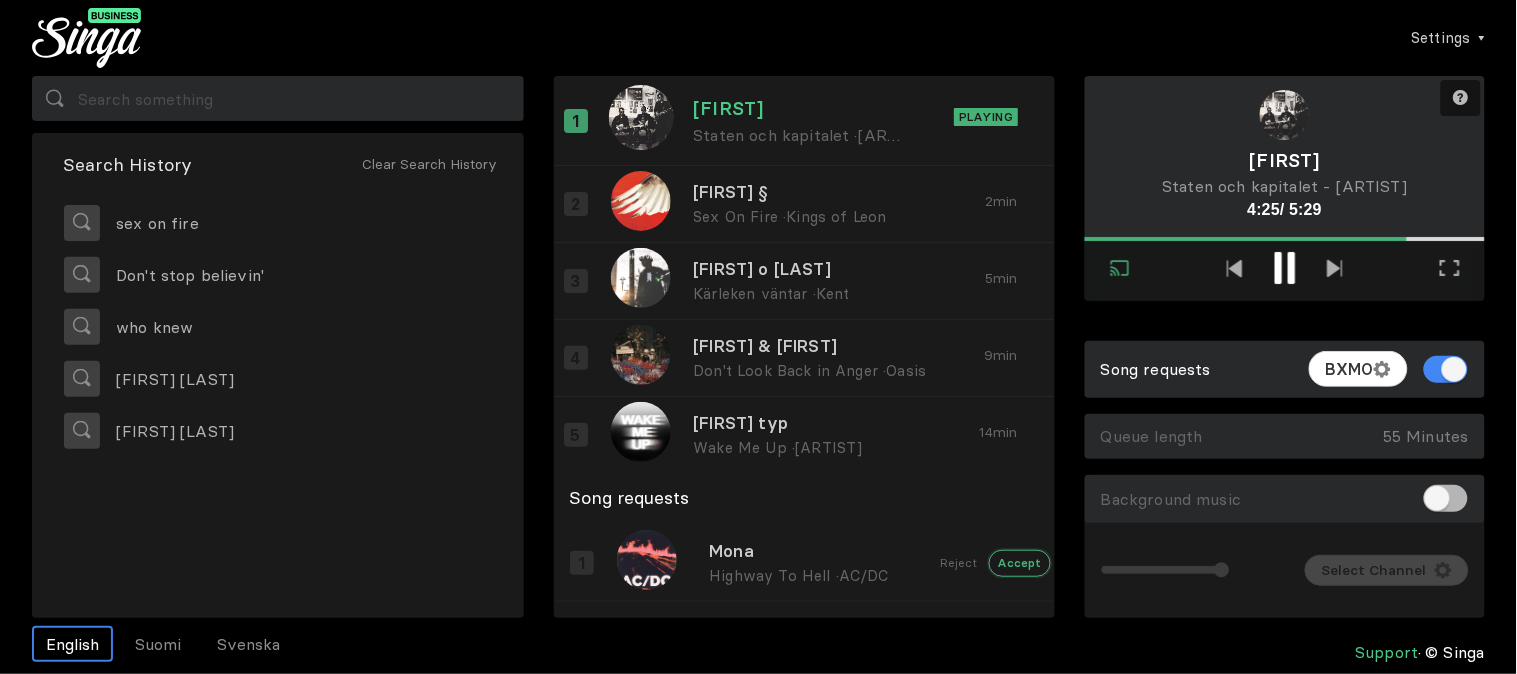 click on "Accept" at bounding box center [1020, 563] 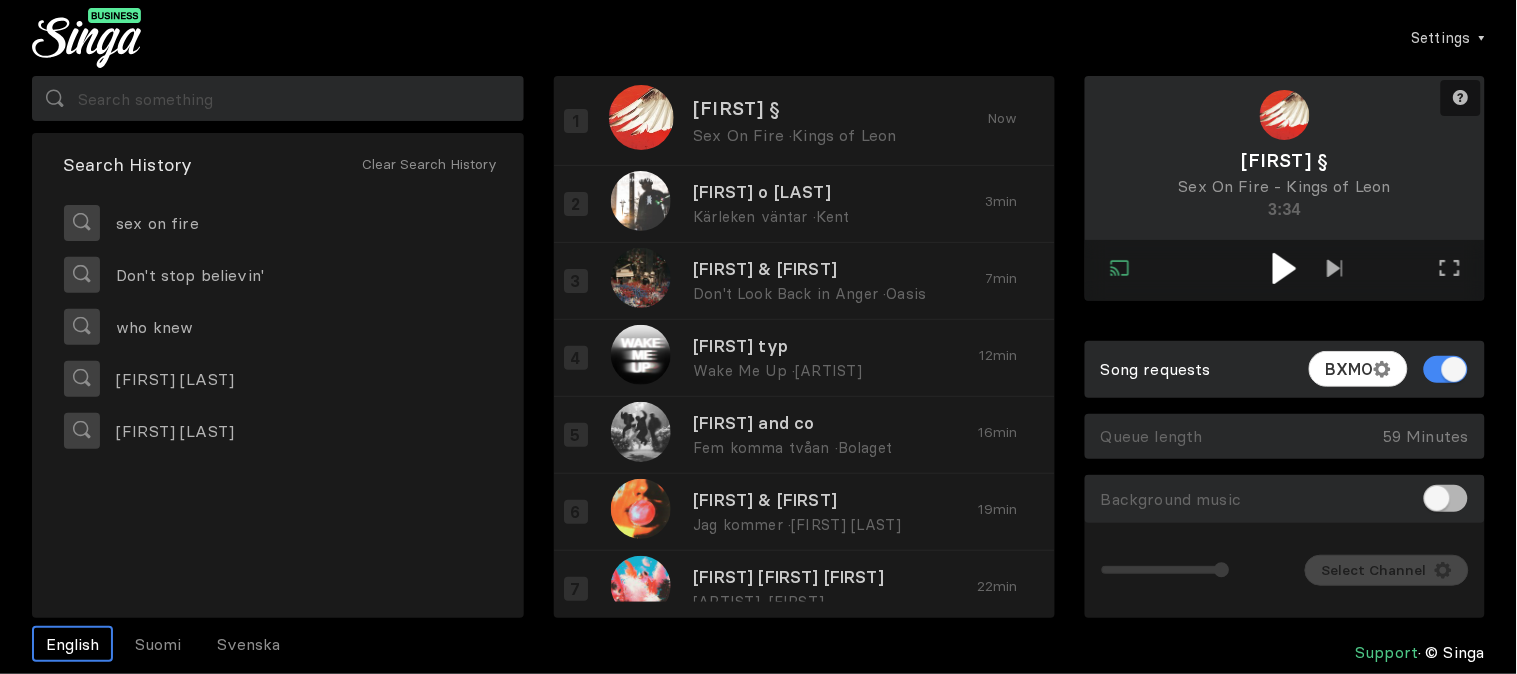 click at bounding box center (1285, 270) 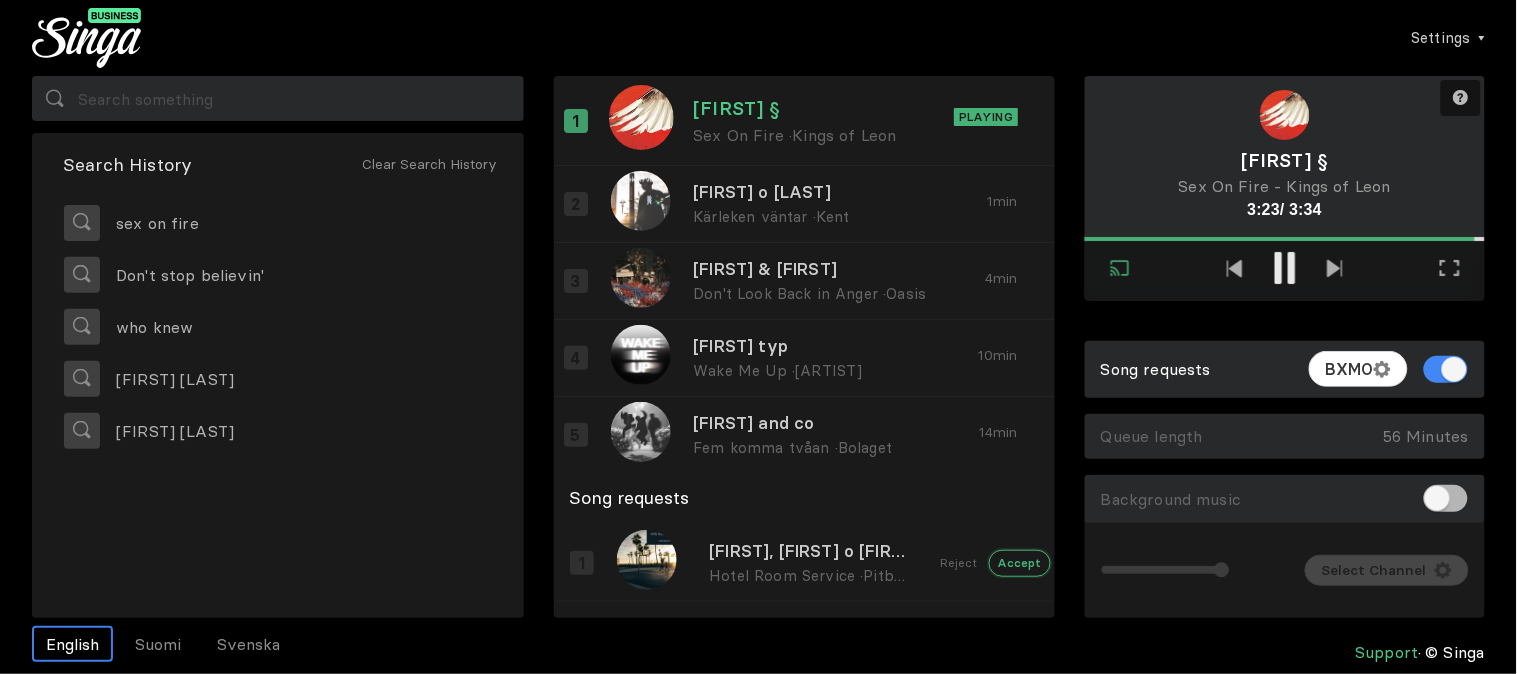click on "Accept" at bounding box center (1020, 563) 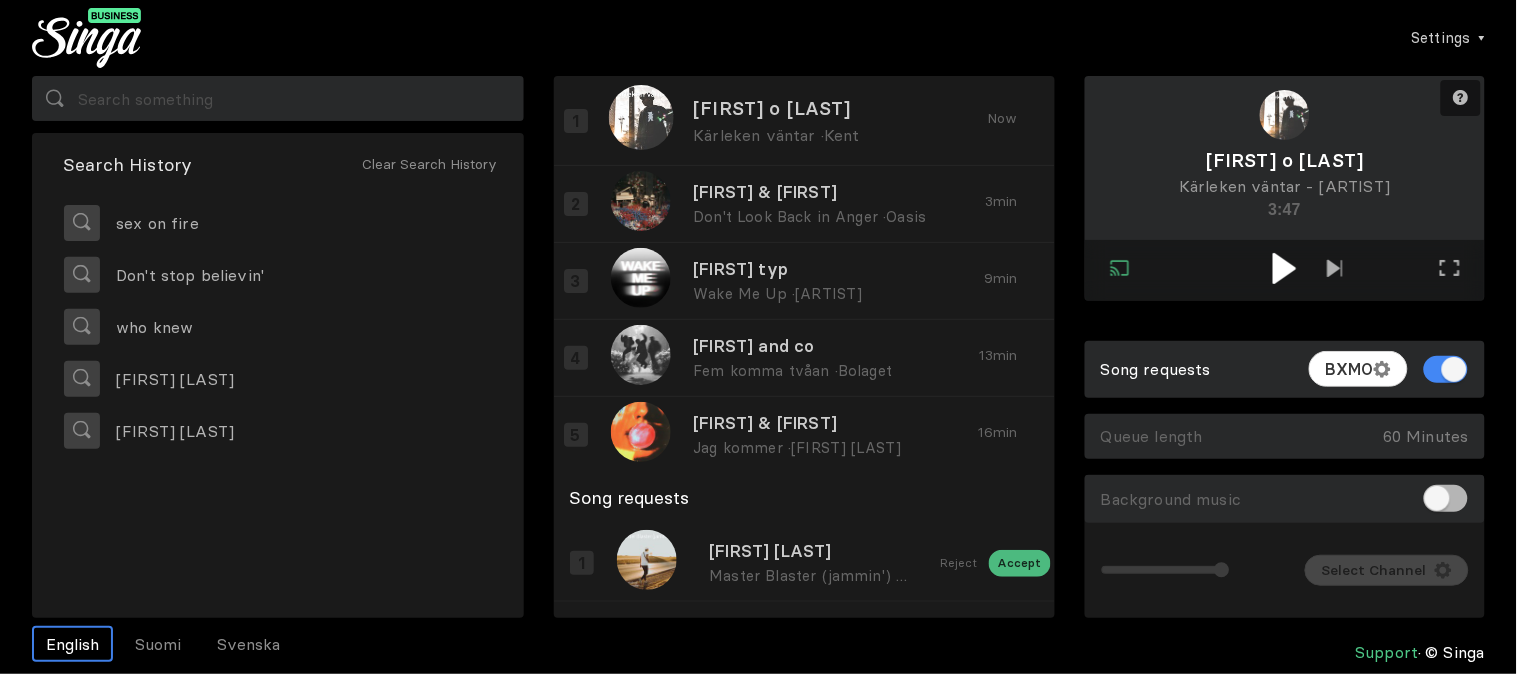 click at bounding box center (1285, 270) 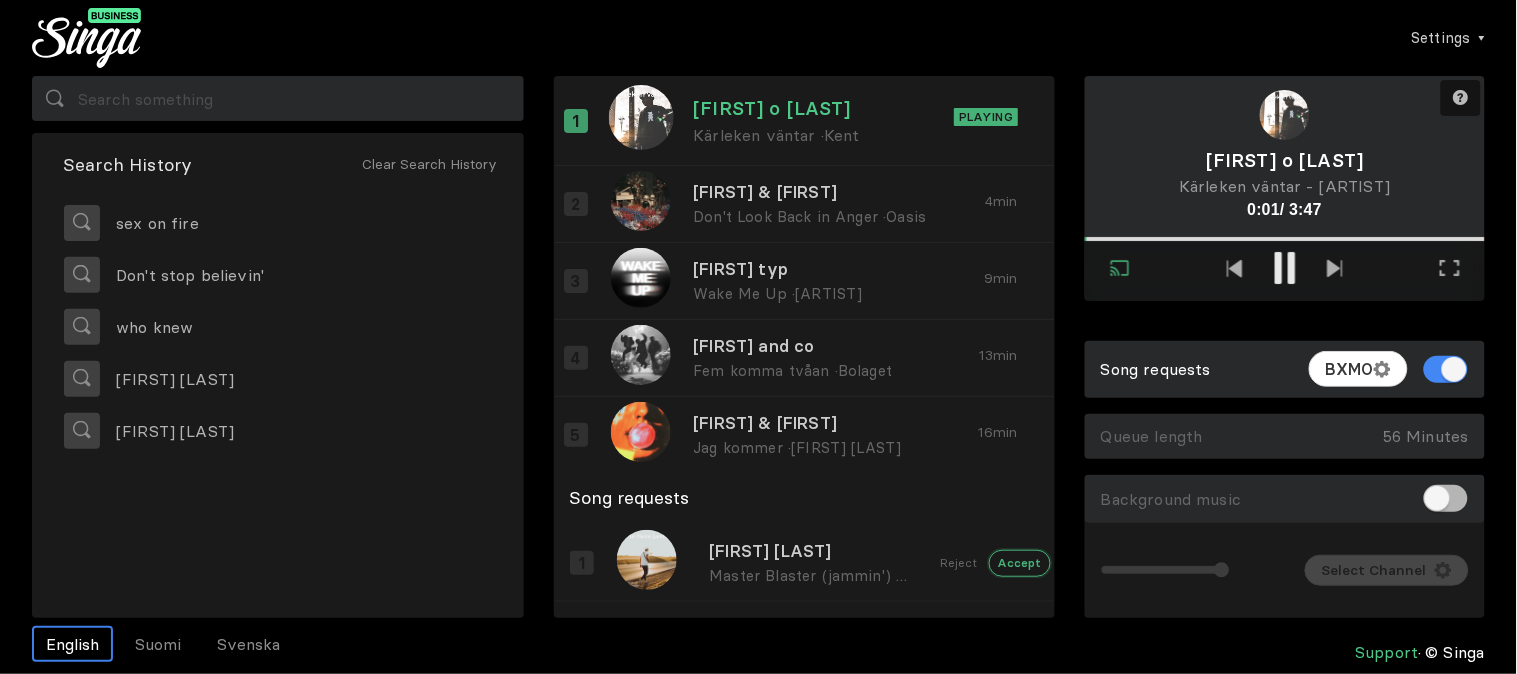 click on "Accept" at bounding box center (1020, 563) 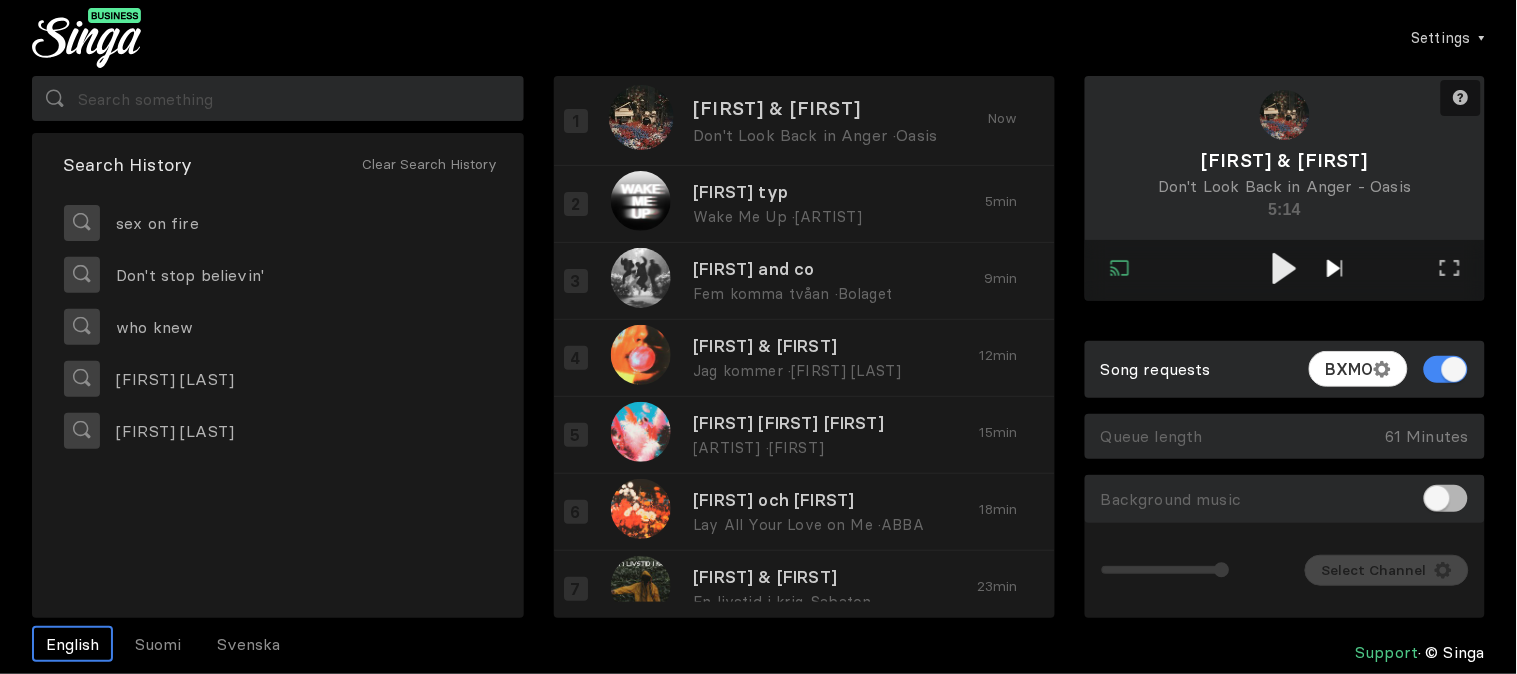 click at bounding box center (1335, 270) 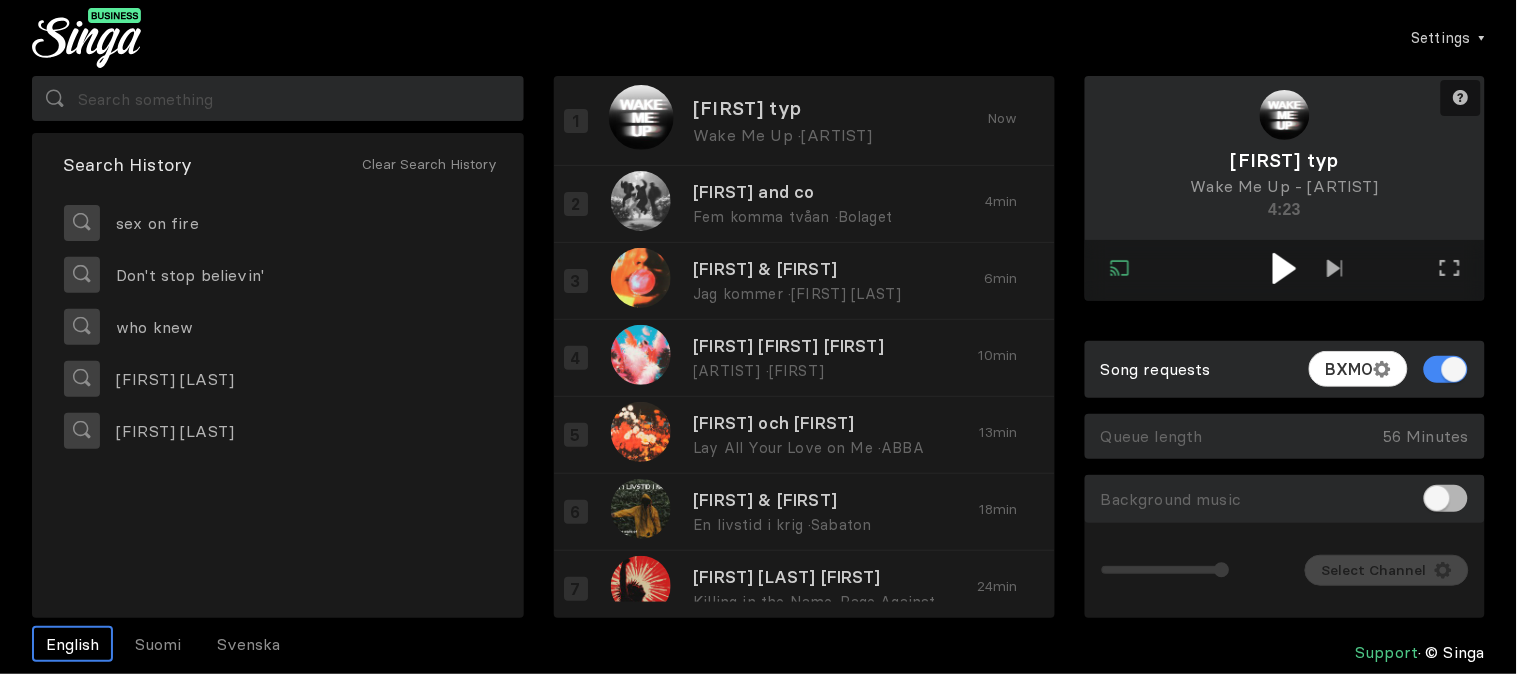 click at bounding box center [1284, 268] 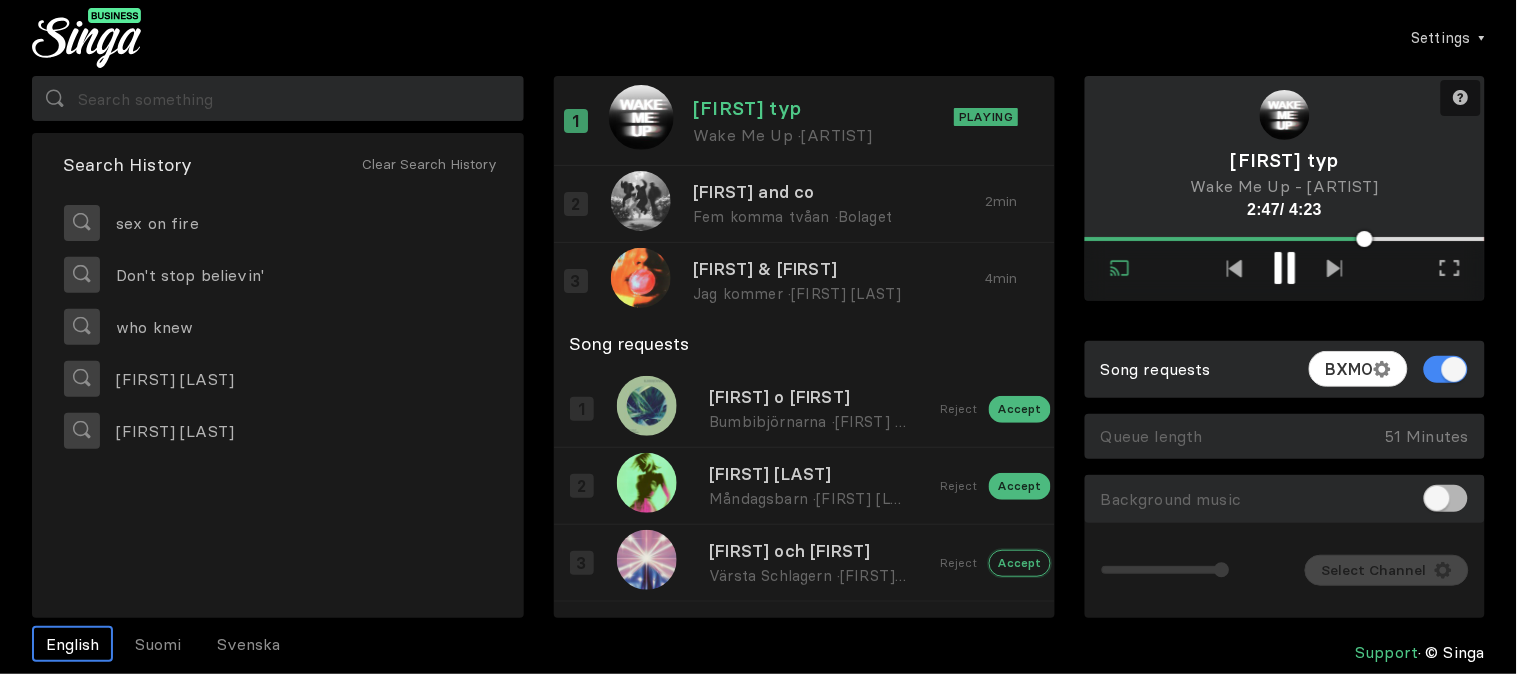 click on "Accept" at bounding box center [1020, 409] 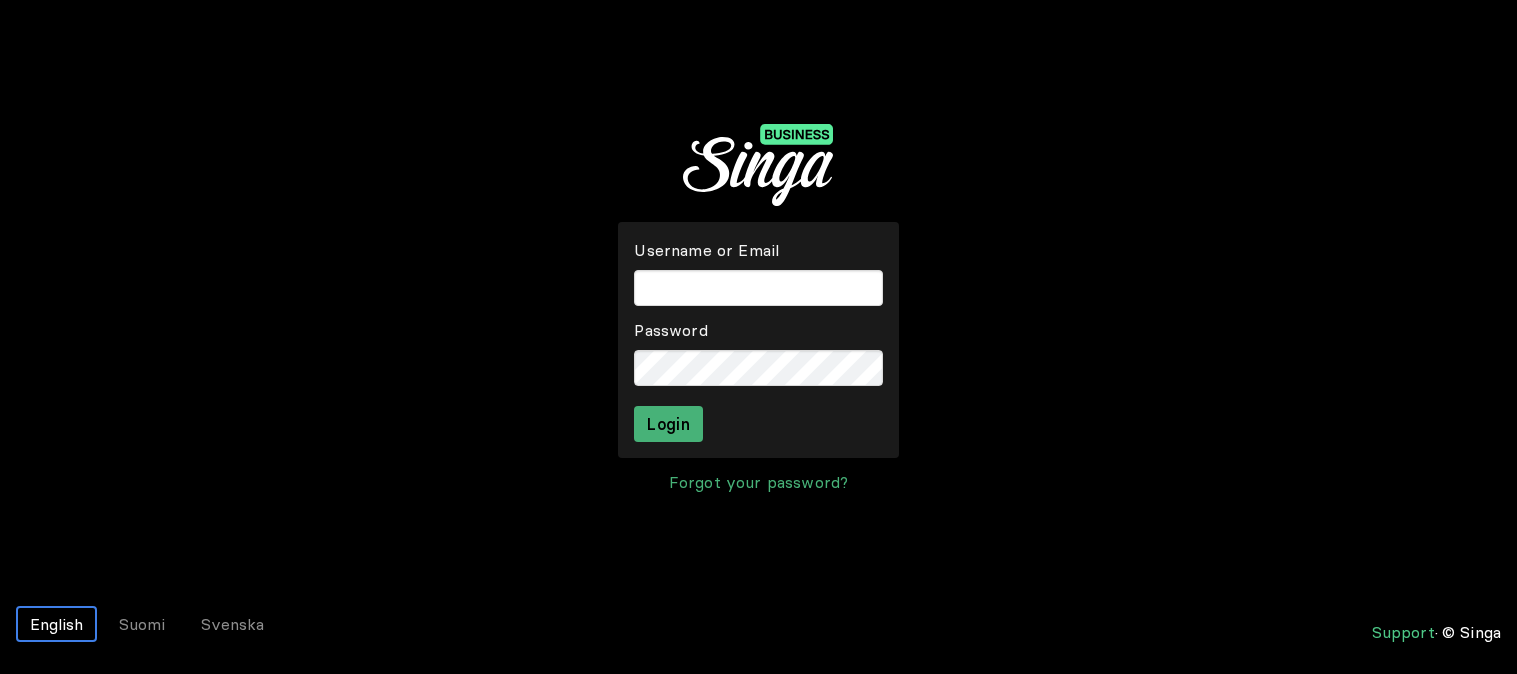 scroll, scrollTop: 0, scrollLeft: 0, axis: both 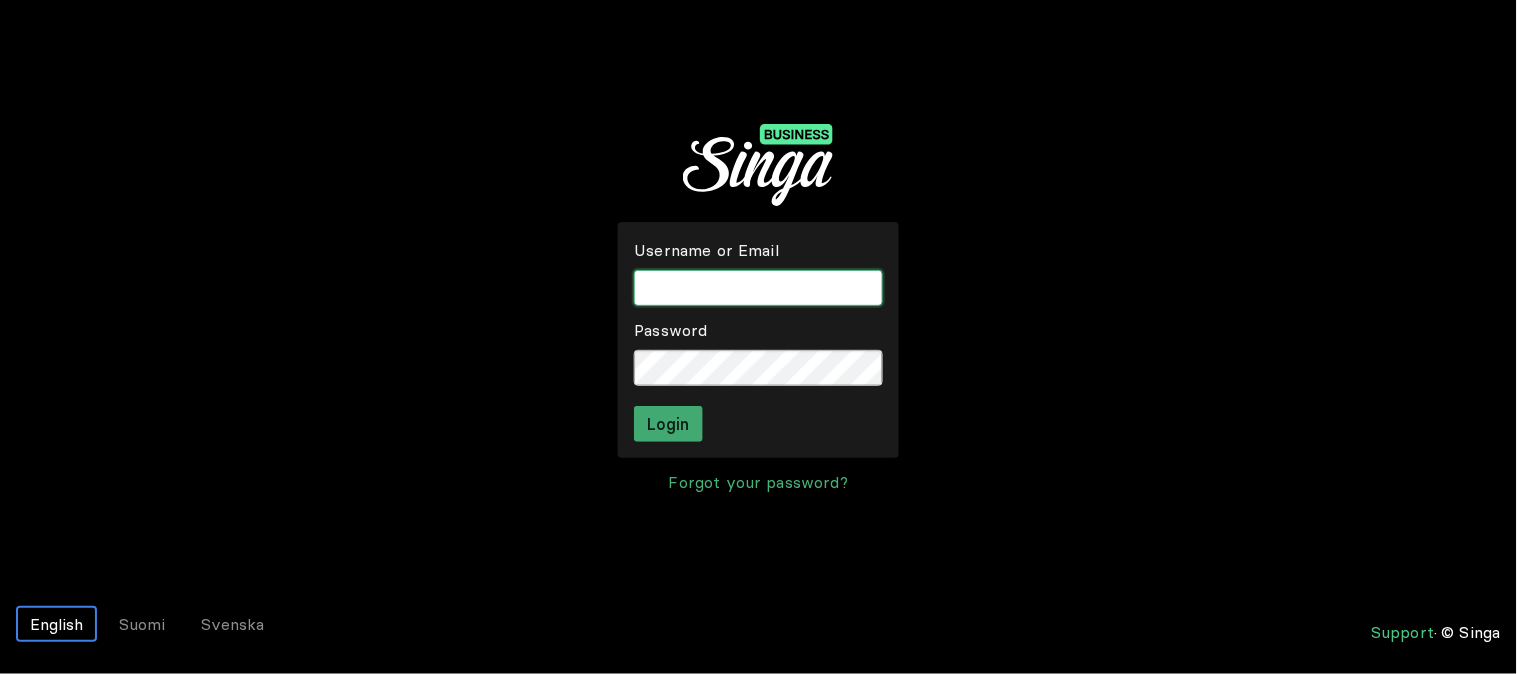 type on "[EMAIL]" 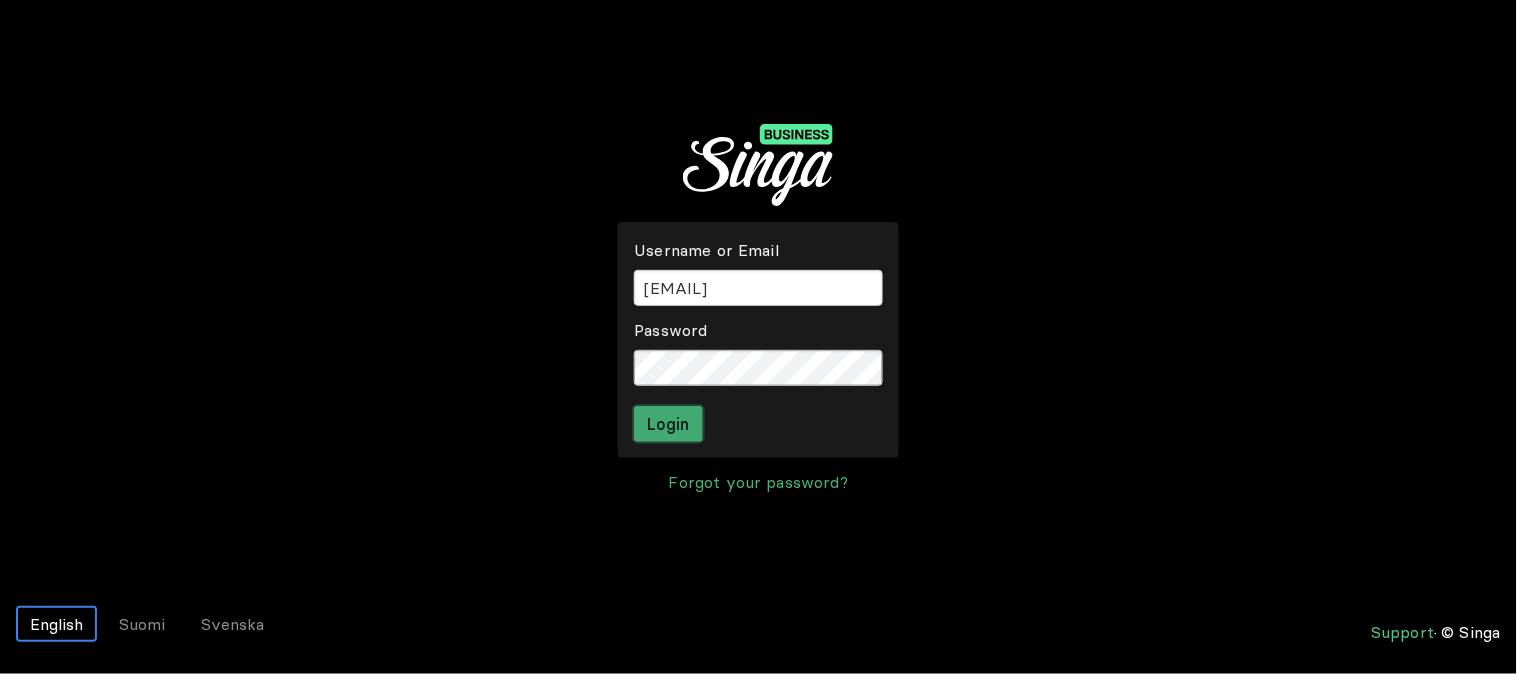 click on "Login" at bounding box center (668, 424) 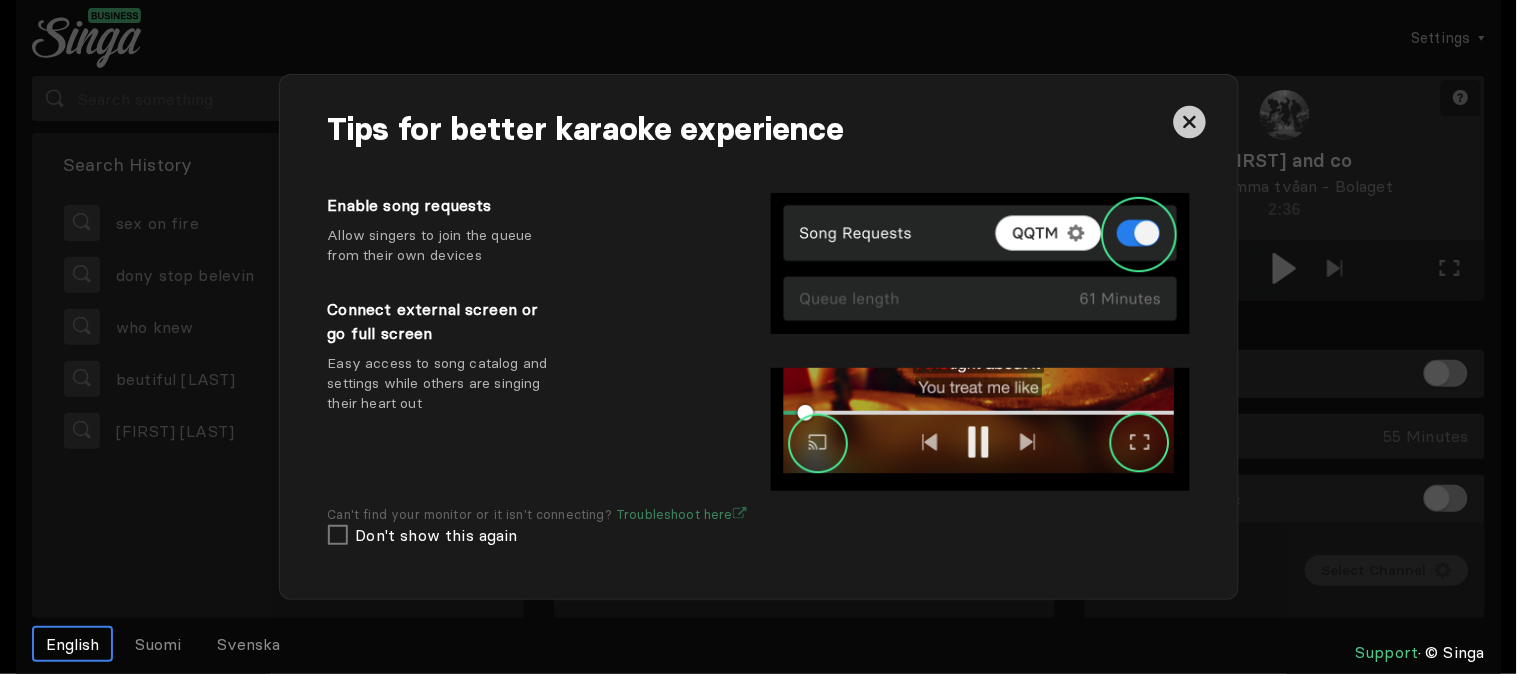 click at bounding box center (1189, 121) 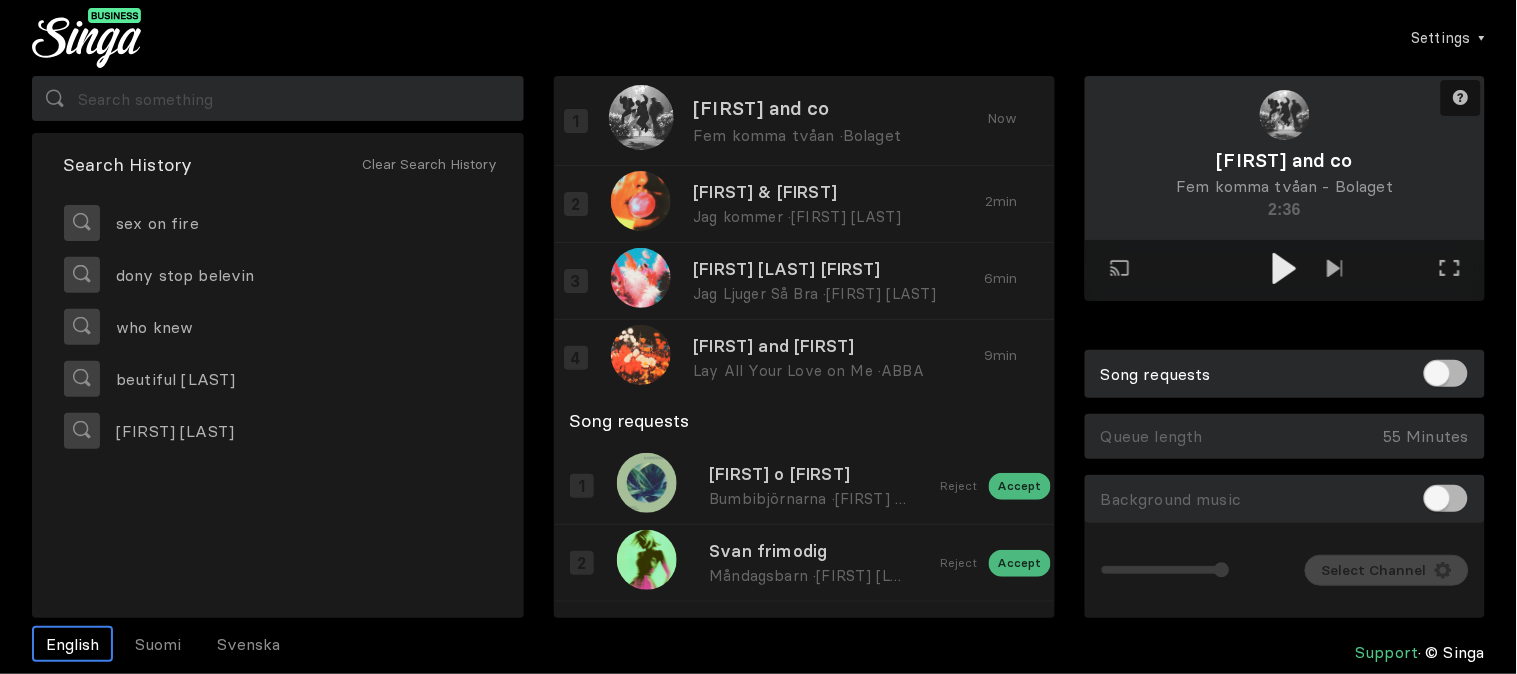 click on "Song requests" at bounding box center (1285, 374) 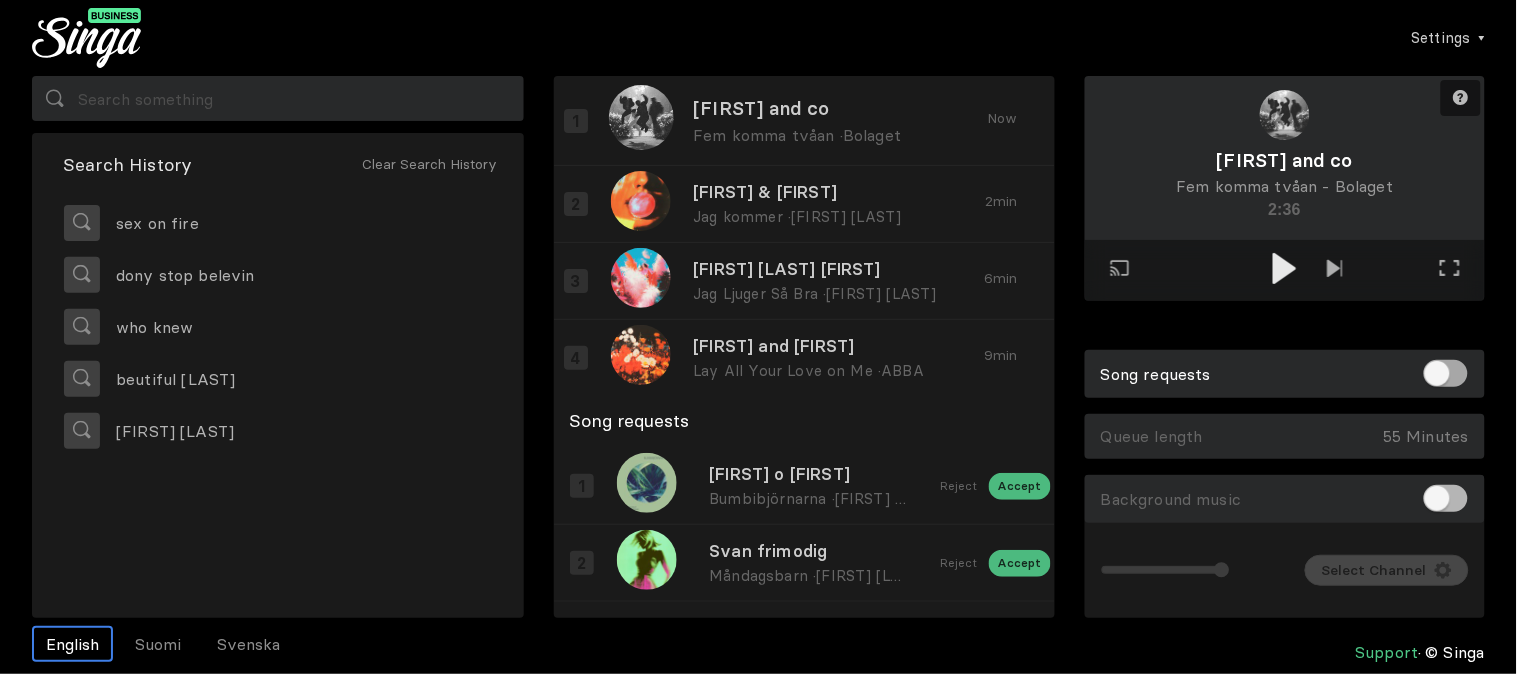 click at bounding box center [1446, 373] 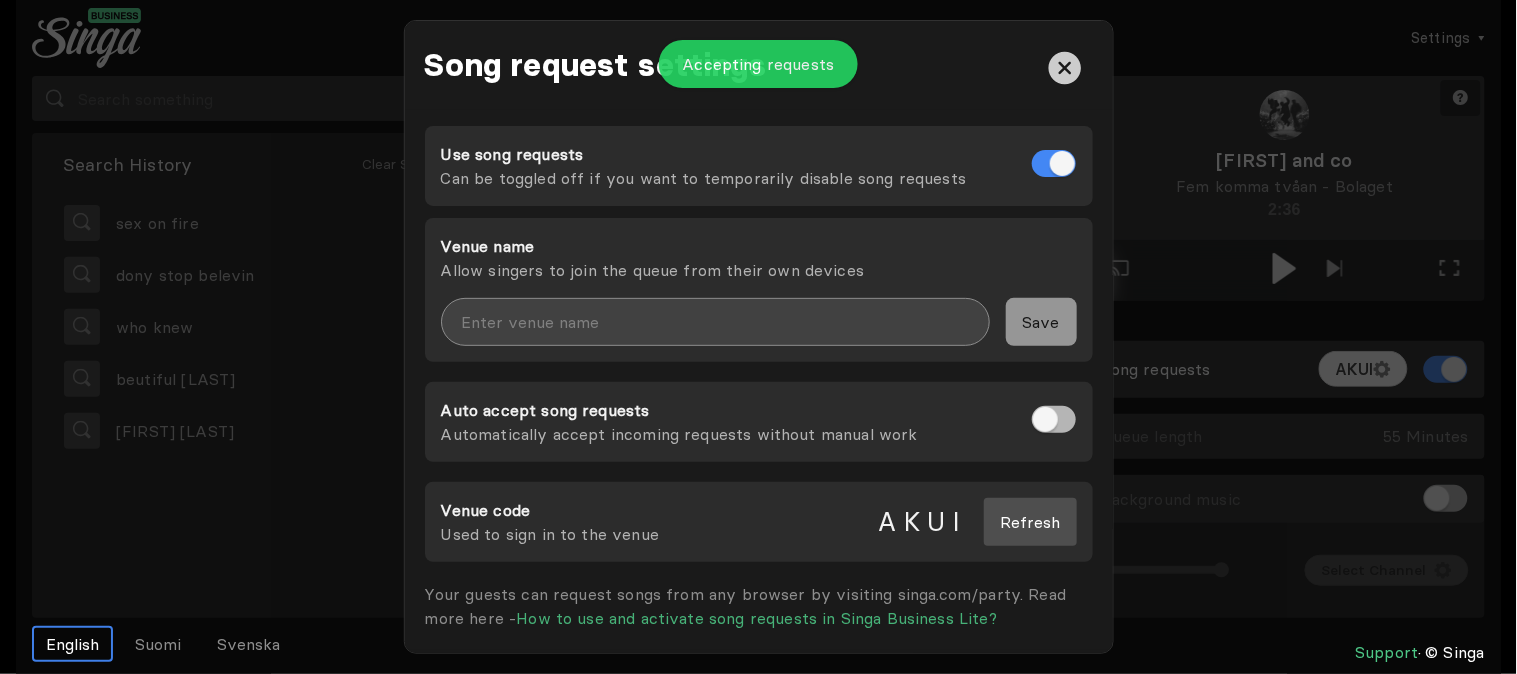 click at bounding box center (715, 322) 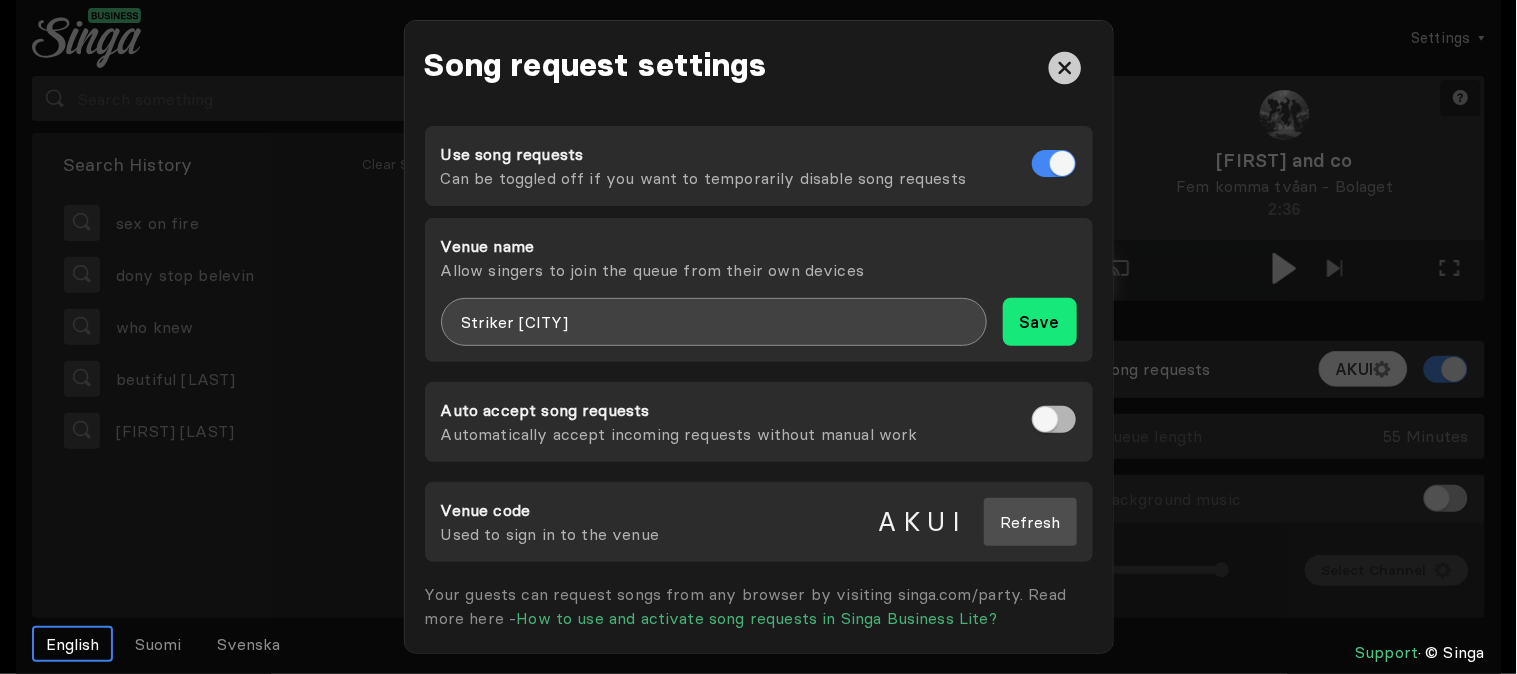 type on "Striker [CITY]" 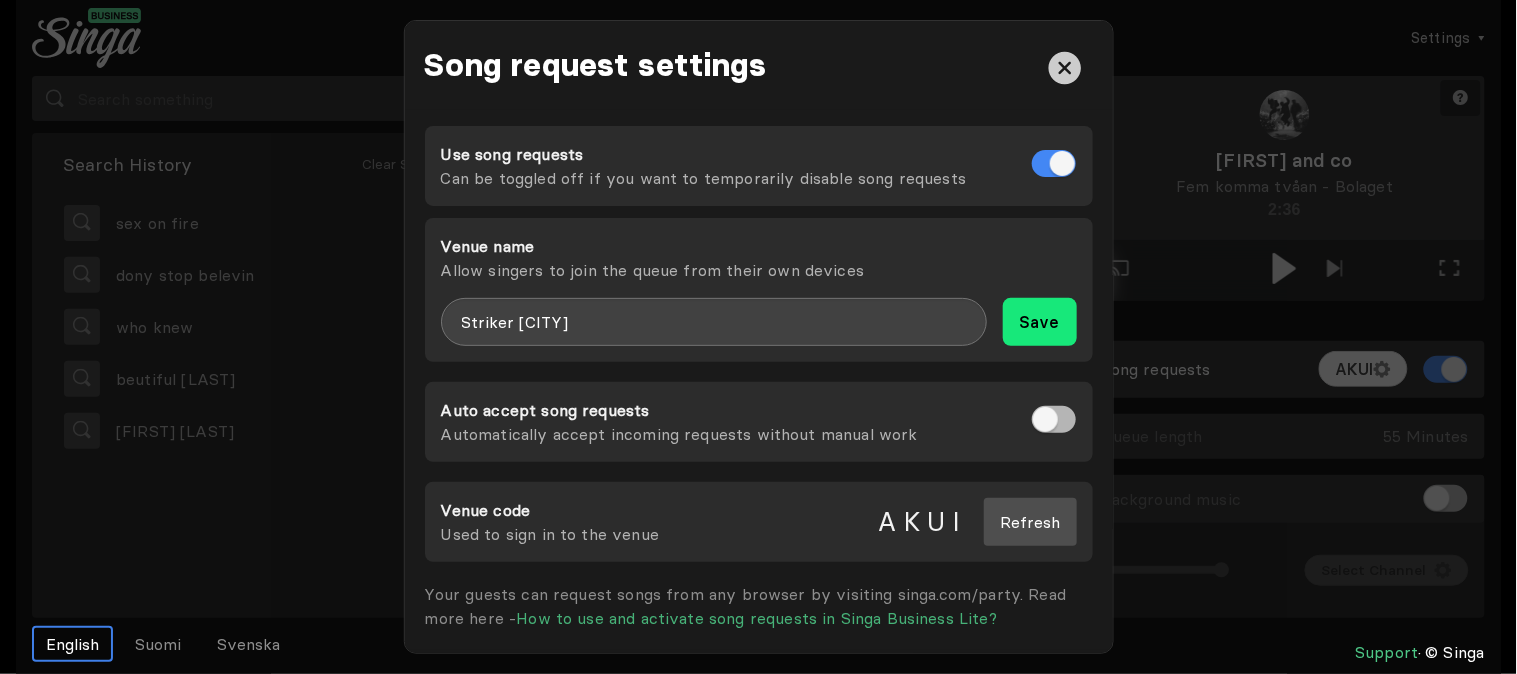 click on "Save" at bounding box center (1040, 322) 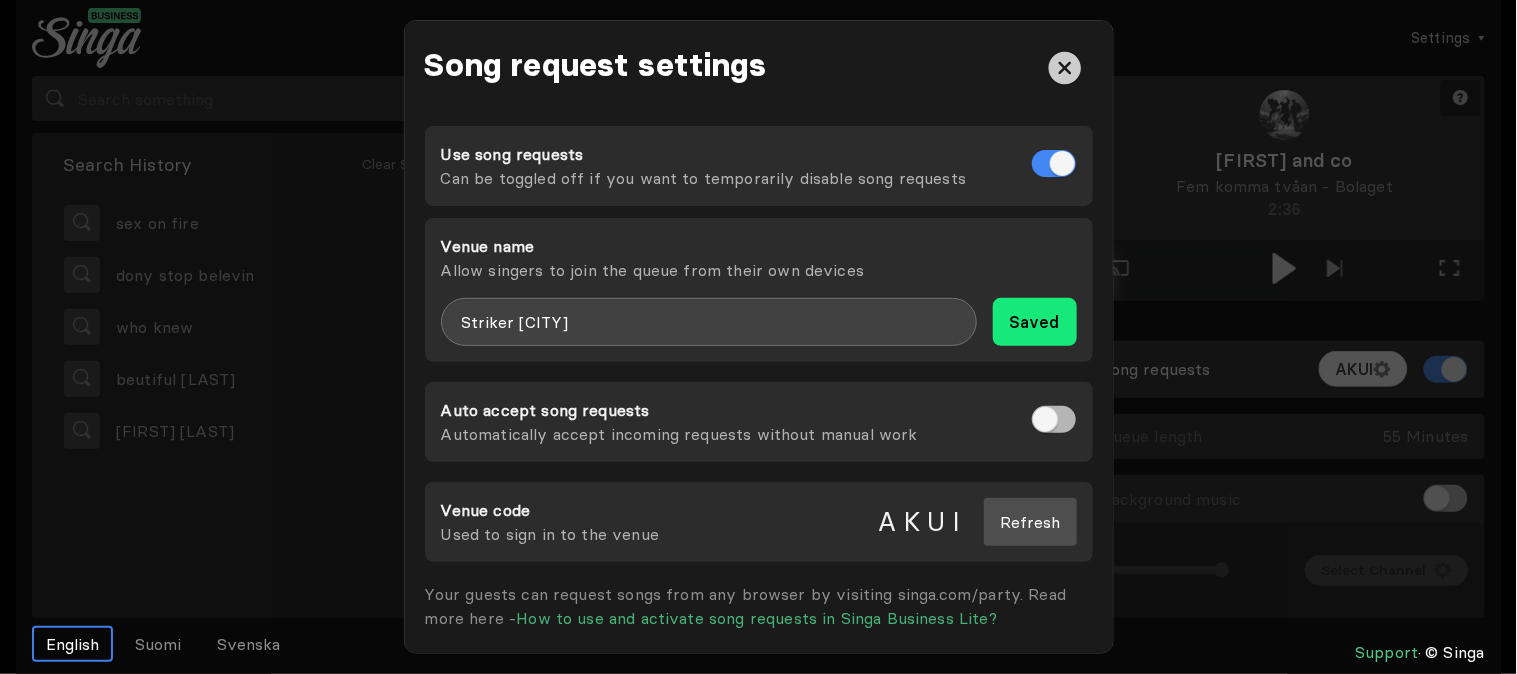 click at bounding box center [1064, 68] 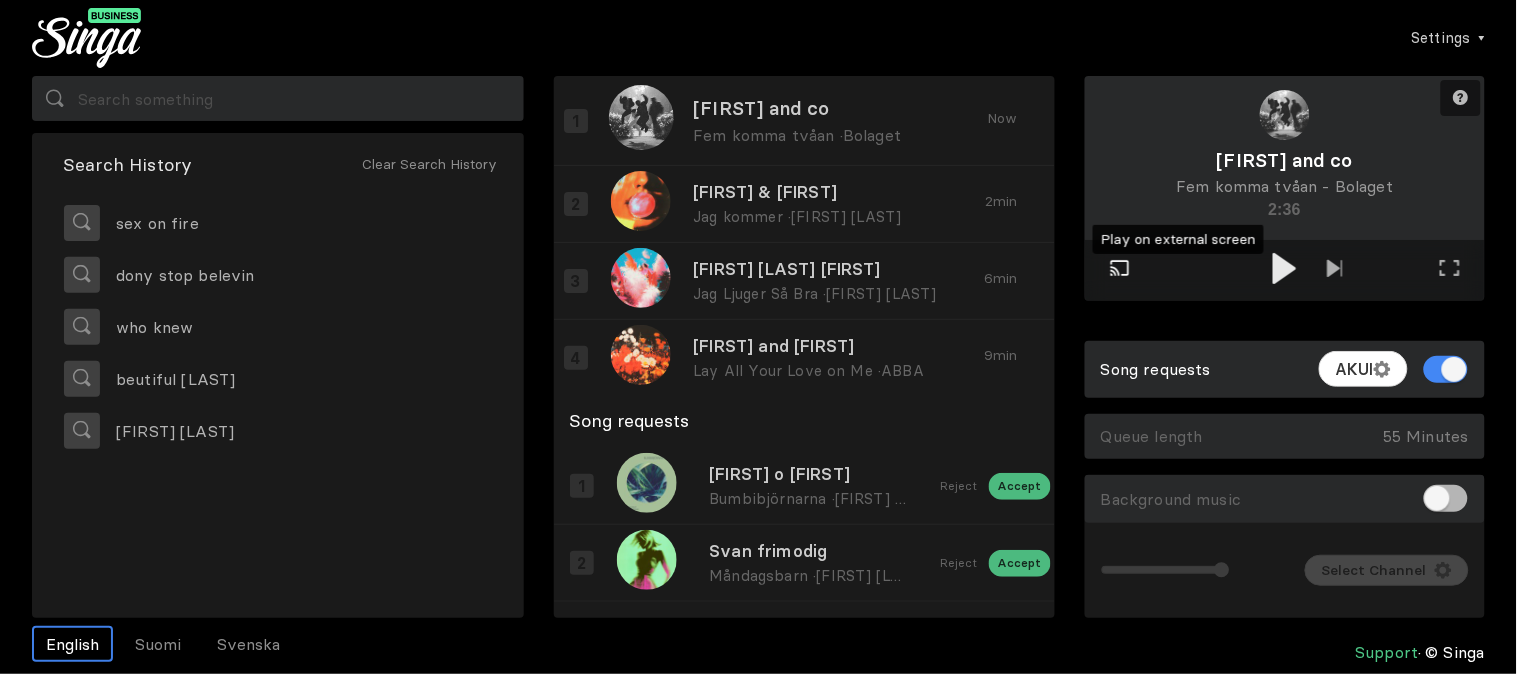 click at bounding box center [1120, 268] 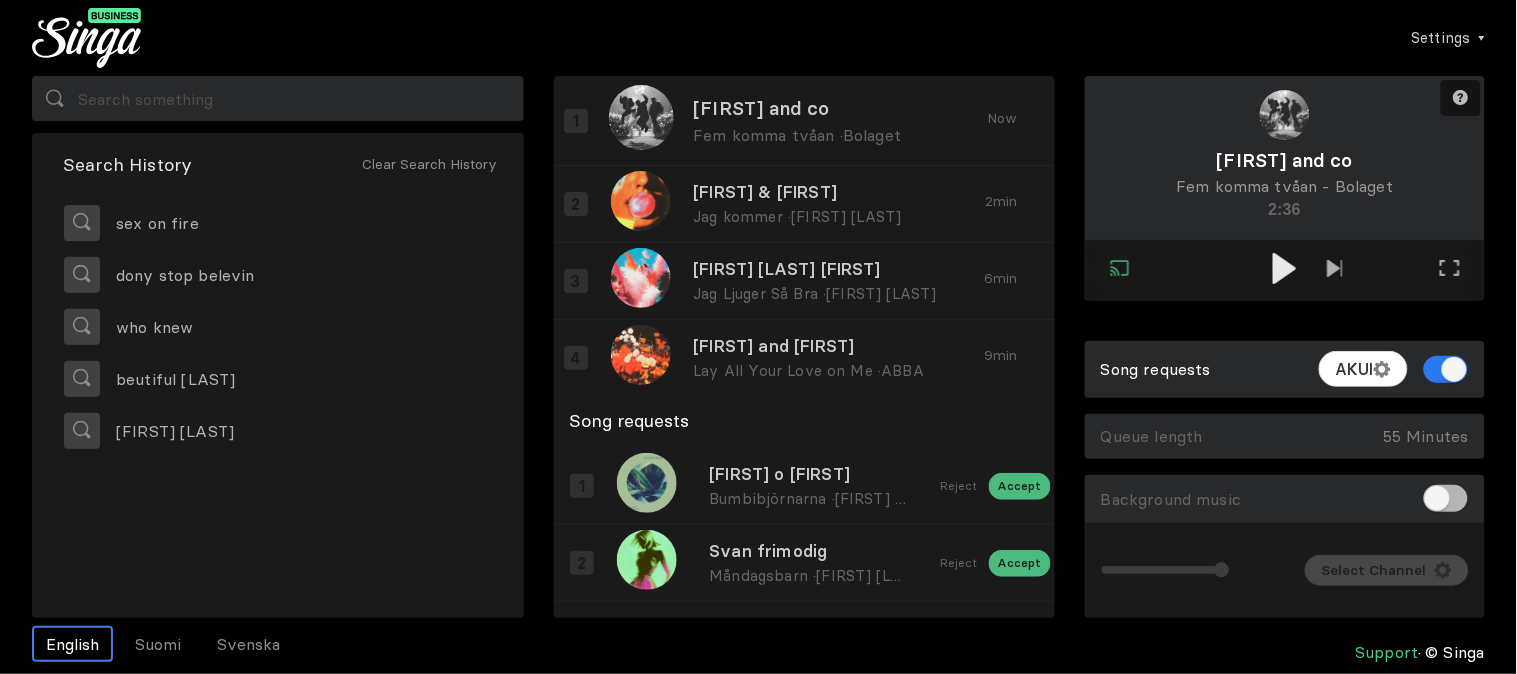 click at bounding box center (1446, 369) 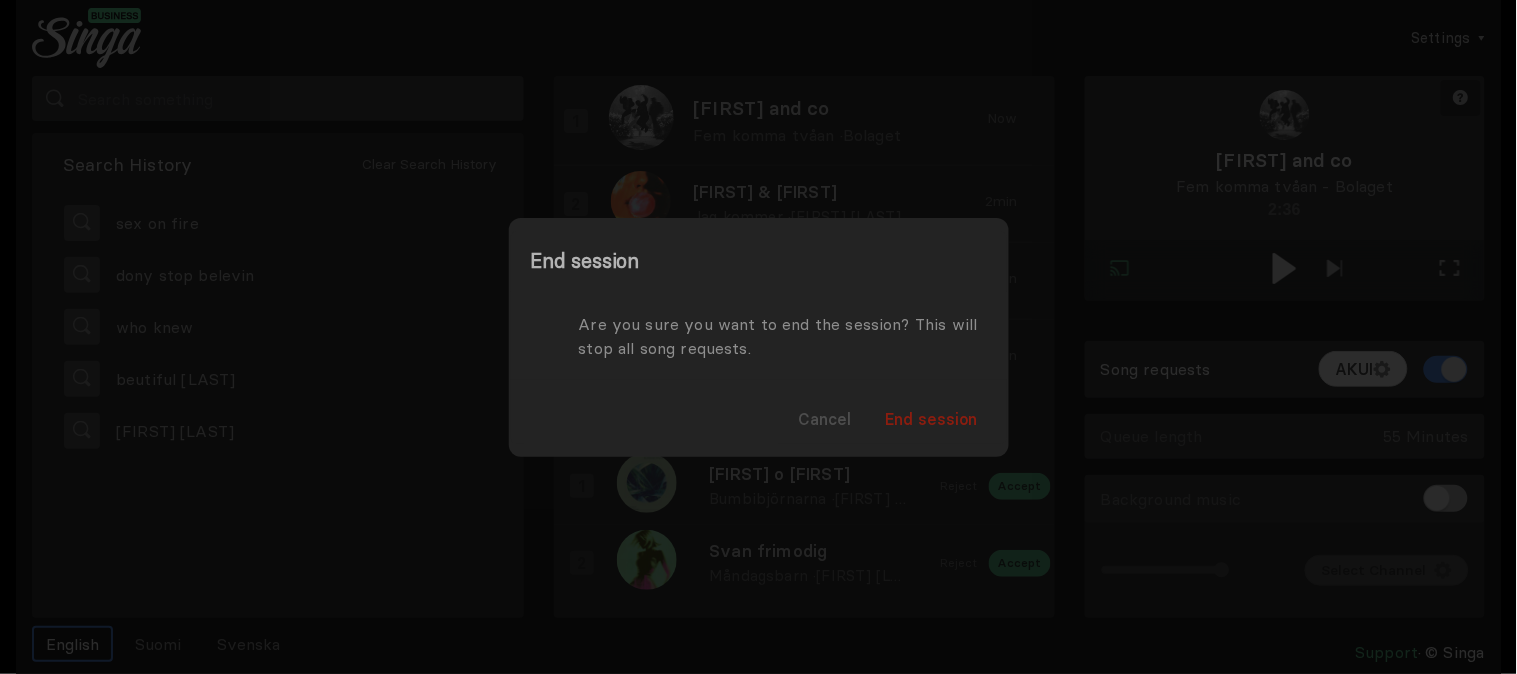 click on "End session" at bounding box center [932, 419] 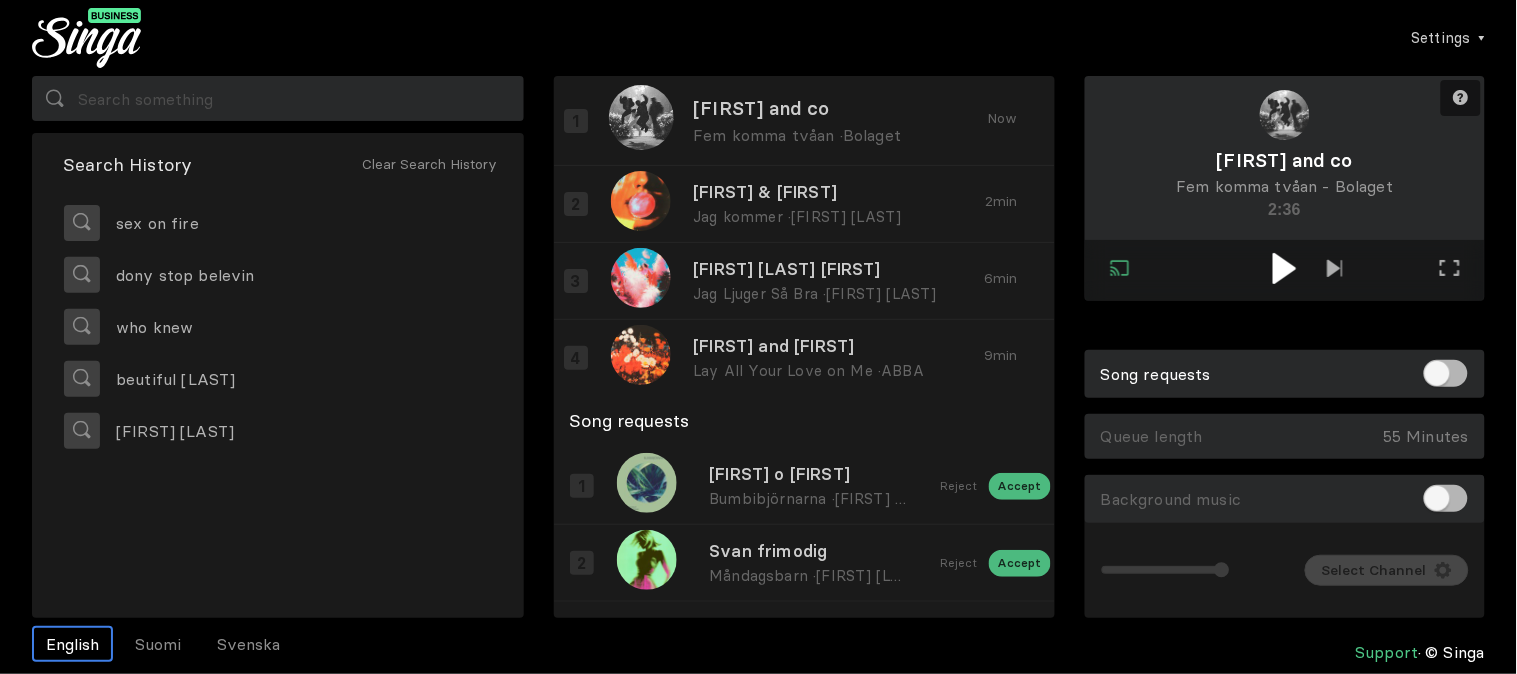 click at bounding box center (1284, 268) 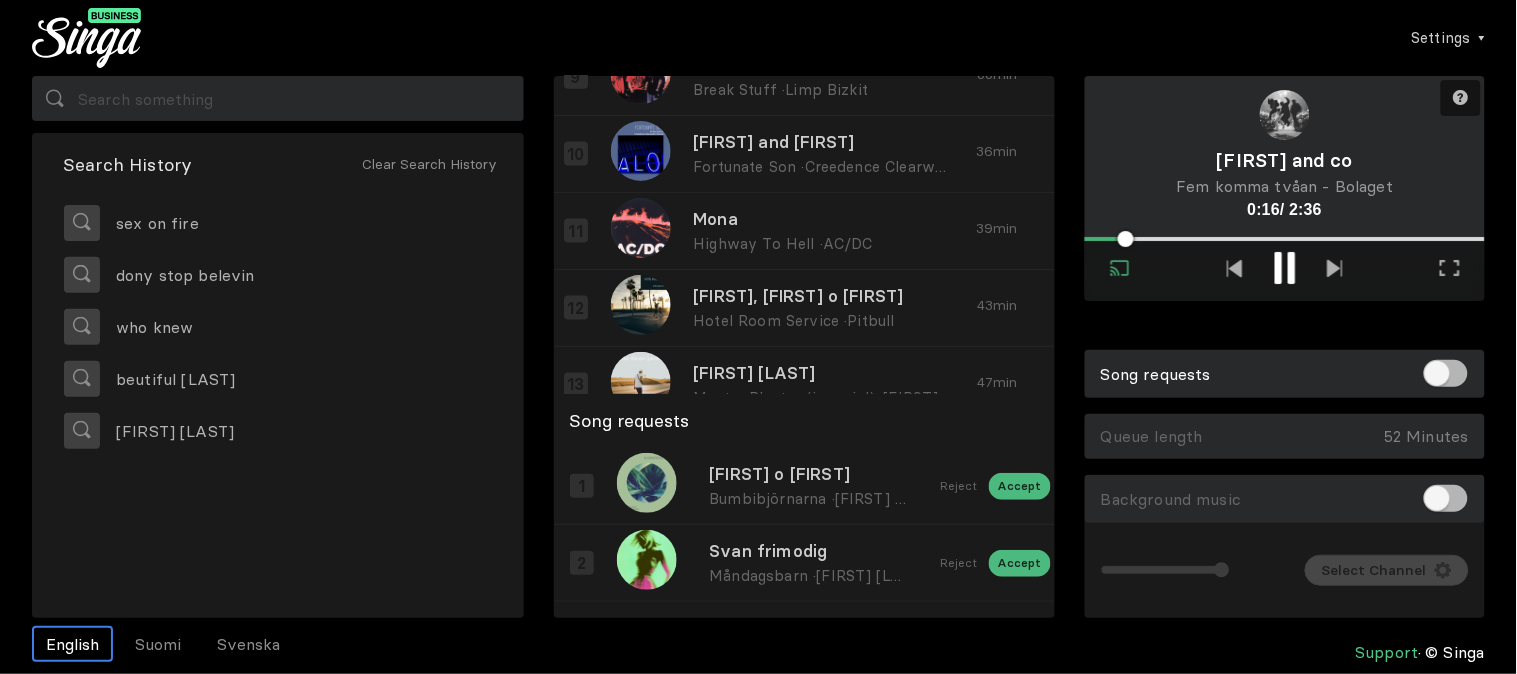 scroll, scrollTop: 772, scrollLeft: 0, axis: vertical 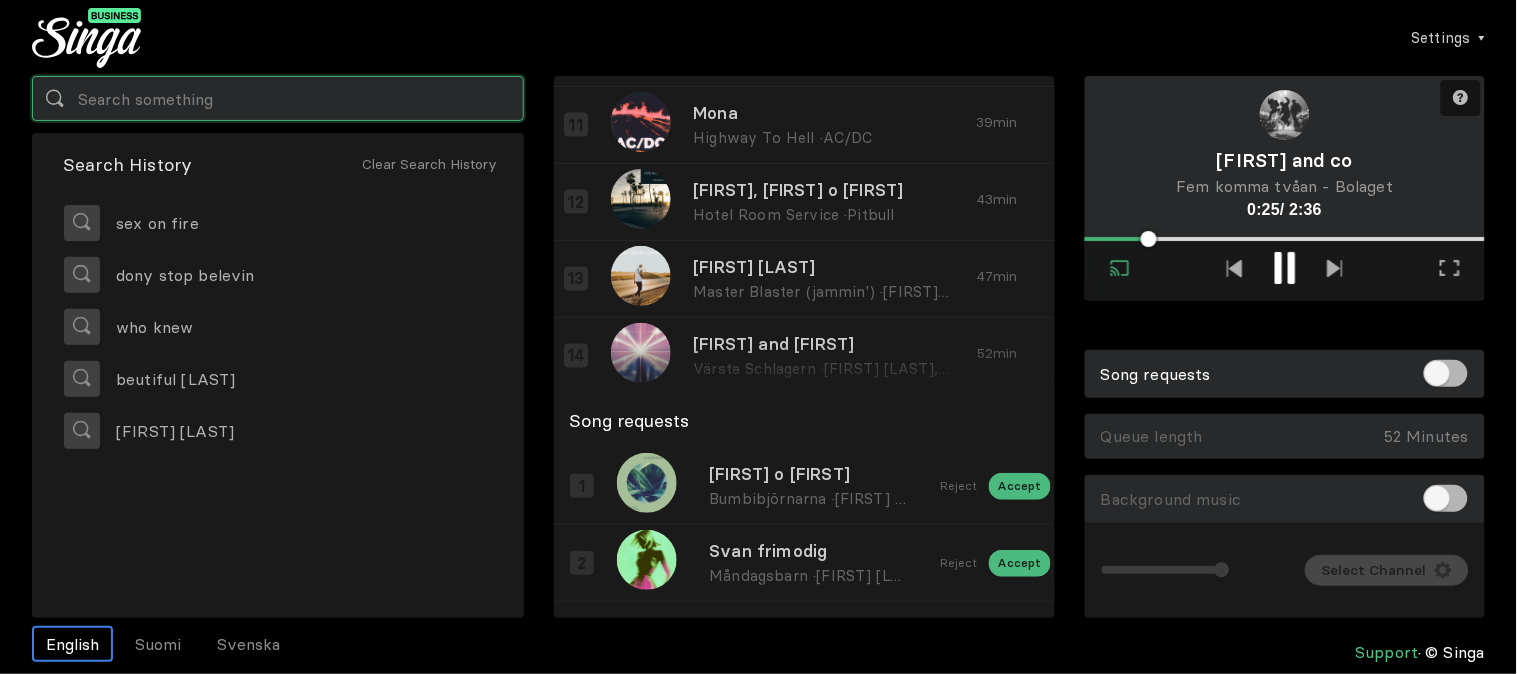 click at bounding box center (278, 98) 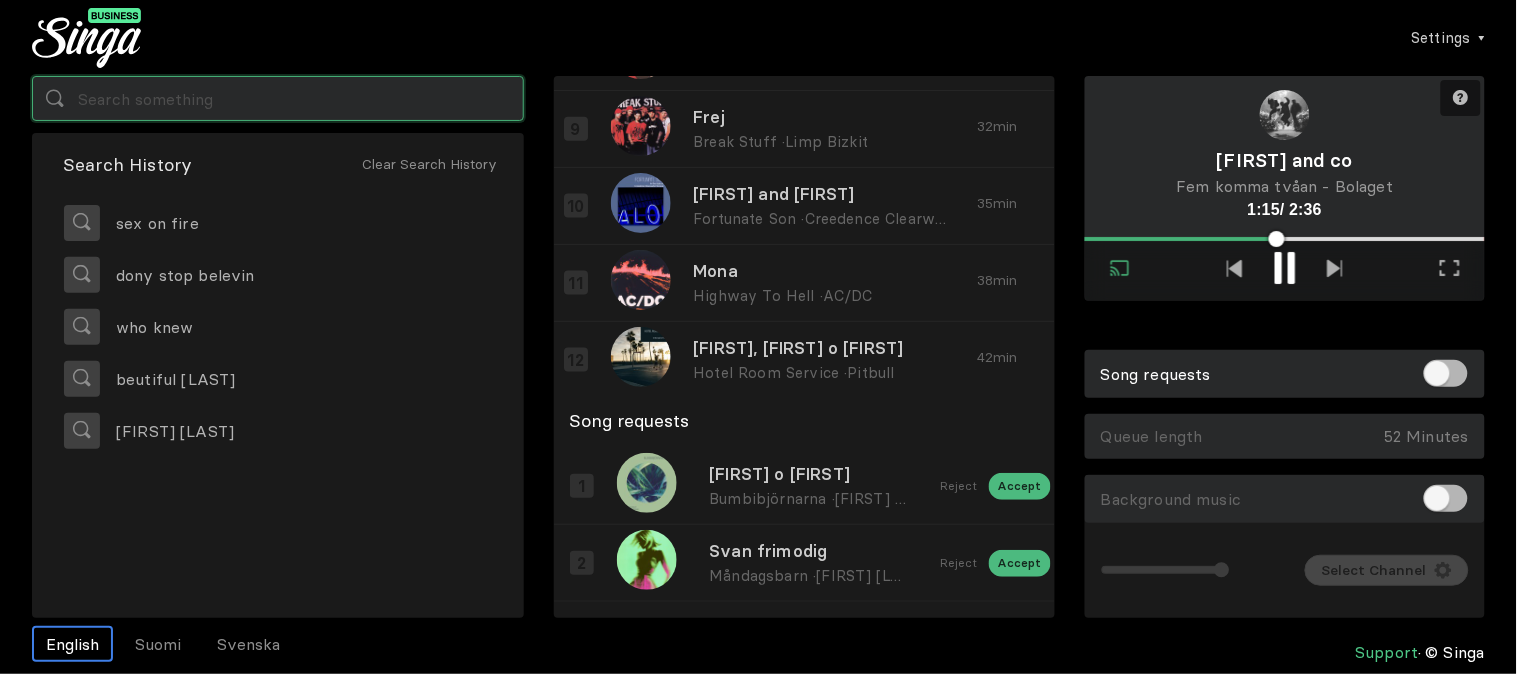 scroll, scrollTop: 550, scrollLeft: 0, axis: vertical 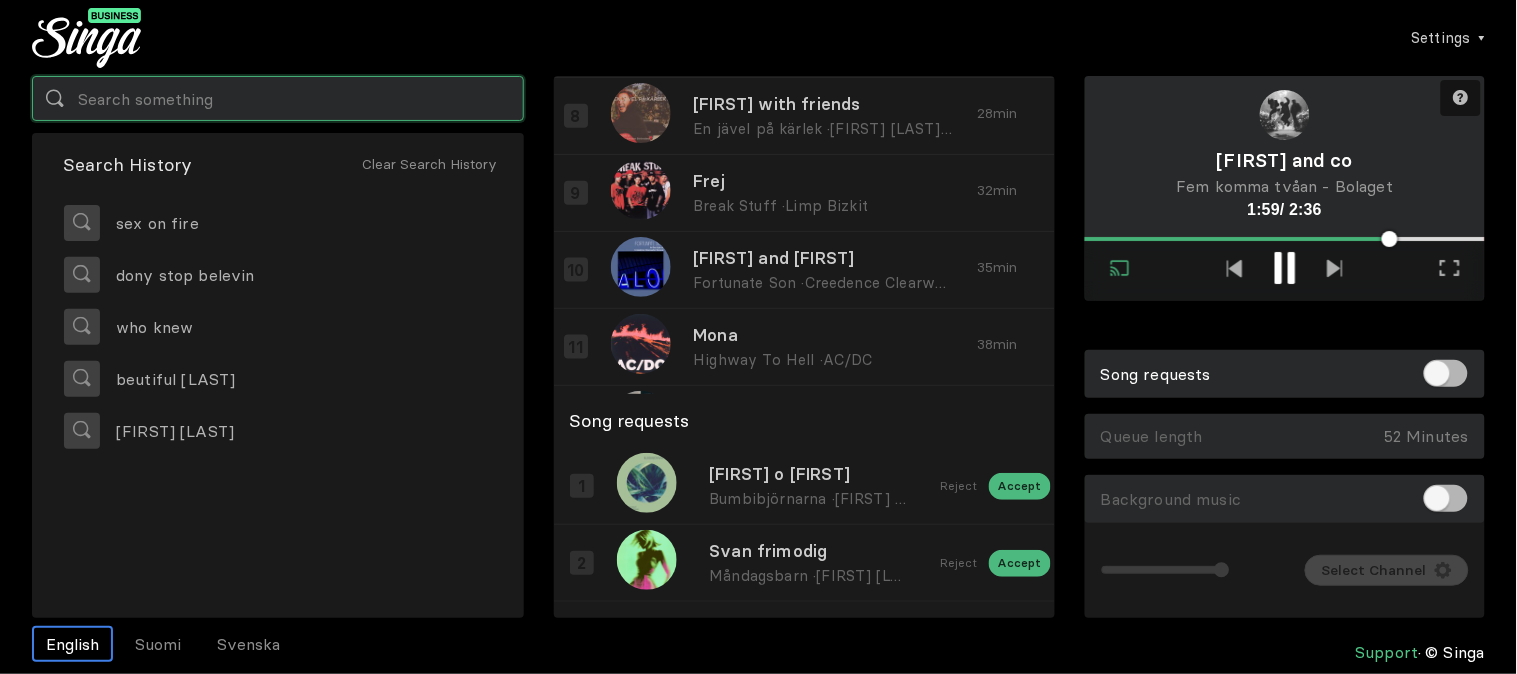 click at bounding box center [278, 98] 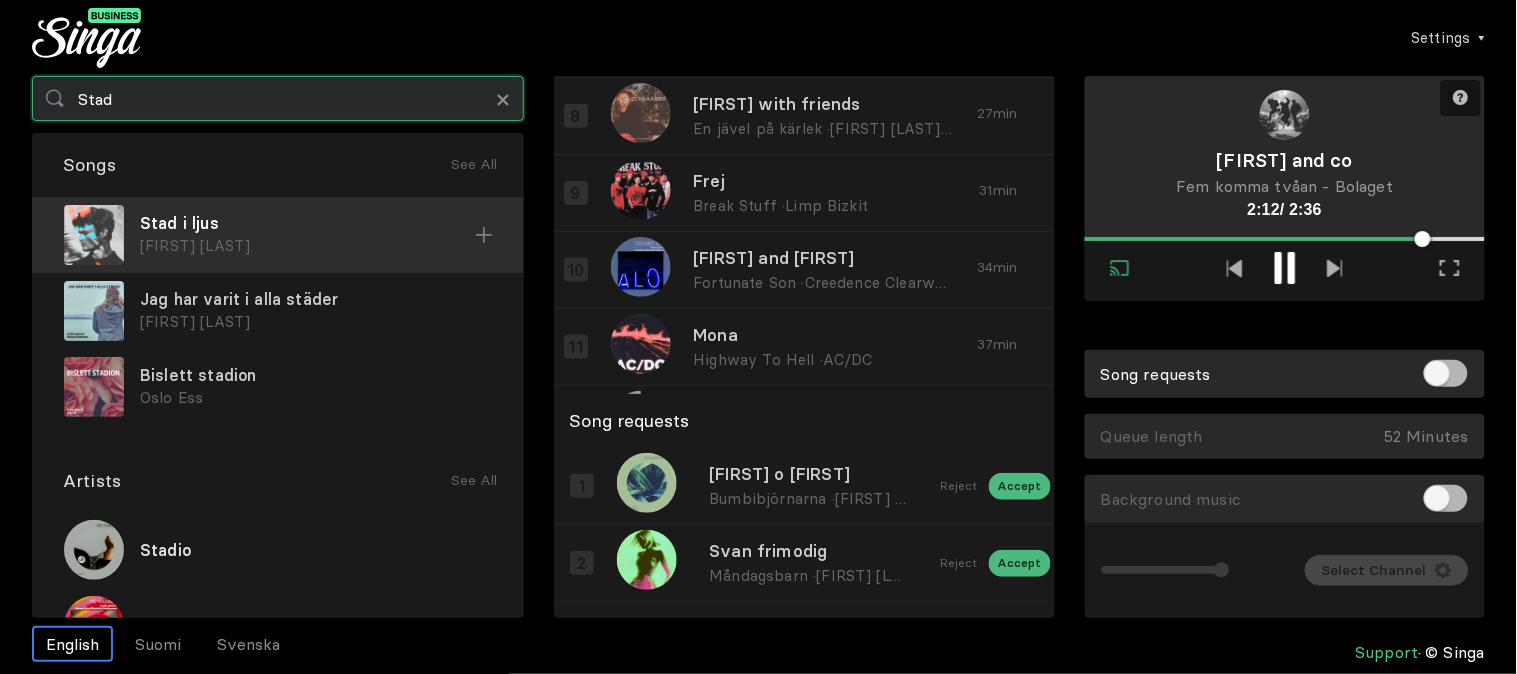 type on "Stad" 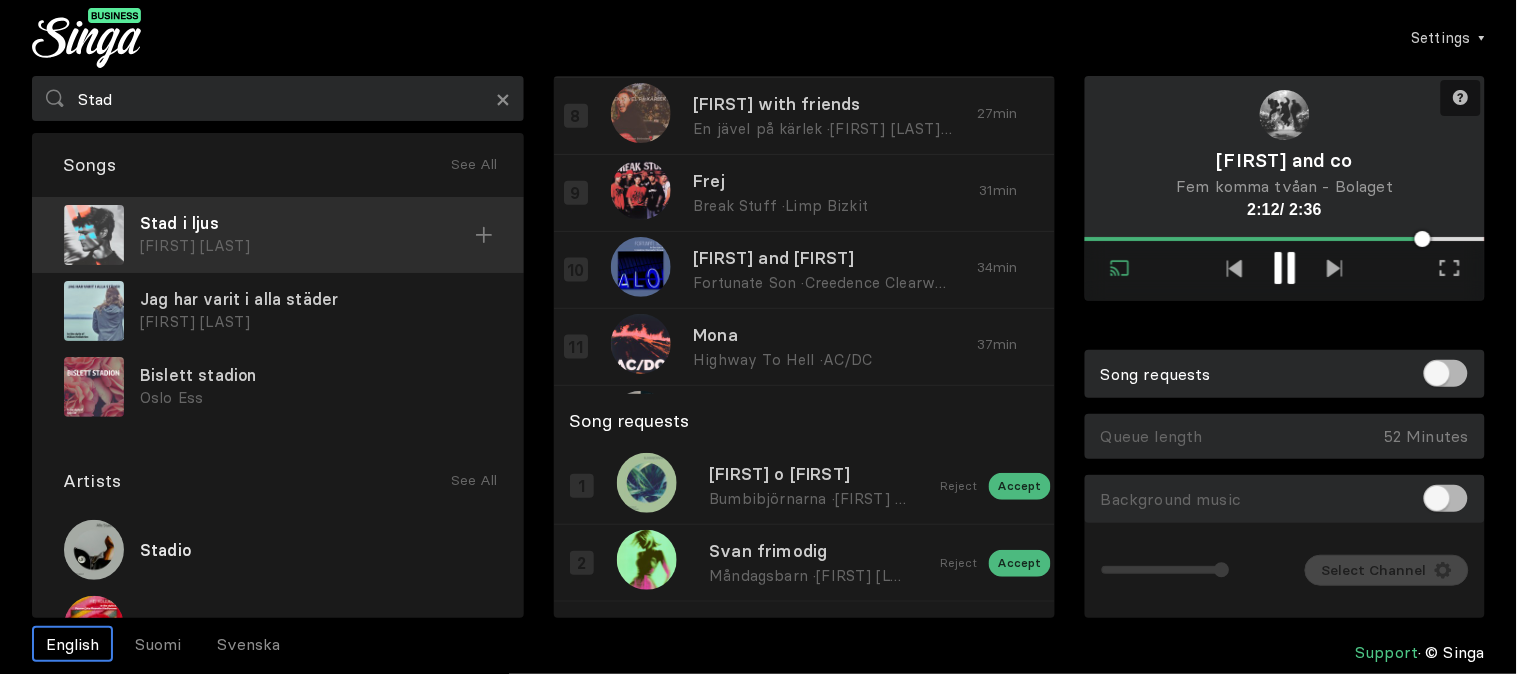 click at bounding box center [484, 235] 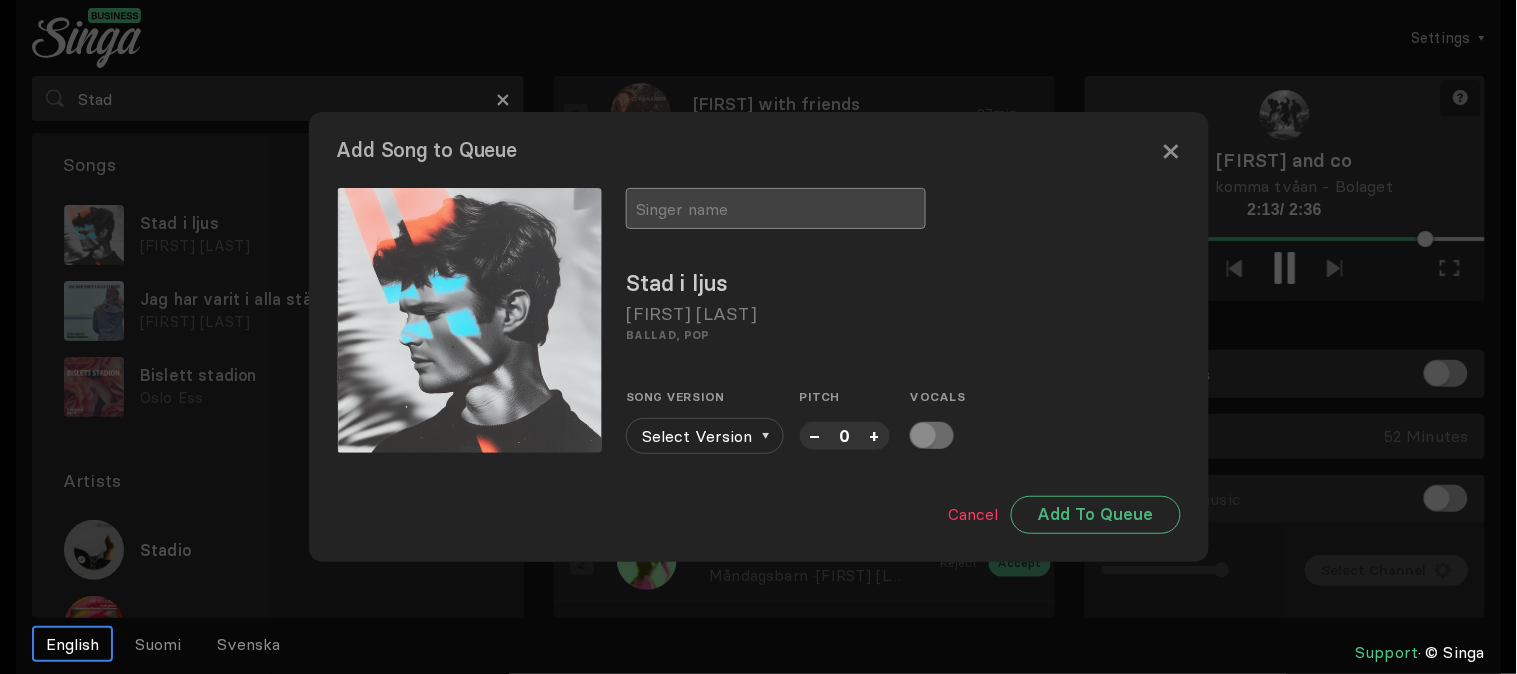 click at bounding box center [776, 208] 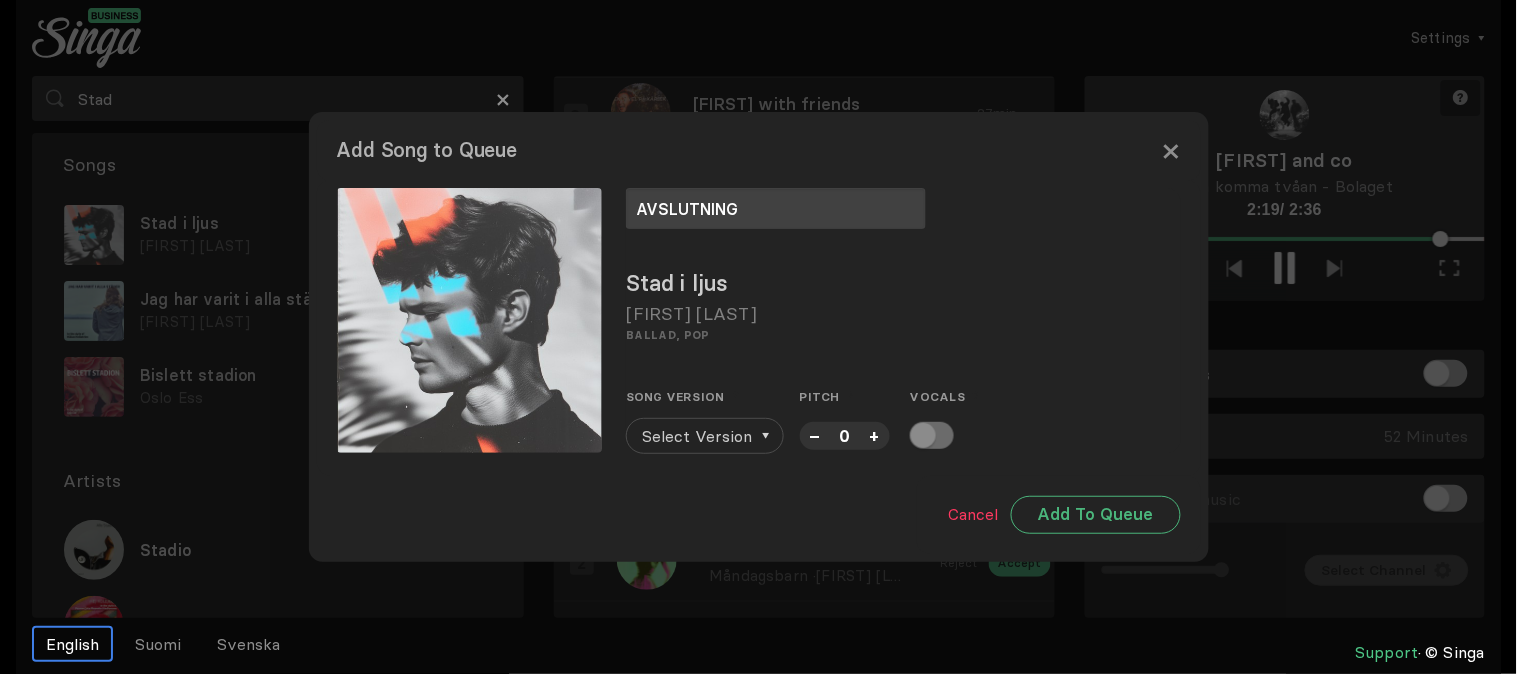 type on "AVSLUTNING" 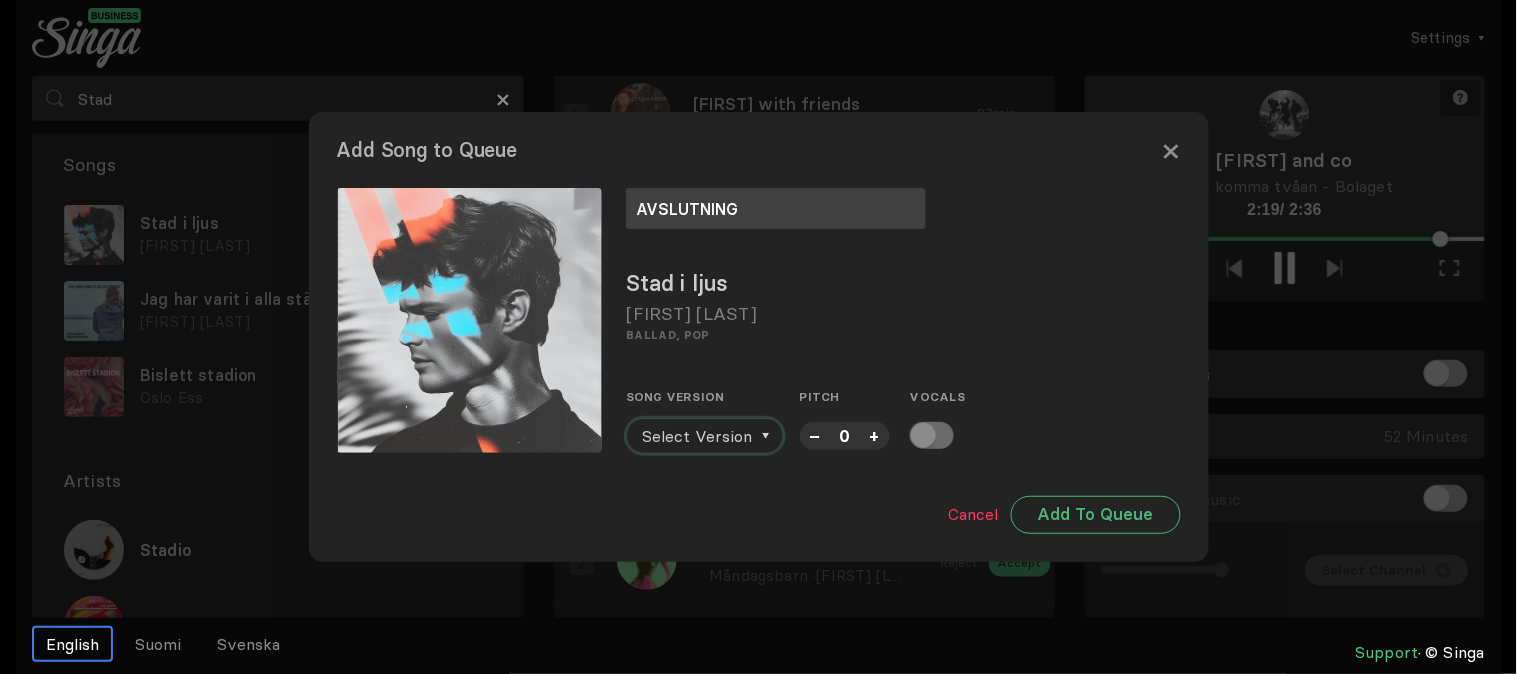 click on "Select Version" at bounding box center [698, 436] 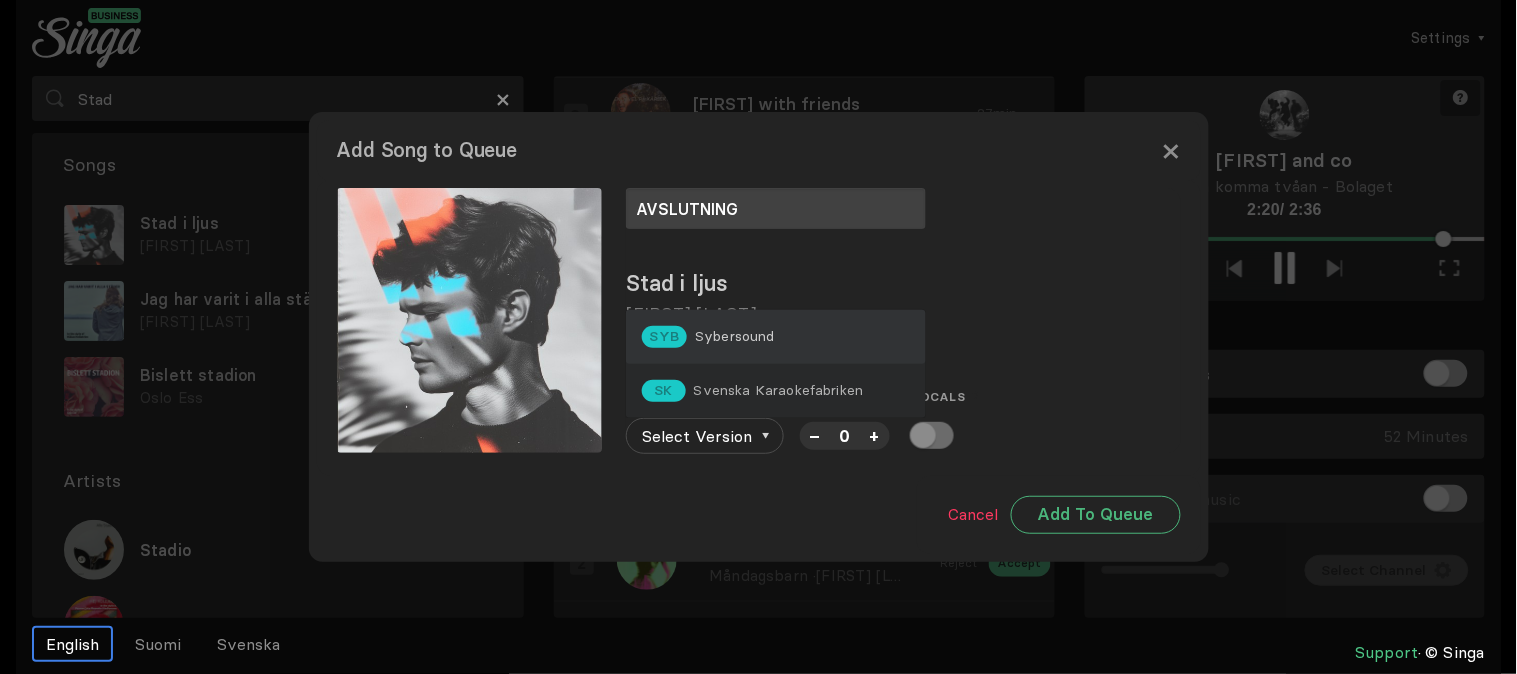 click on "Sybersound" at bounding box center [735, 336] 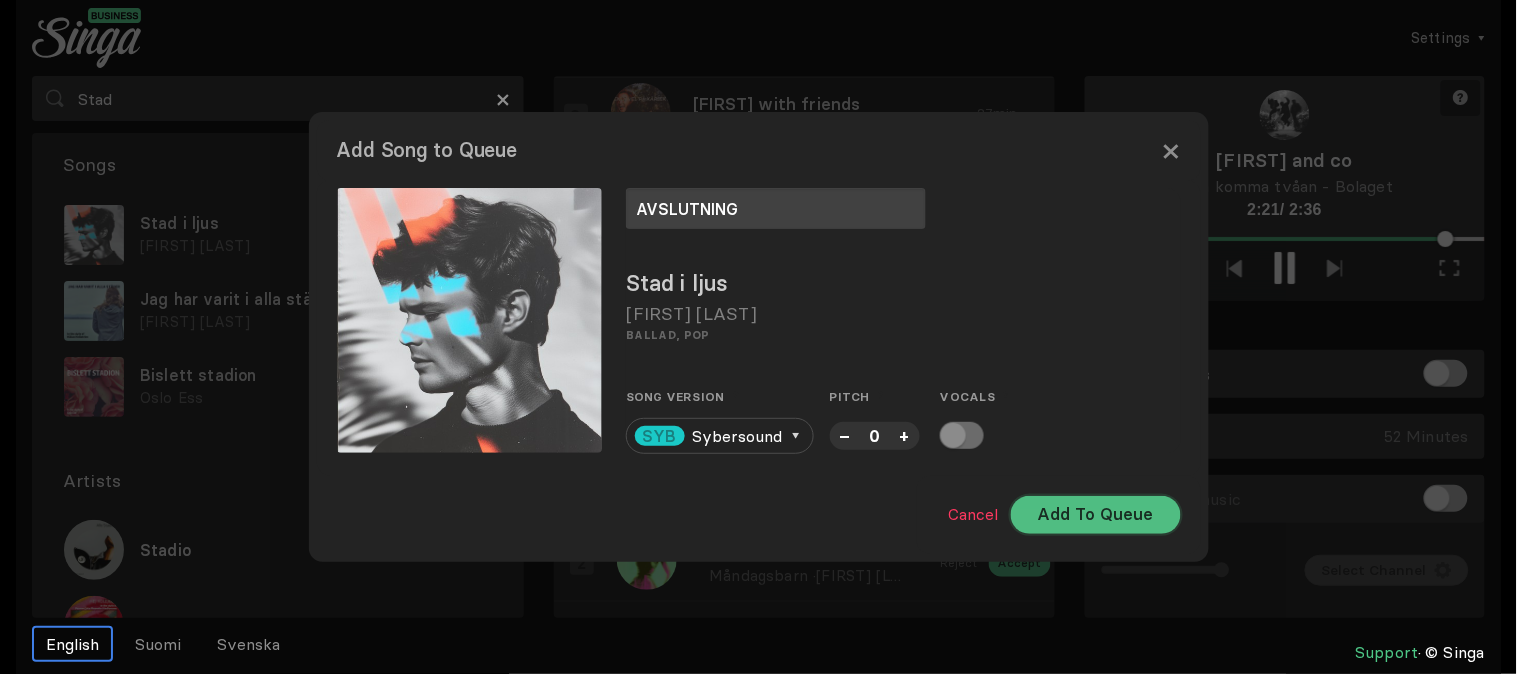 click on "Add To Queue" at bounding box center (1096, 515) 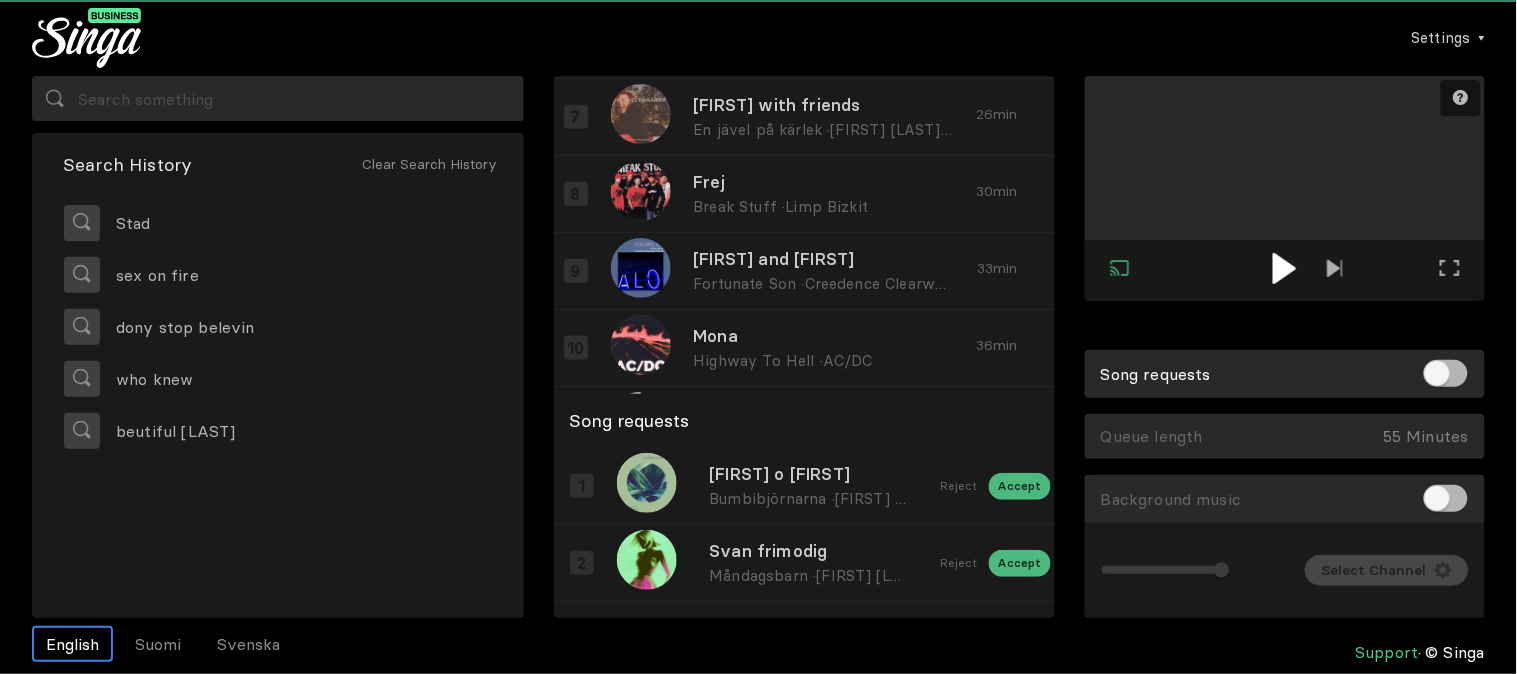 scroll, scrollTop: 473, scrollLeft: 0, axis: vertical 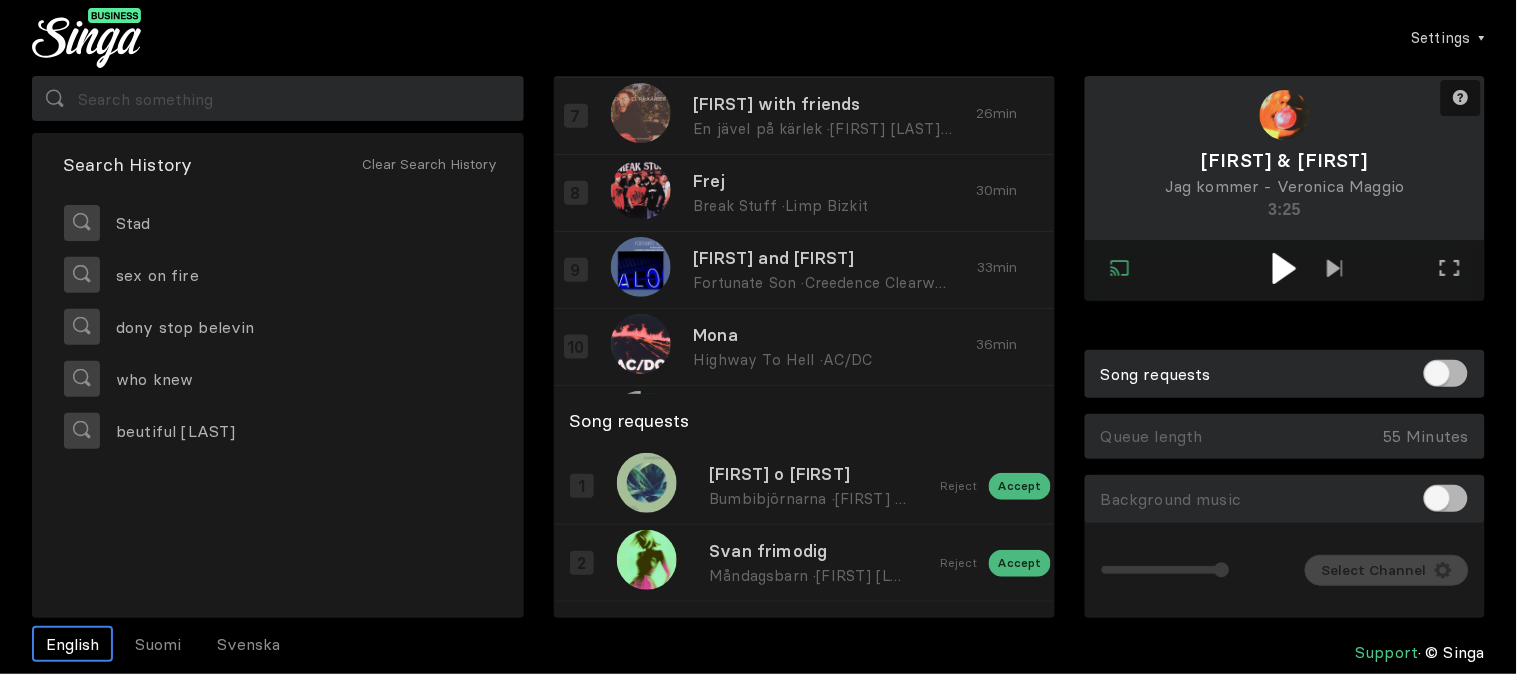 click at bounding box center (1284, 268) 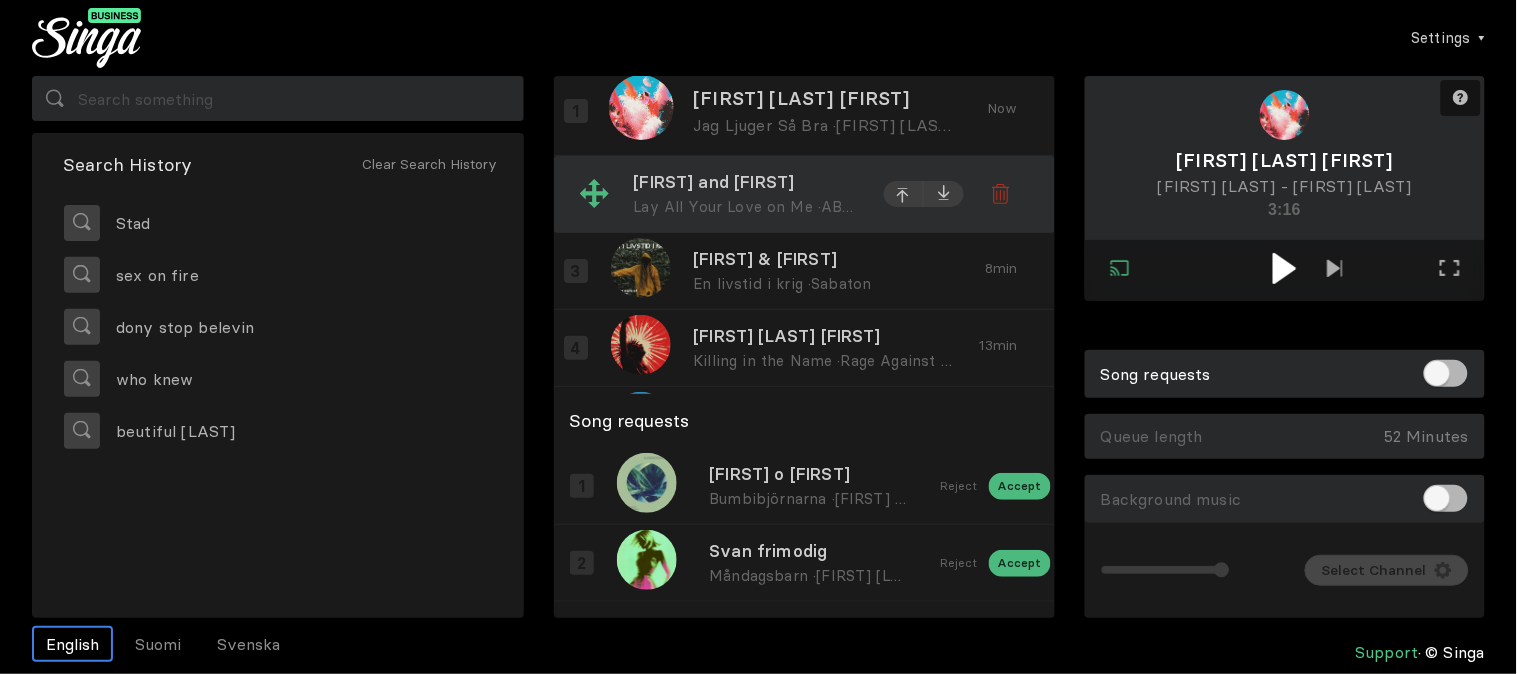 scroll, scrollTop: 0, scrollLeft: 0, axis: both 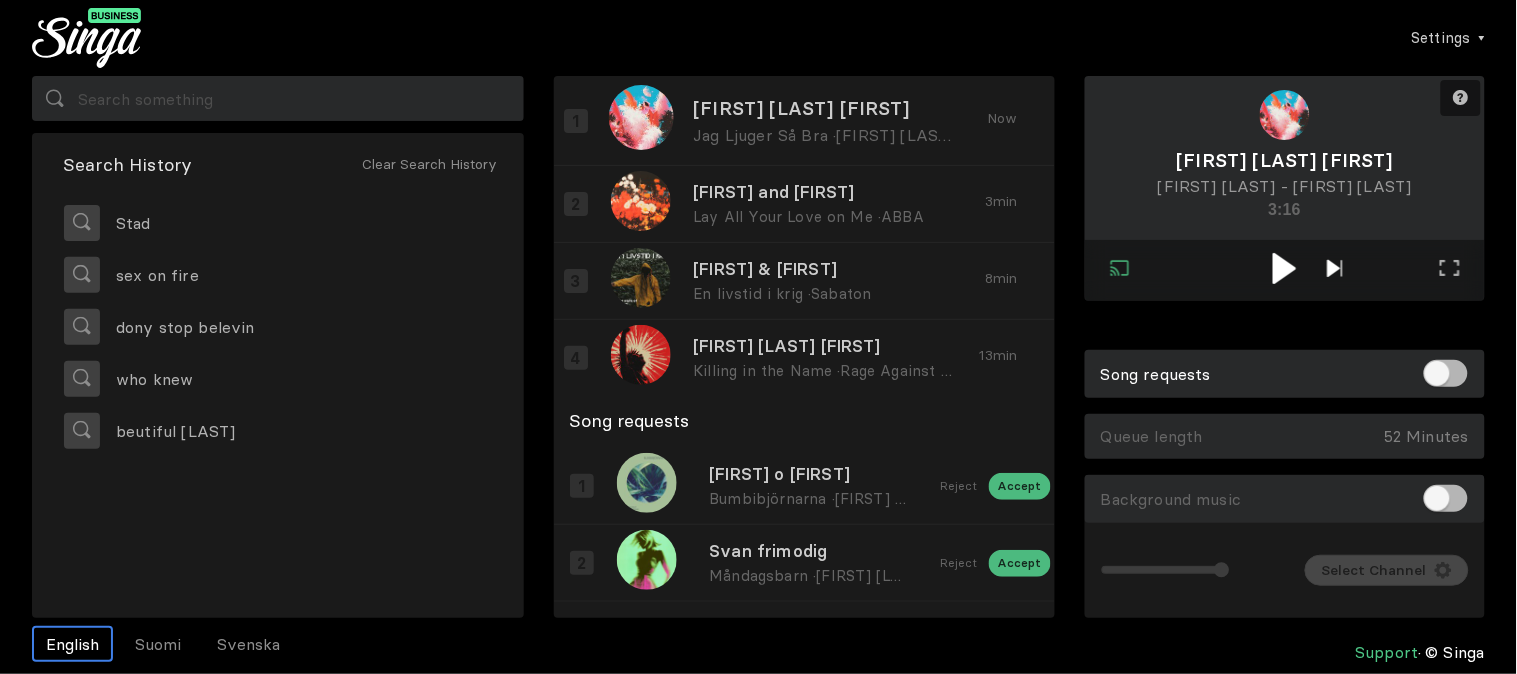 click at bounding box center [1334, 268] 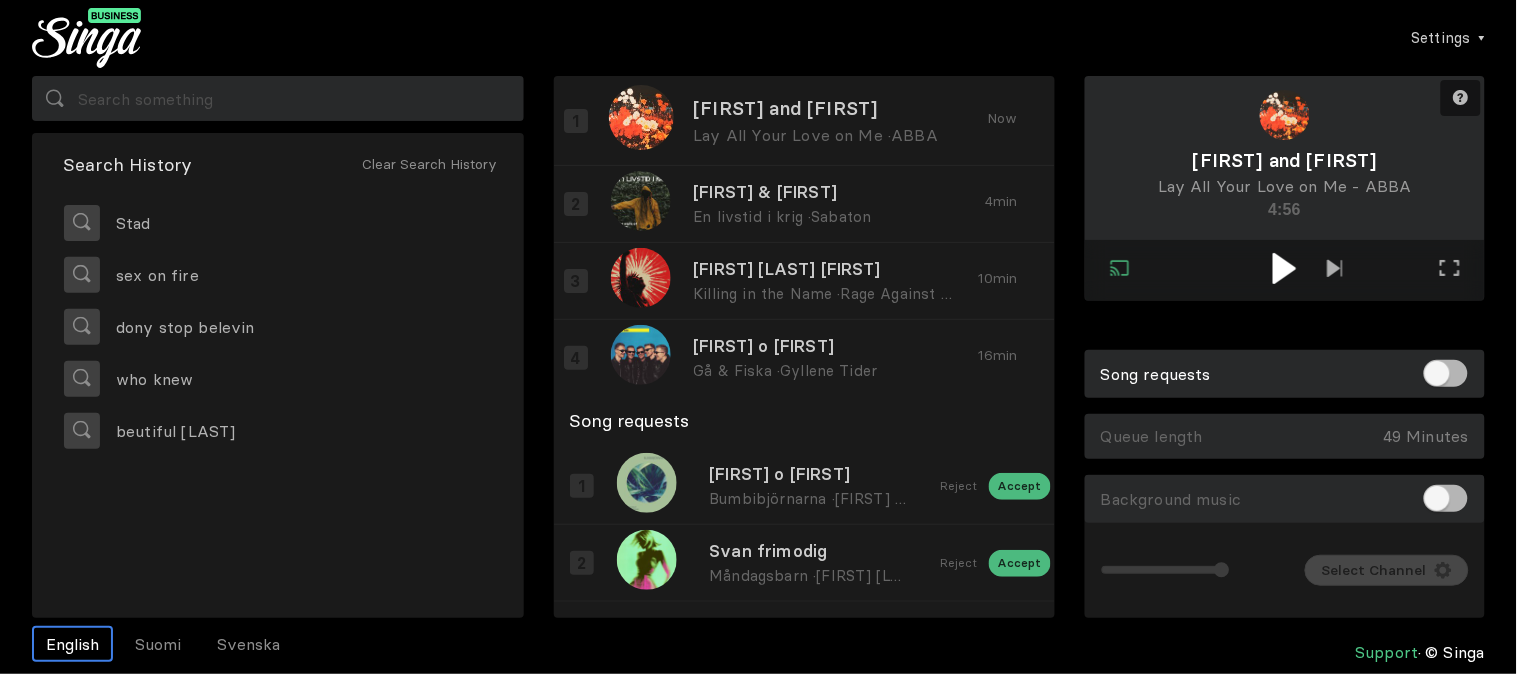 click at bounding box center [1284, 268] 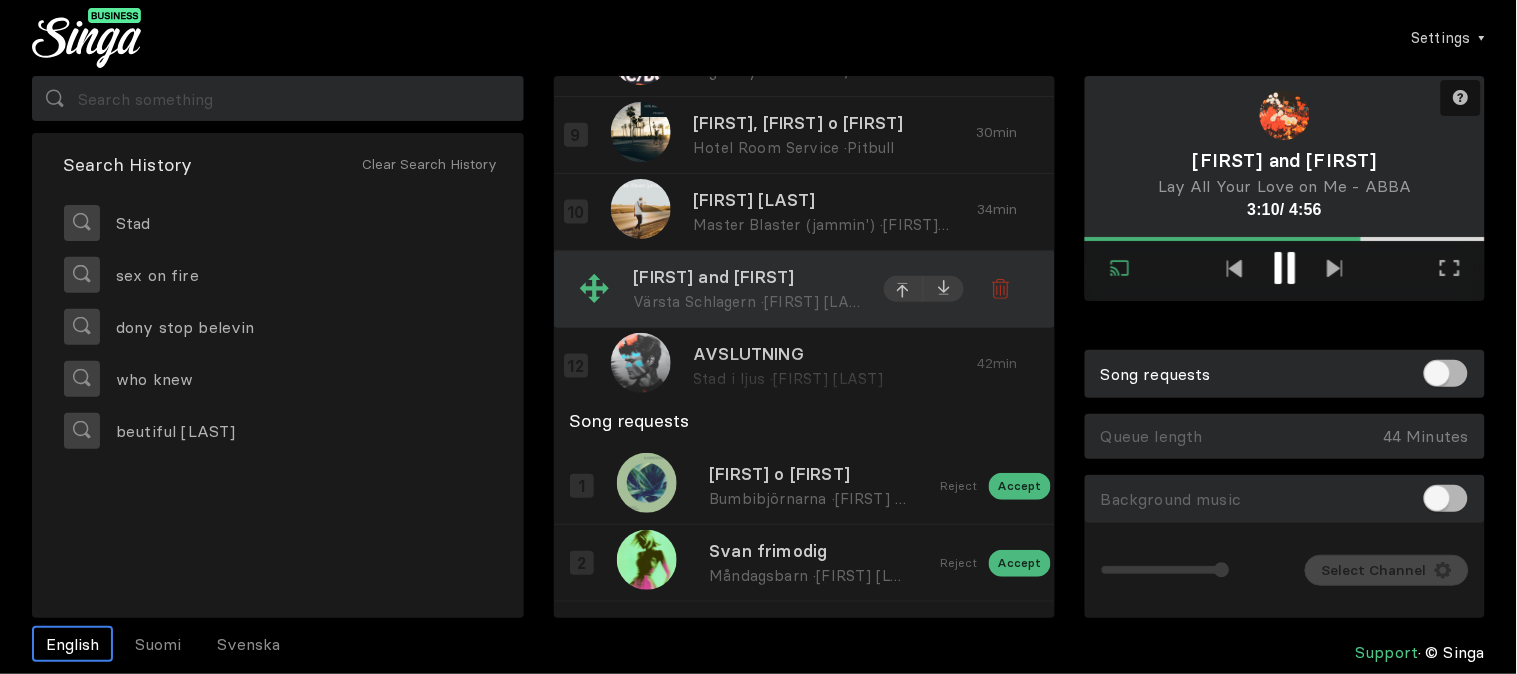 scroll, scrollTop: 617, scrollLeft: 0, axis: vertical 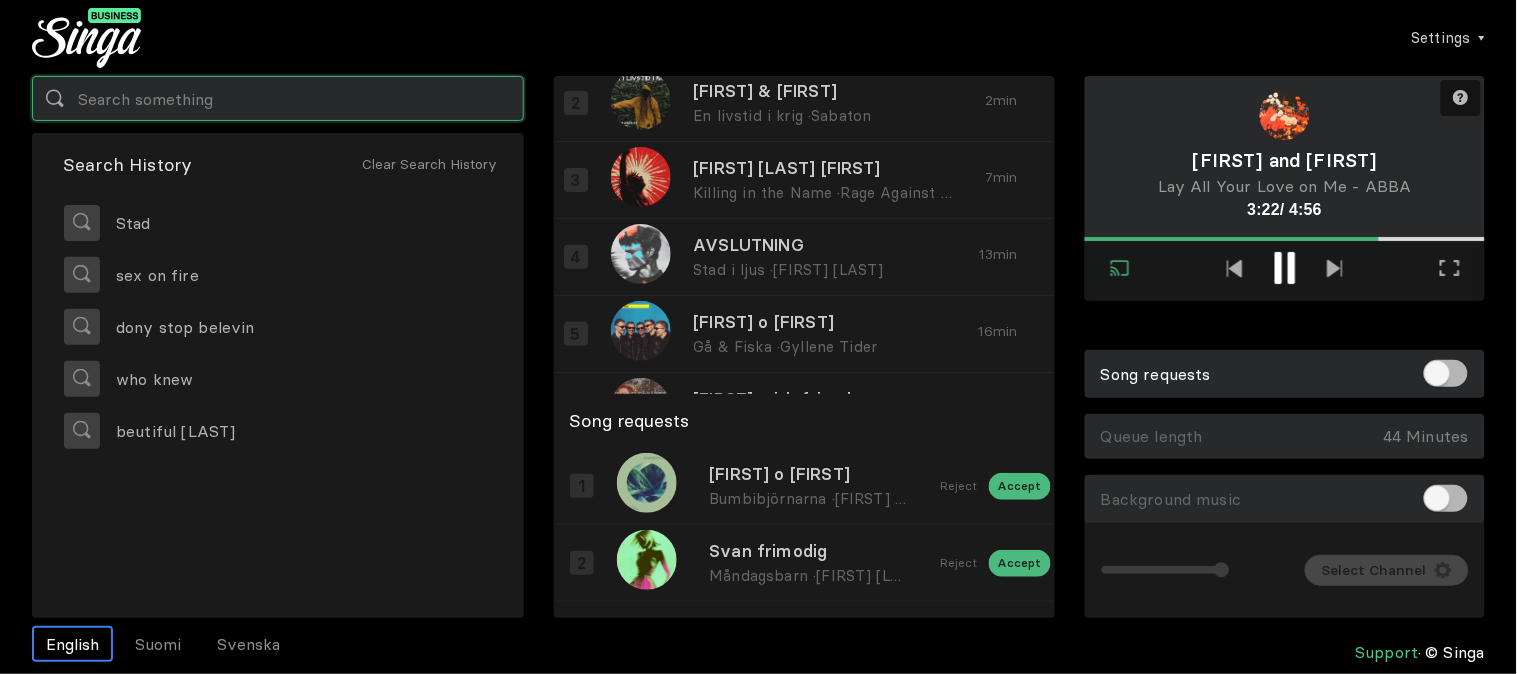click at bounding box center (278, 98) 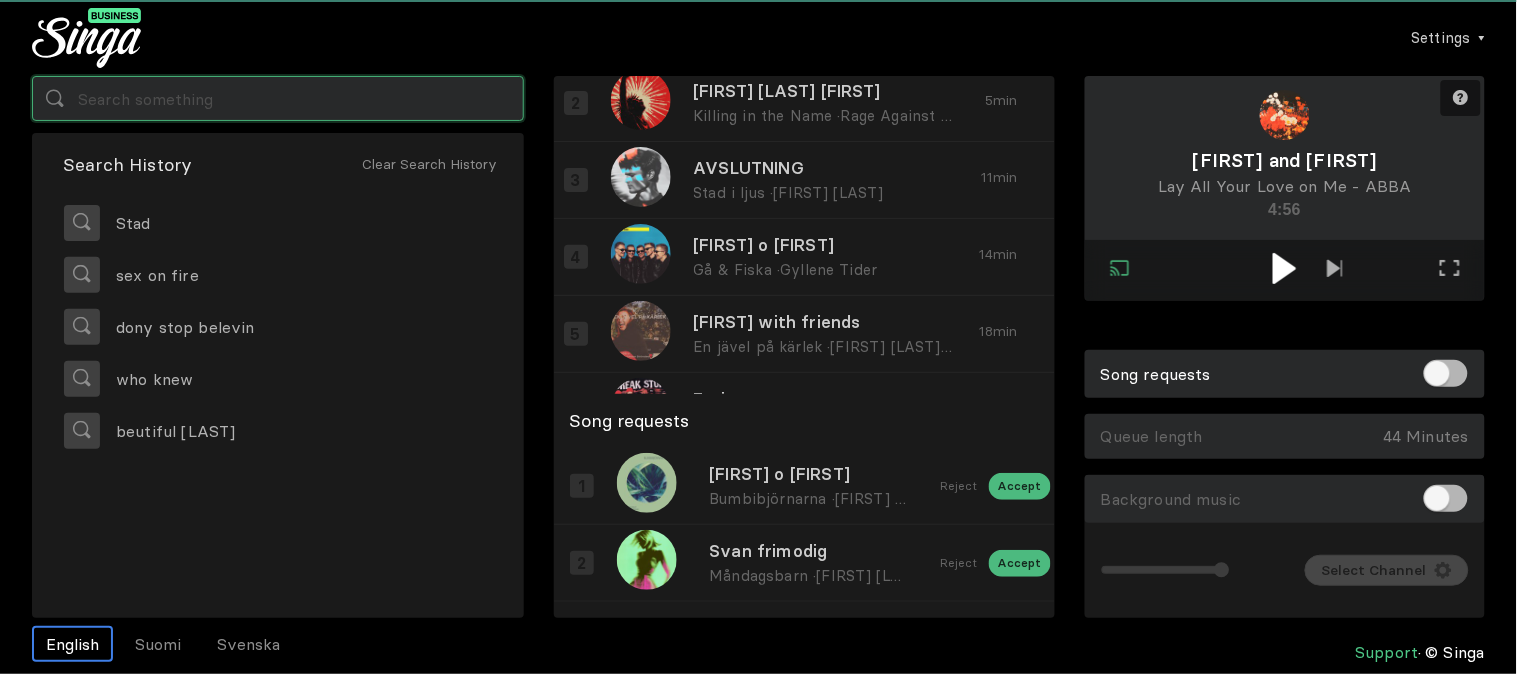 scroll, scrollTop: 11, scrollLeft: 0, axis: vertical 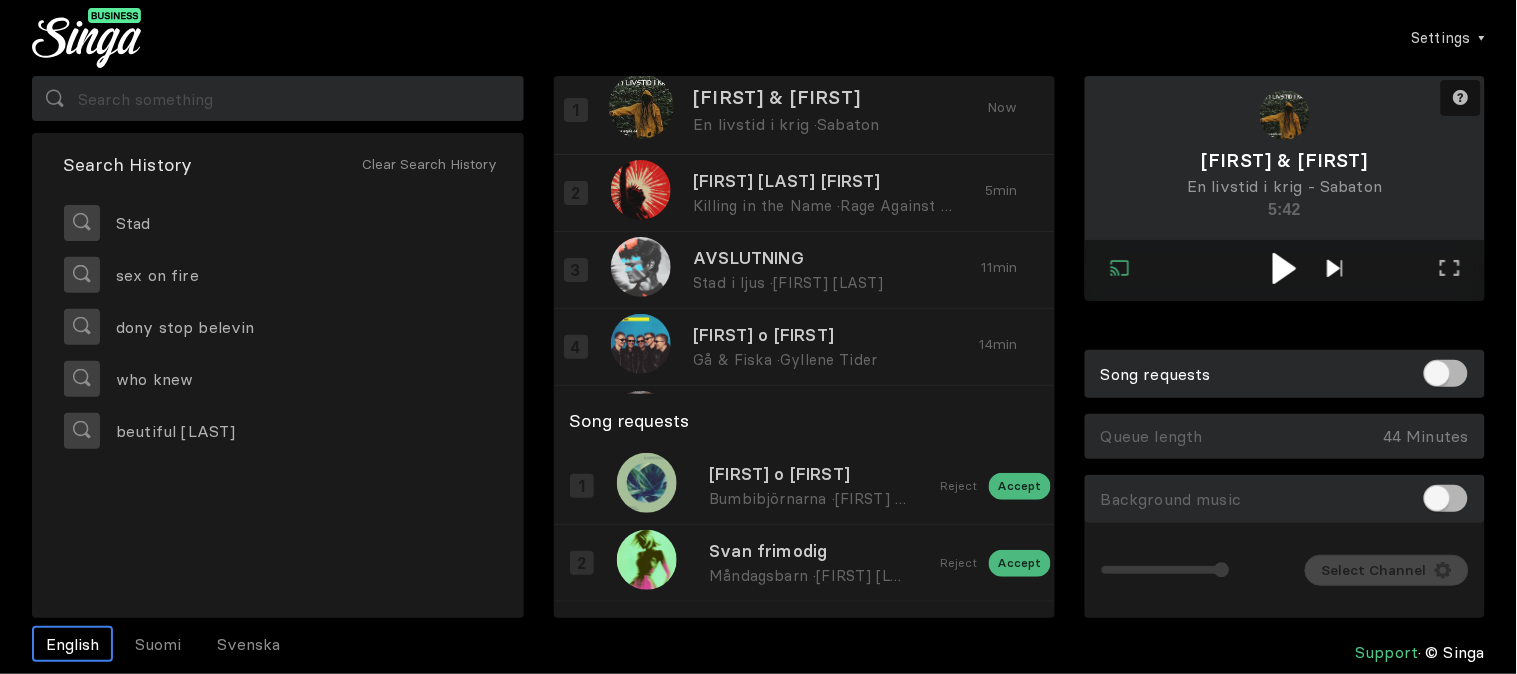 click at bounding box center (1335, 270) 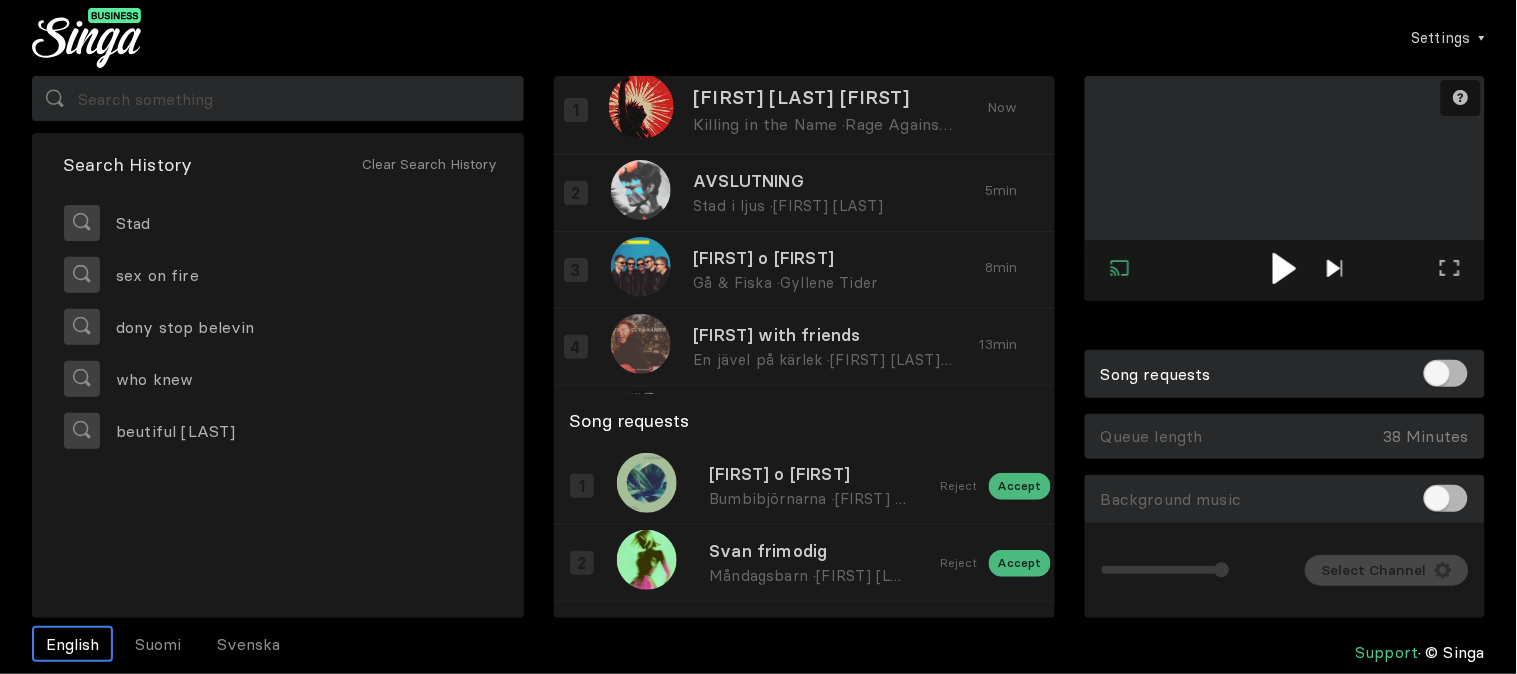 scroll, scrollTop: 0, scrollLeft: 0, axis: both 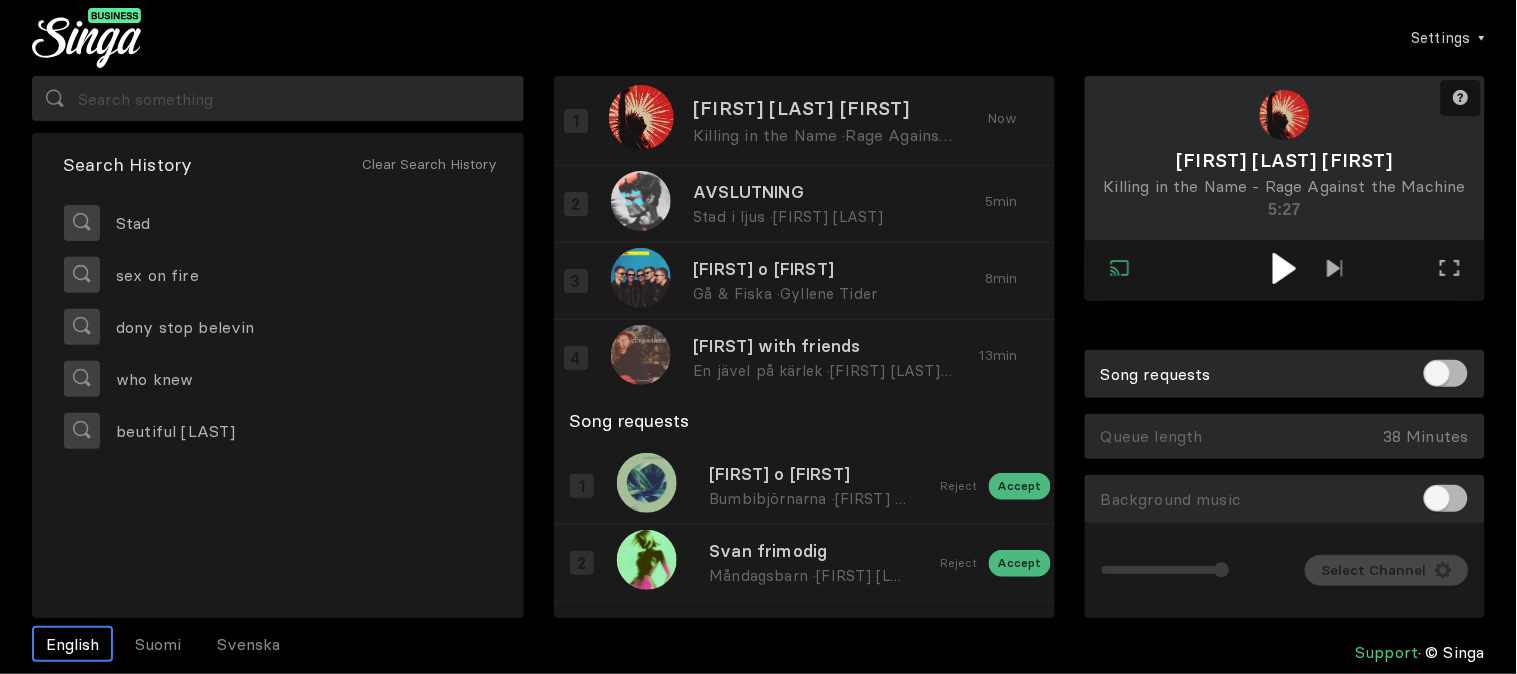 click at bounding box center (1285, 268) 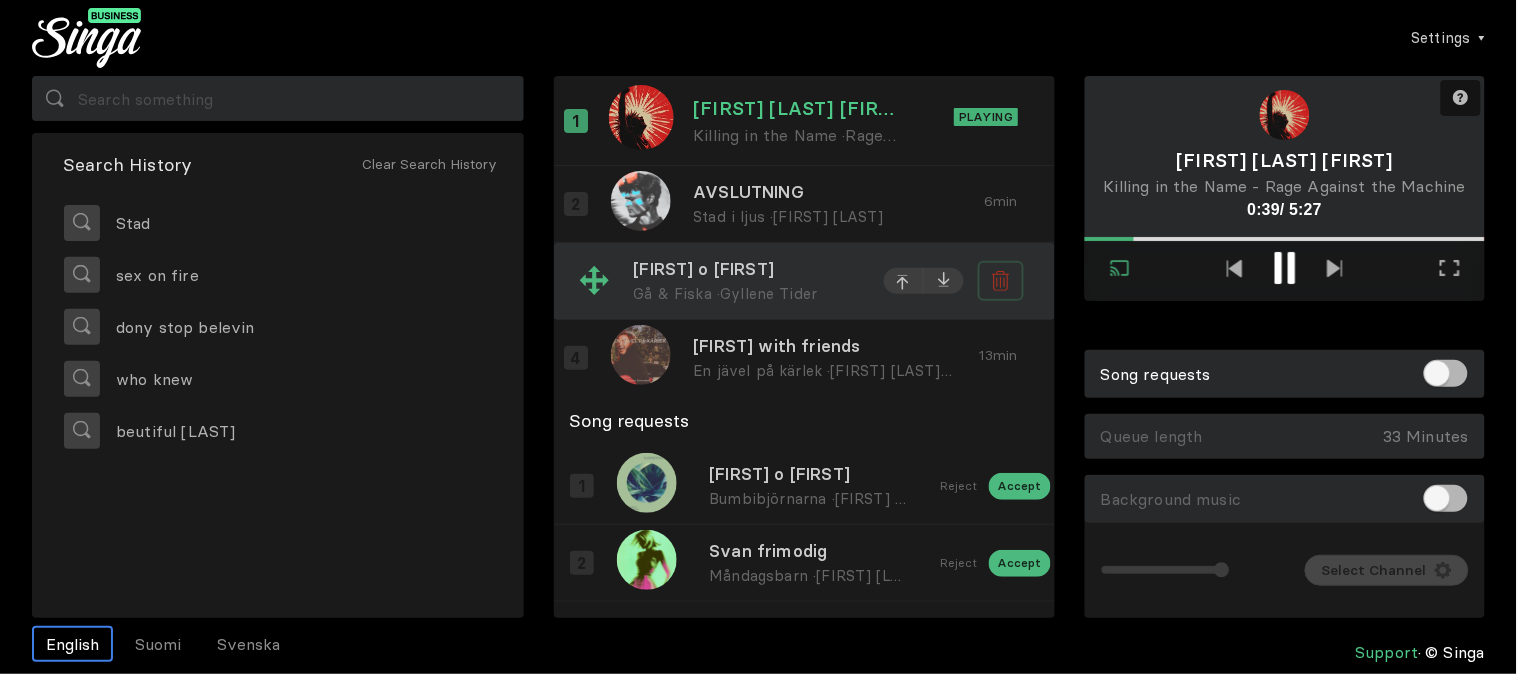 click at bounding box center [997, 283] 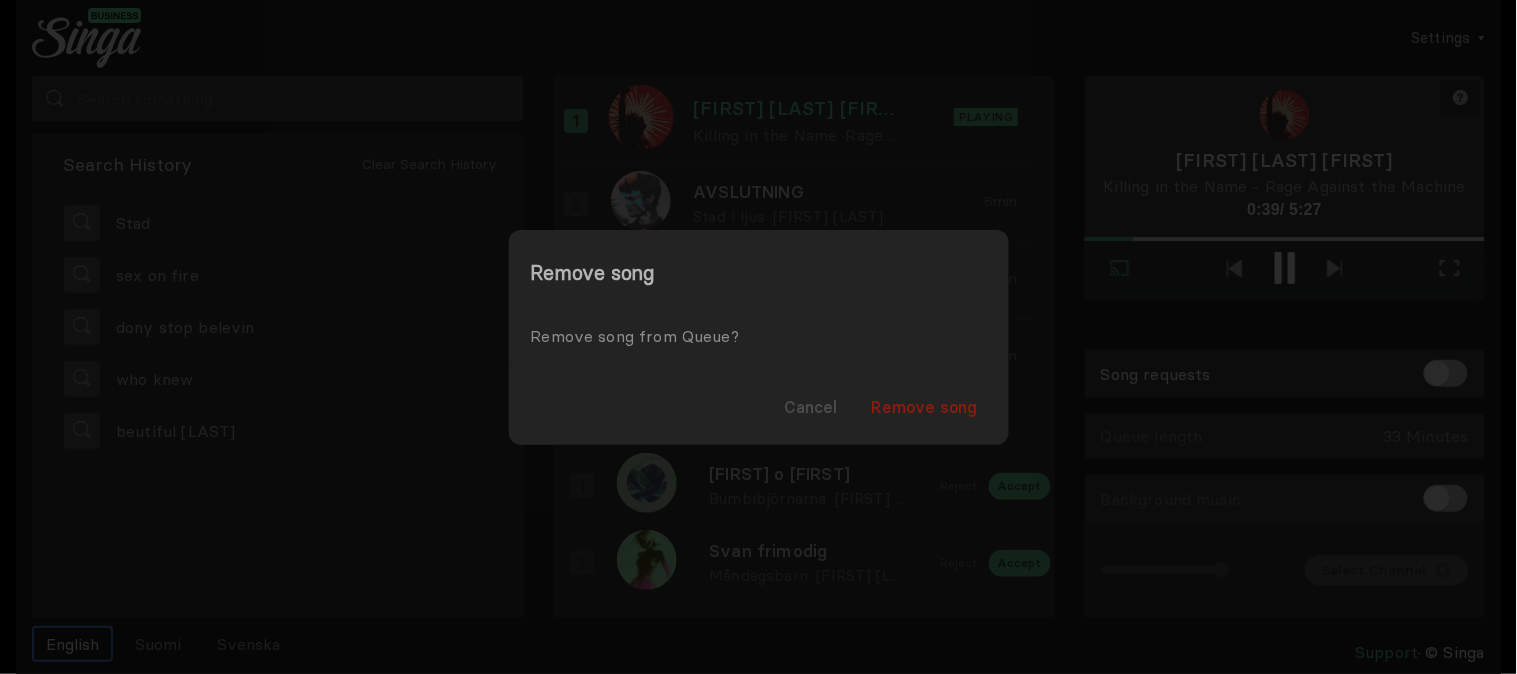 click on "Remove song" at bounding box center (925, 407) 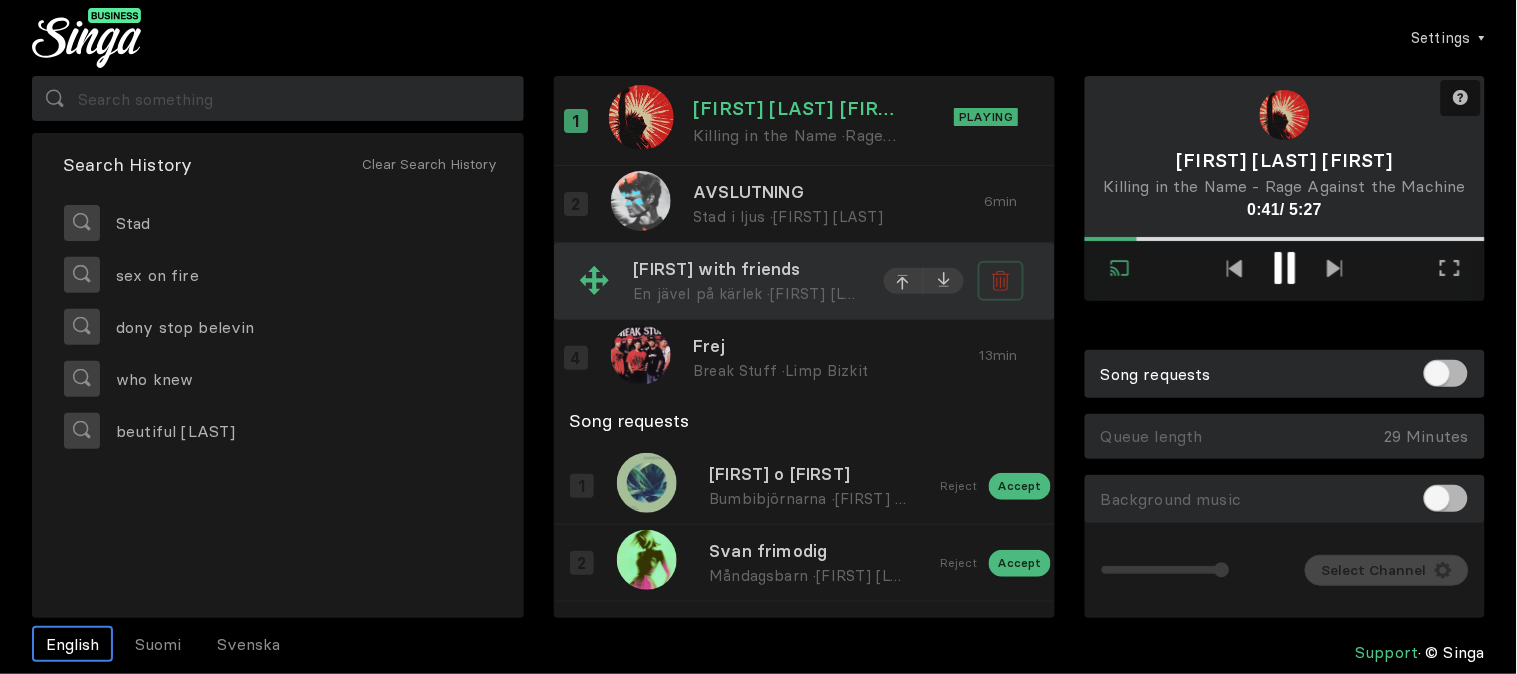click at bounding box center [1001, 281] 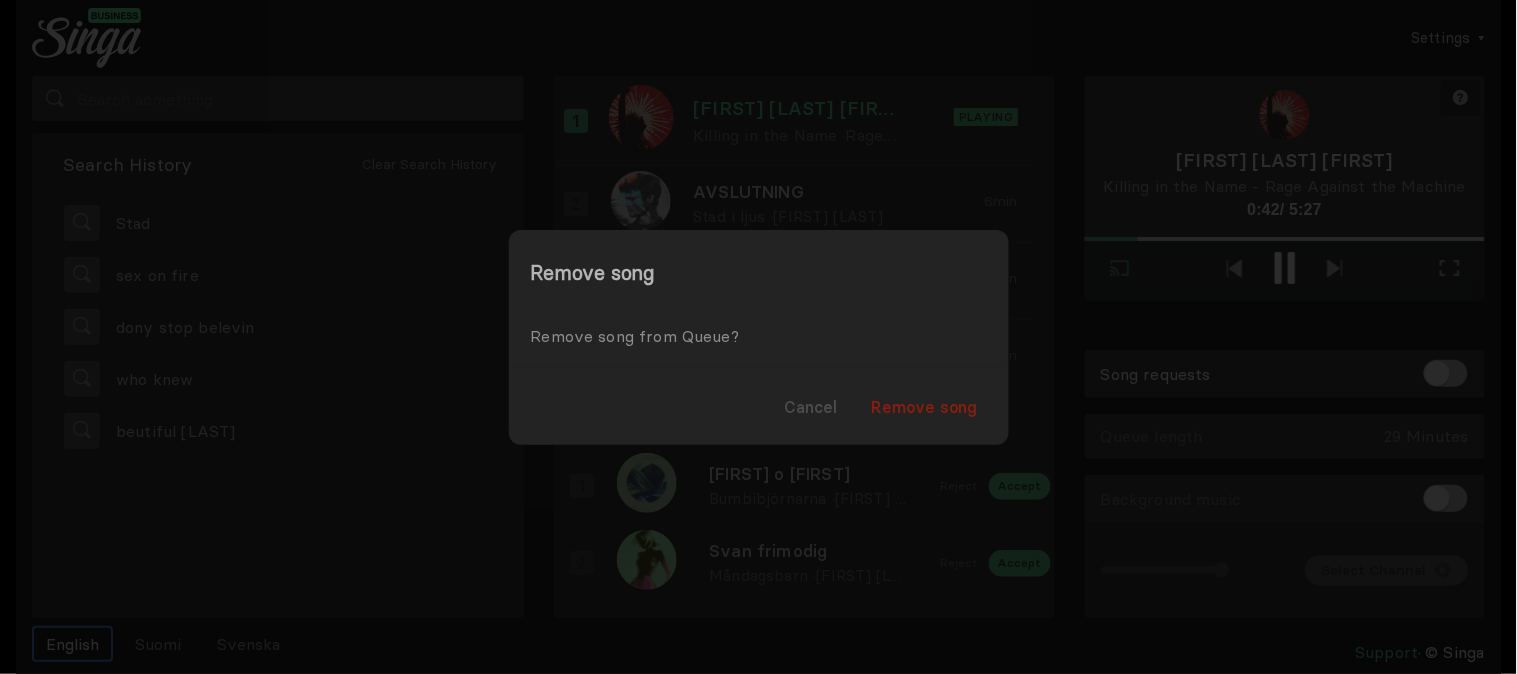 click on "Remove song" at bounding box center [925, 407] 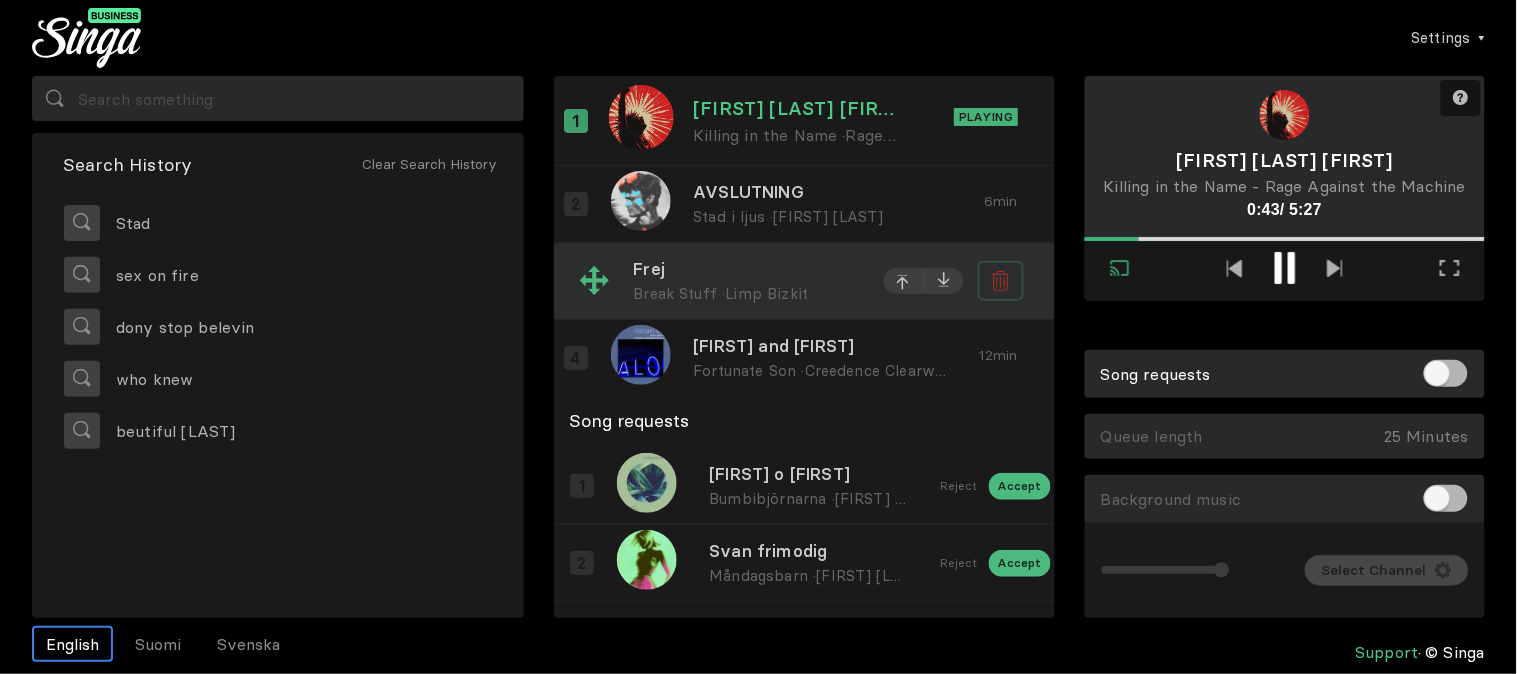 click at bounding box center (1001, 204) 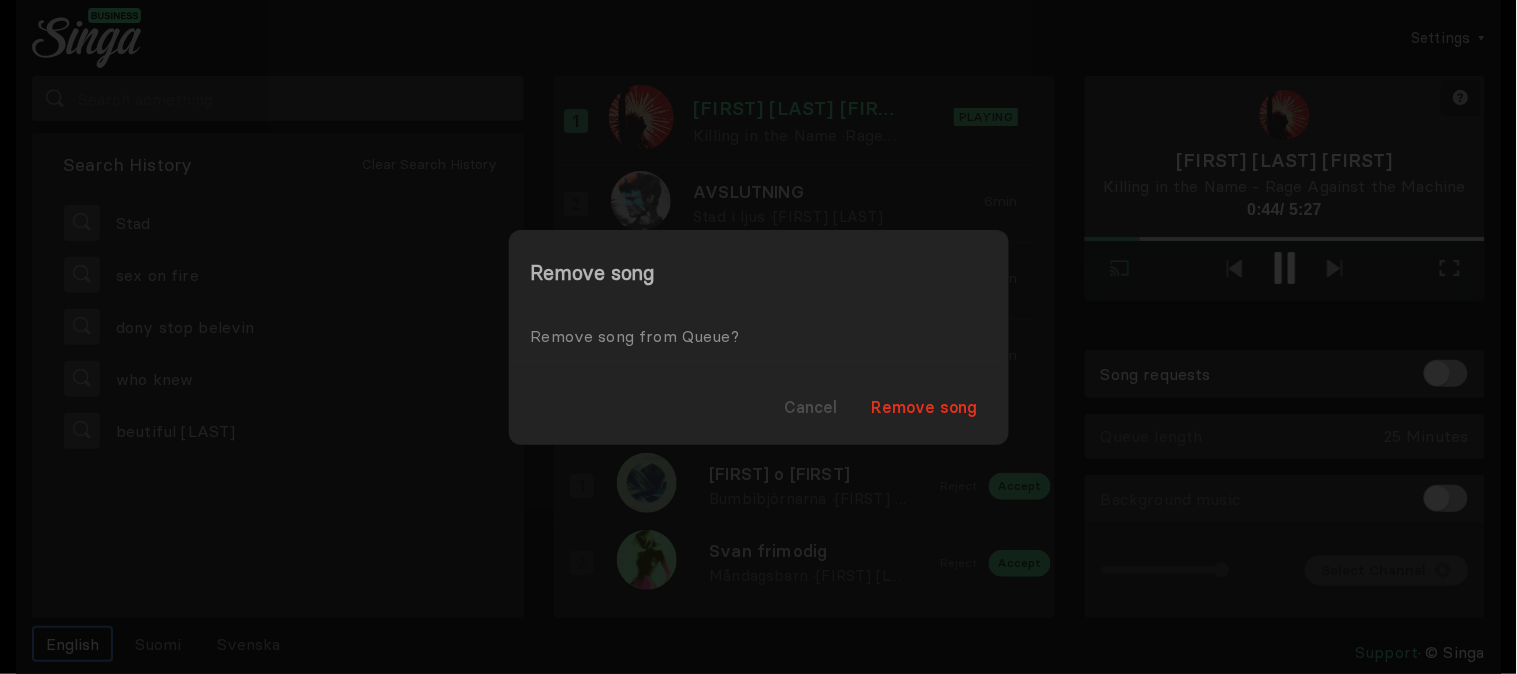 click on "Cancel
Remove song" at bounding box center (759, 400) 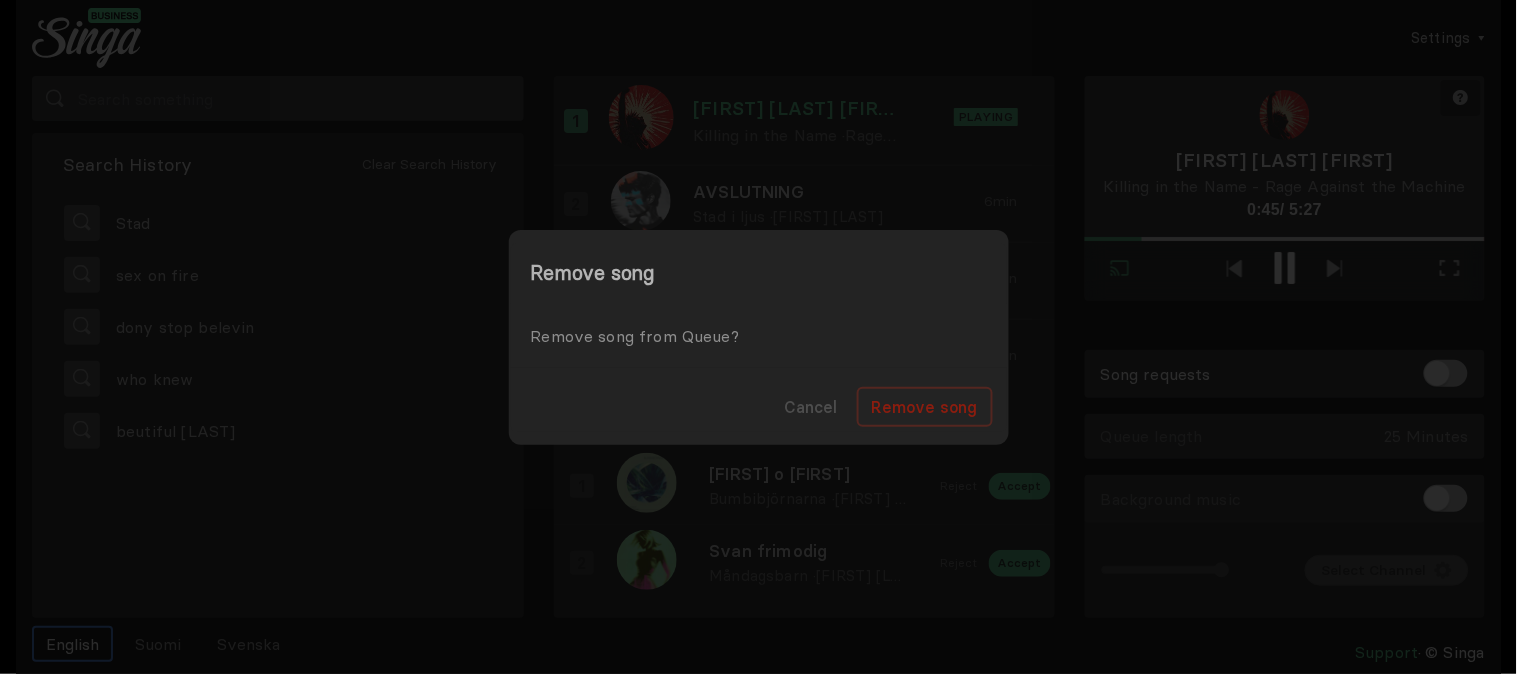 click on "Remove song" at bounding box center [925, 407] 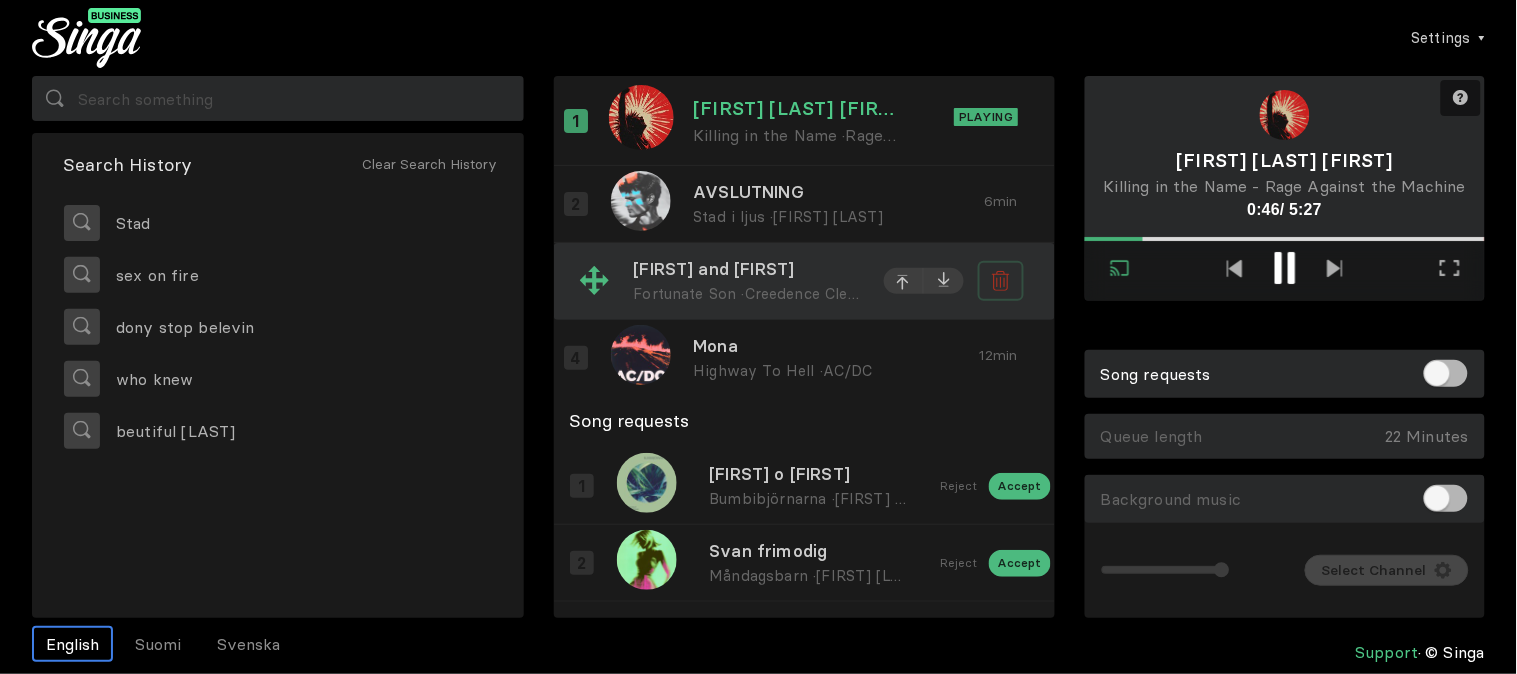 click at bounding box center [1001, 281] 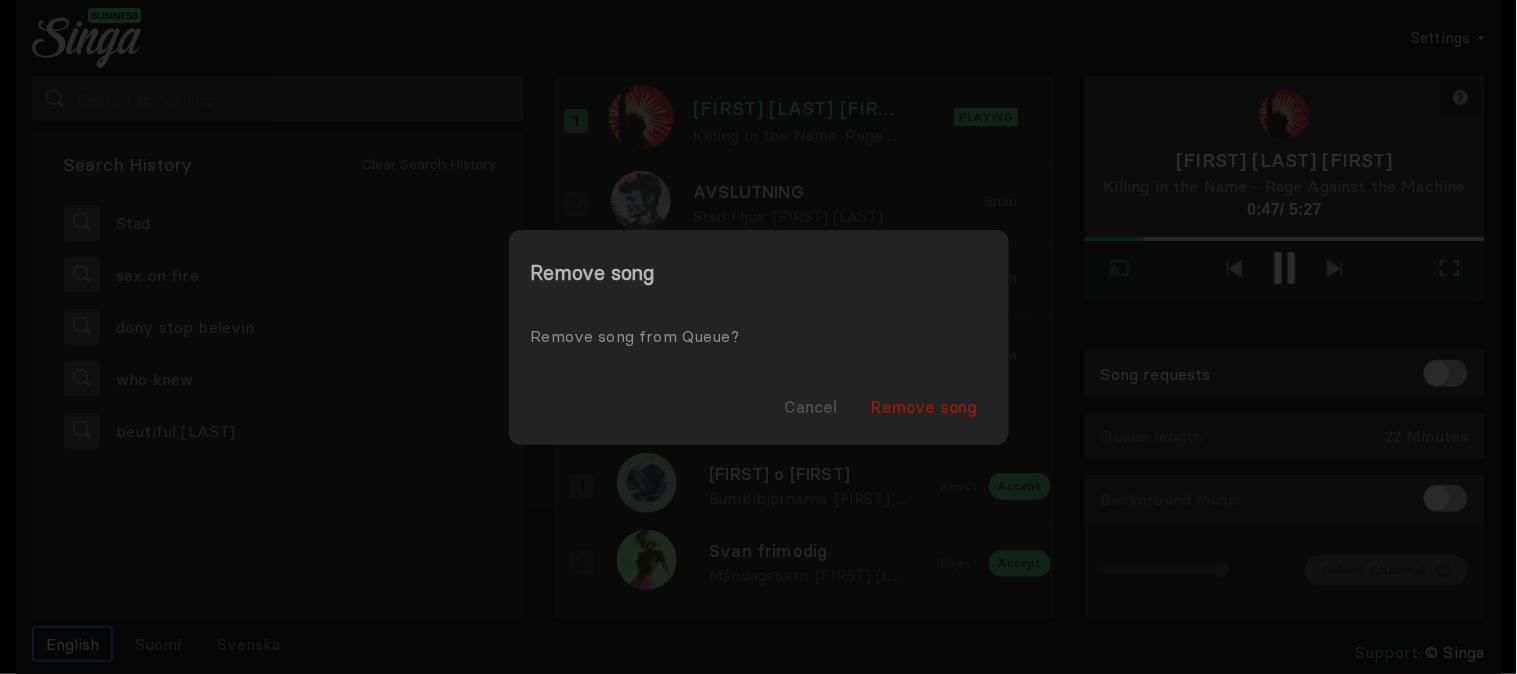 click on "Remove song" at bounding box center (925, 407) 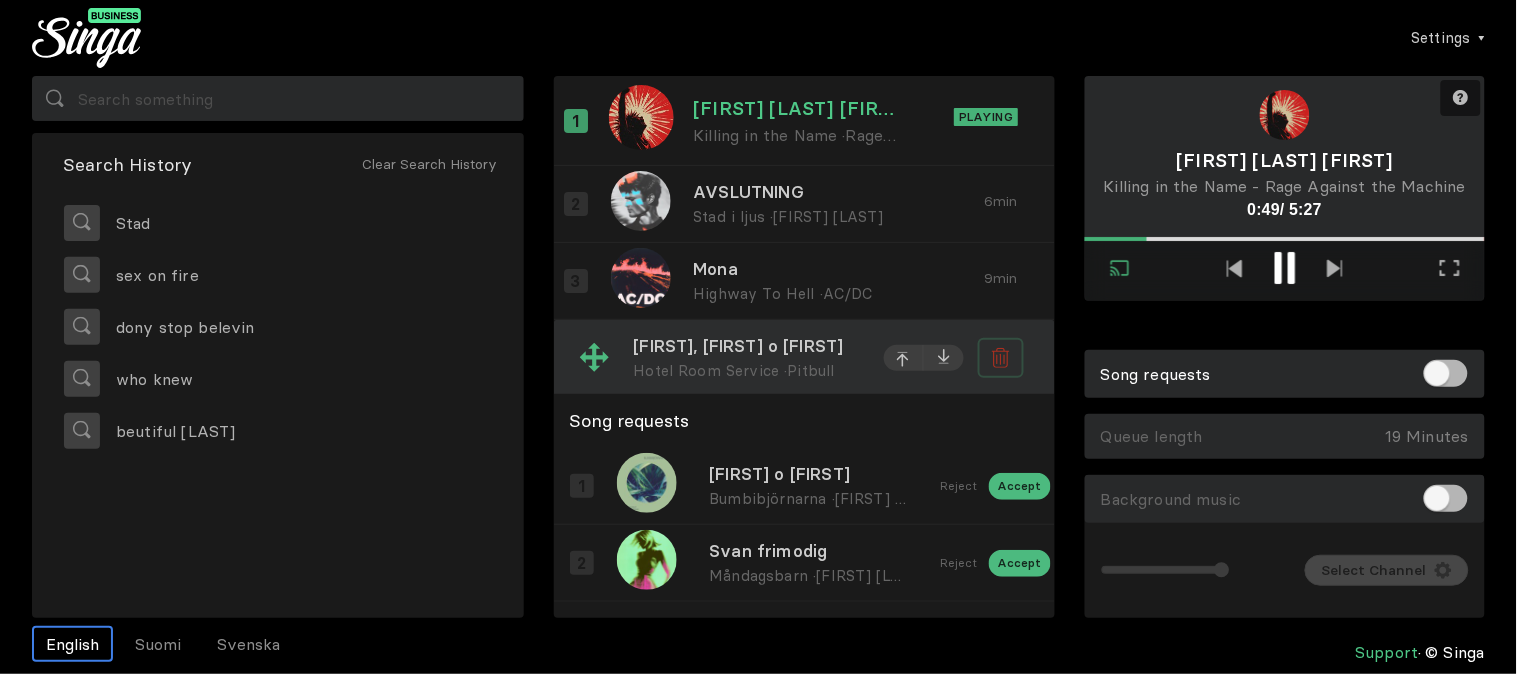 click at bounding box center [1001, 204] 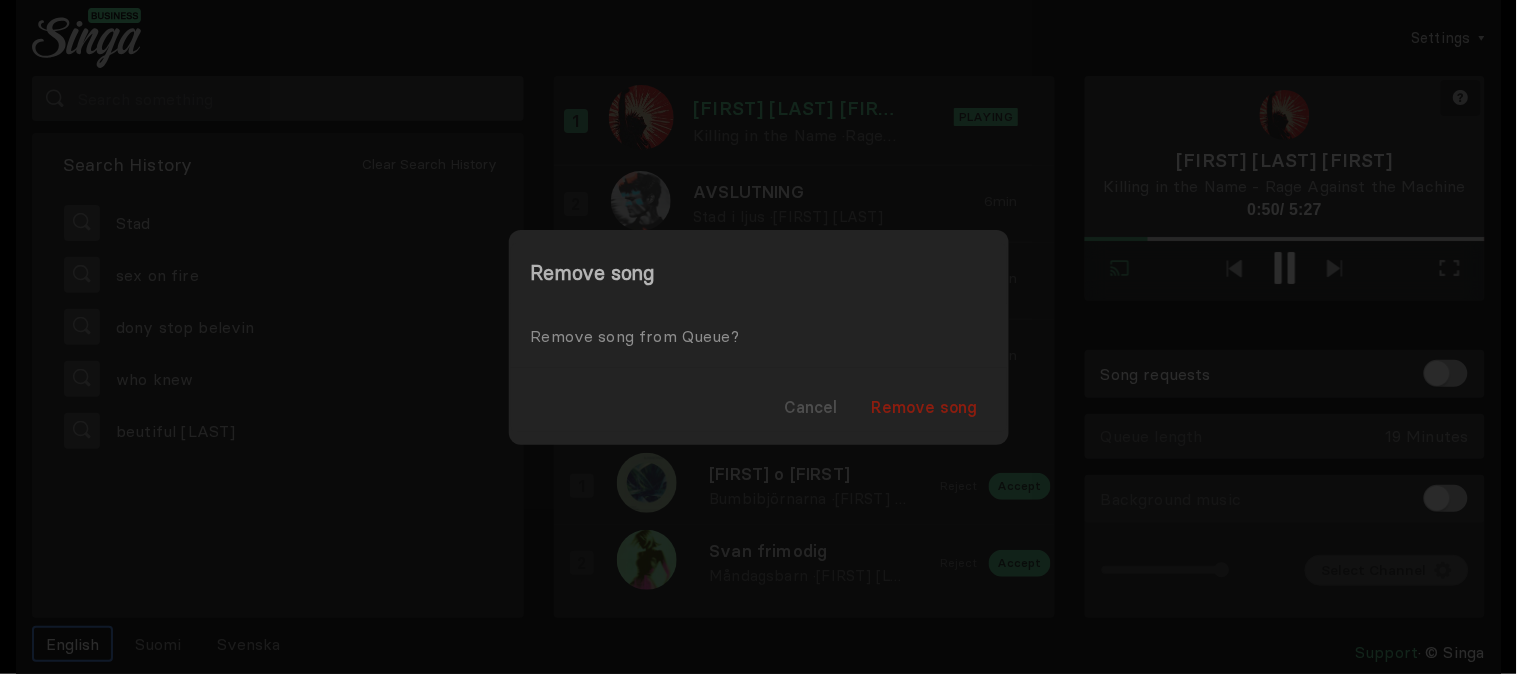 click on "Remove song" at bounding box center (925, 407) 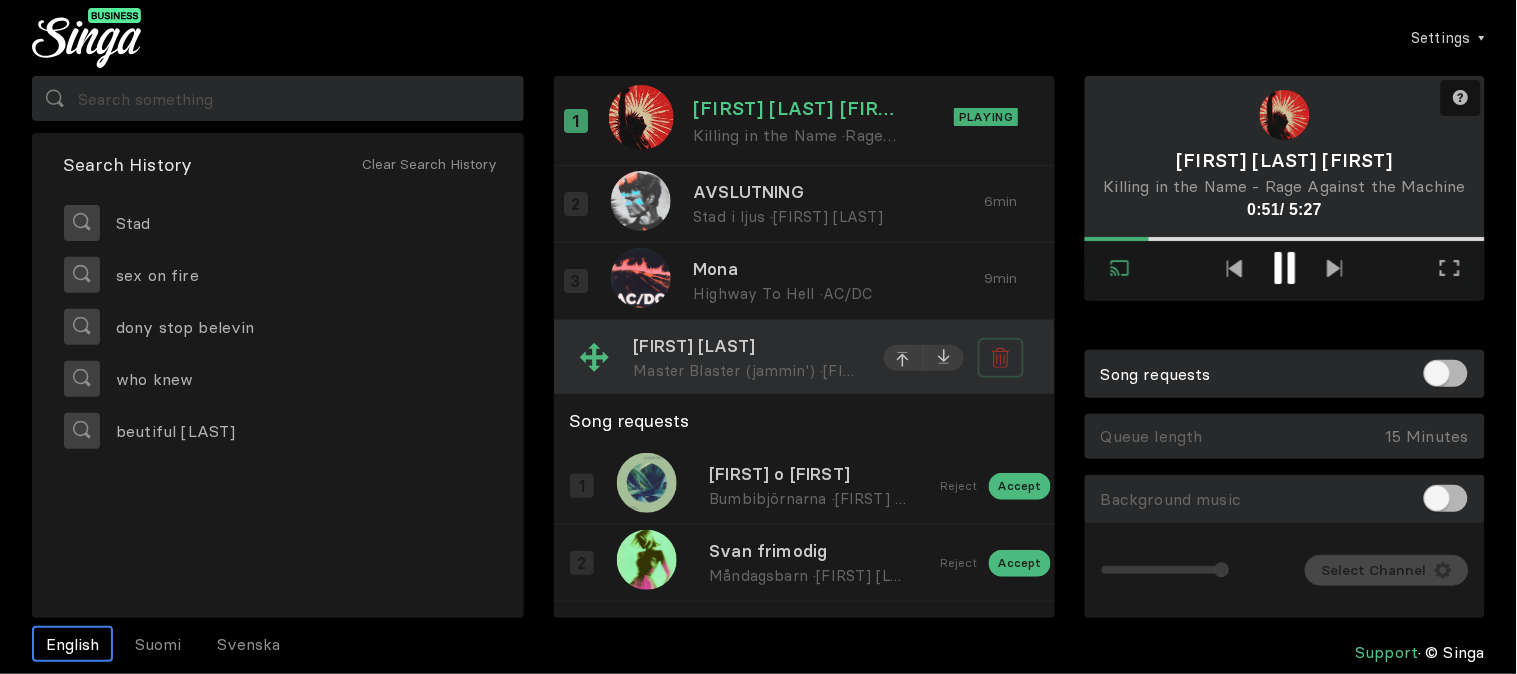 click at bounding box center [1001, 204] 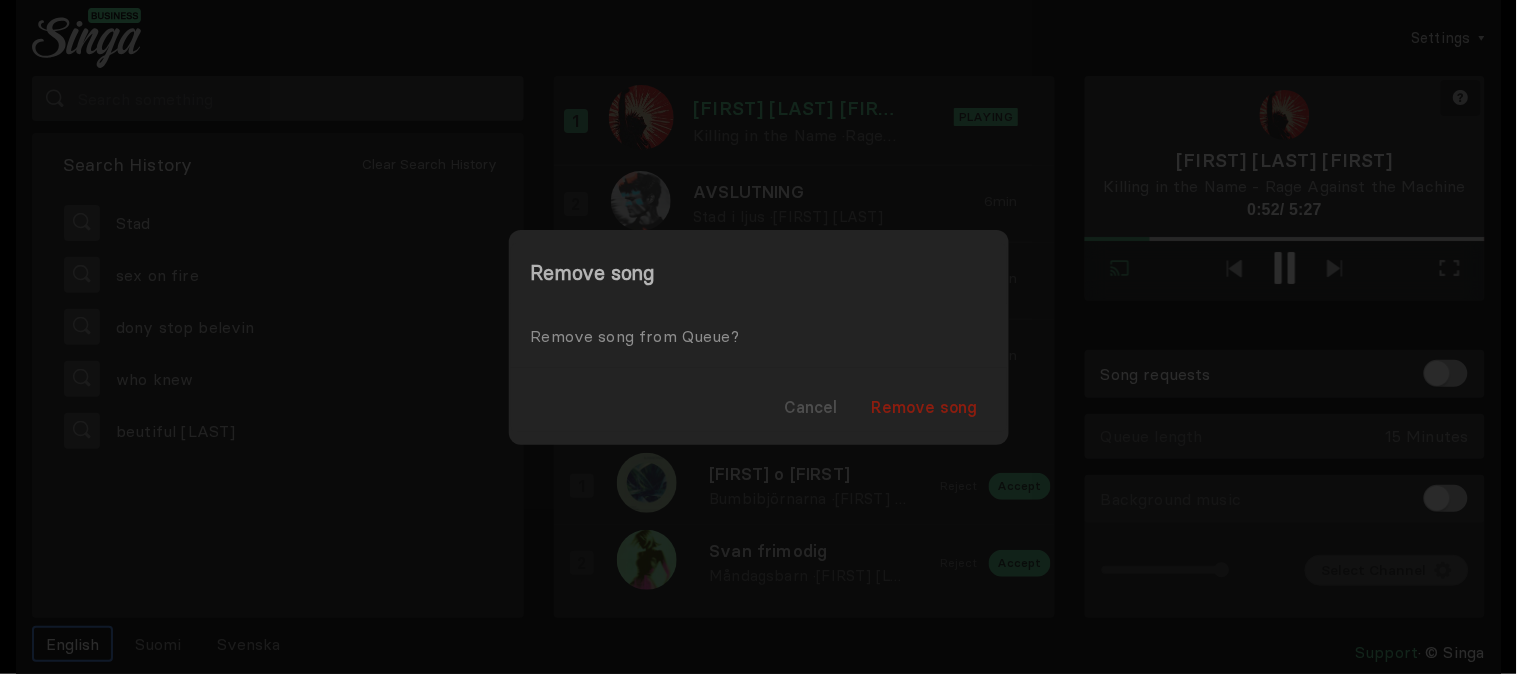 click on "Remove song" at bounding box center (925, 407) 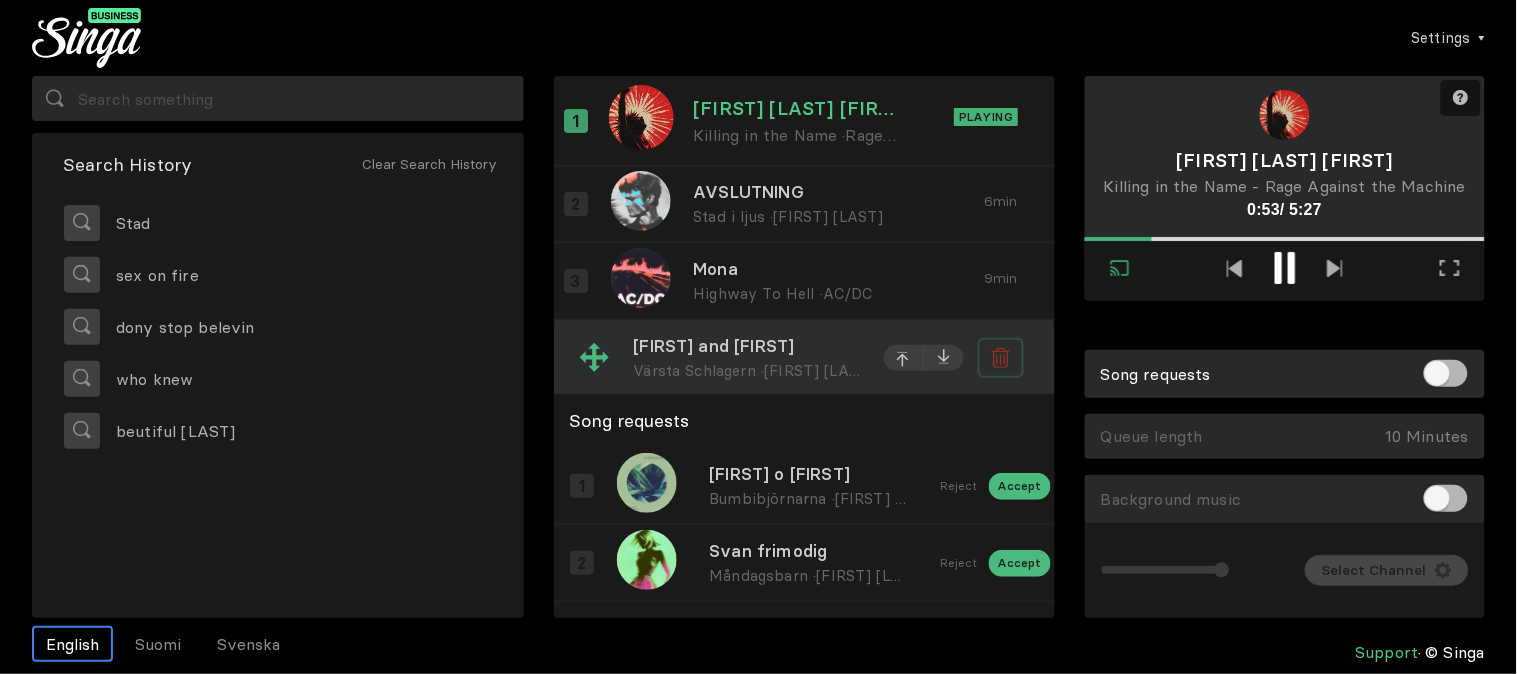 click at bounding box center [1001, 358] 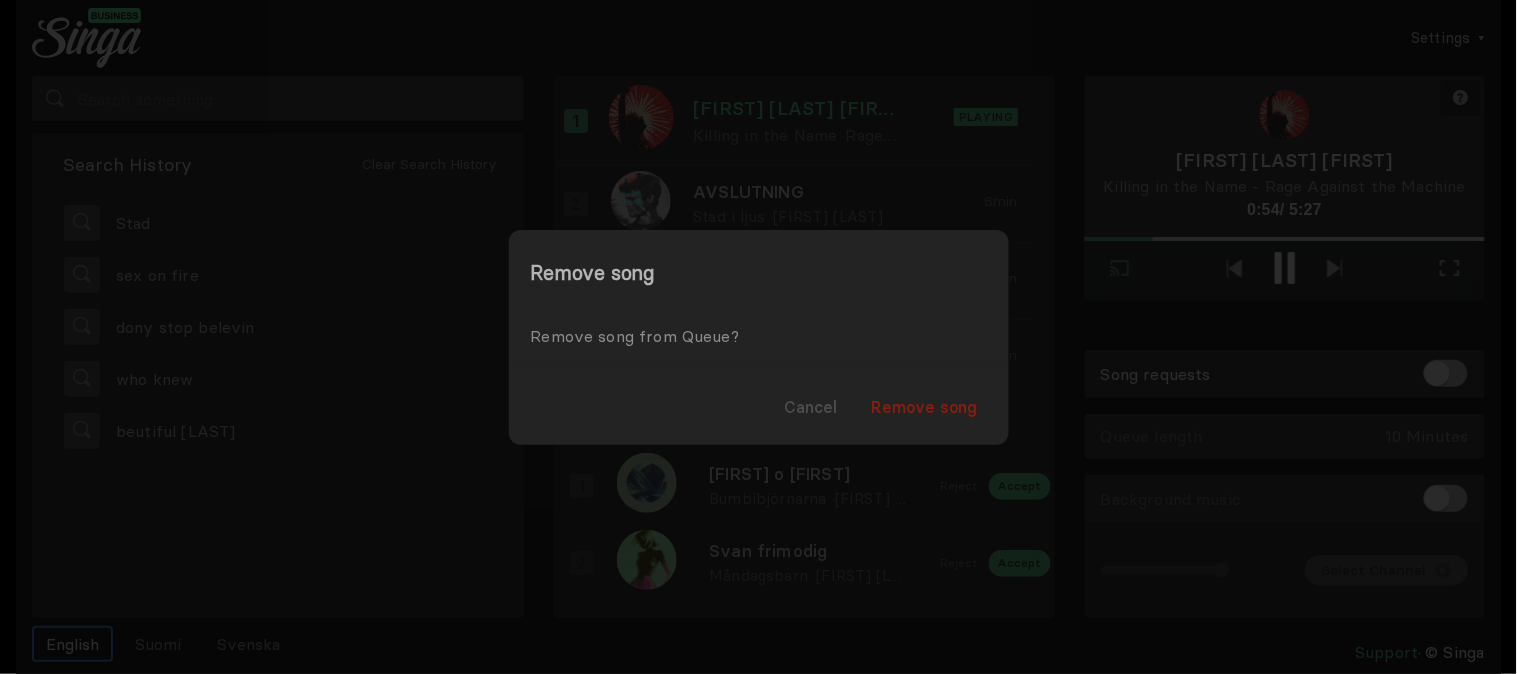 click on "Remove song" at bounding box center (925, 407) 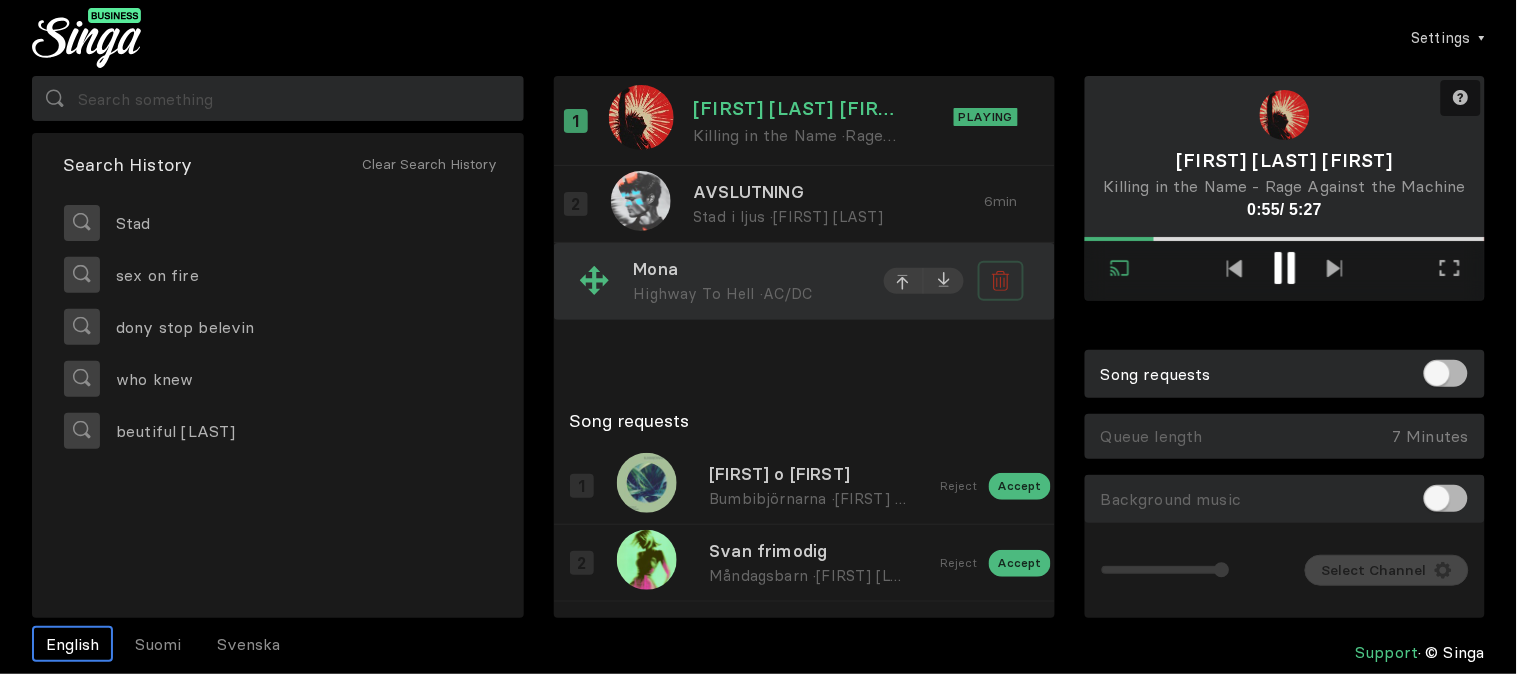 click at bounding box center [1001, 281] 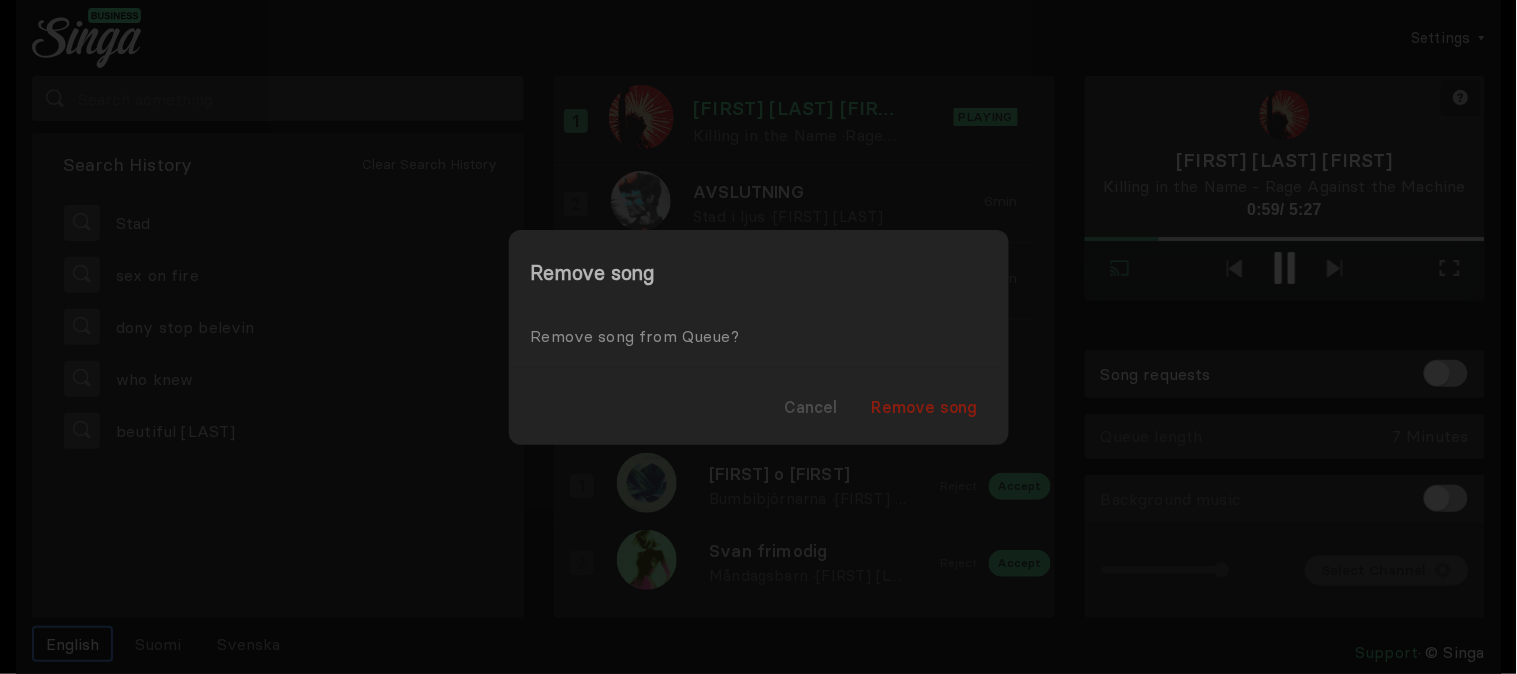 click on "Remove song" at bounding box center (925, 407) 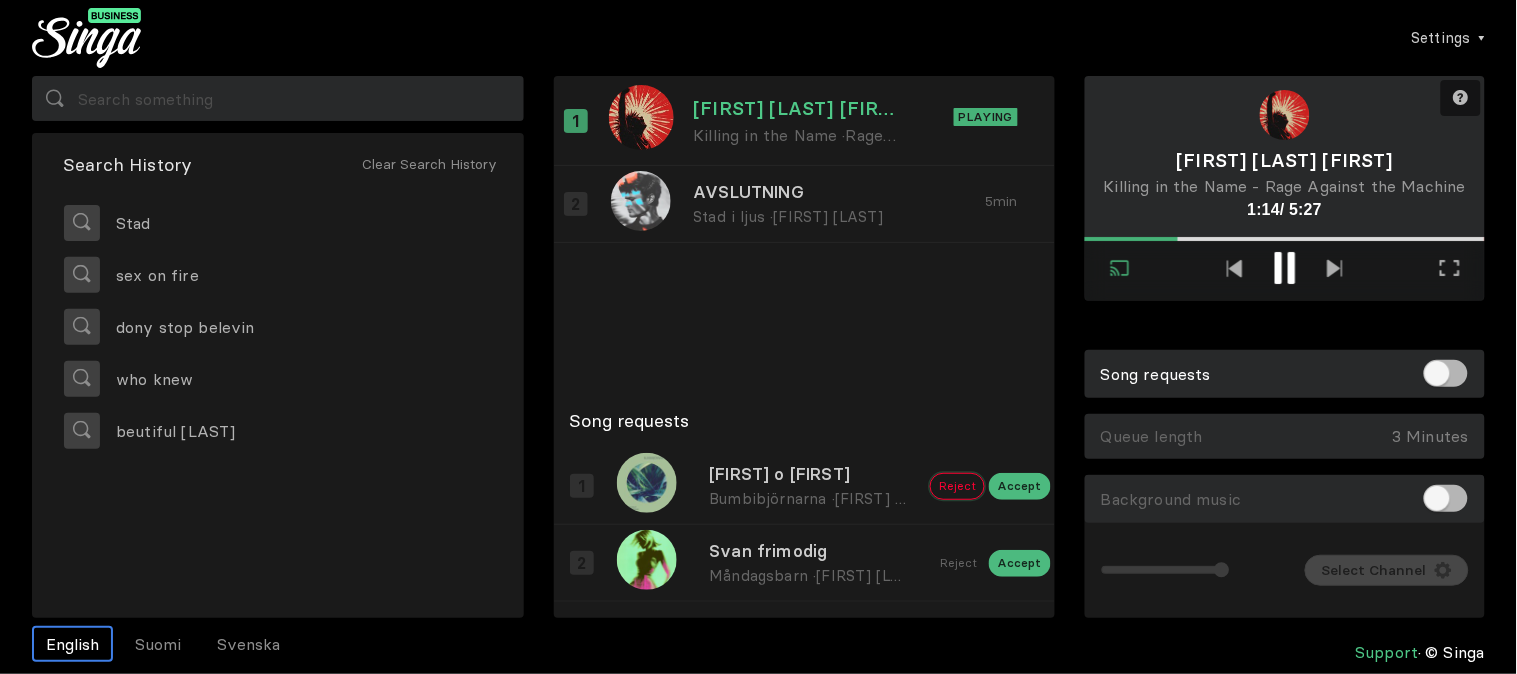 click on "Reject" at bounding box center (957, 486) 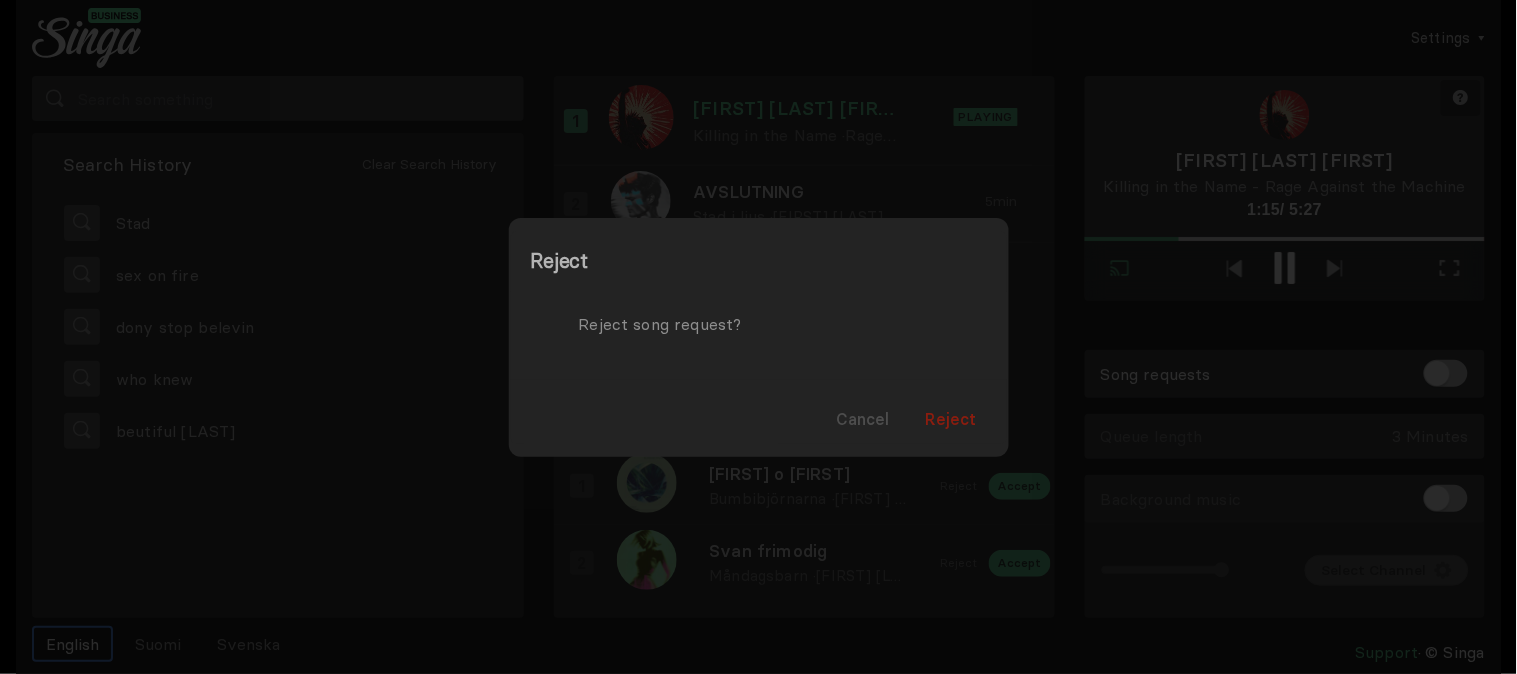 click on "Reject" at bounding box center (951, 419) 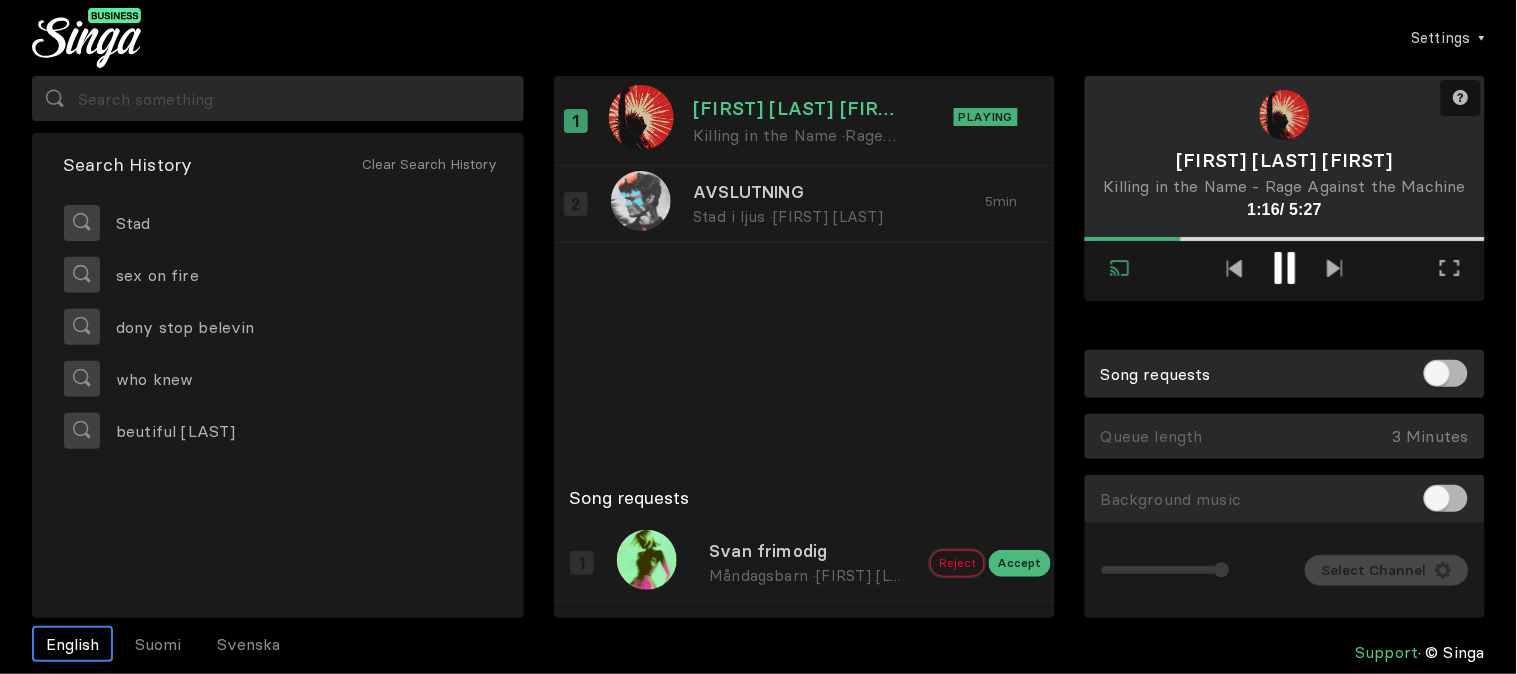 click on "Reject" at bounding box center [957, 563] 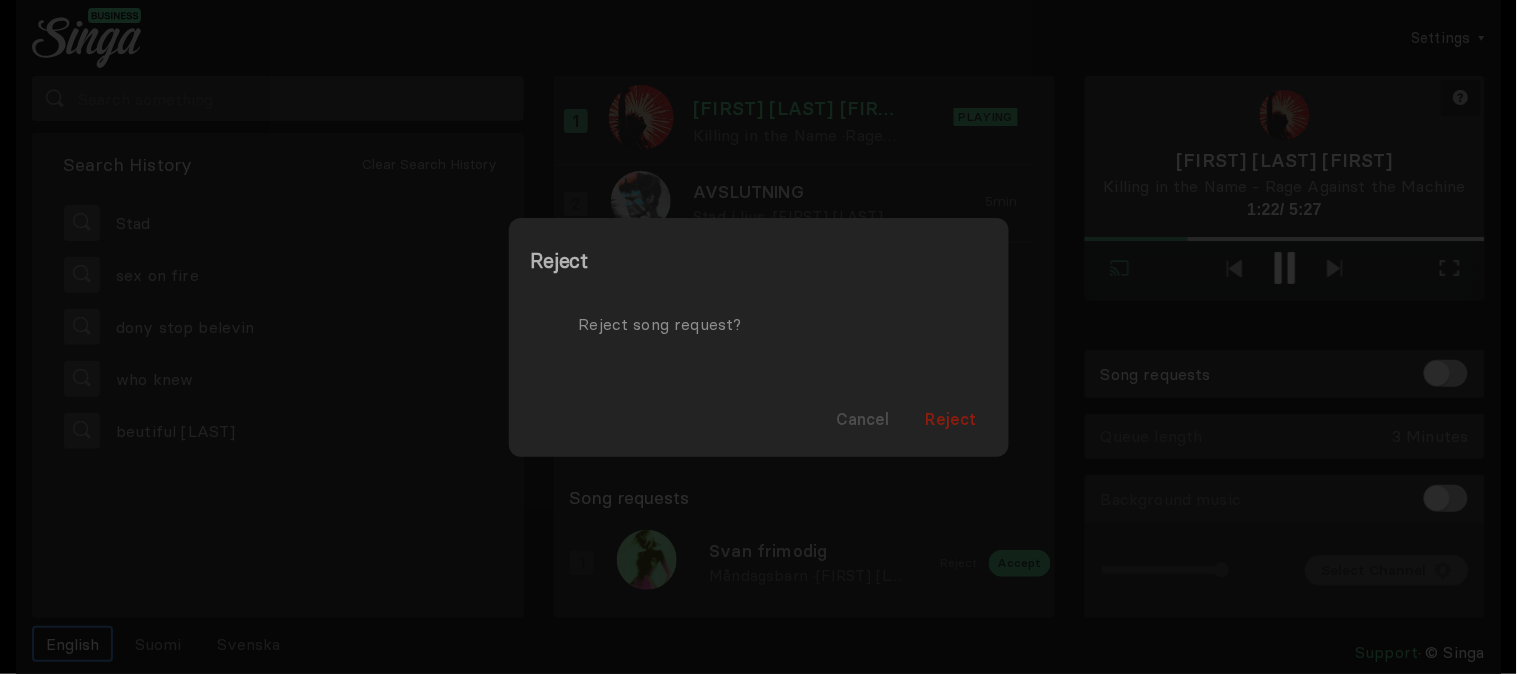 click on "Reject" at bounding box center (951, 419) 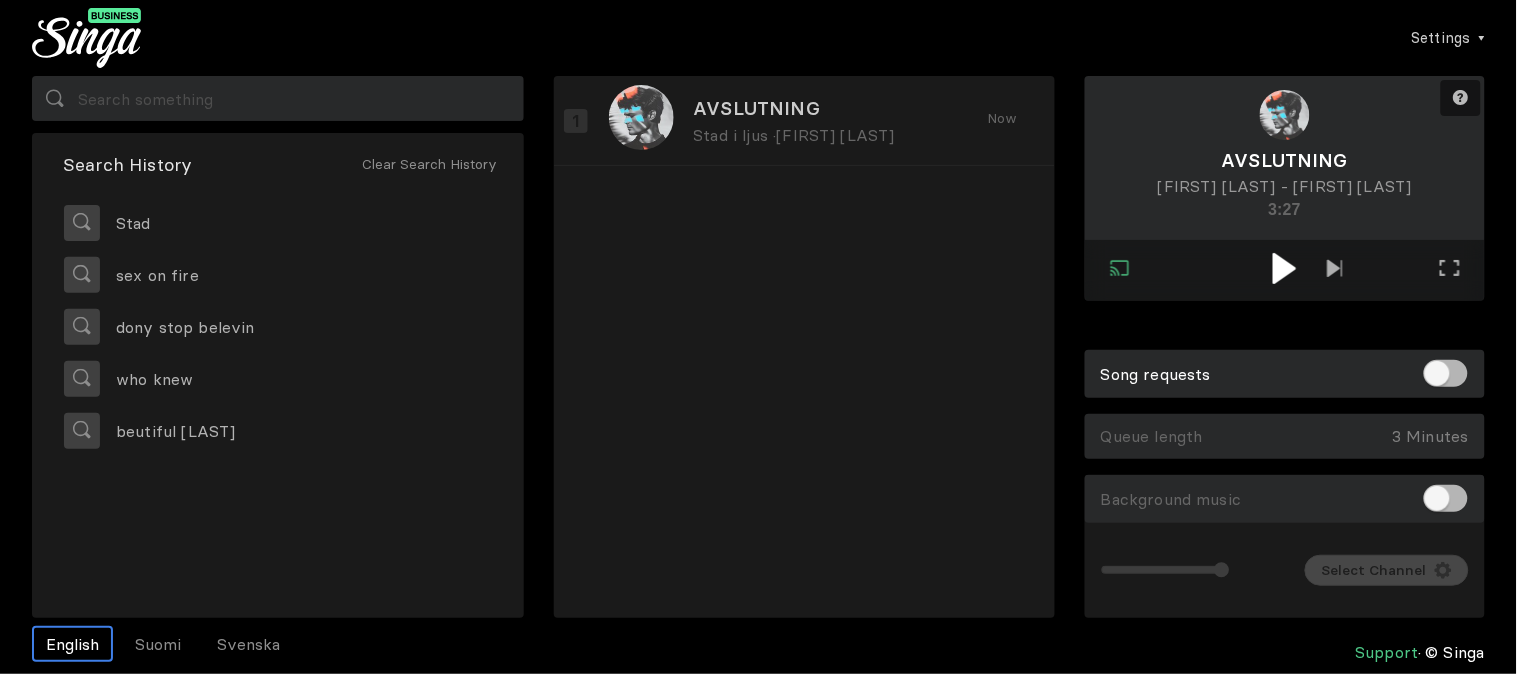 click at bounding box center [1284, 268] 